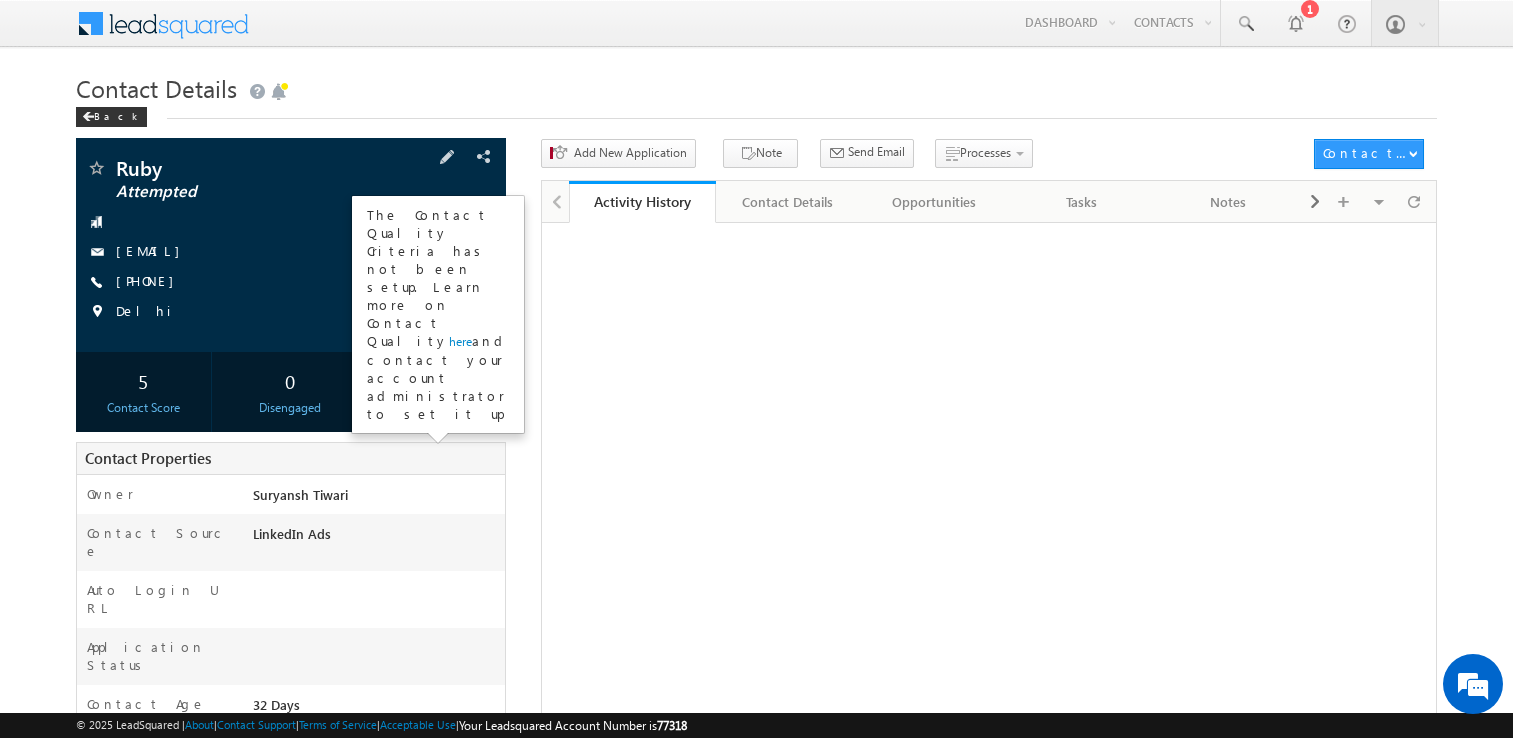 scroll, scrollTop: 0, scrollLeft: 0, axis: both 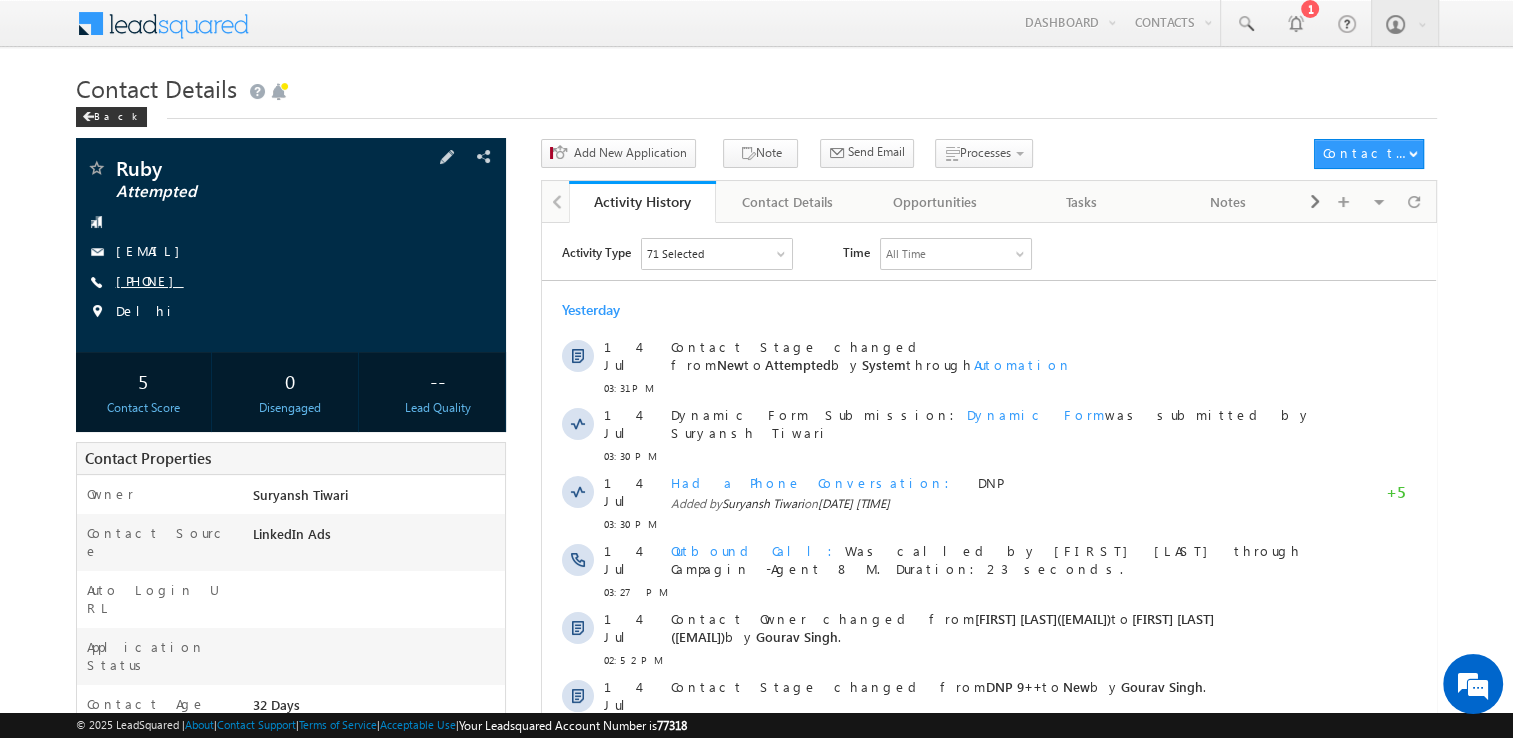 click on "+91-8802878773" at bounding box center [150, 280] 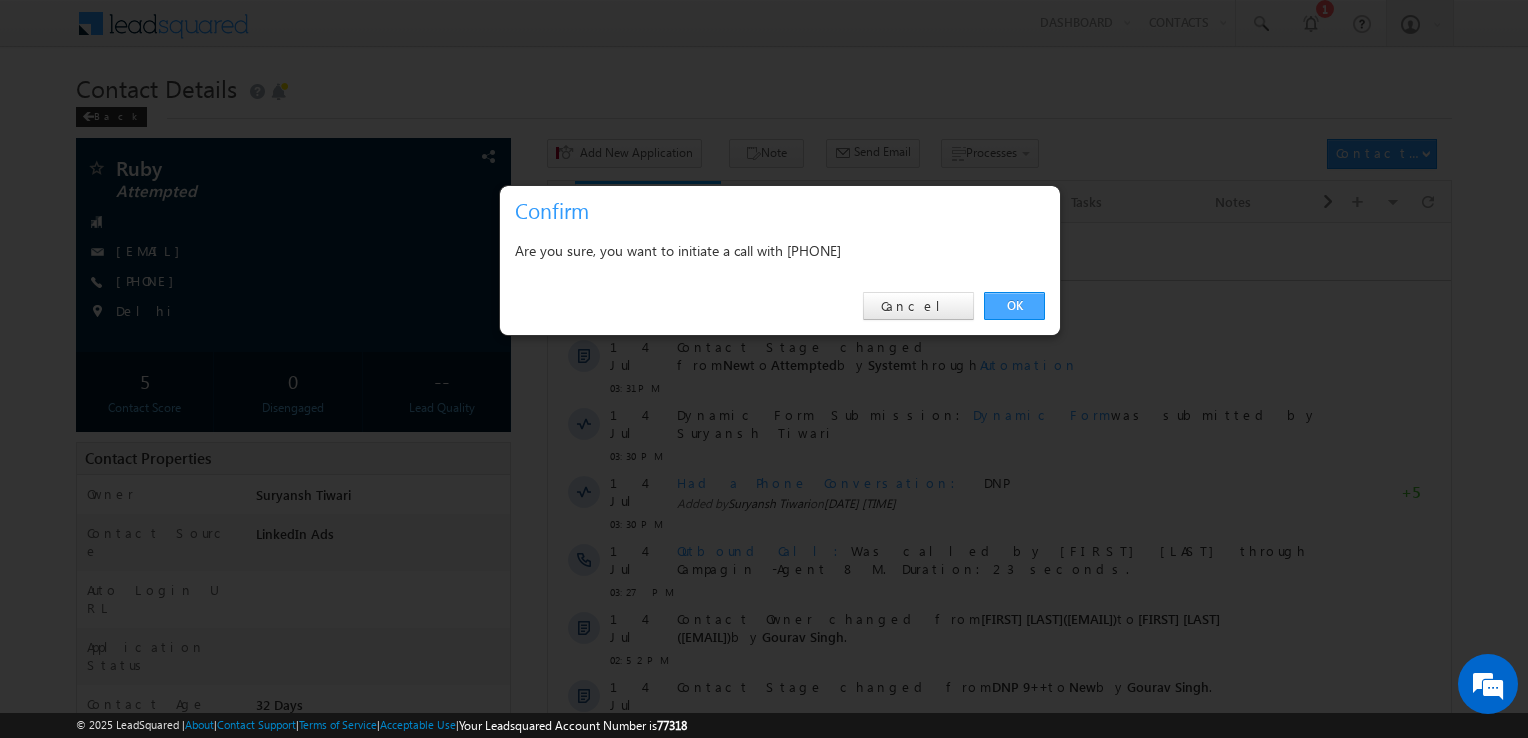 click on "OK" at bounding box center (1014, 306) 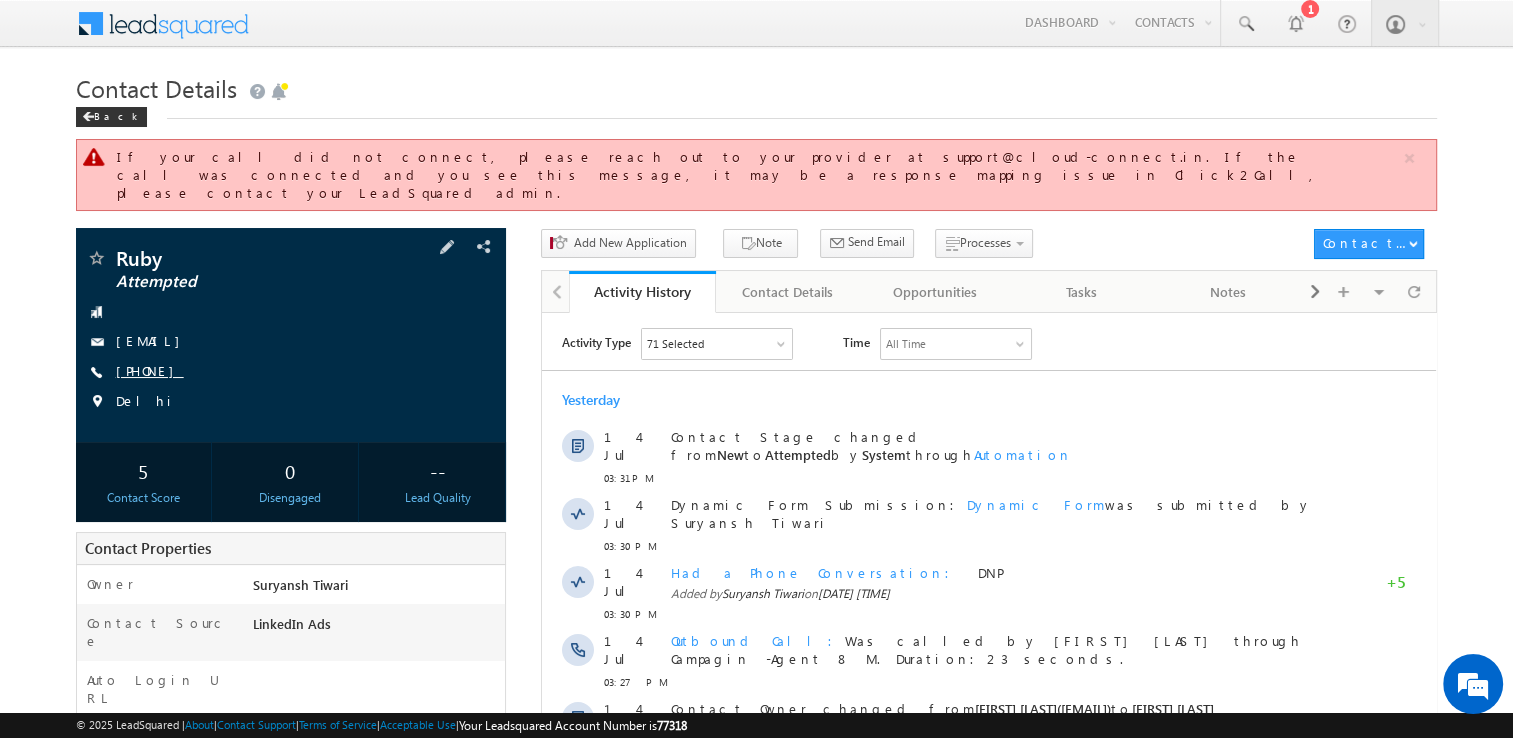 click on "+91-8802878773" at bounding box center [150, 370] 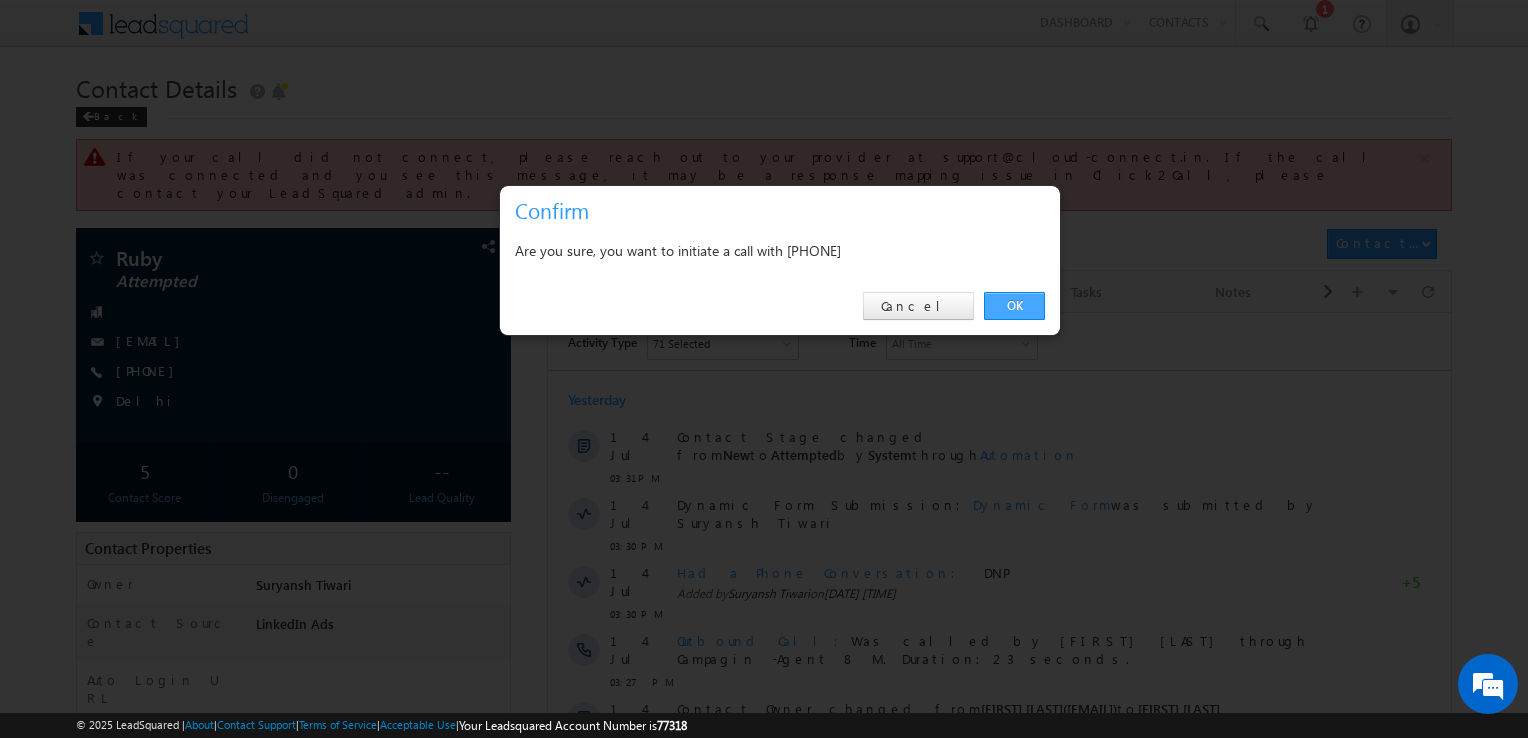 click on "OK" at bounding box center [1014, 306] 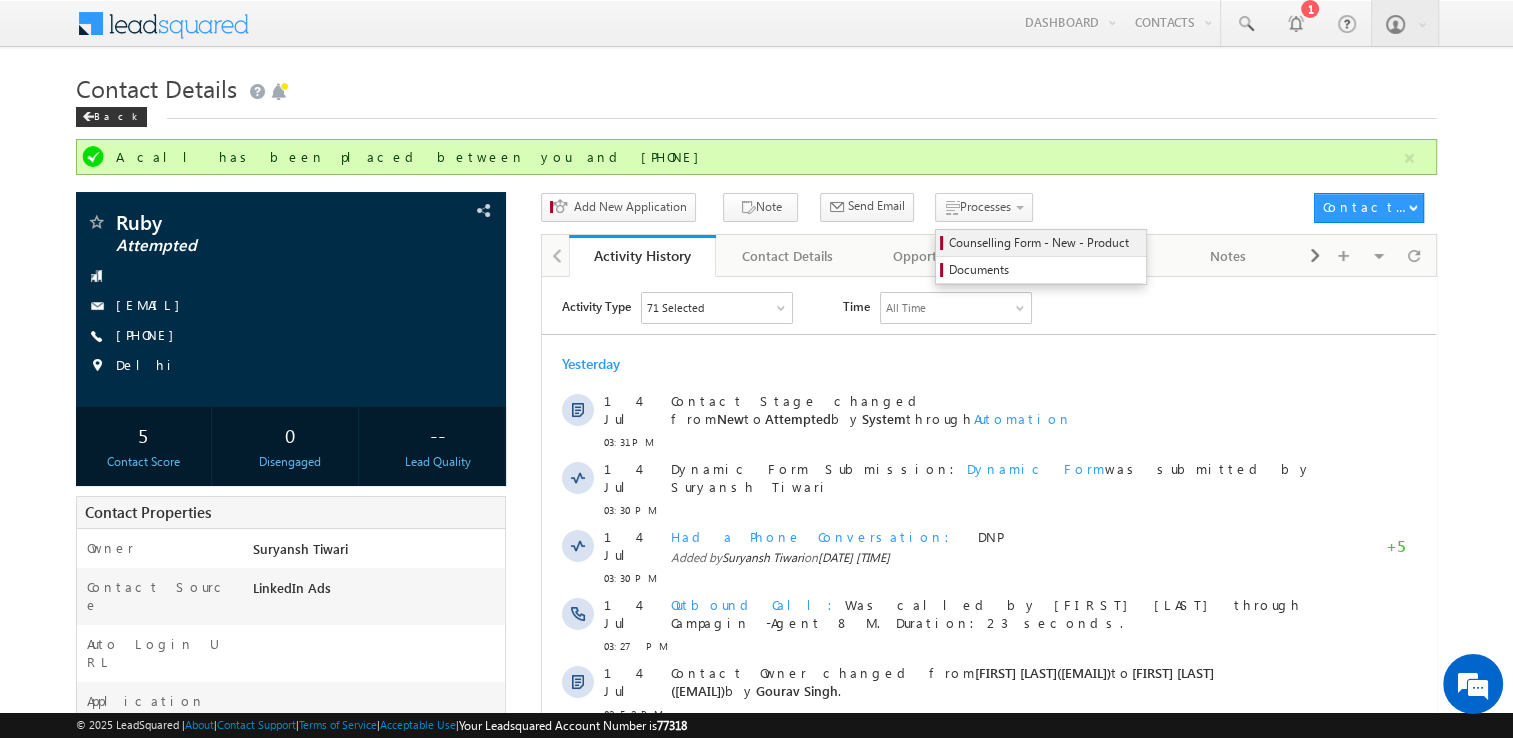 click on "Counselling Form - New - Product" at bounding box center (1044, 243) 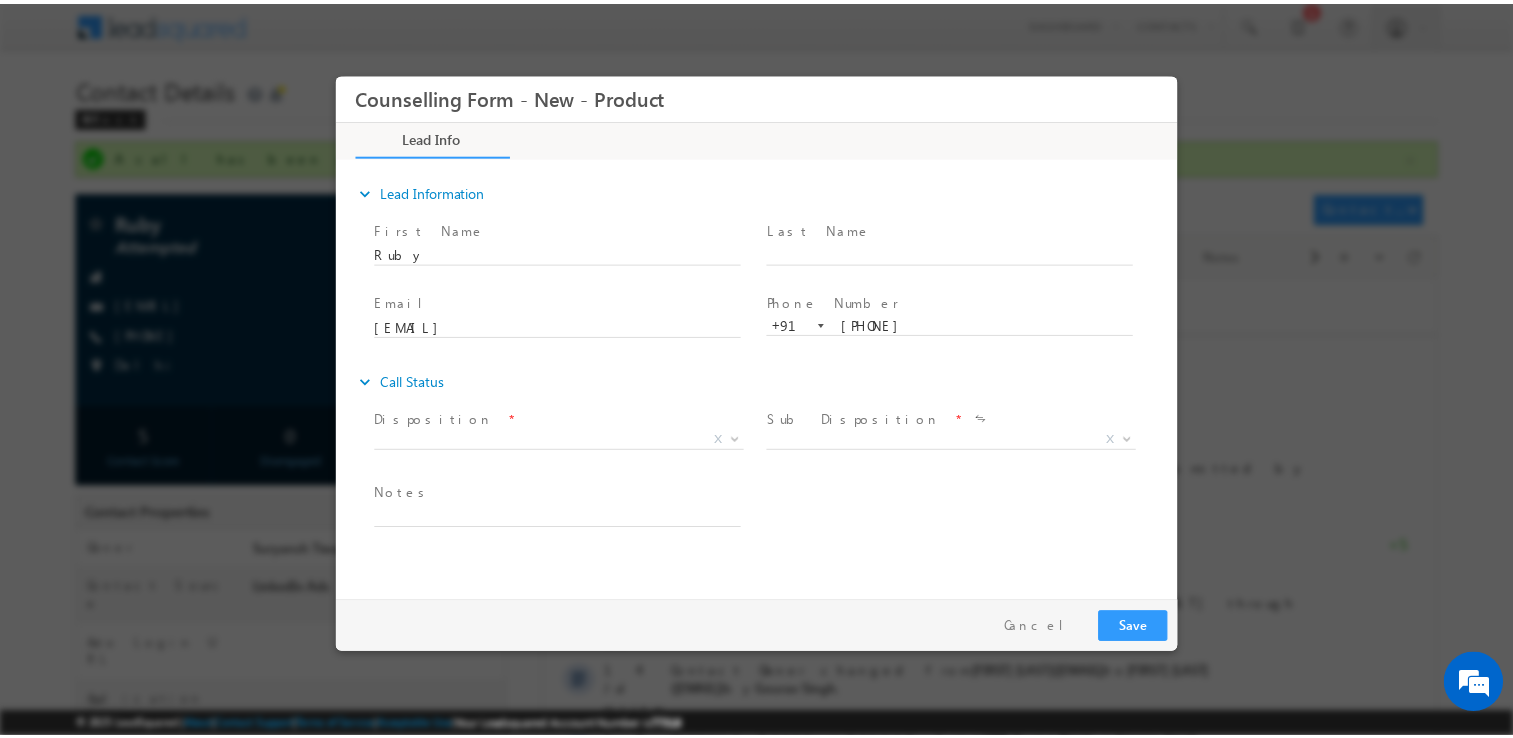 scroll, scrollTop: 0, scrollLeft: 0, axis: both 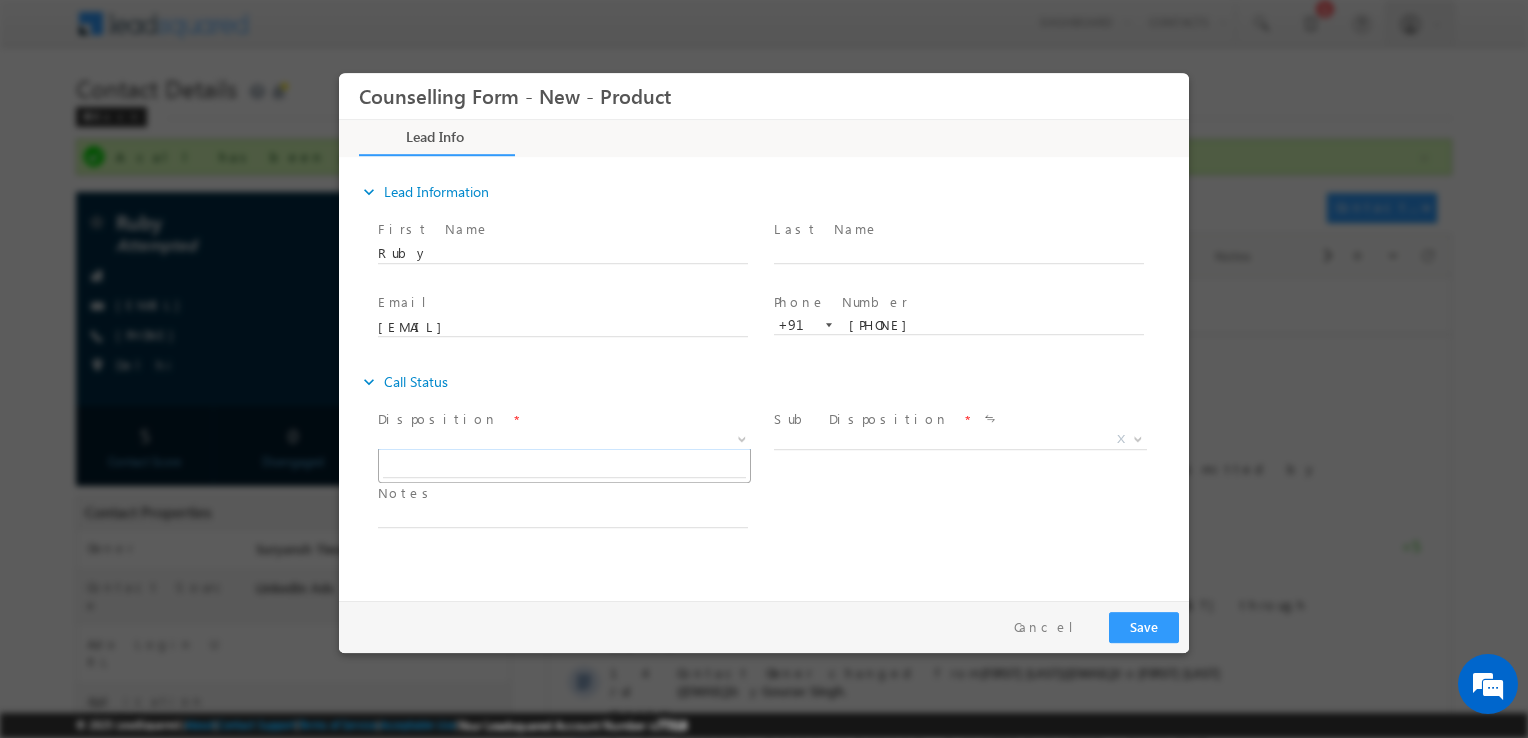 click on "X" at bounding box center [564, 440] 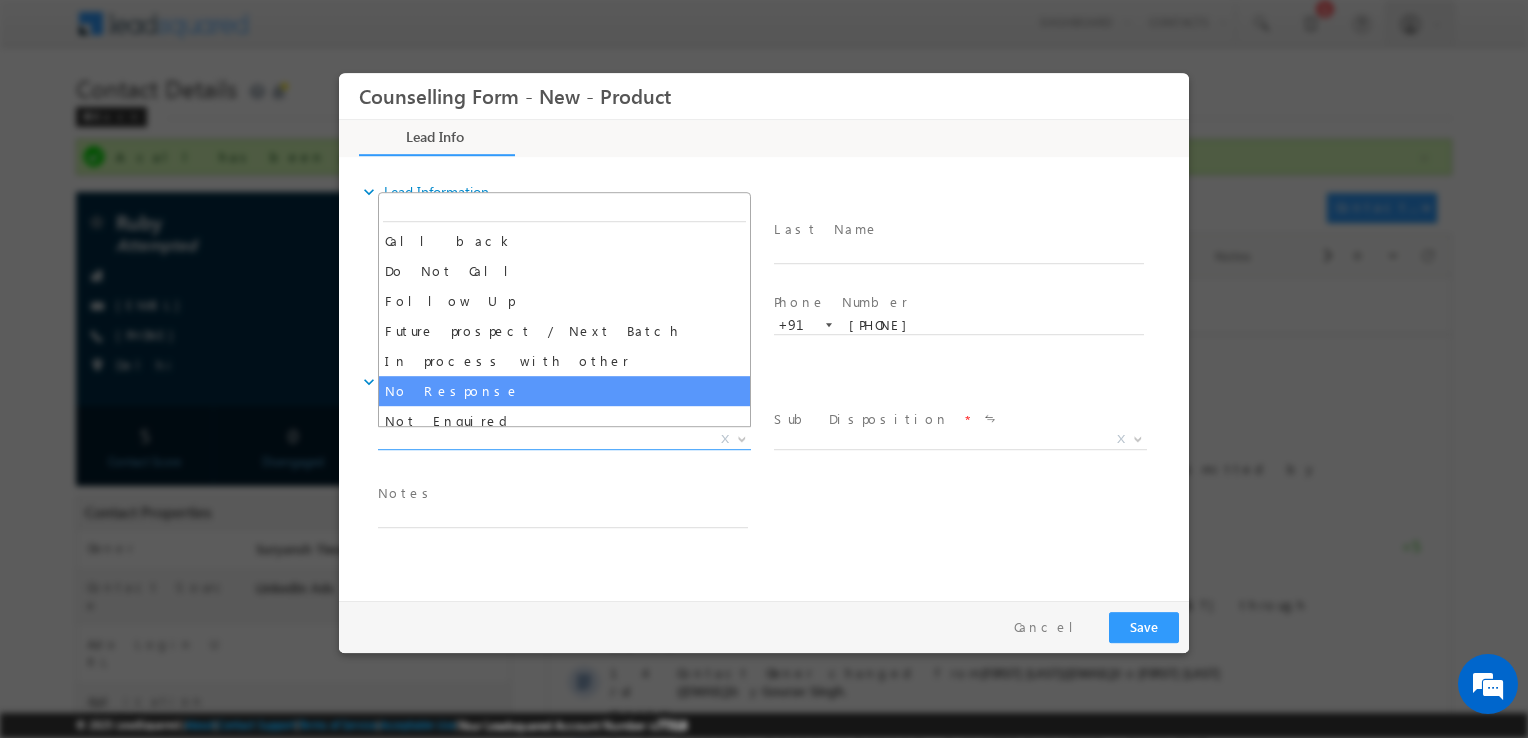 select on "No Response" 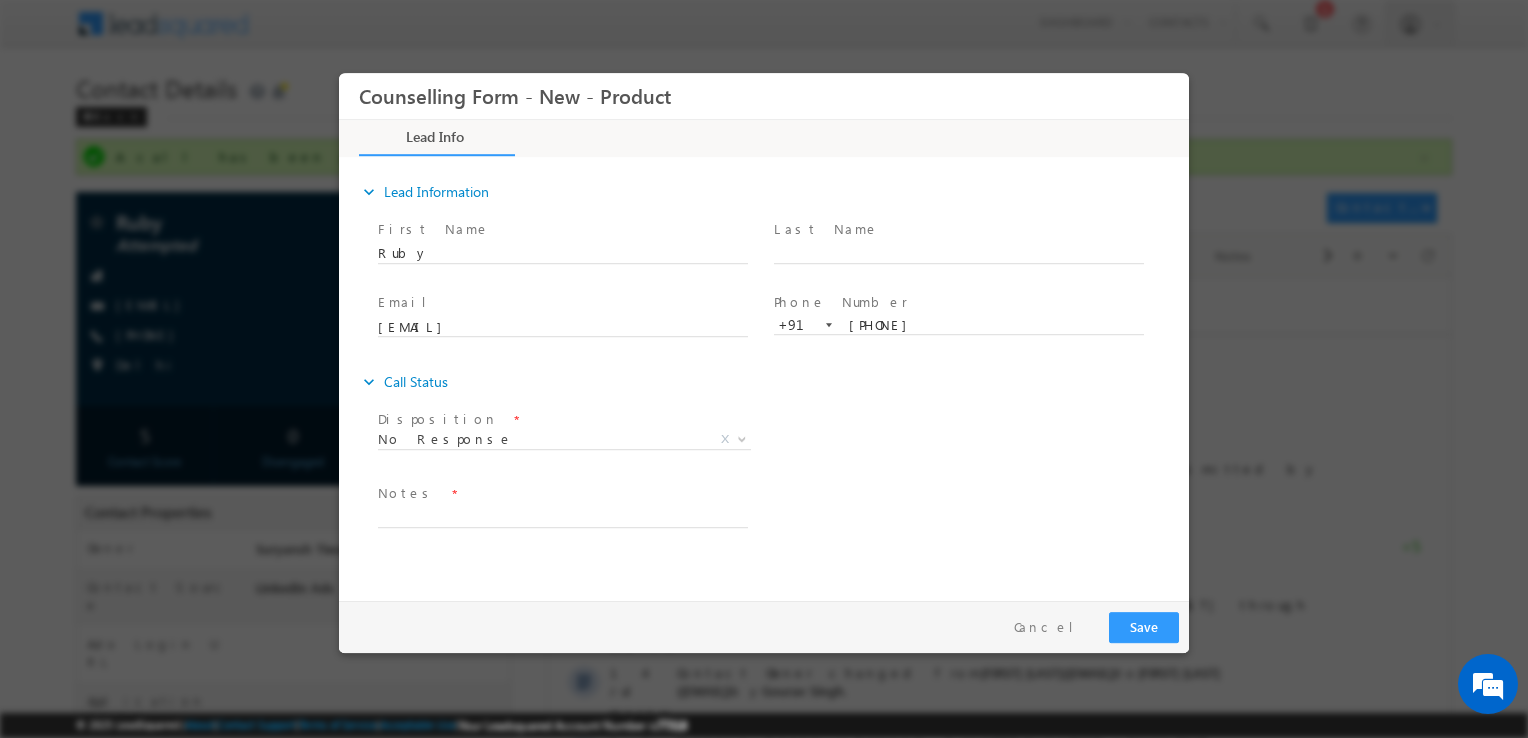 drag, startPoint x: 458, startPoint y: 502, endPoint x: 442, endPoint y: 514, distance: 20 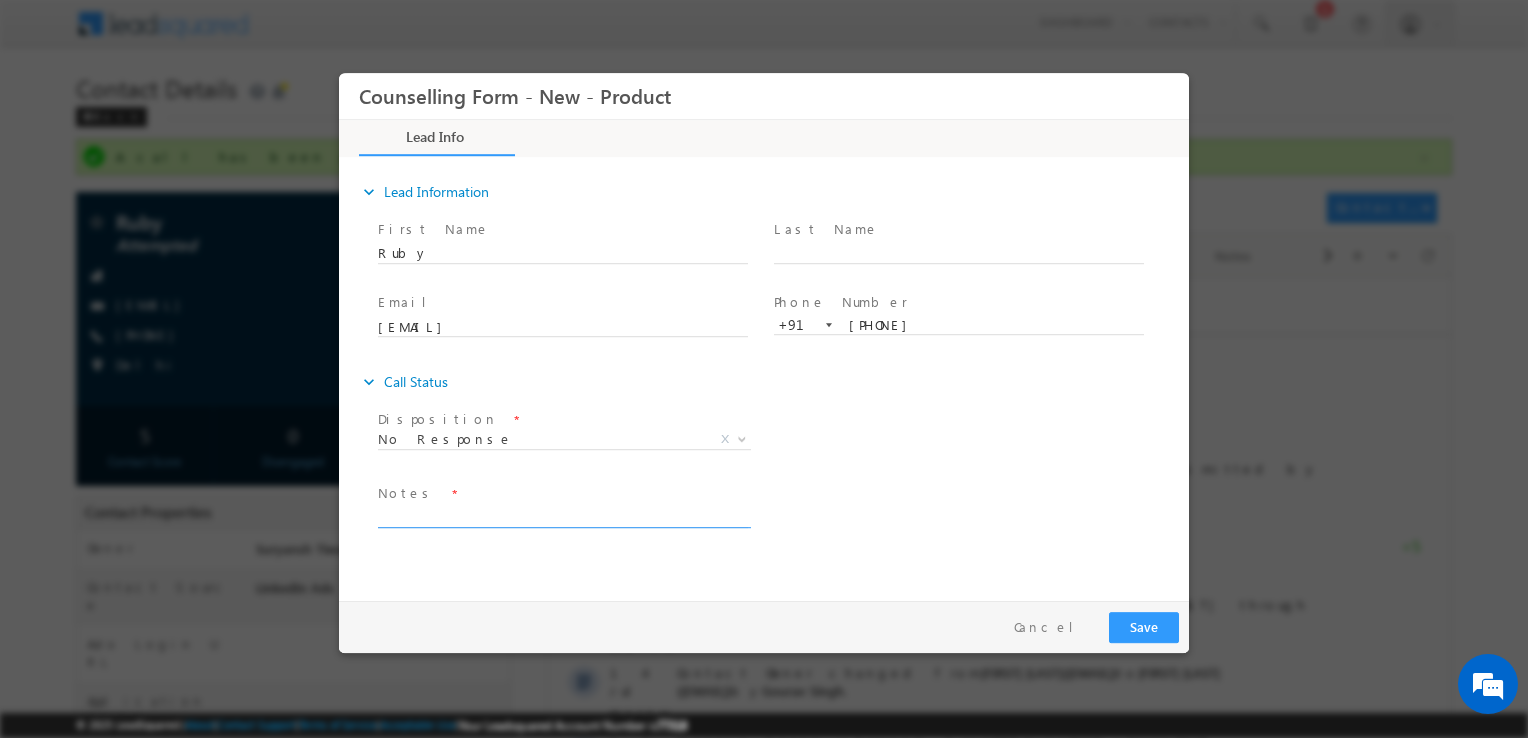 click at bounding box center [563, 516] 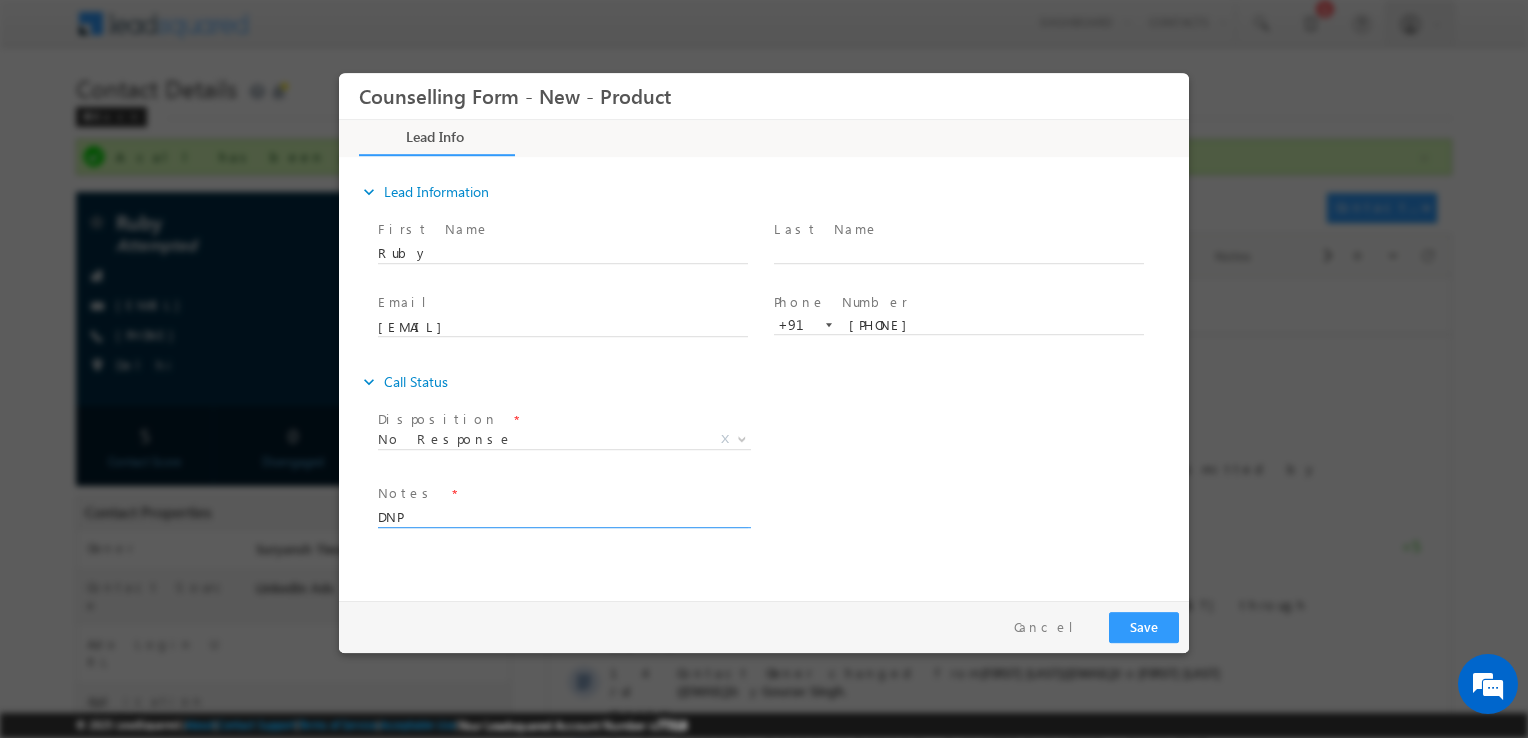 type on "DNP" 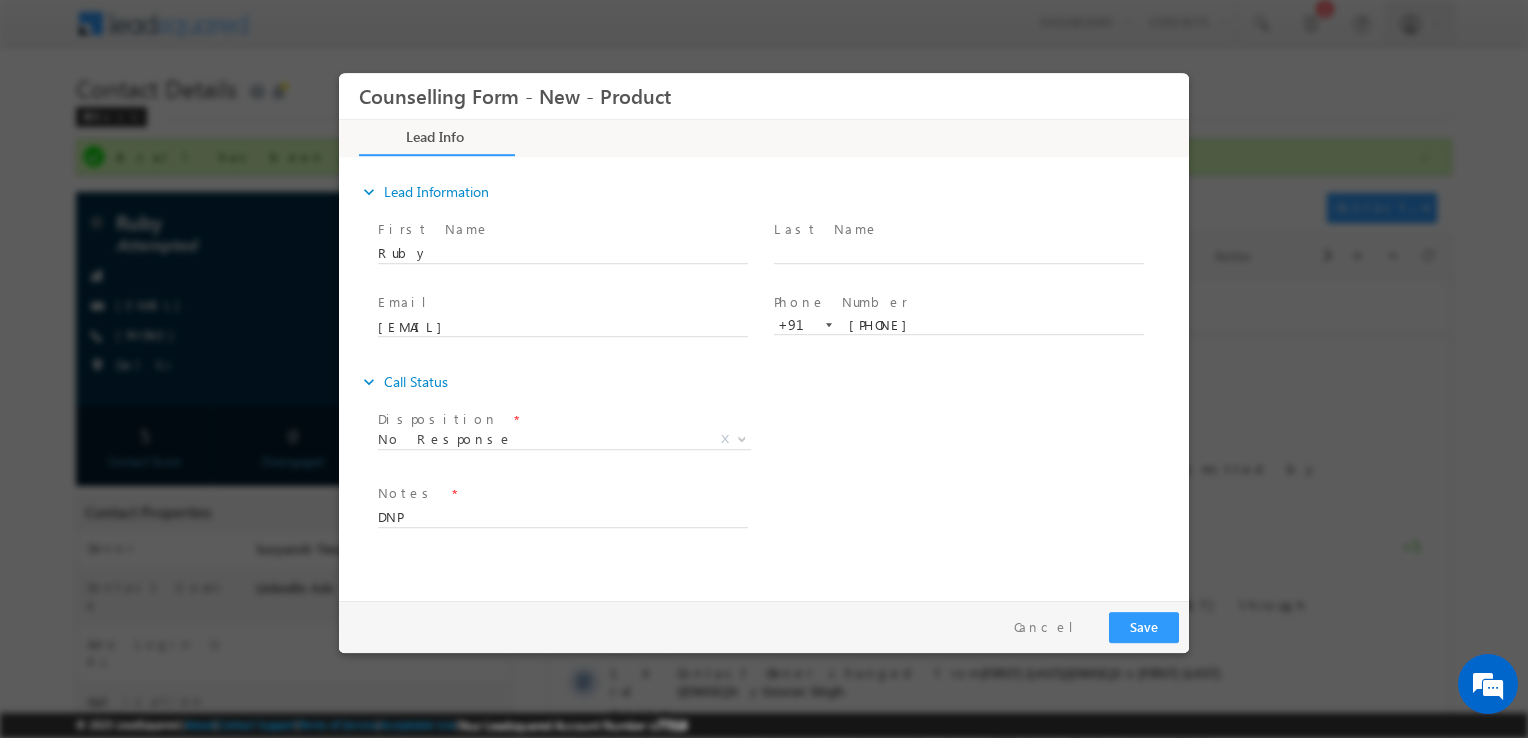 click on "Pay & Save
Save
Cancel" at bounding box center [769, 627] 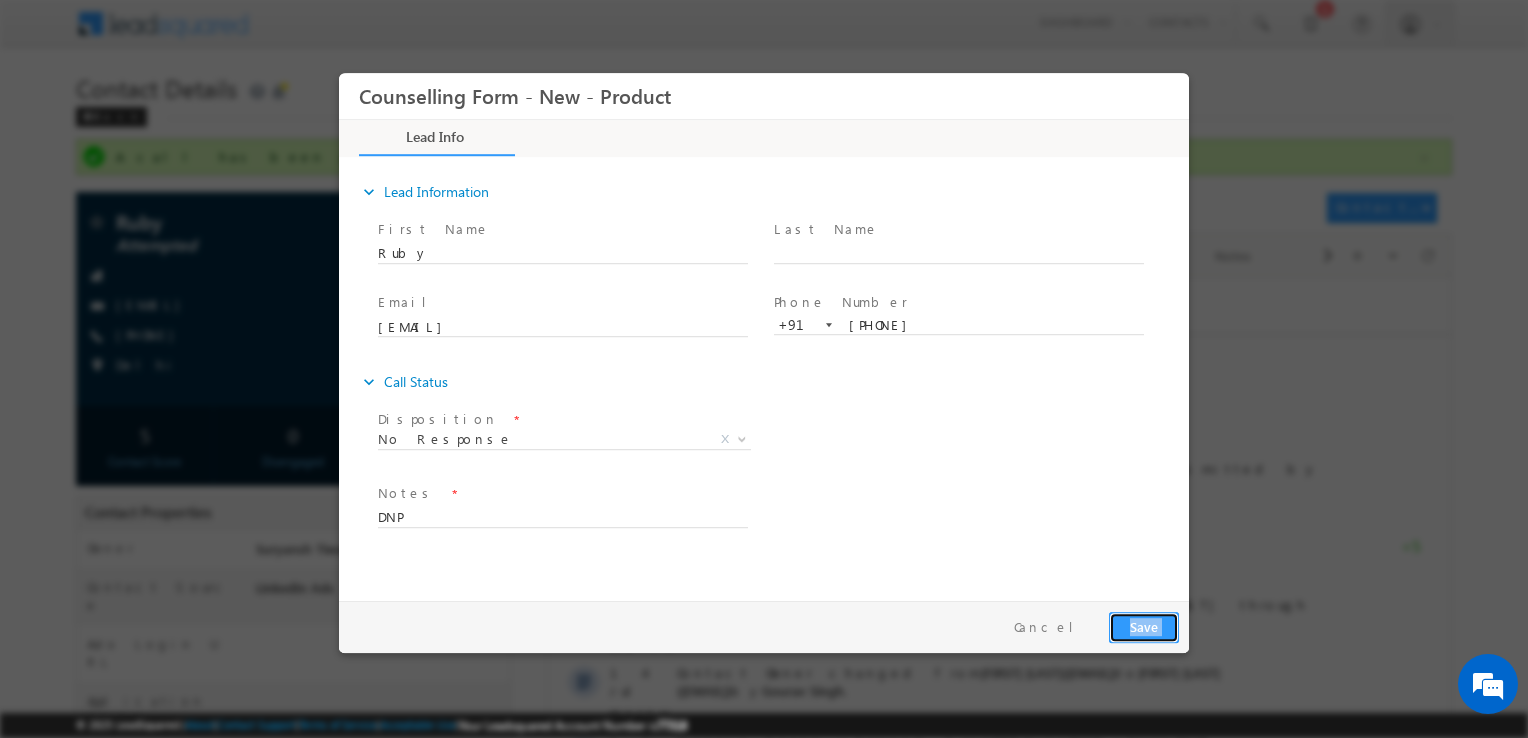 drag, startPoint x: 1619, startPoint y: 532, endPoint x: 1152, endPoint y: 613, distance: 473.97256 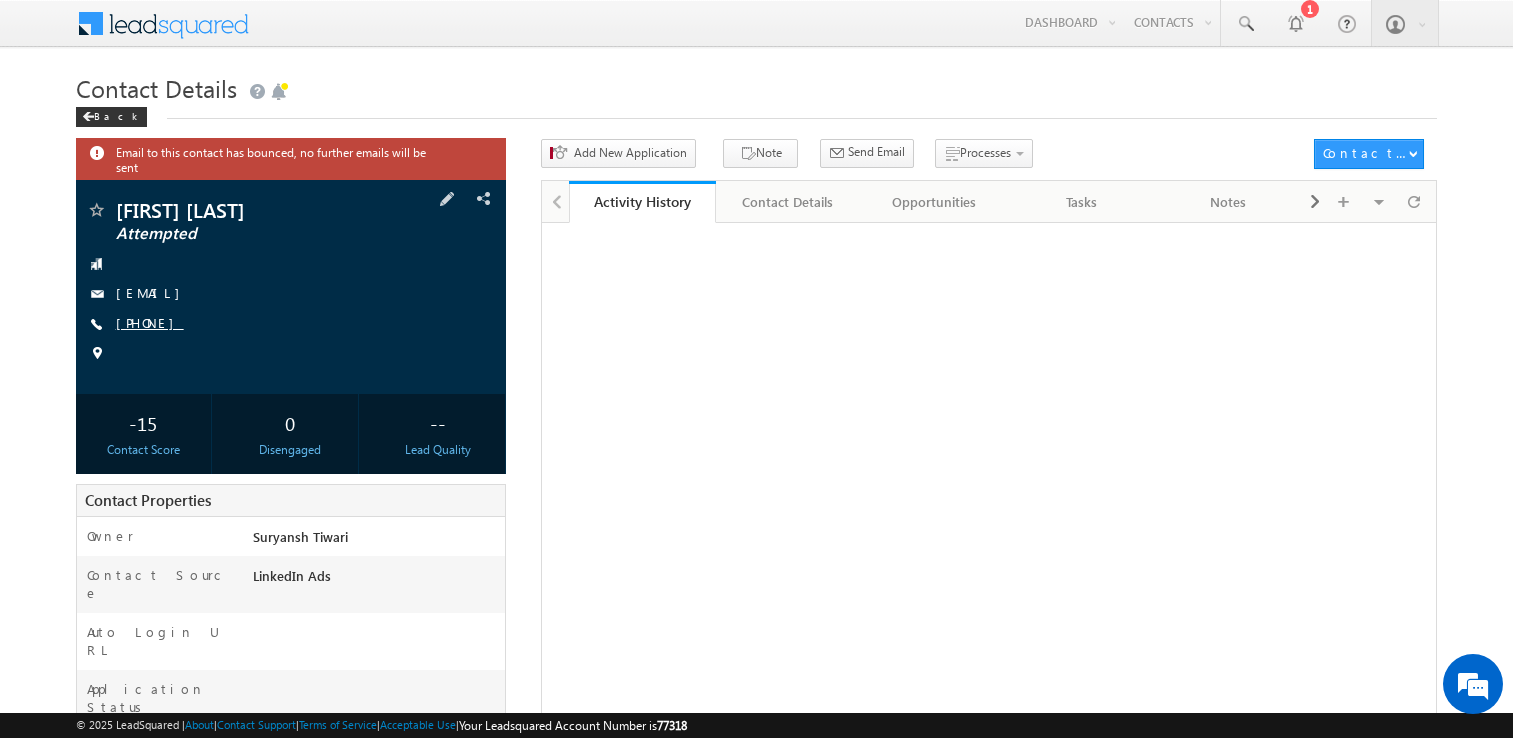 scroll, scrollTop: 0, scrollLeft: 0, axis: both 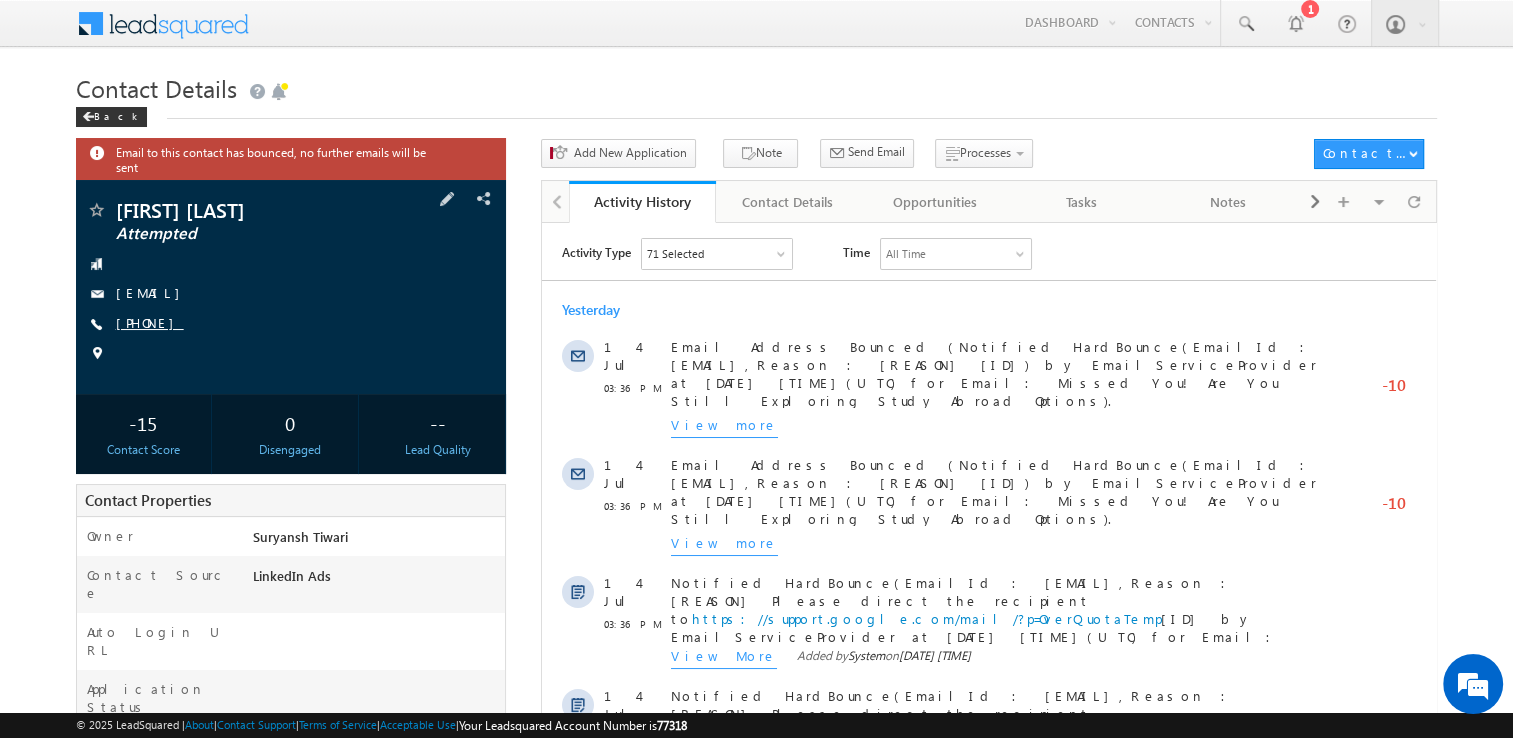 click on "[PHONE]" at bounding box center (150, 322) 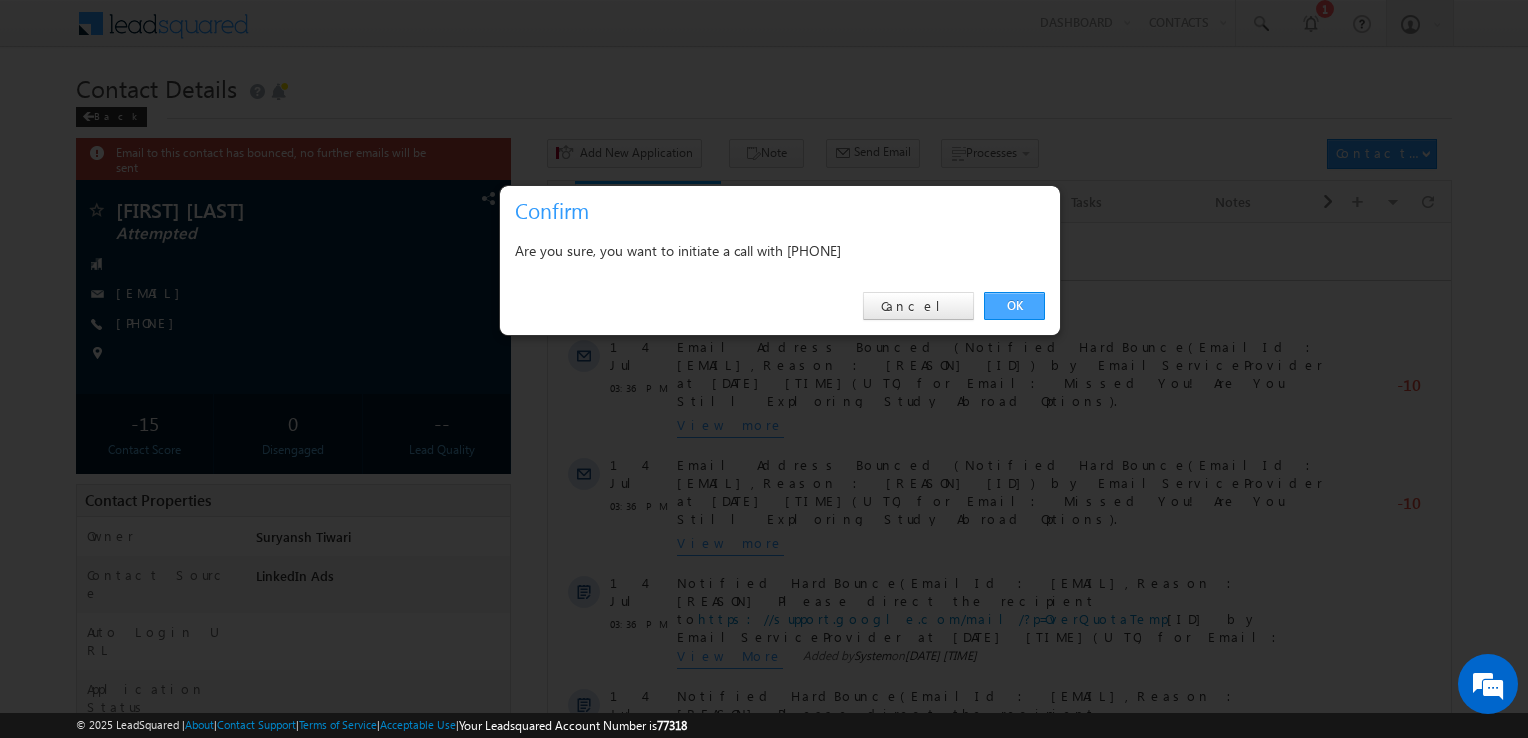 click on "OK" at bounding box center [1014, 306] 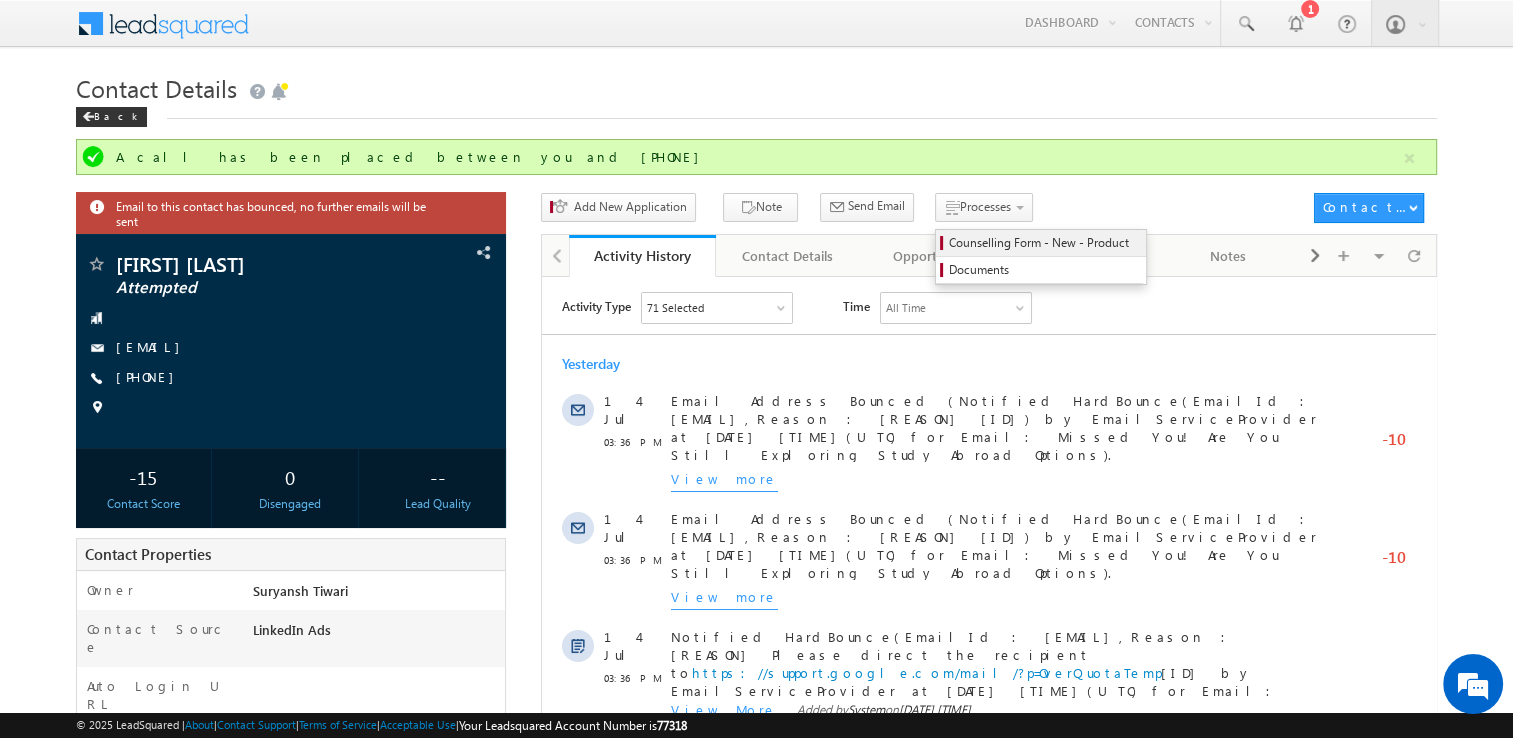 click on "Counselling Form - New - Product" at bounding box center [1044, 243] 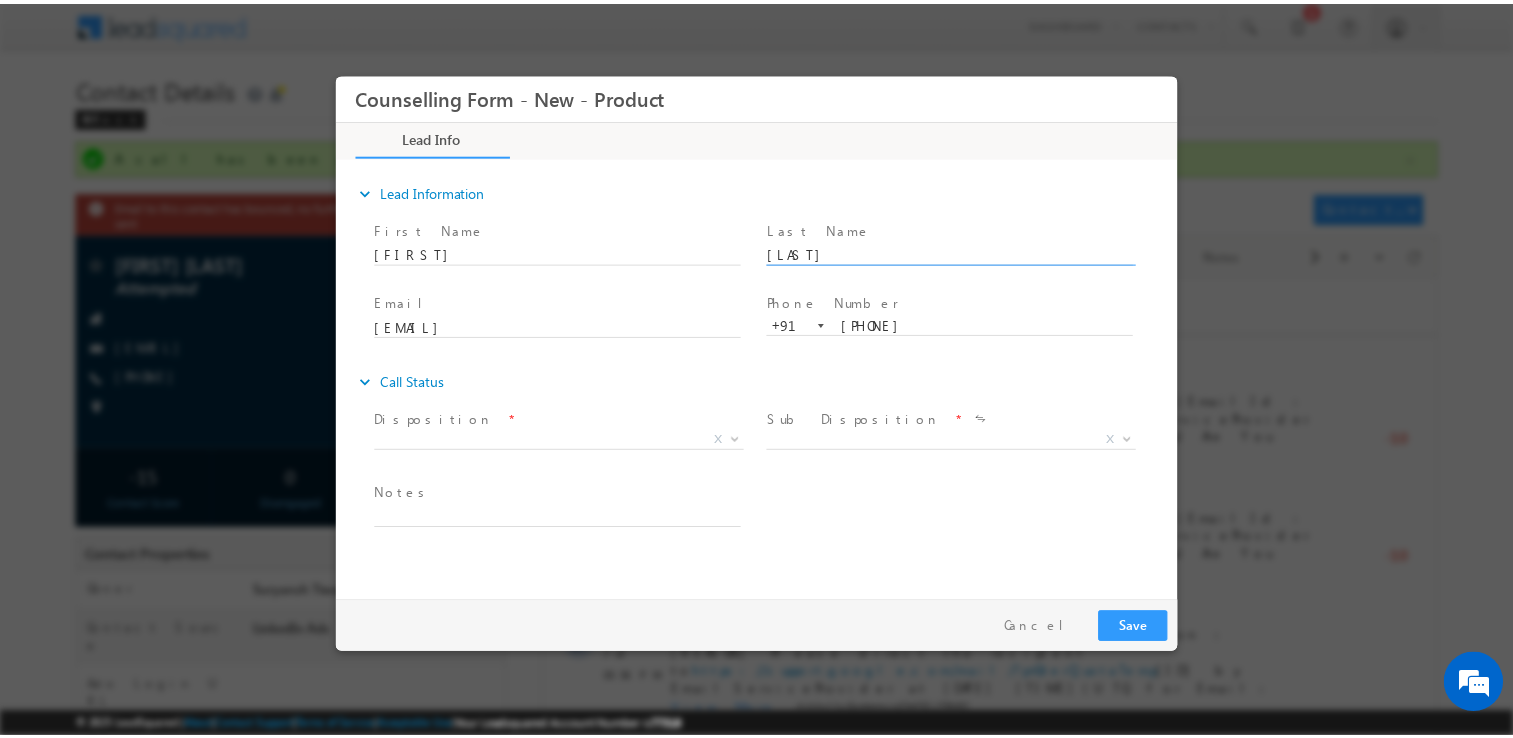 scroll, scrollTop: 0, scrollLeft: 0, axis: both 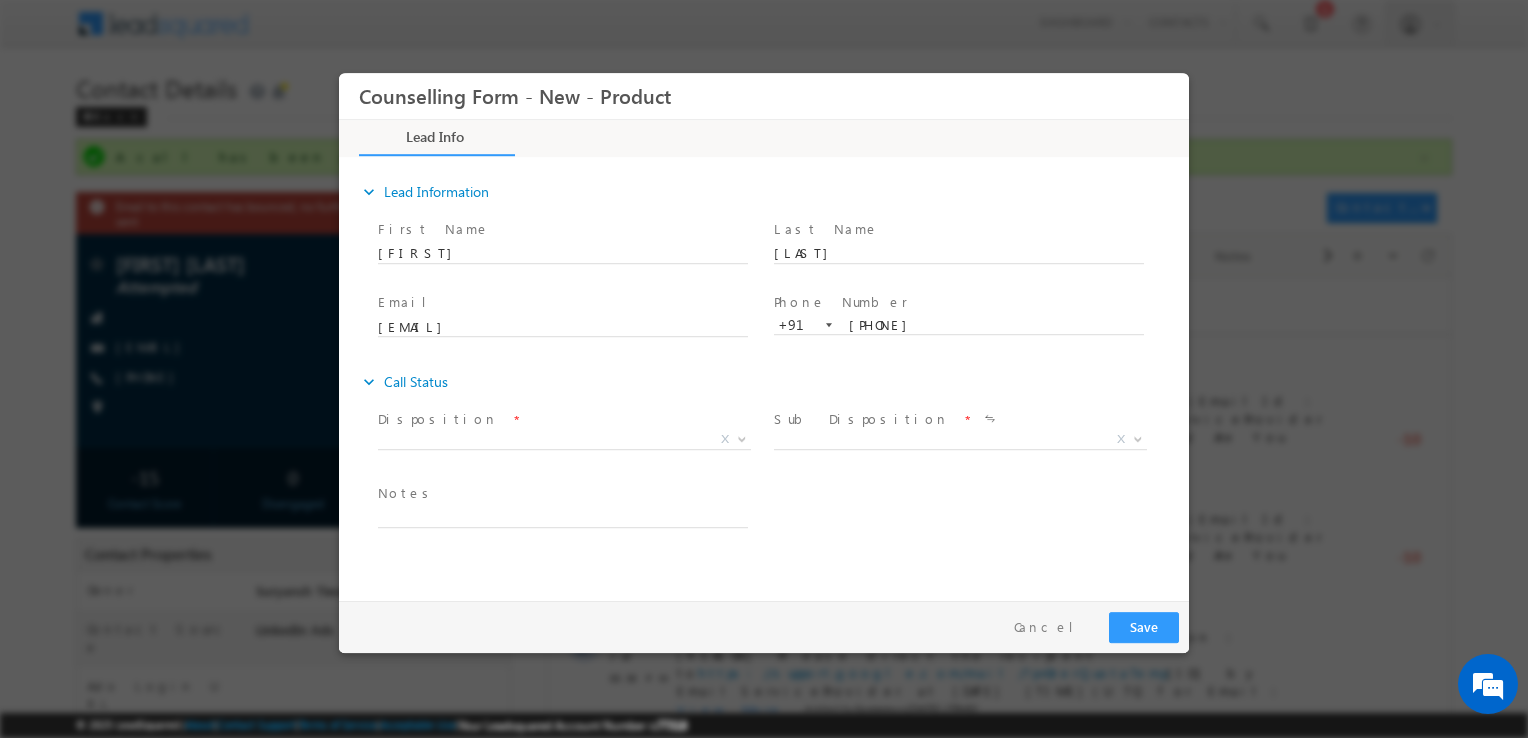 click on "X" at bounding box center [572, 443] 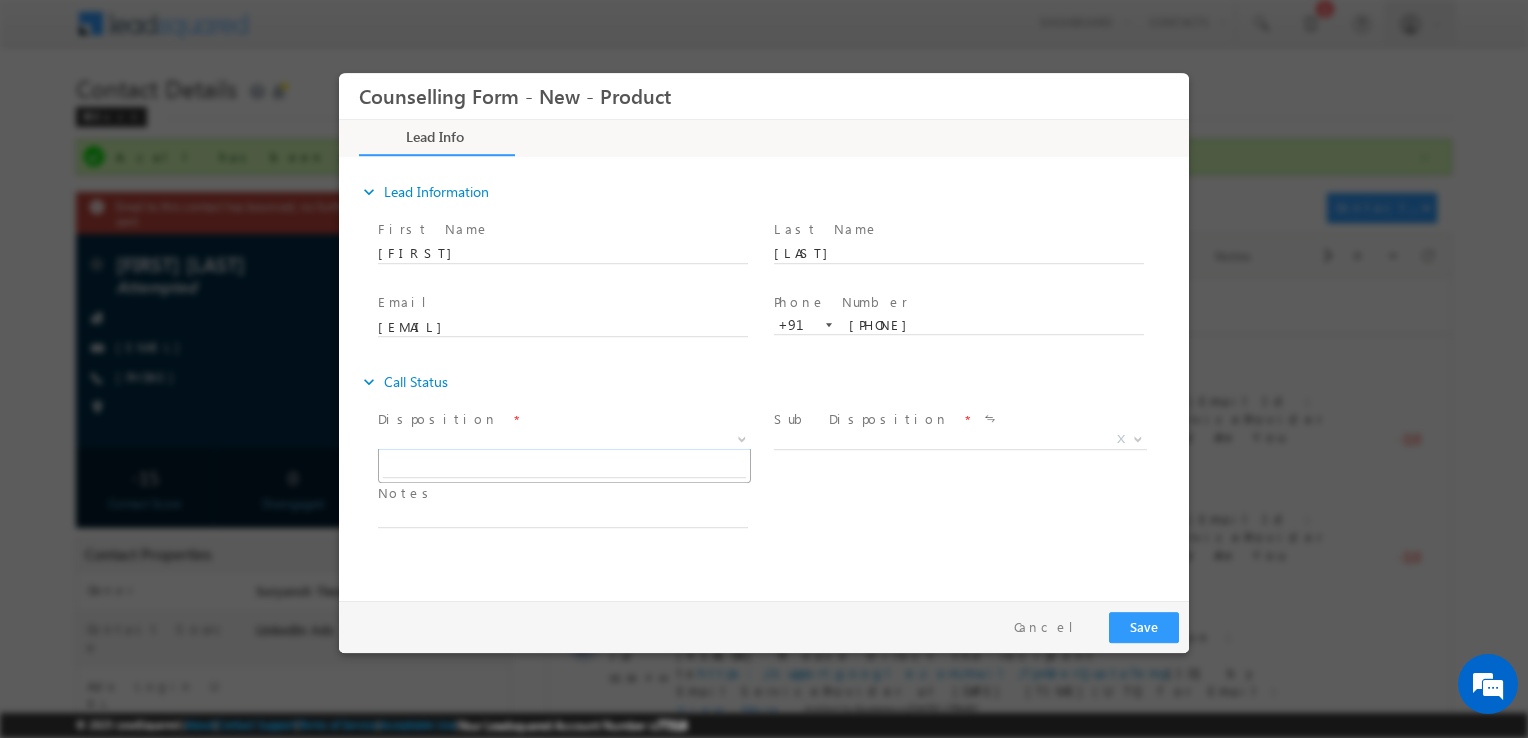 click on "X" at bounding box center [564, 440] 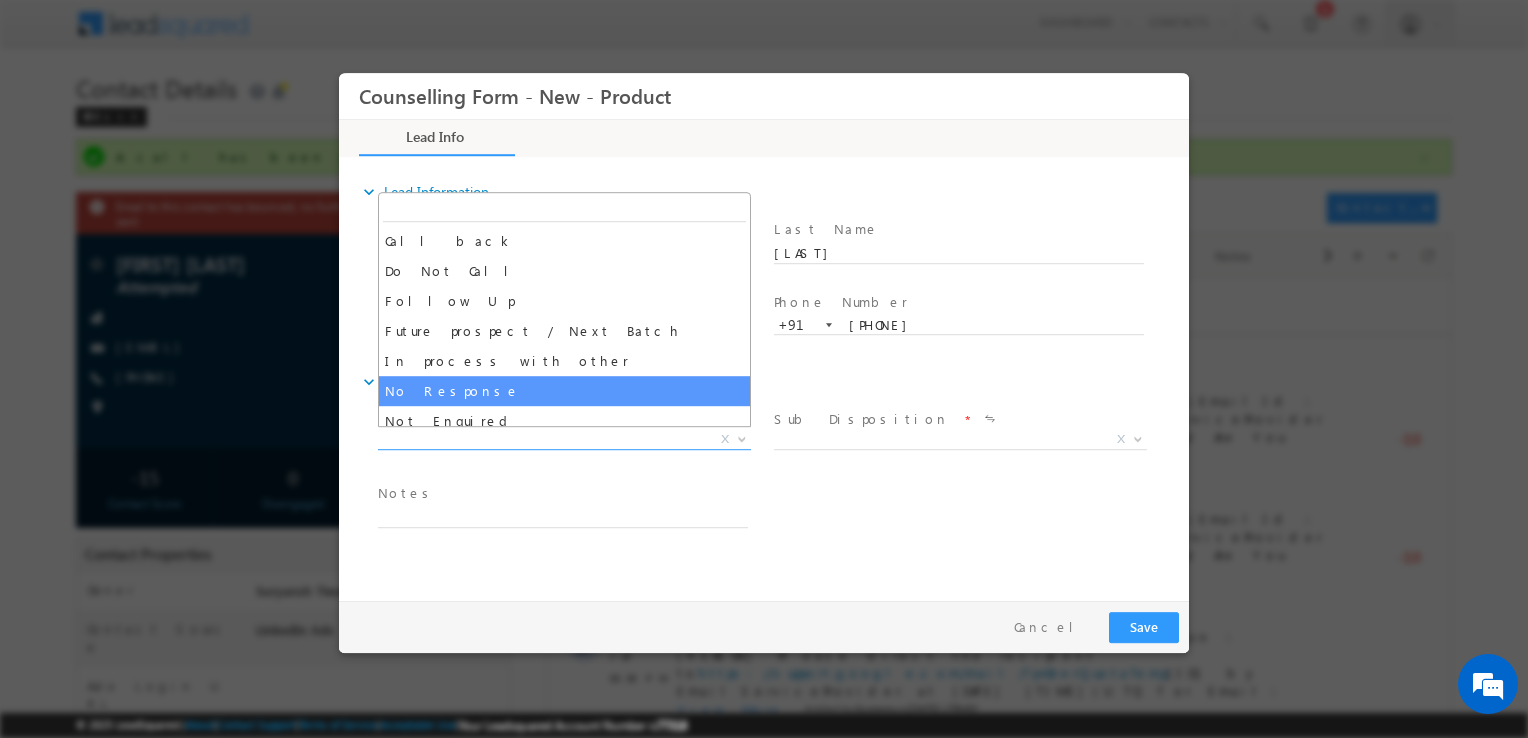 select on "No Response" 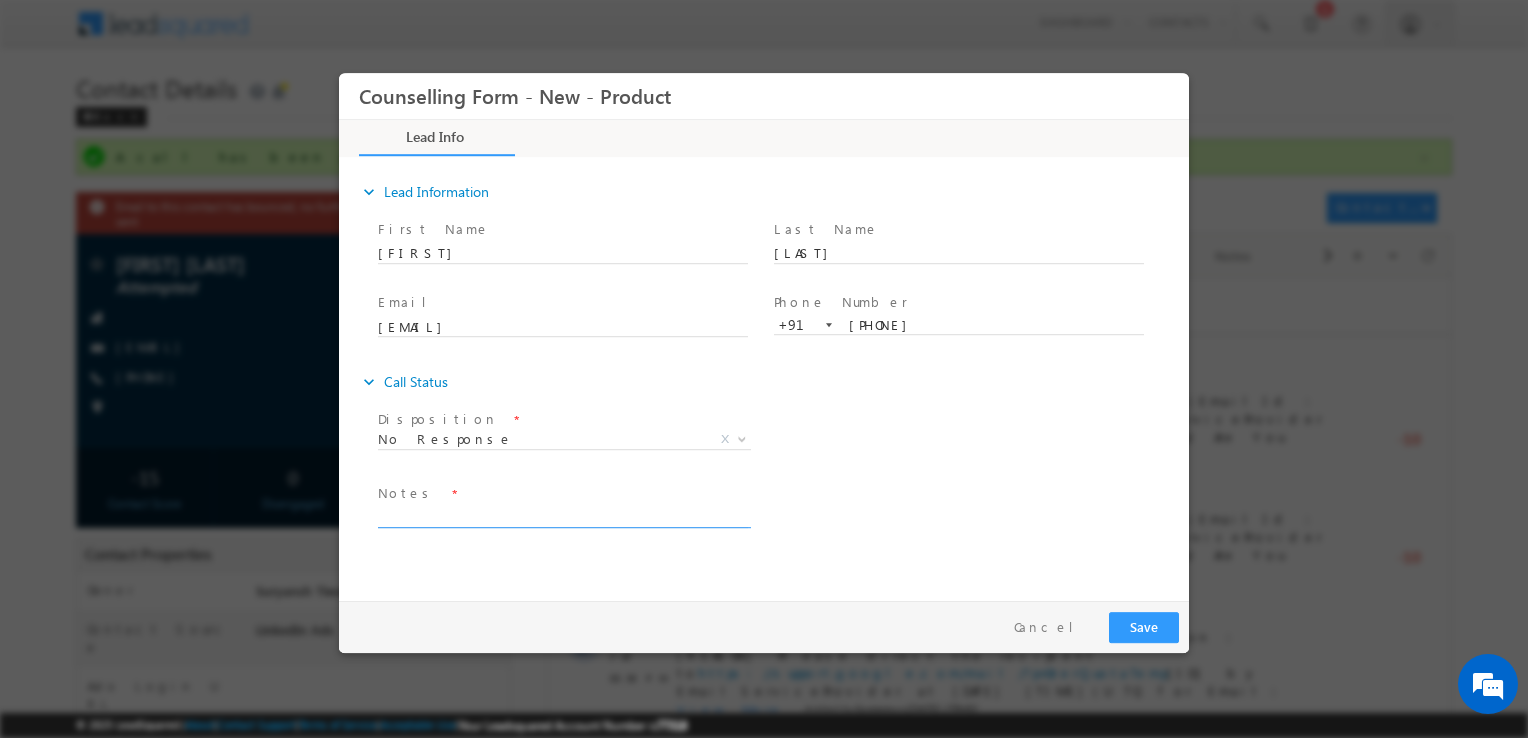 click at bounding box center [563, 516] 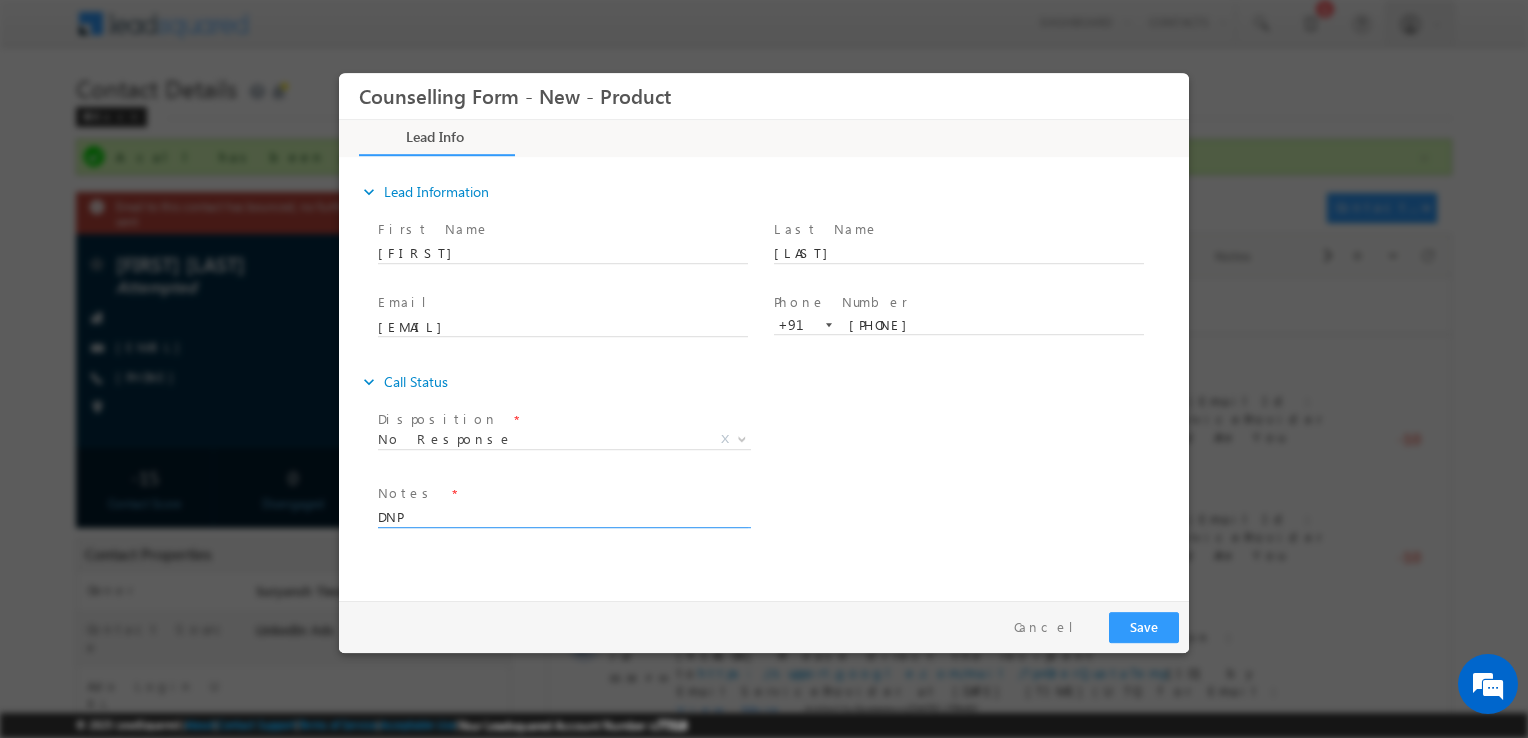 type on "DNP" 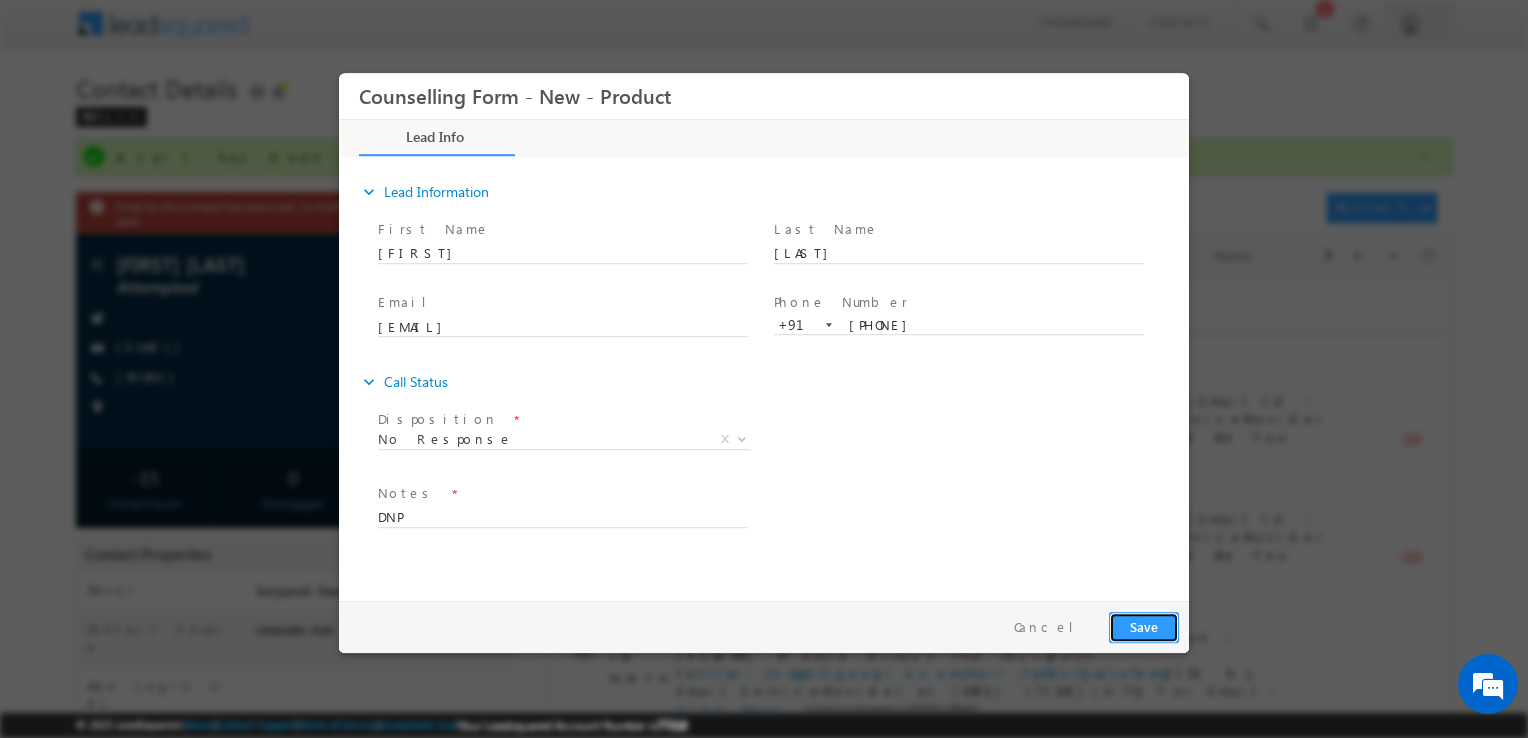 click on "Save" at bounding box center [1144, 627] 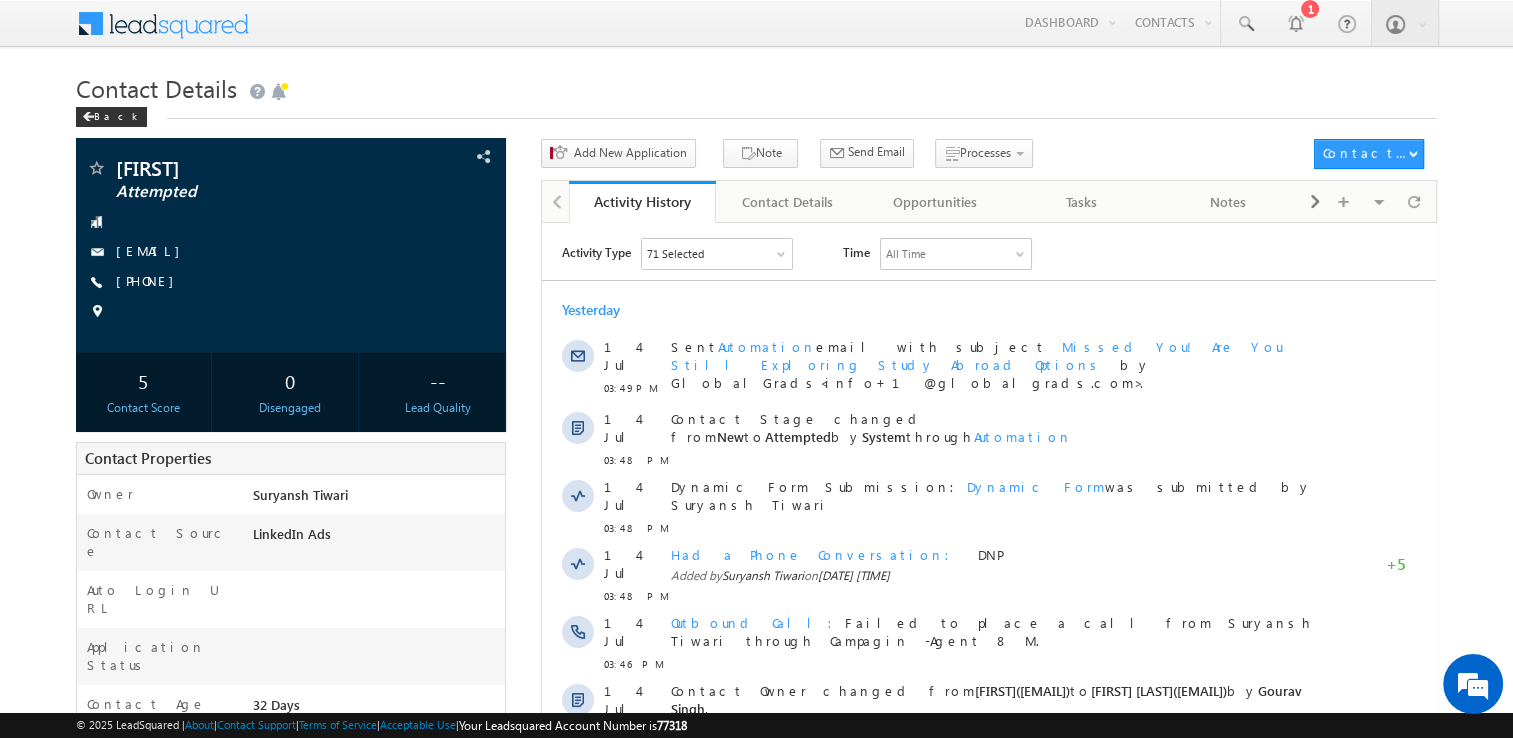 scroll, scrollTop: 0, scrollLeft: 0, axis: both 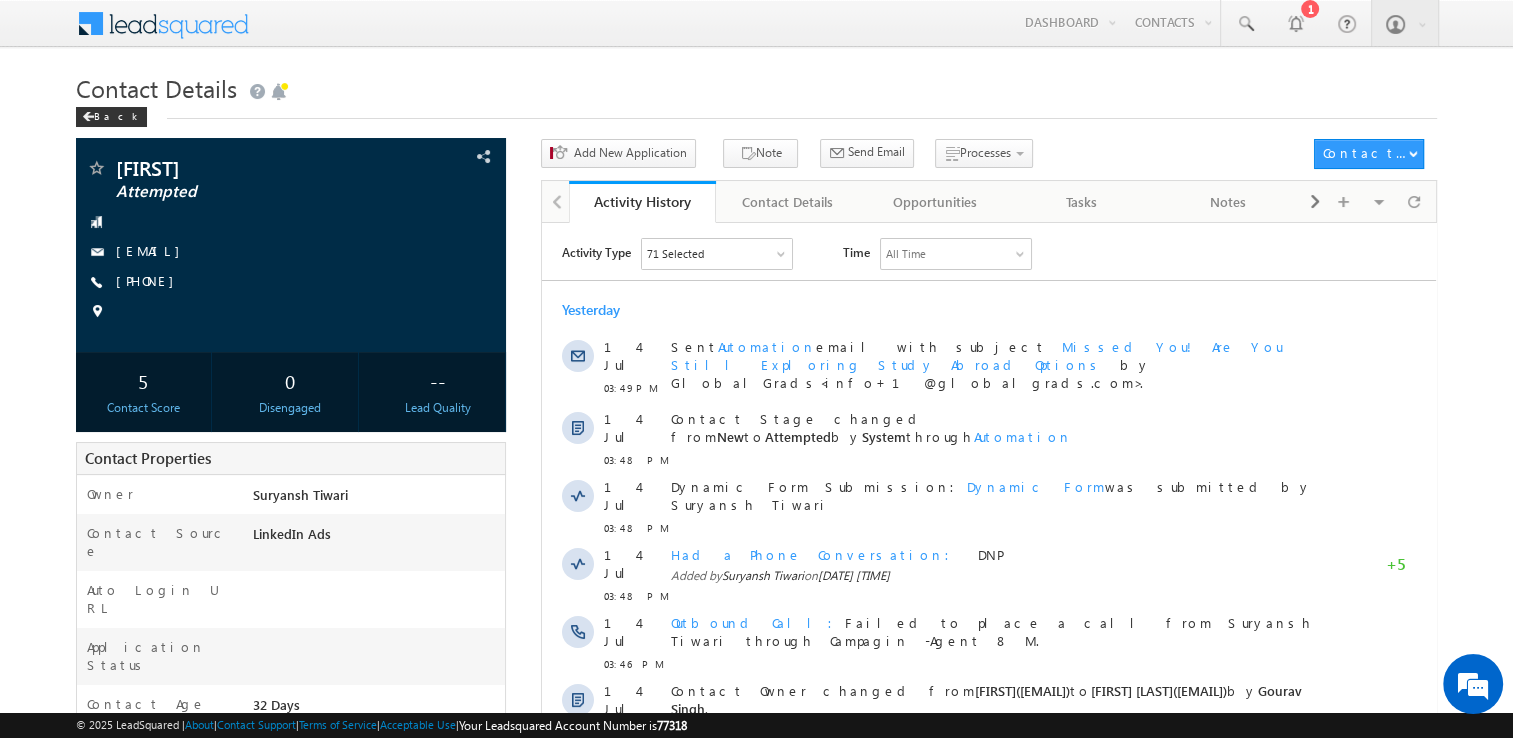 click on "+91-7019250317" at bounding box center (150, 280) 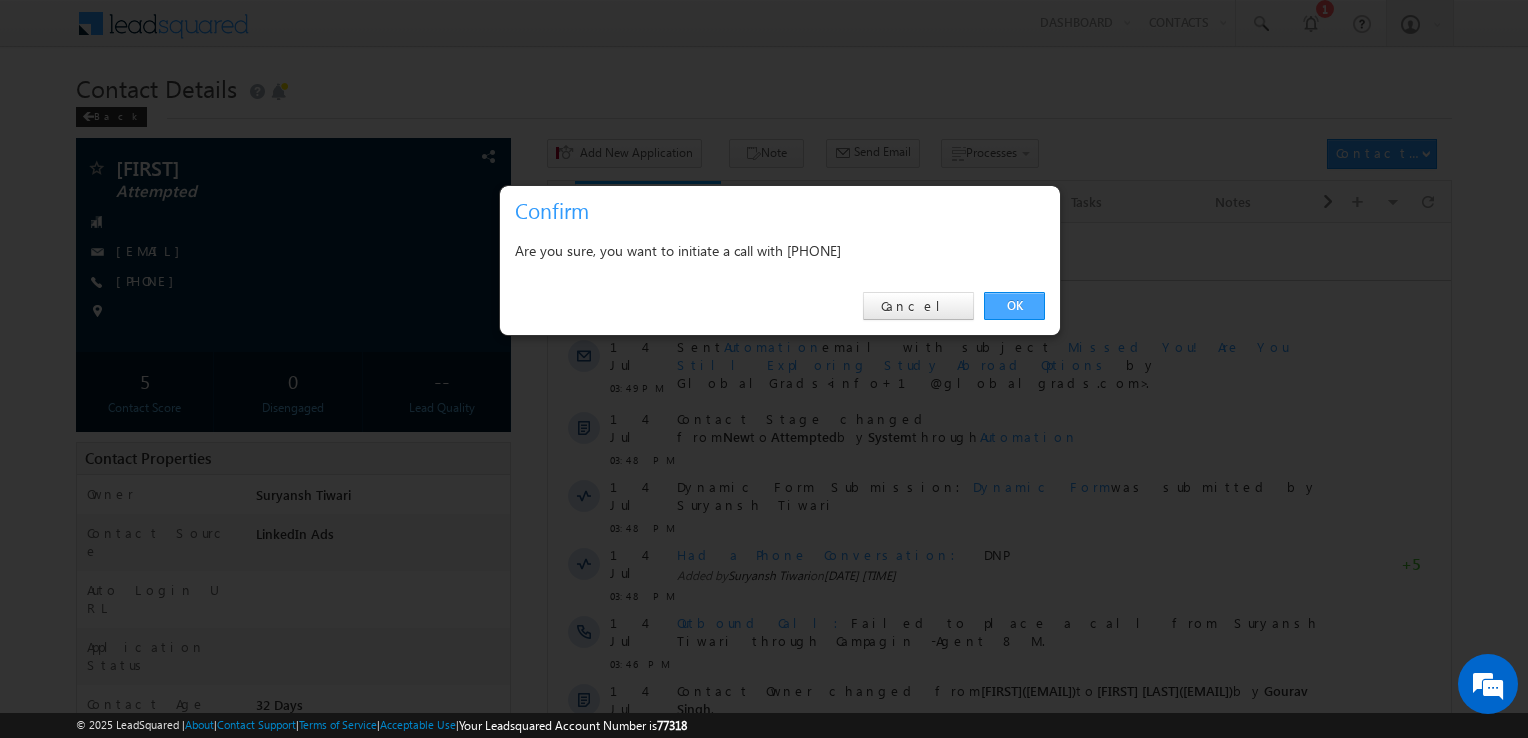 click on "OK" at bounding box center [1014, 306] 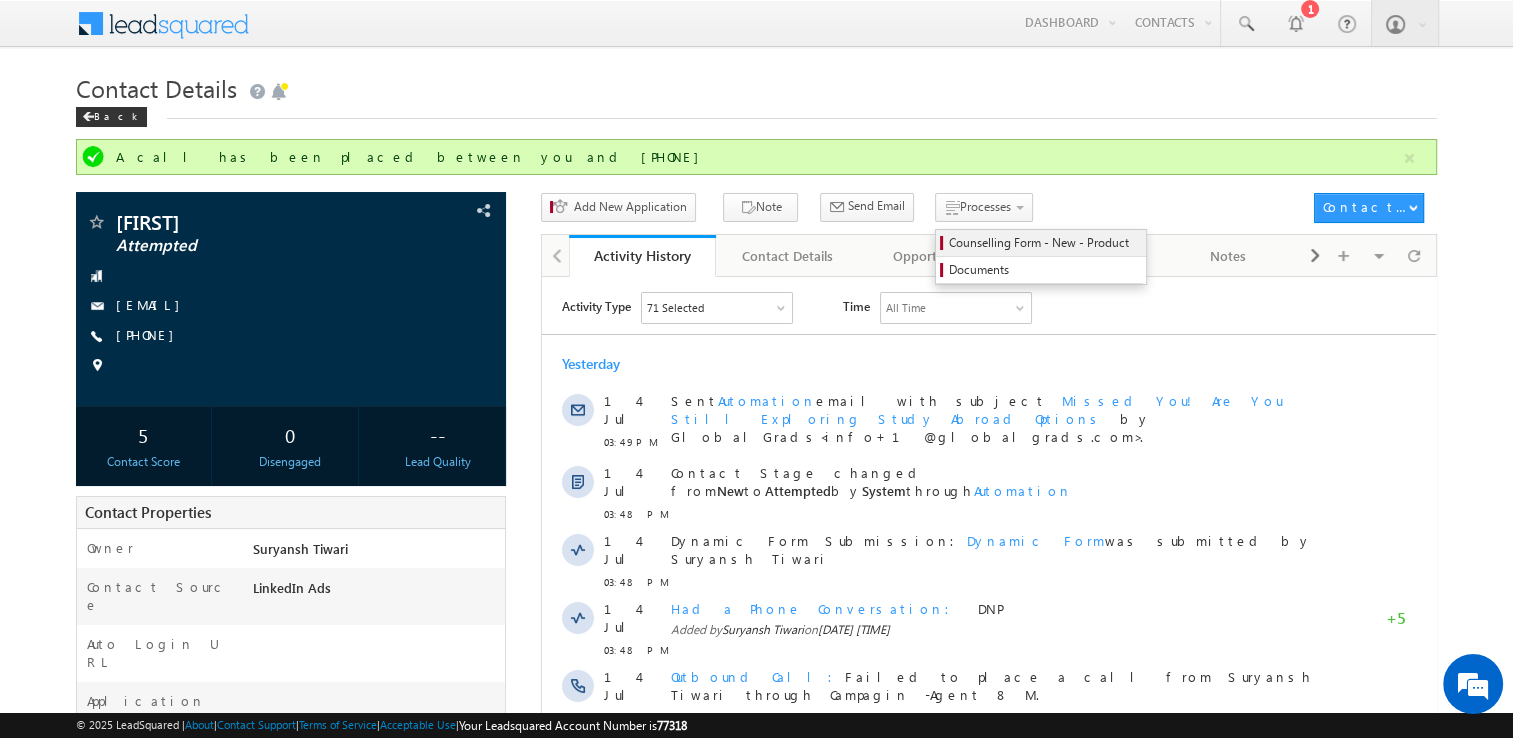 click on "Counselling Form - New - Product" at bounding box center (1044, 243) 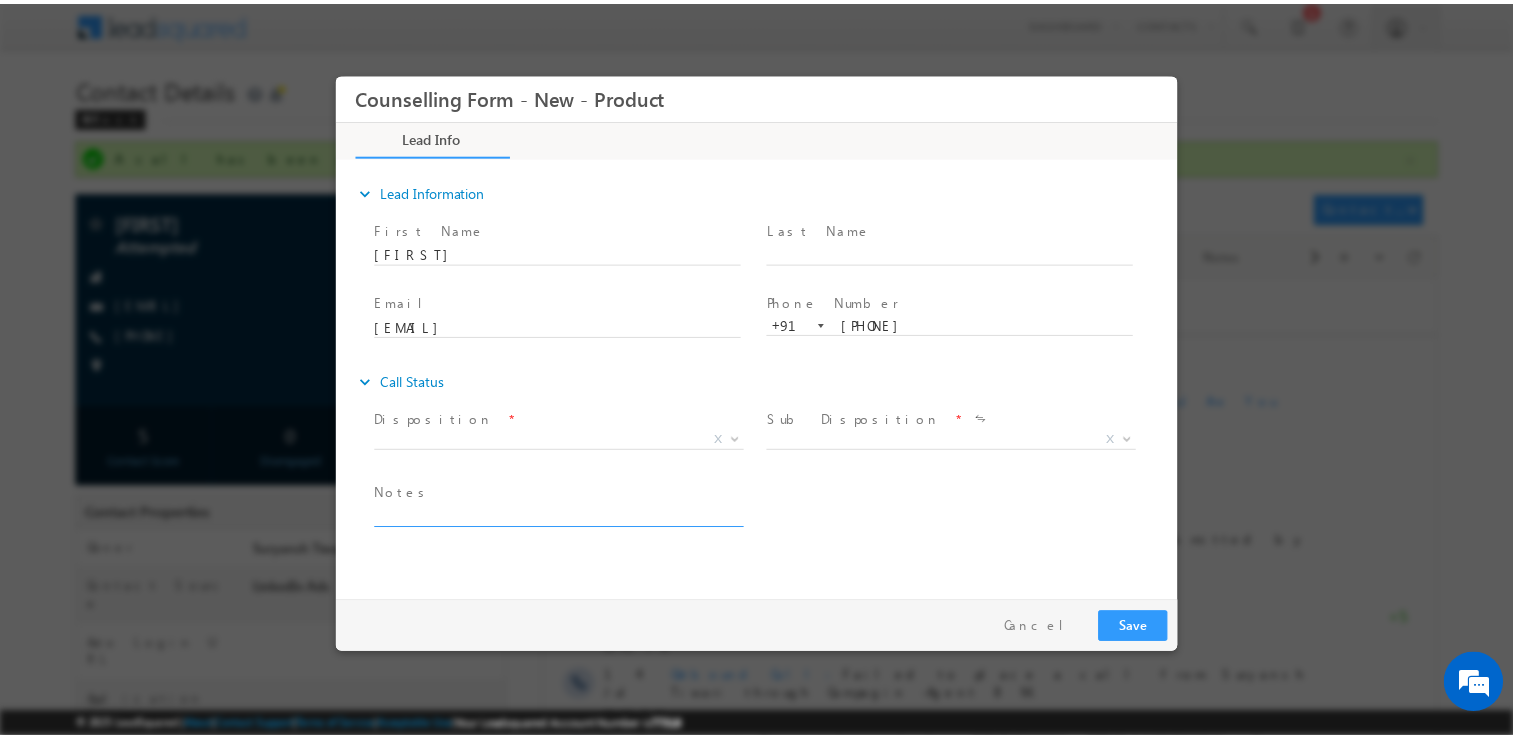 scroll, scrollTop: 0, scrollLeft: 0, axis: both 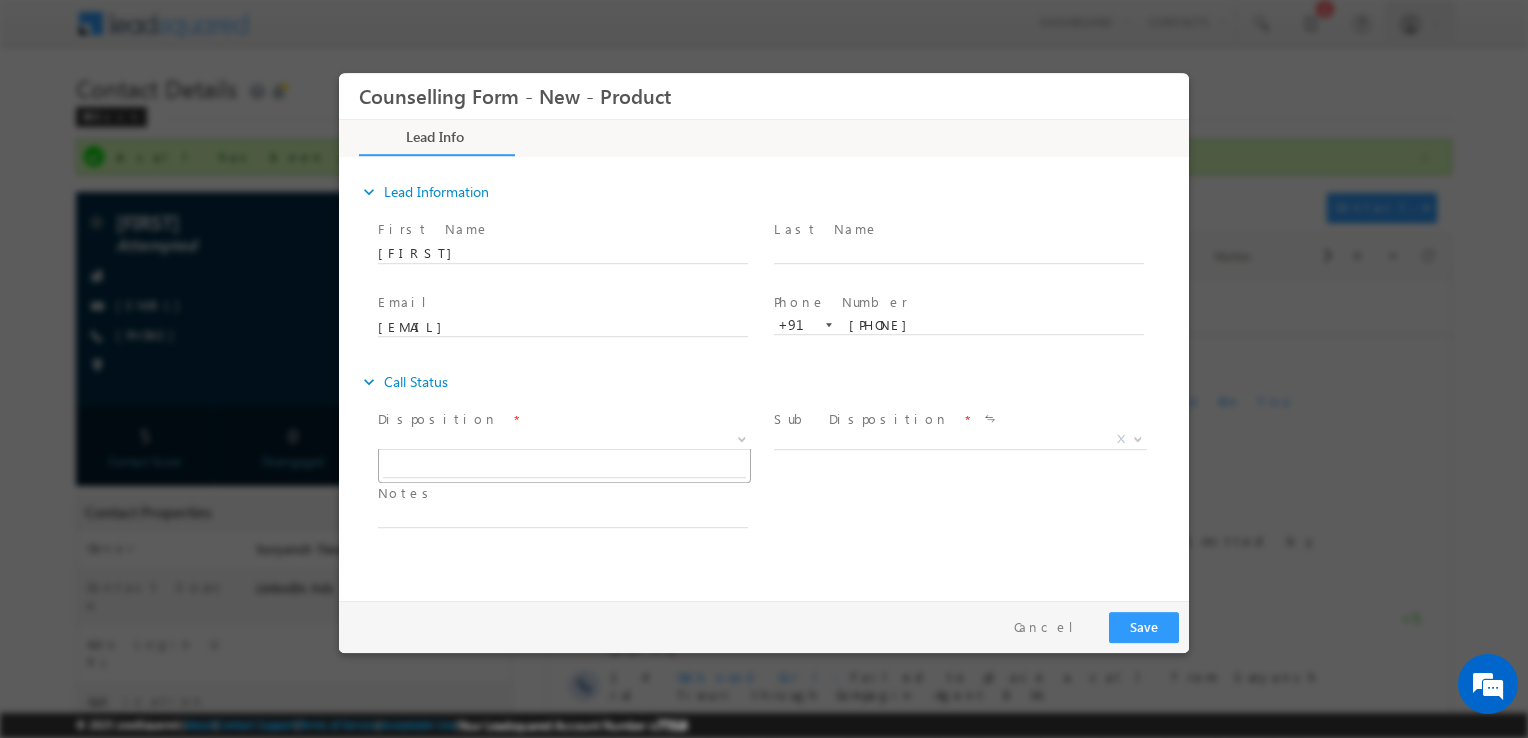 click on "X" at bounding box center (564, 440) 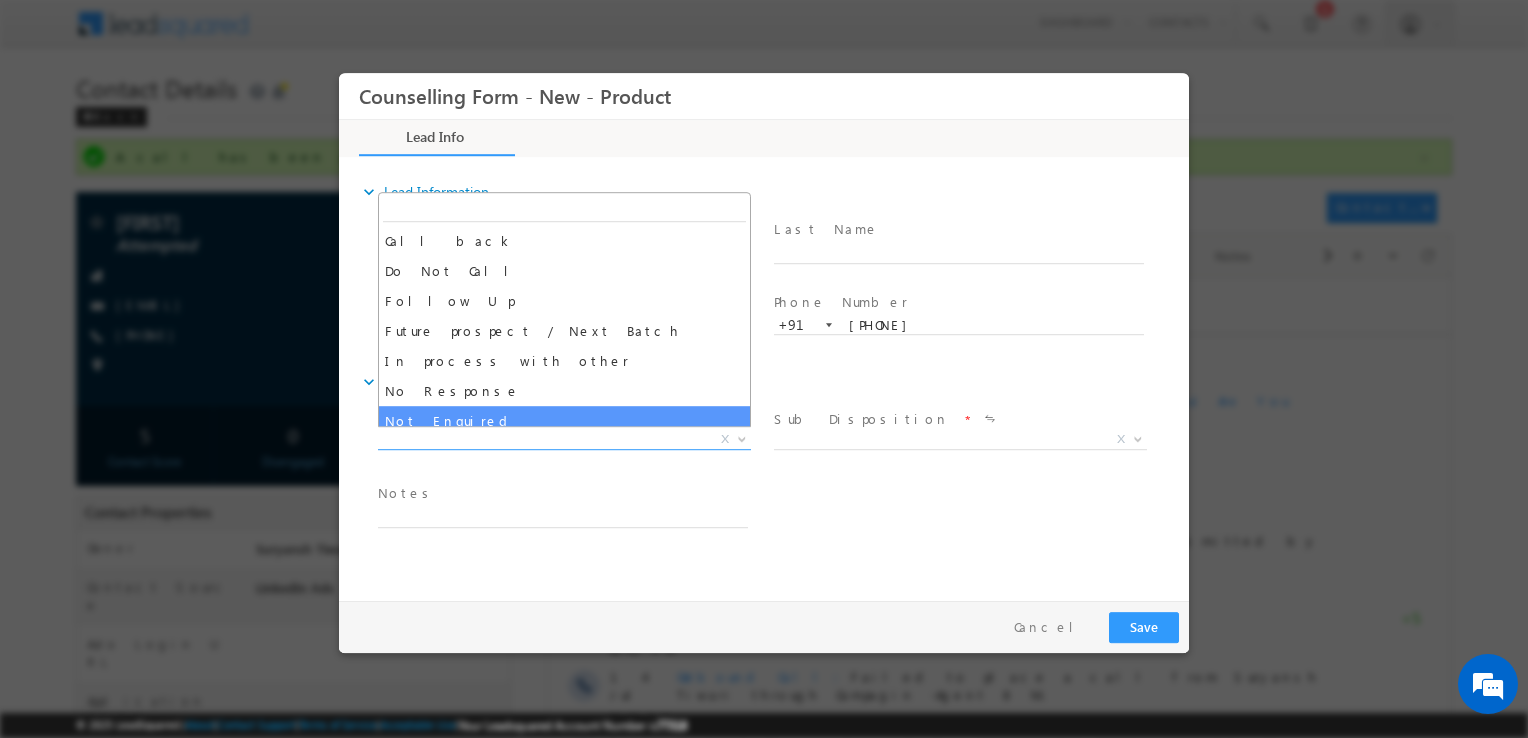 select on "No Response" 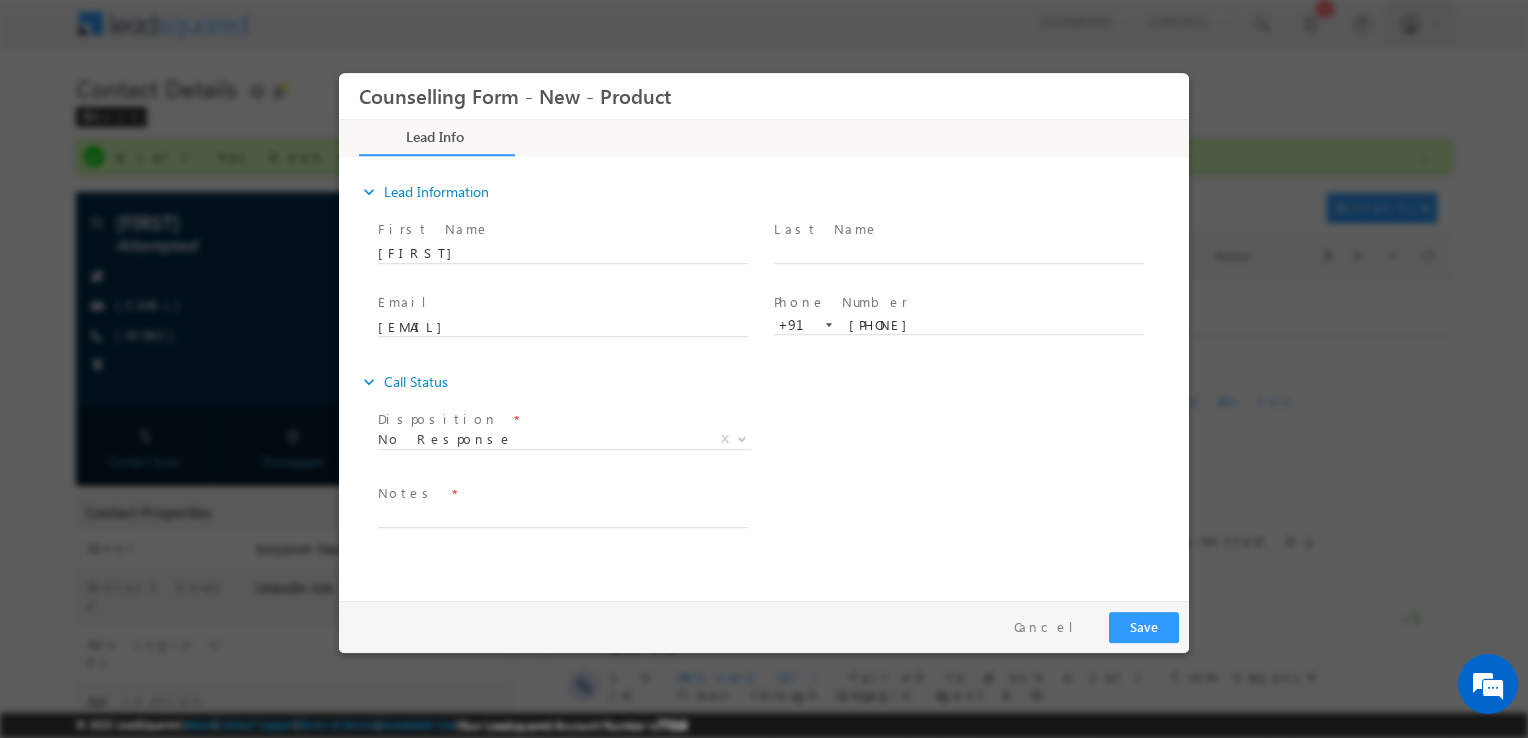 click on "expand_more Call Status
Disposition
*" at bounding box center (774, 458) 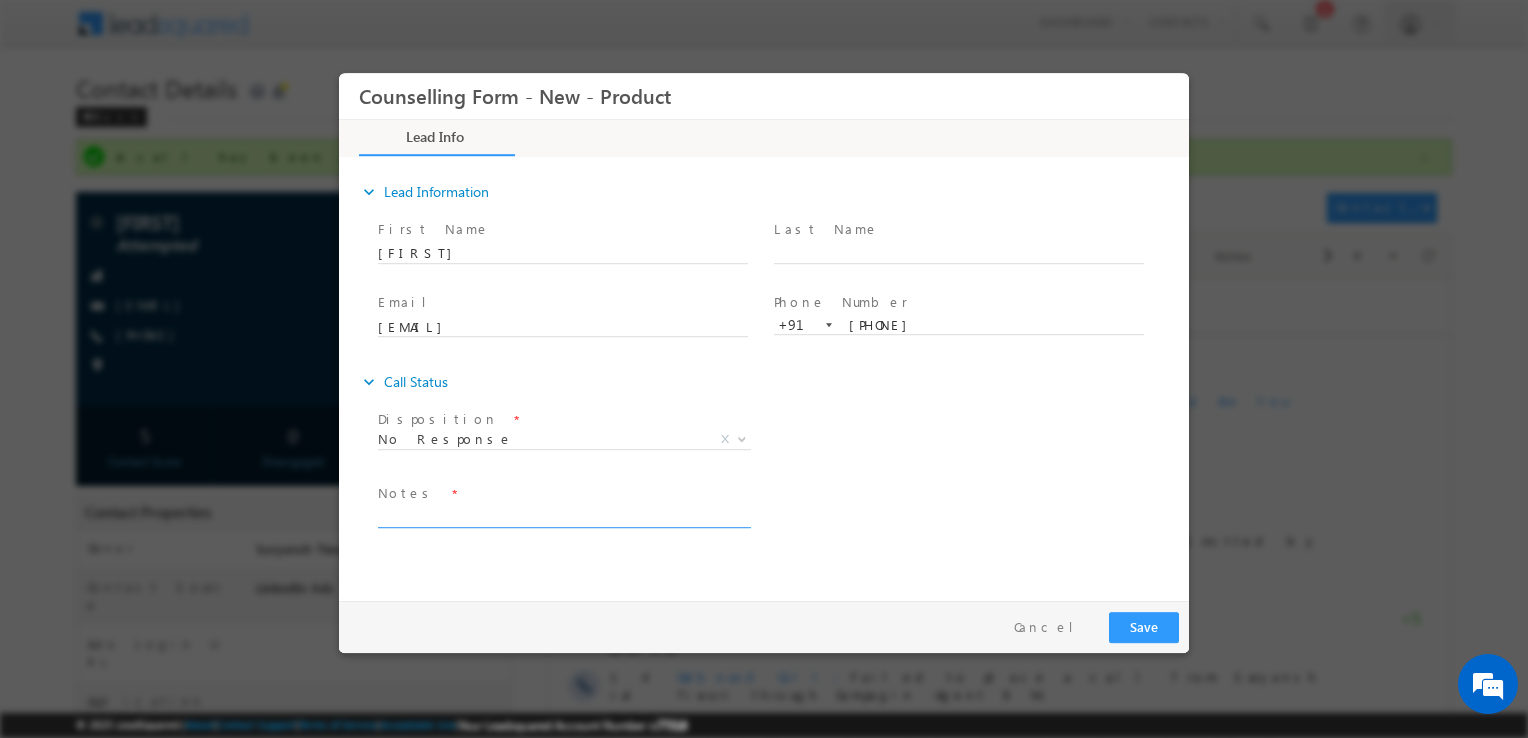 click at bounding box center (563, 516) 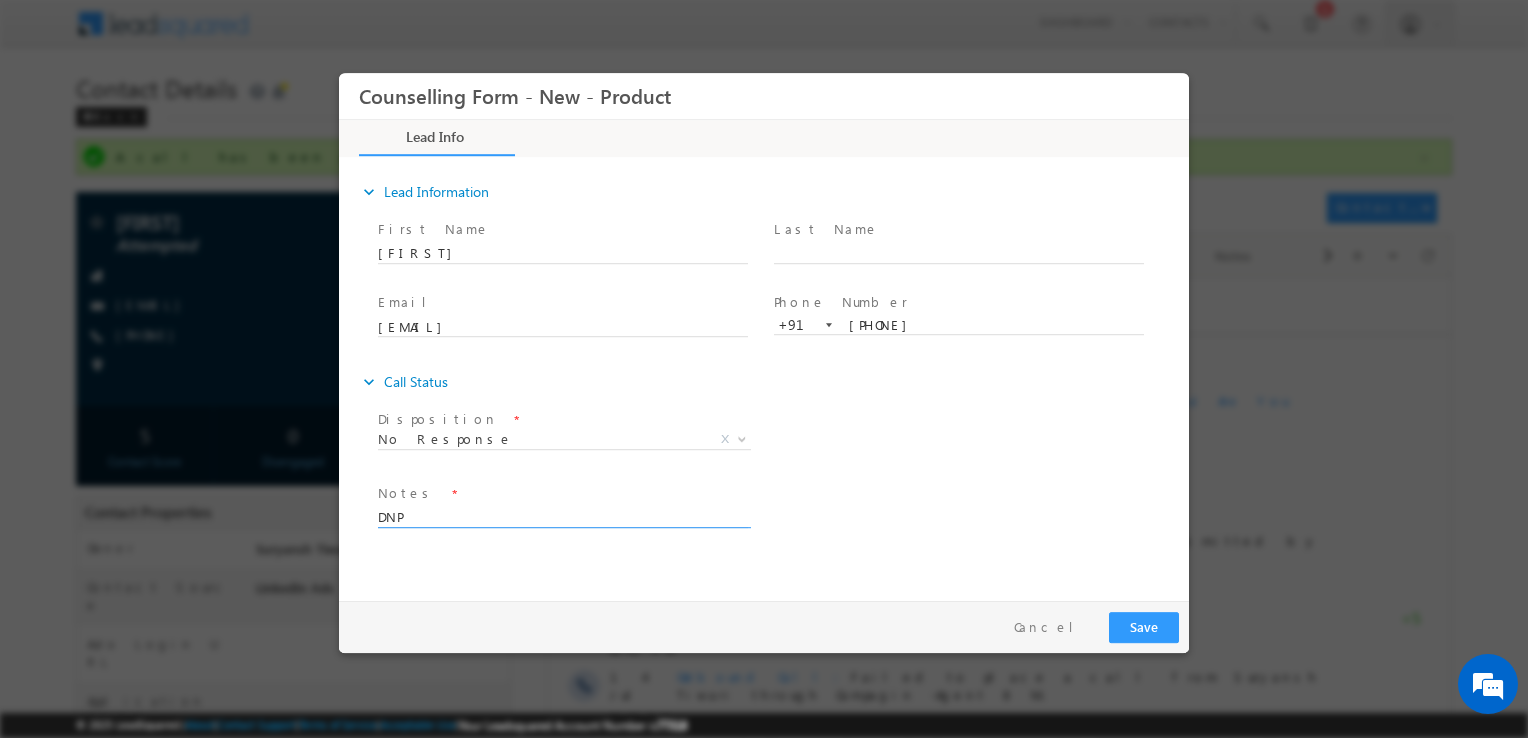 type on "DNP" 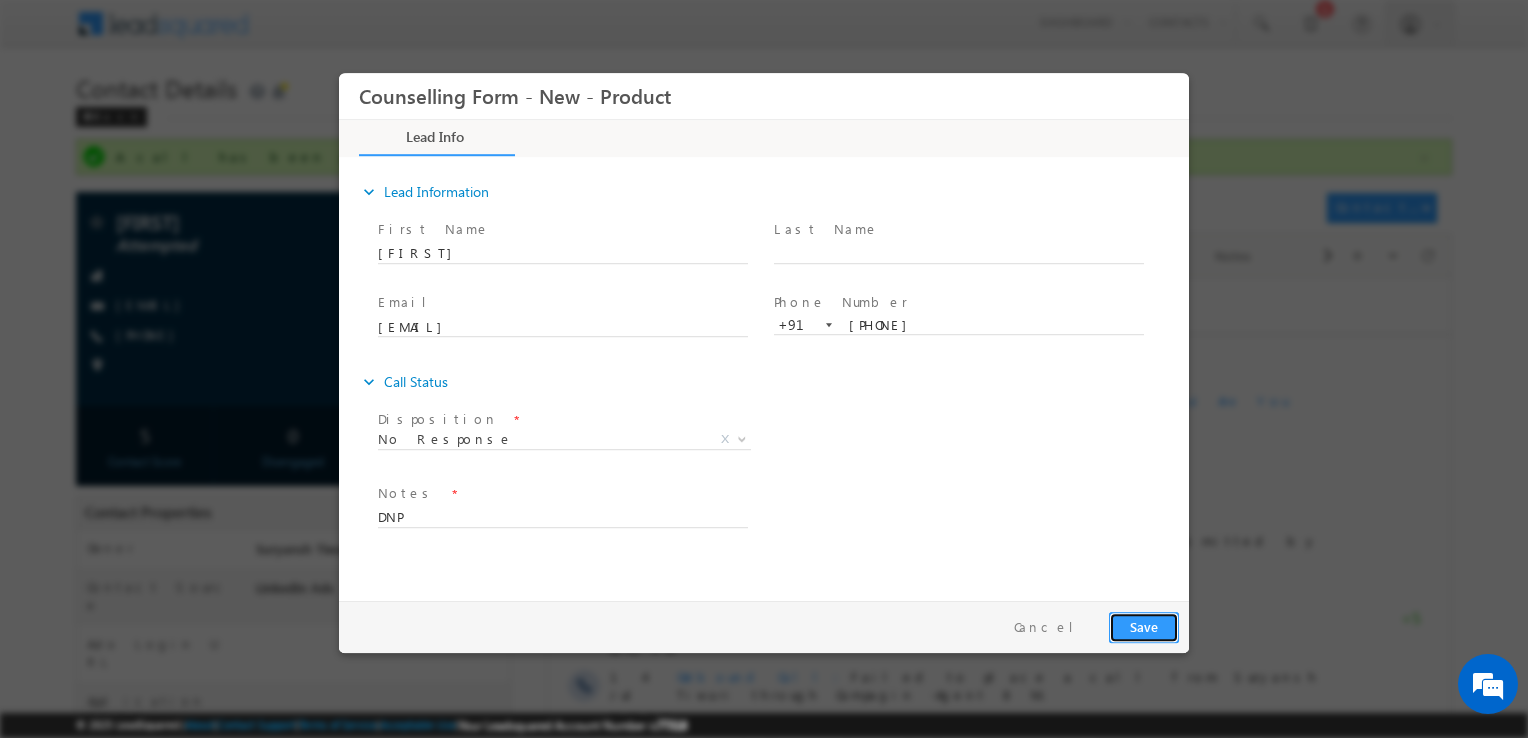 click on "Save" at bounding box center [1144, 627] 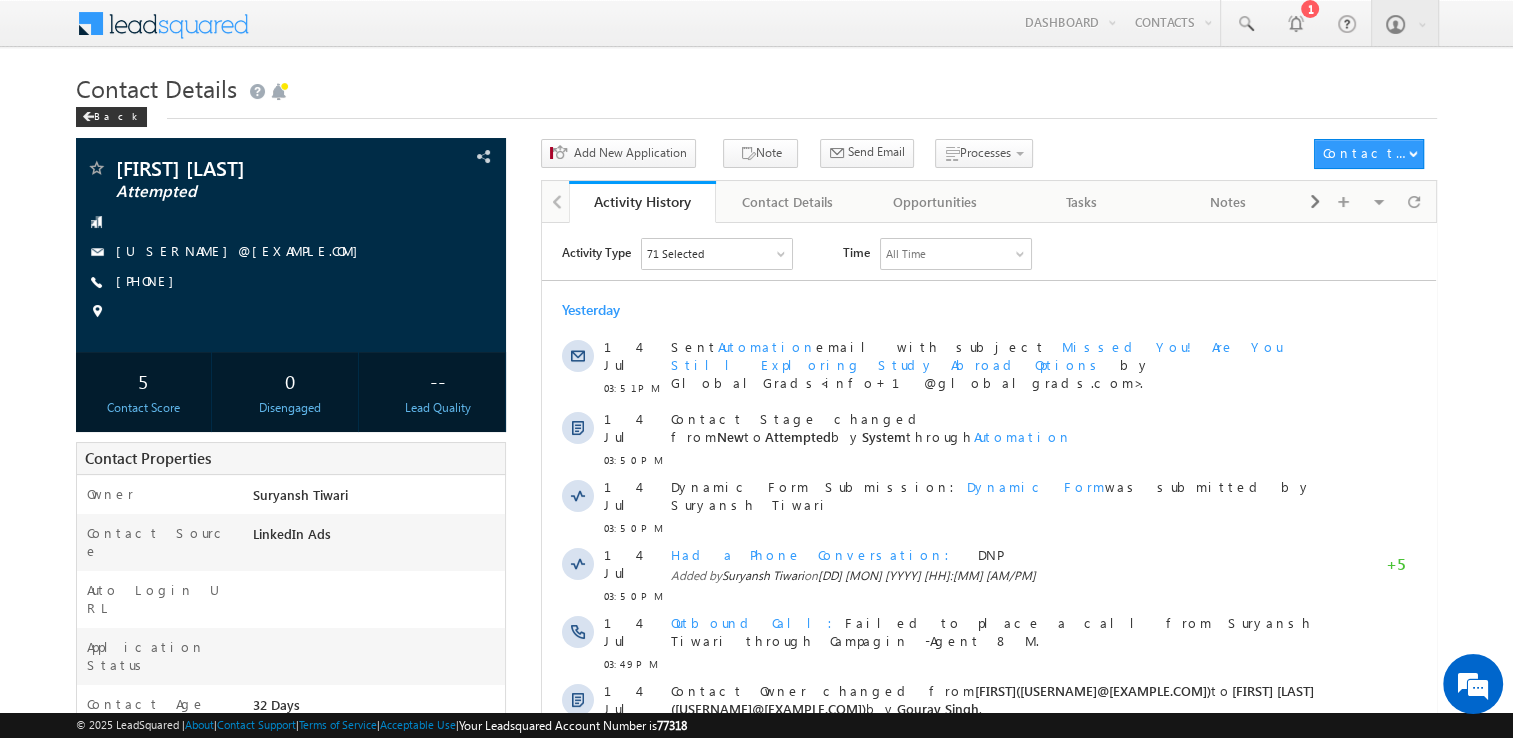 scroll, scrollTop: 0, scrollLeft: 0, axis: both 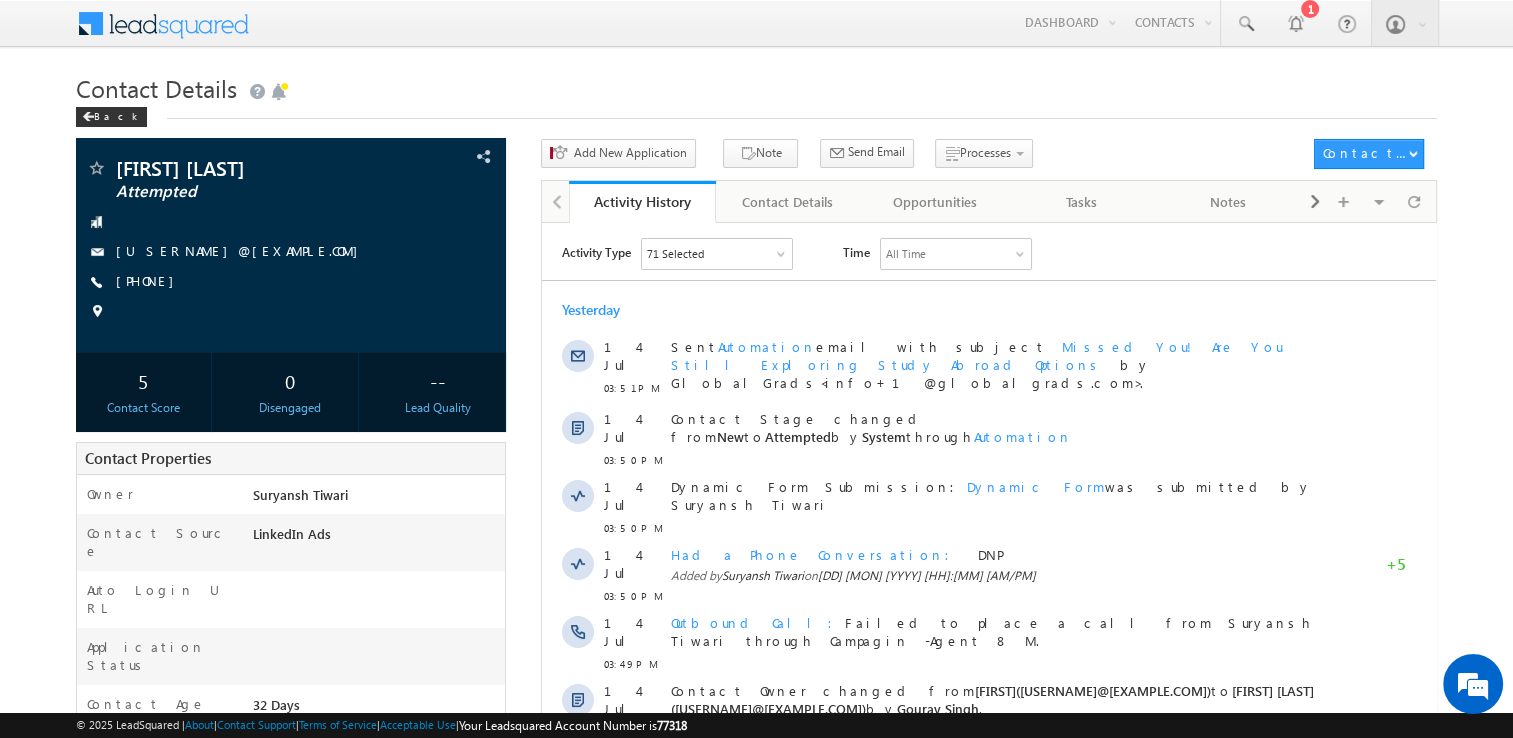 click on "+91-7982464038" at bounding box center [150, 280] 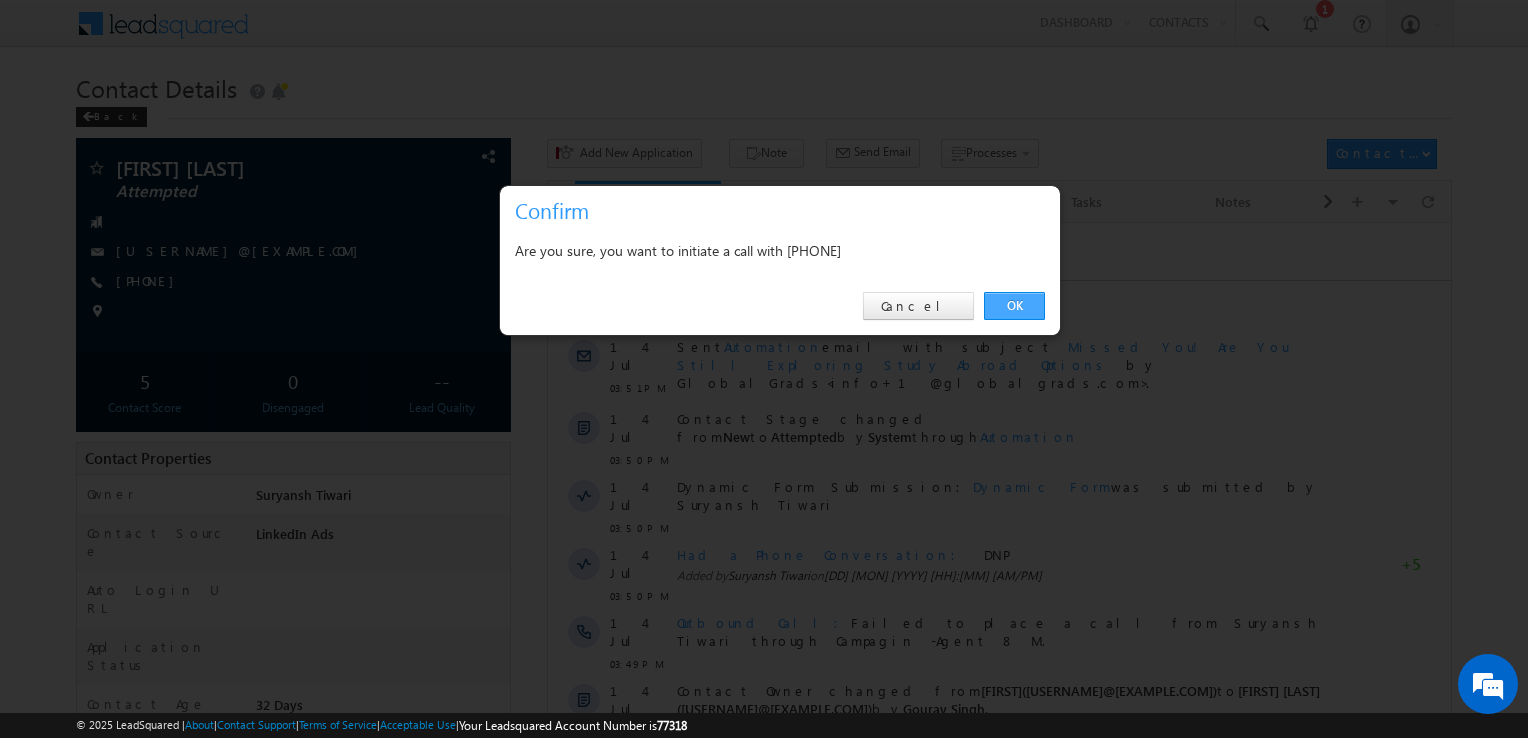 click on "OK" at bounding box center [1014, 306] 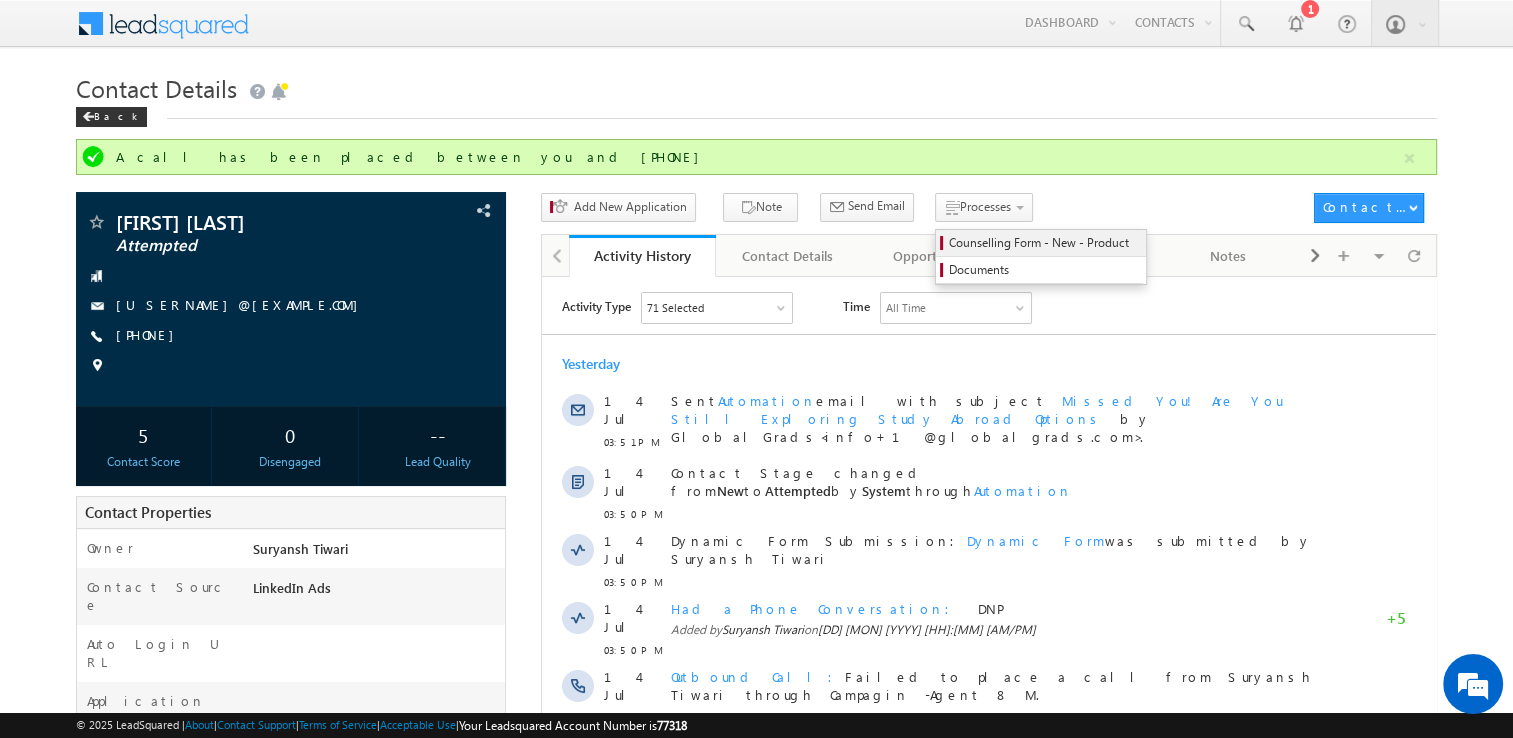 click on "Counselling Form - New - Product" at bounding box center (1044, 243) 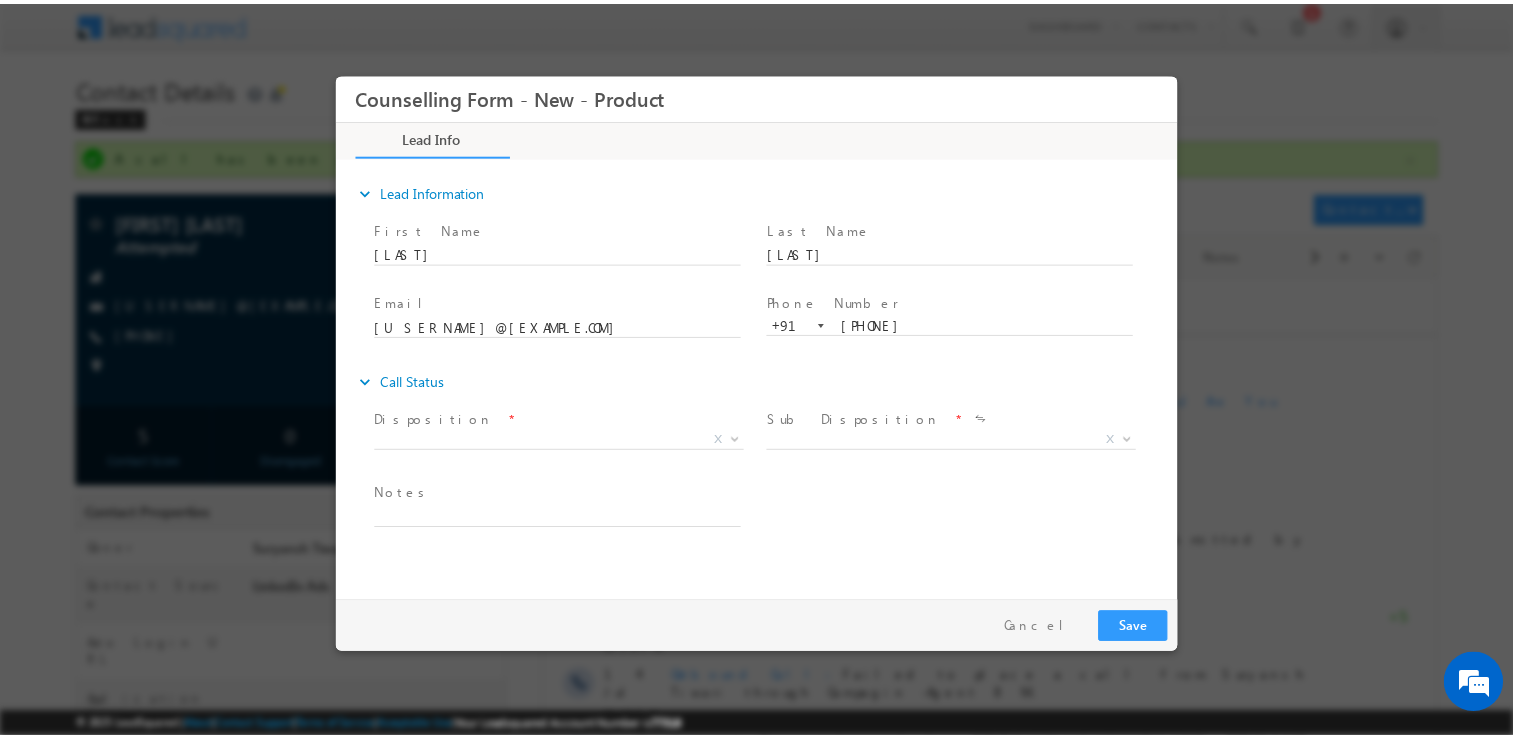 scroll, scrollTop: 0, scrollLeft: 0, axis: both 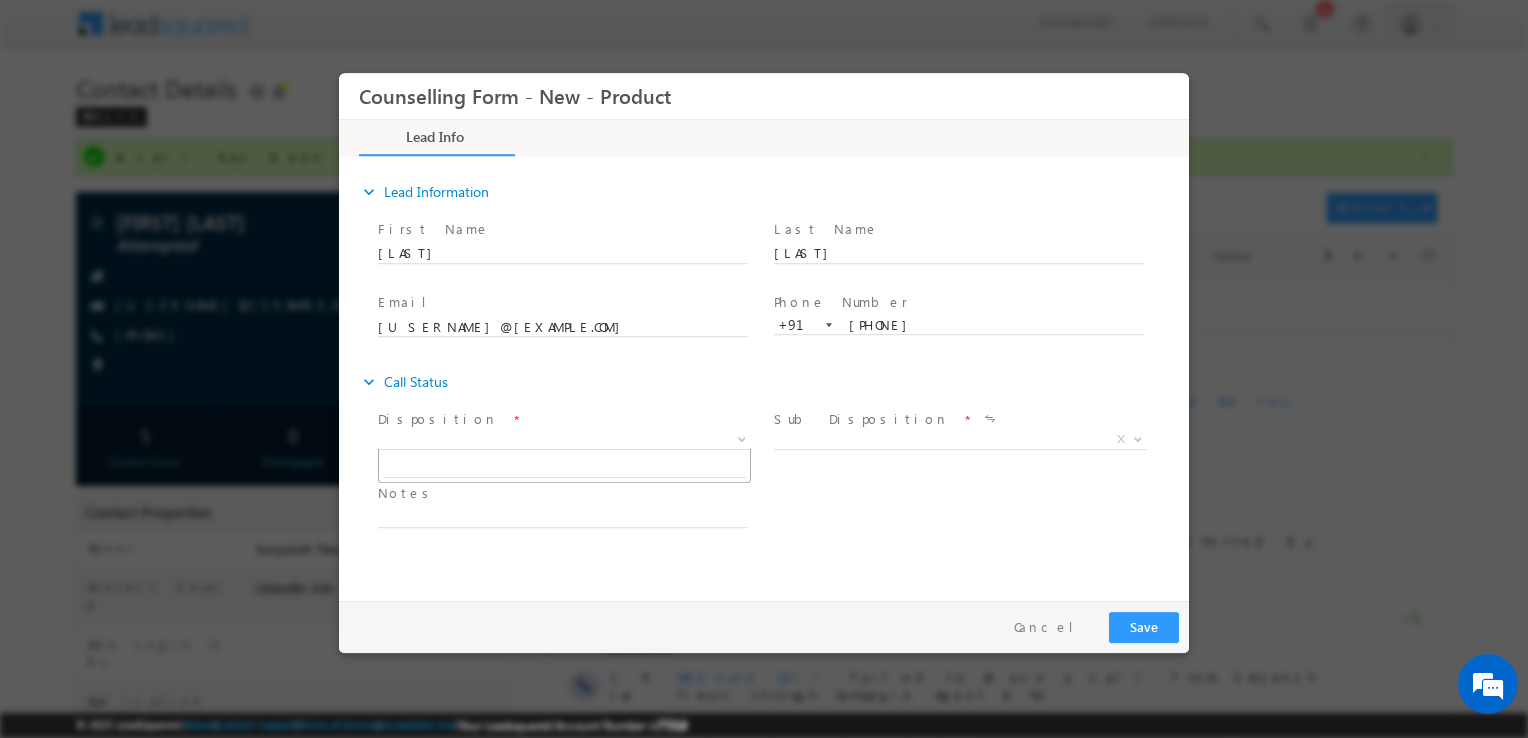 click on "X" at bounding box center (564, 440) 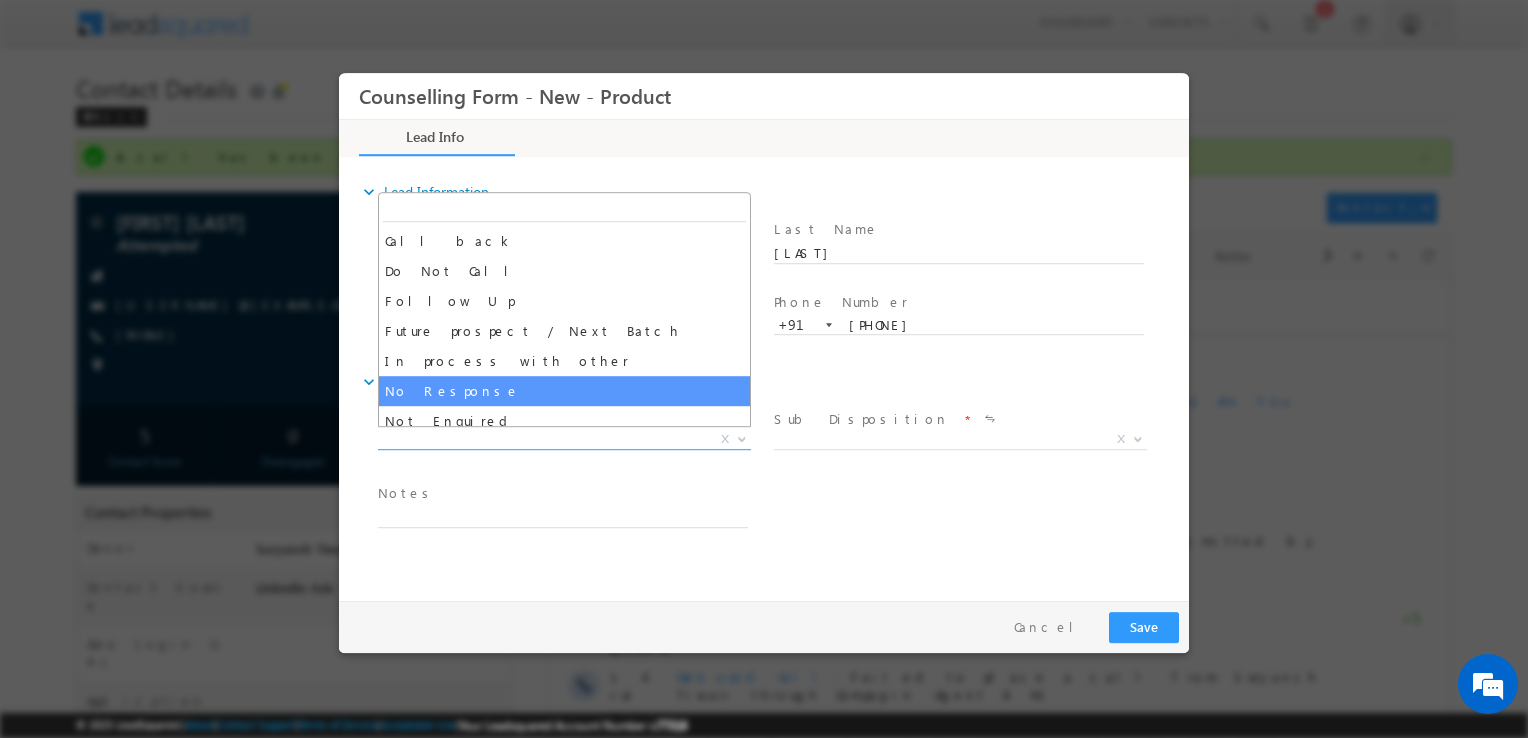 select on "No Response" 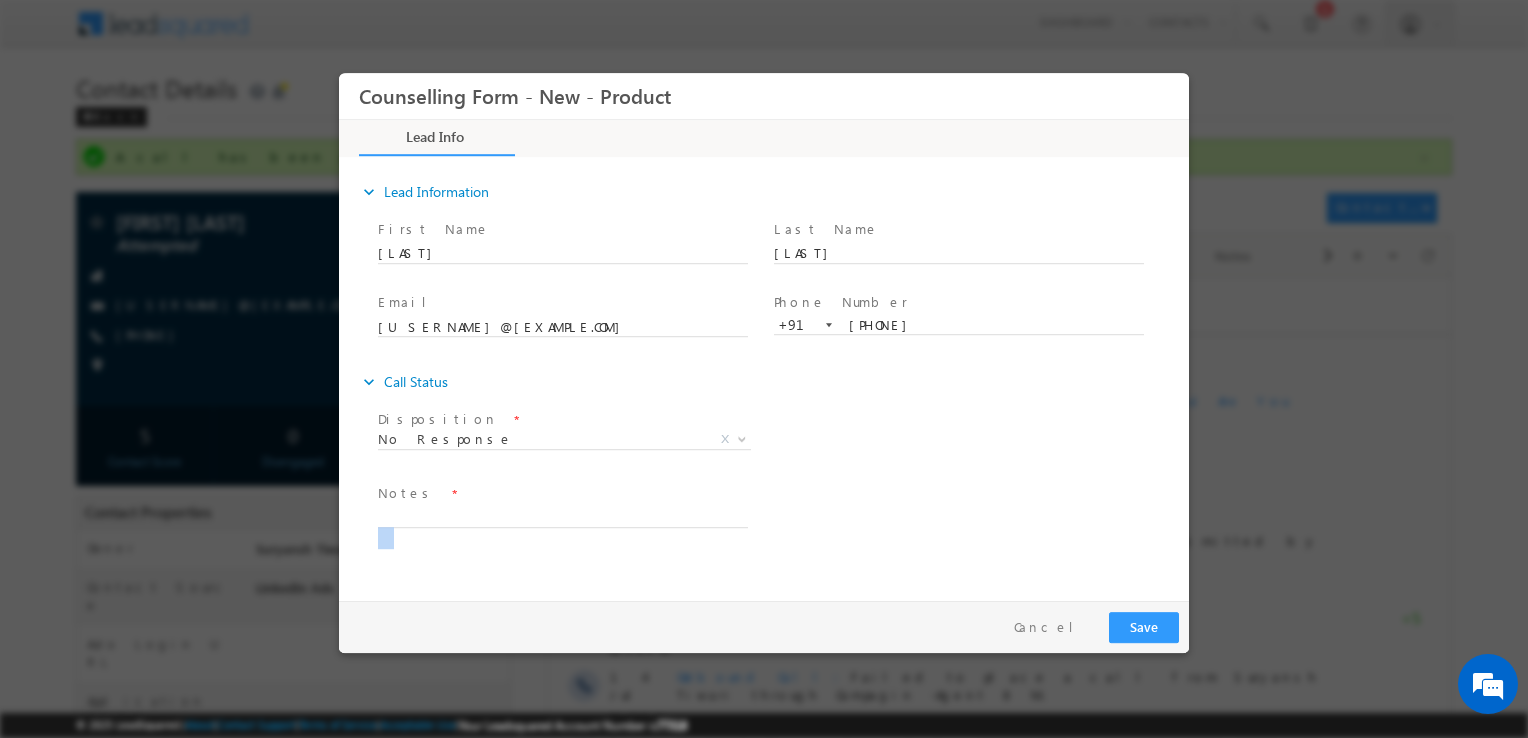 drag, startPoint x: 501, startPoint y: 527, endPoint x: 478, endPoint y: 515, distance: 25.942244 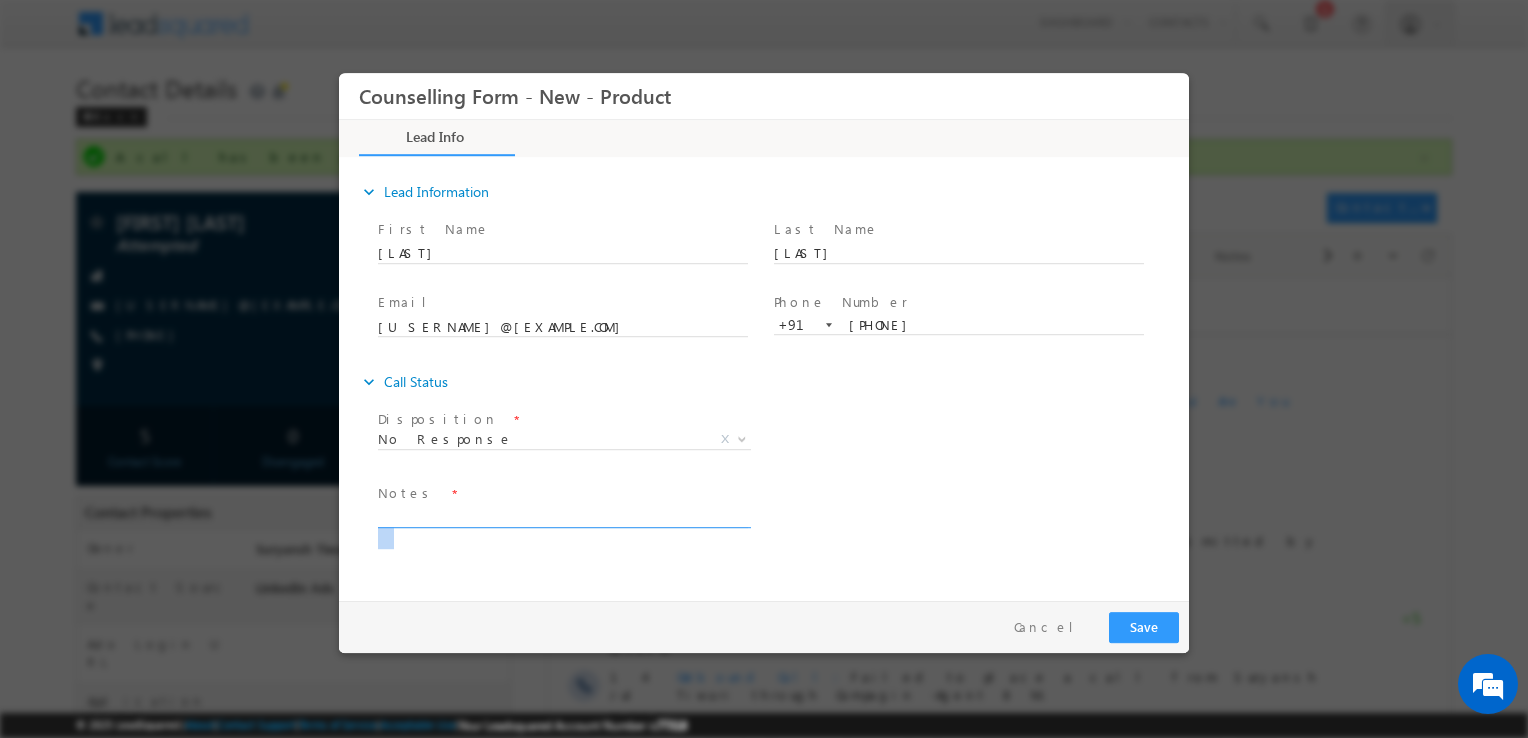 click at bounding box center [563, 516] 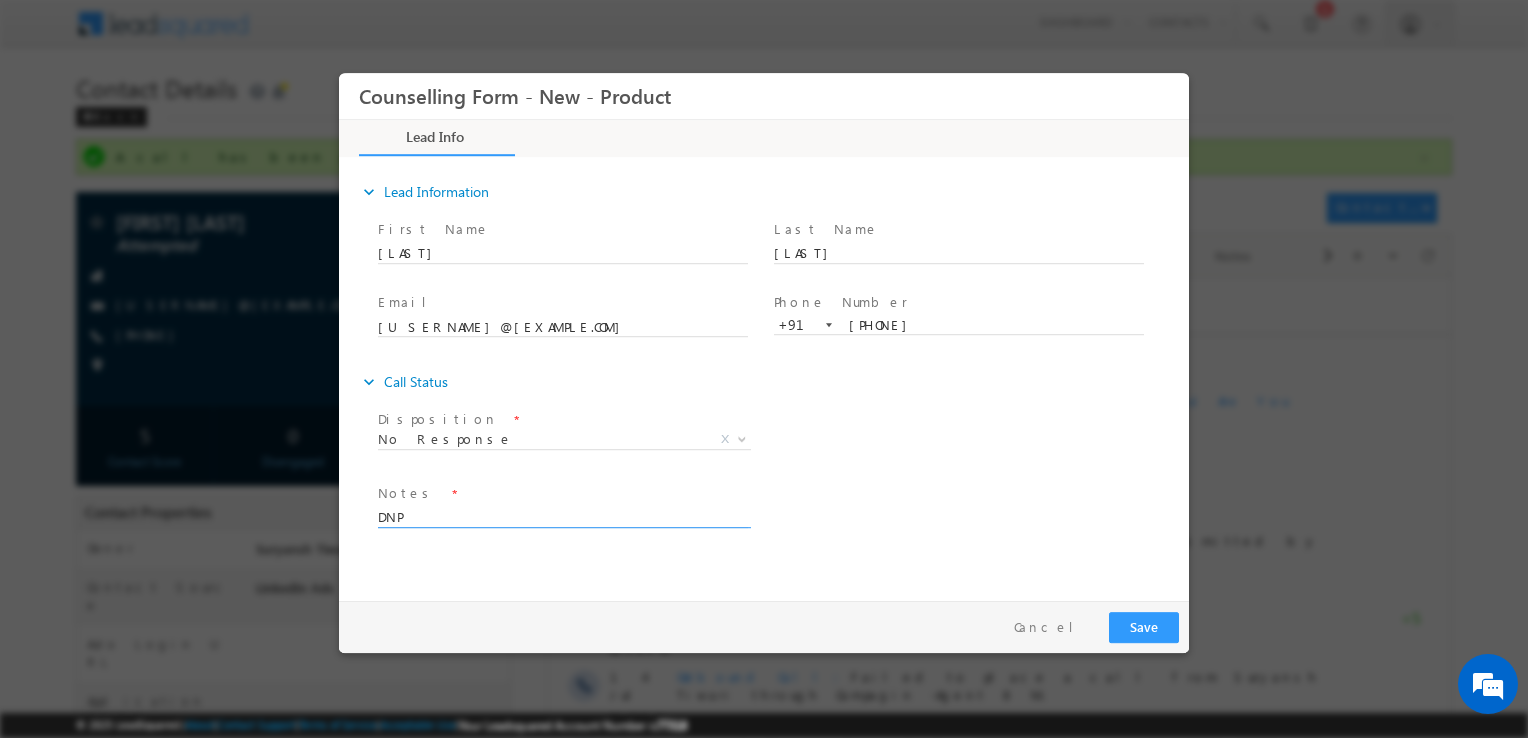 type on "DNP" 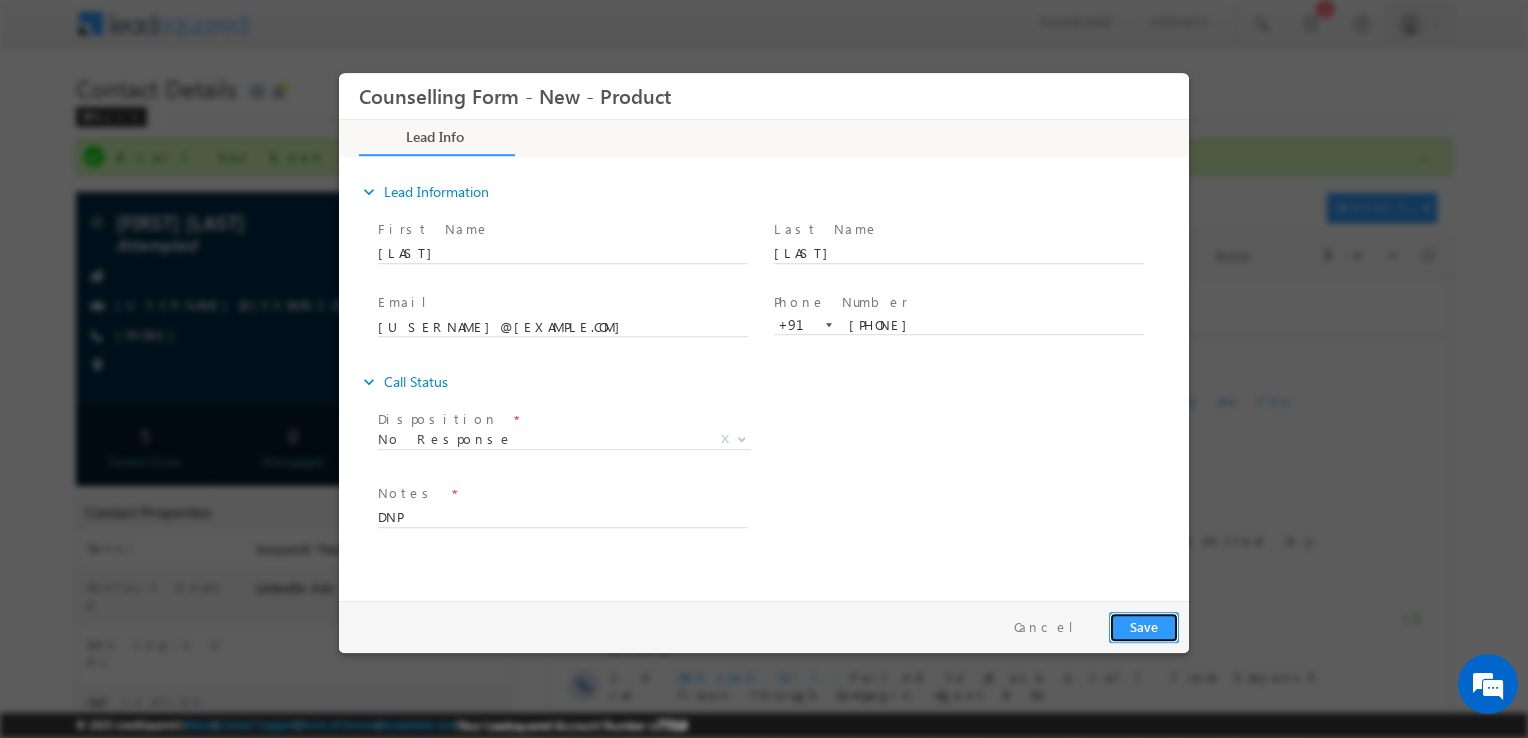click on "Save" at bounding box center (1144, 627) 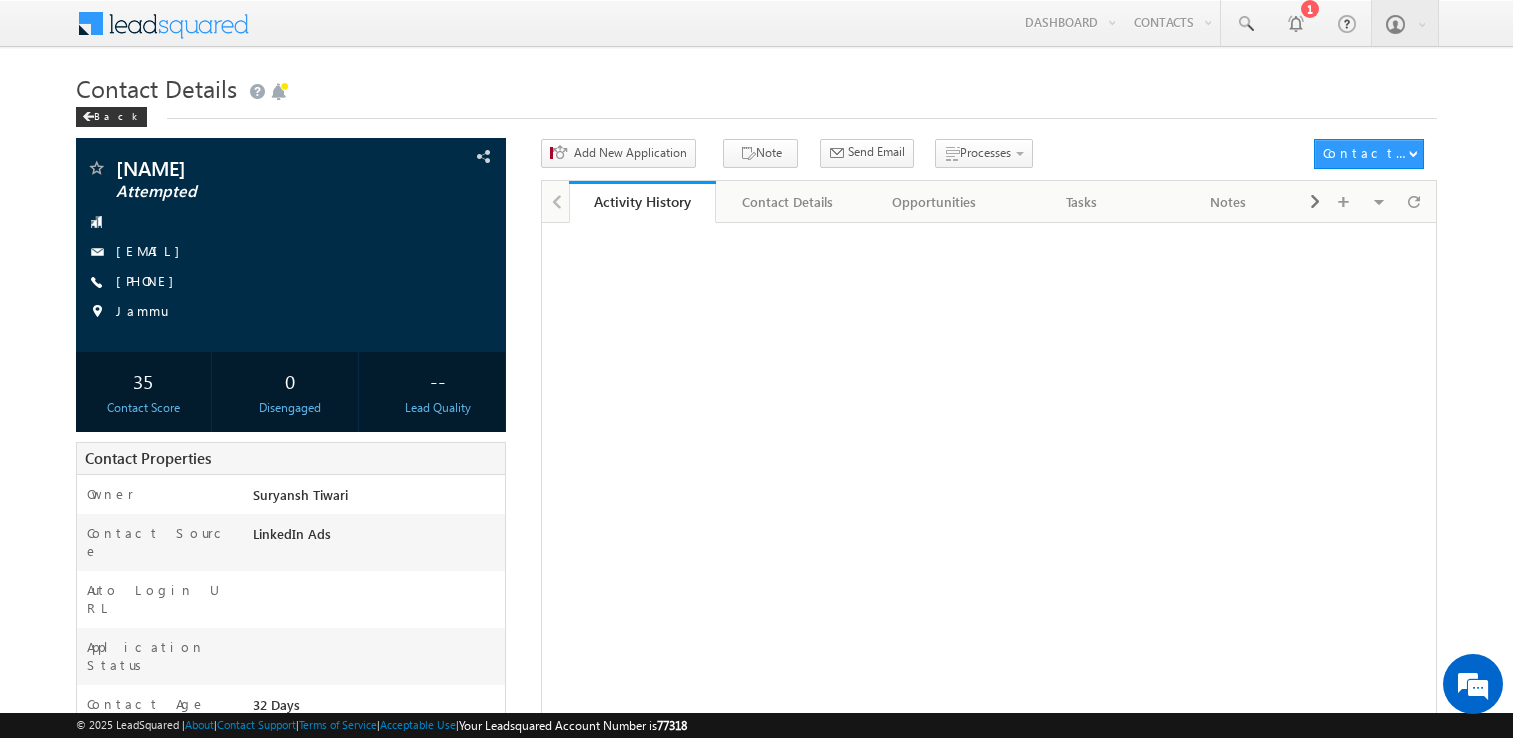 scroll, scrollTop: 0, scrollLeft: 0, axis: both 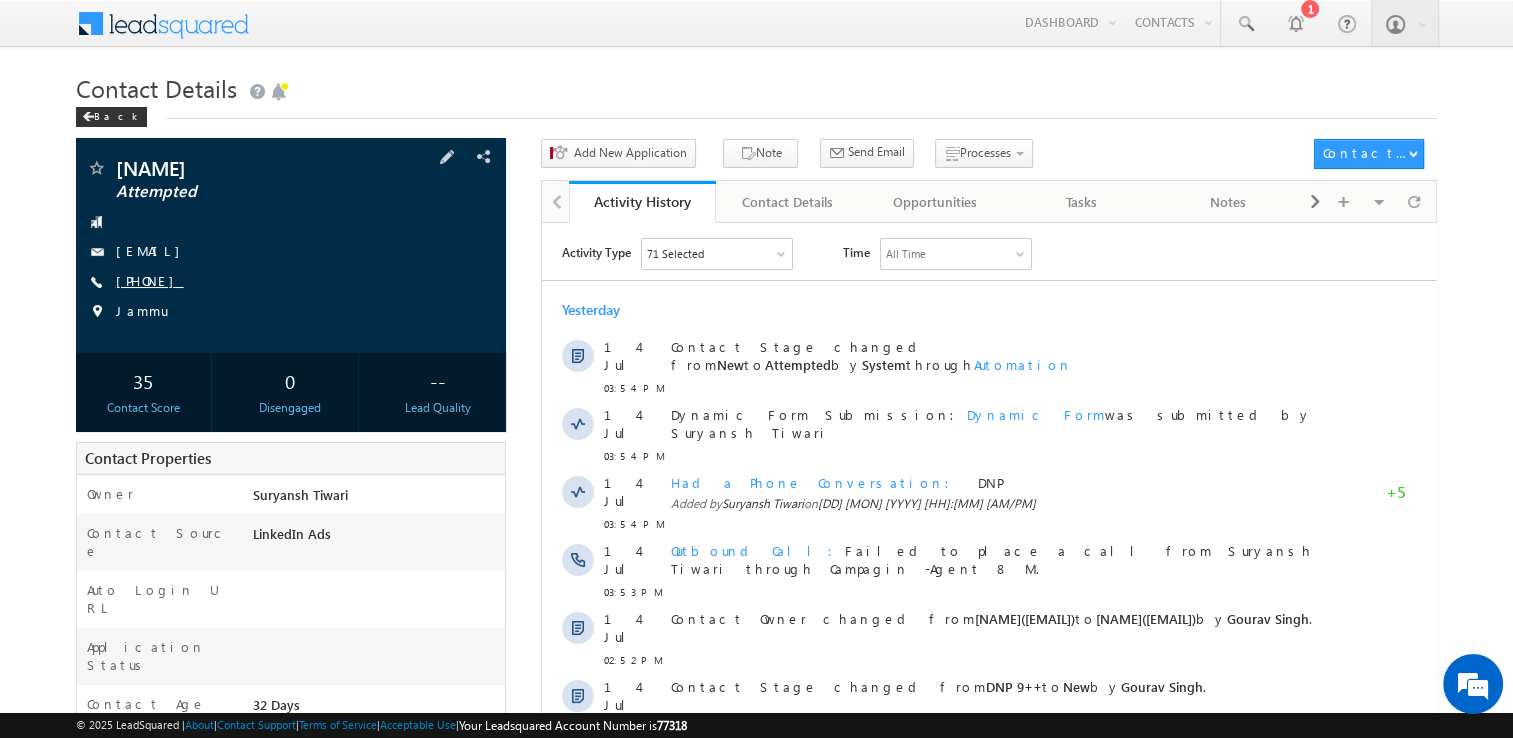 drag, startPoint x: 0, startPoint y: 0, endPoint x: 182, endPoint y: 283, distance: 336.4714 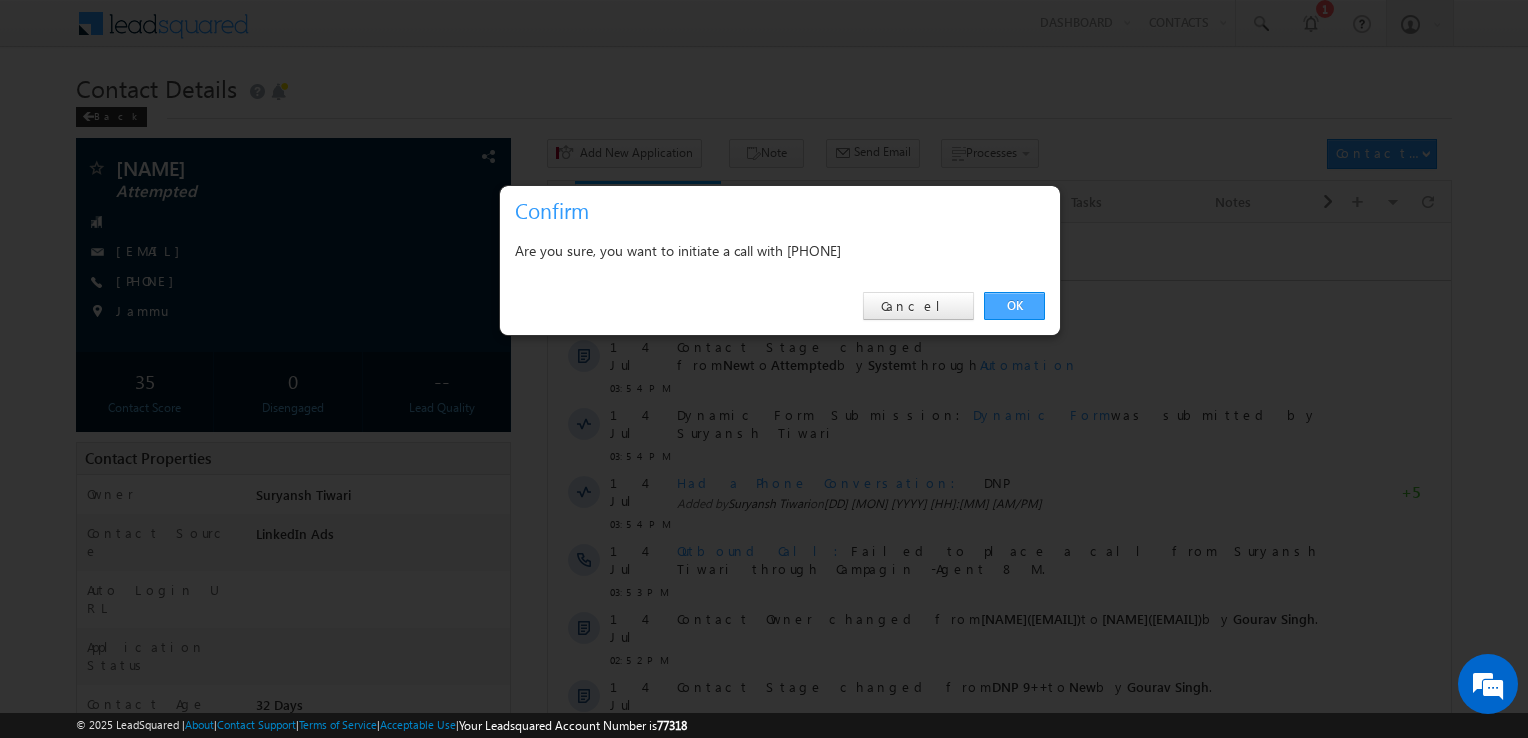 click on "OK" at bounding box center [1014, 306] 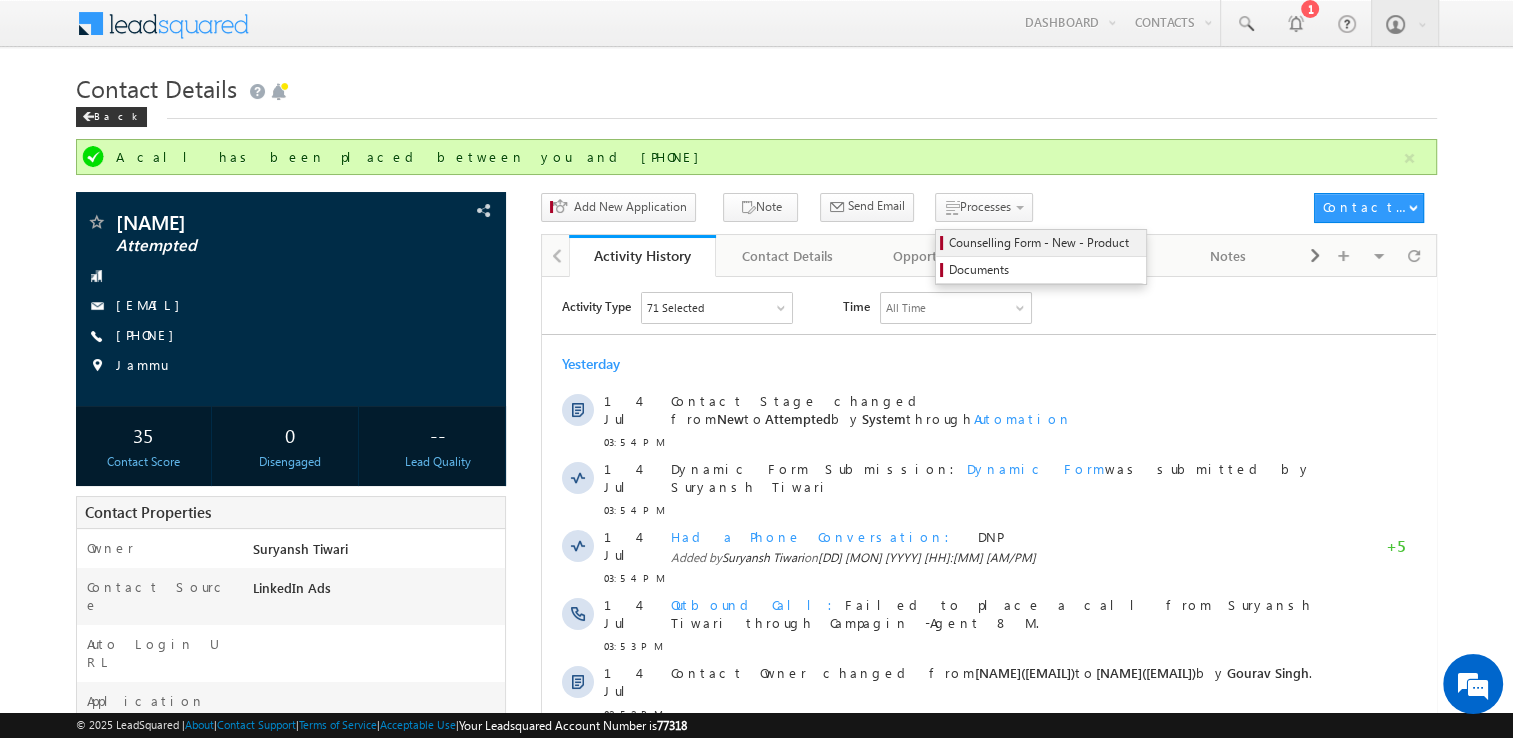 click on "Counselling Form - New - Product" at bounding box center [1044, 243] 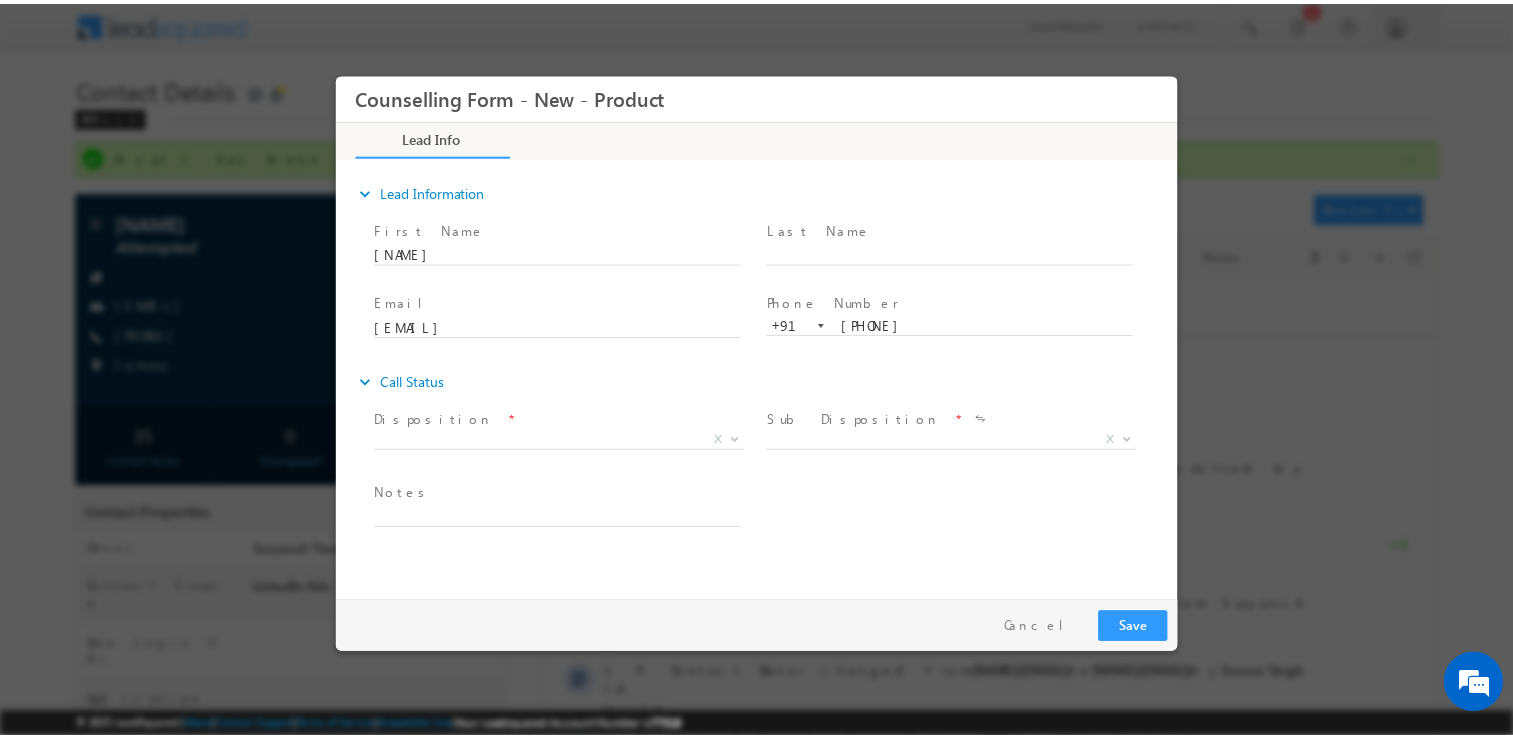 scroll, scrollTop: 0, scrollLeft: 0, axis: both 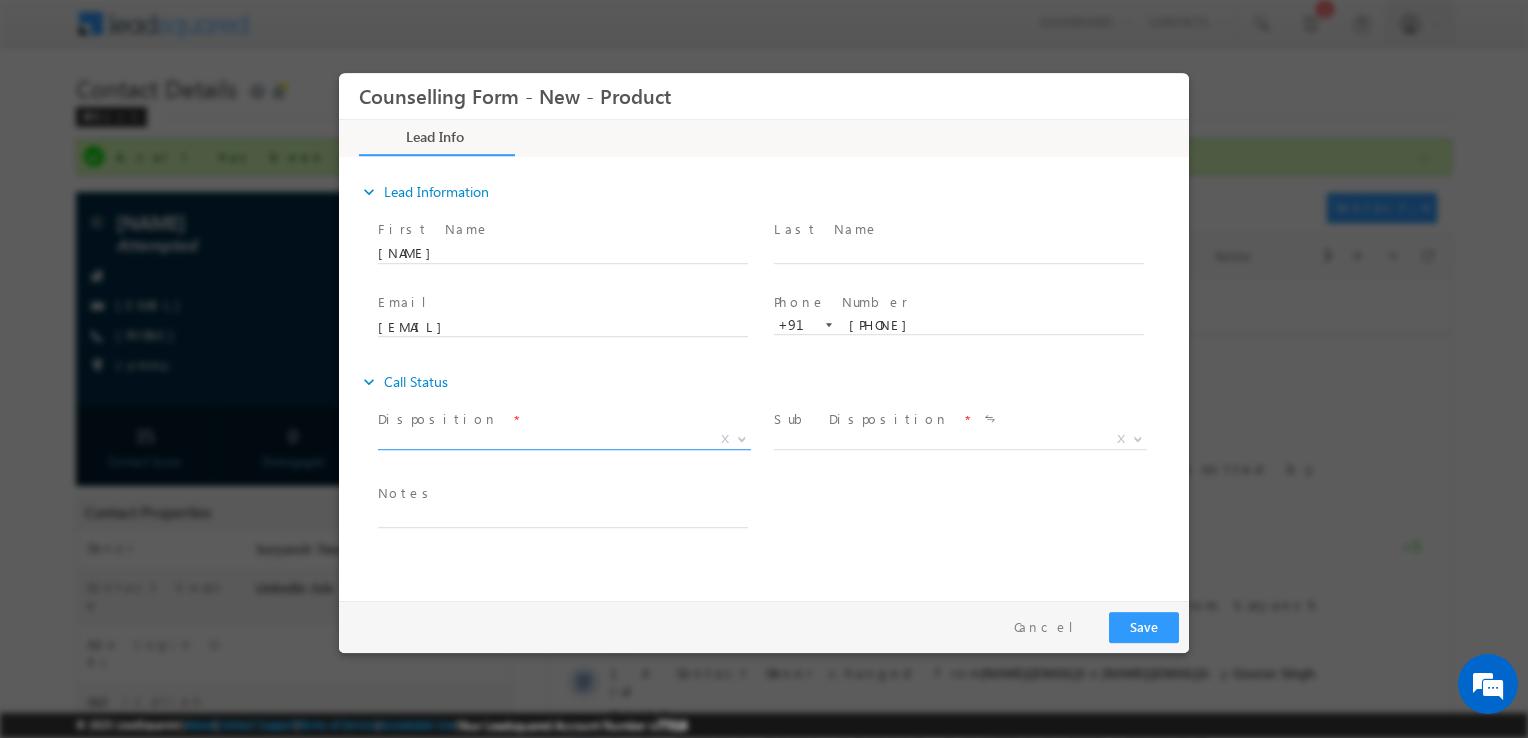 drag, startPoint x: 499, startPoint y: 419, endPoint x: 543, endPoint y: 447, distance: 52.153618 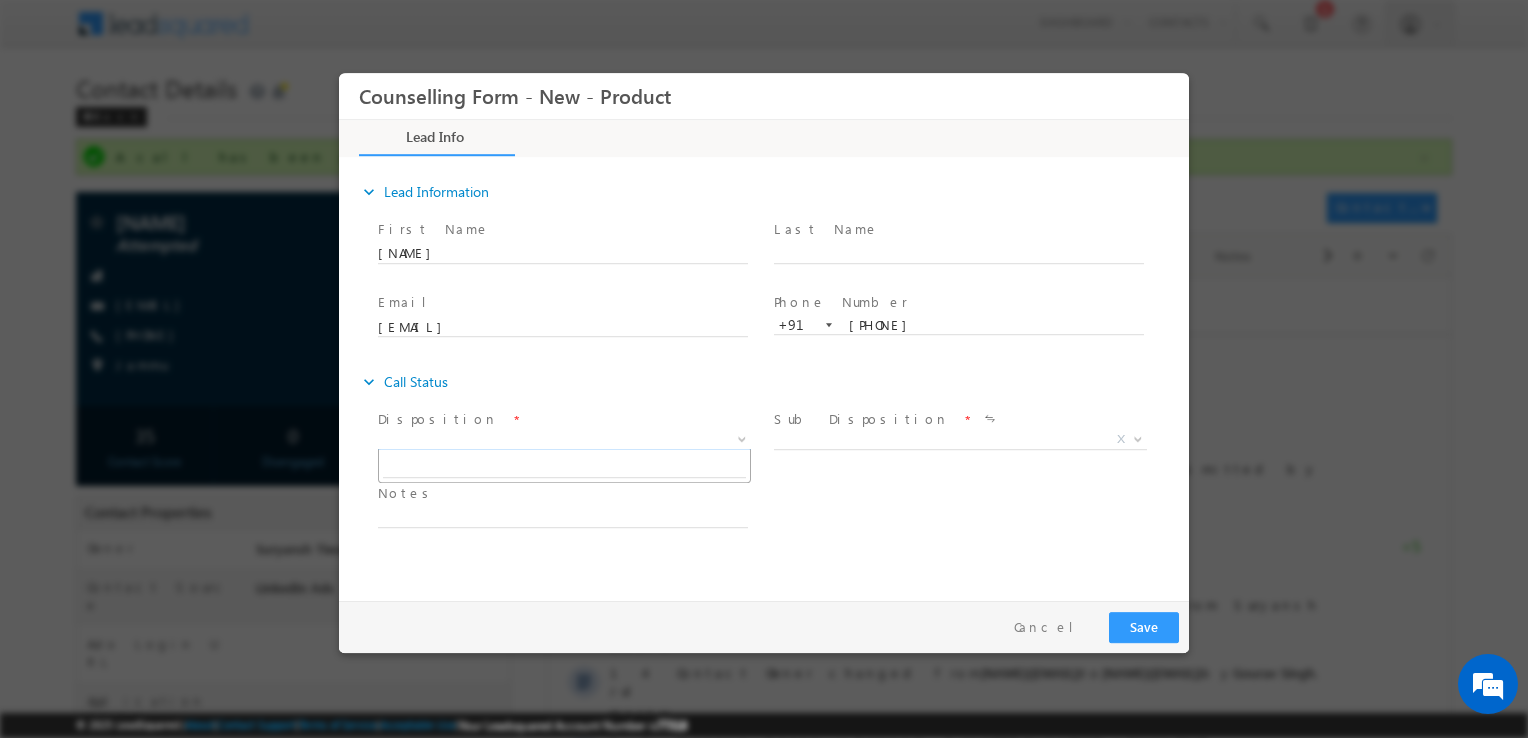 click on "X" at bounding box center (564, 440) 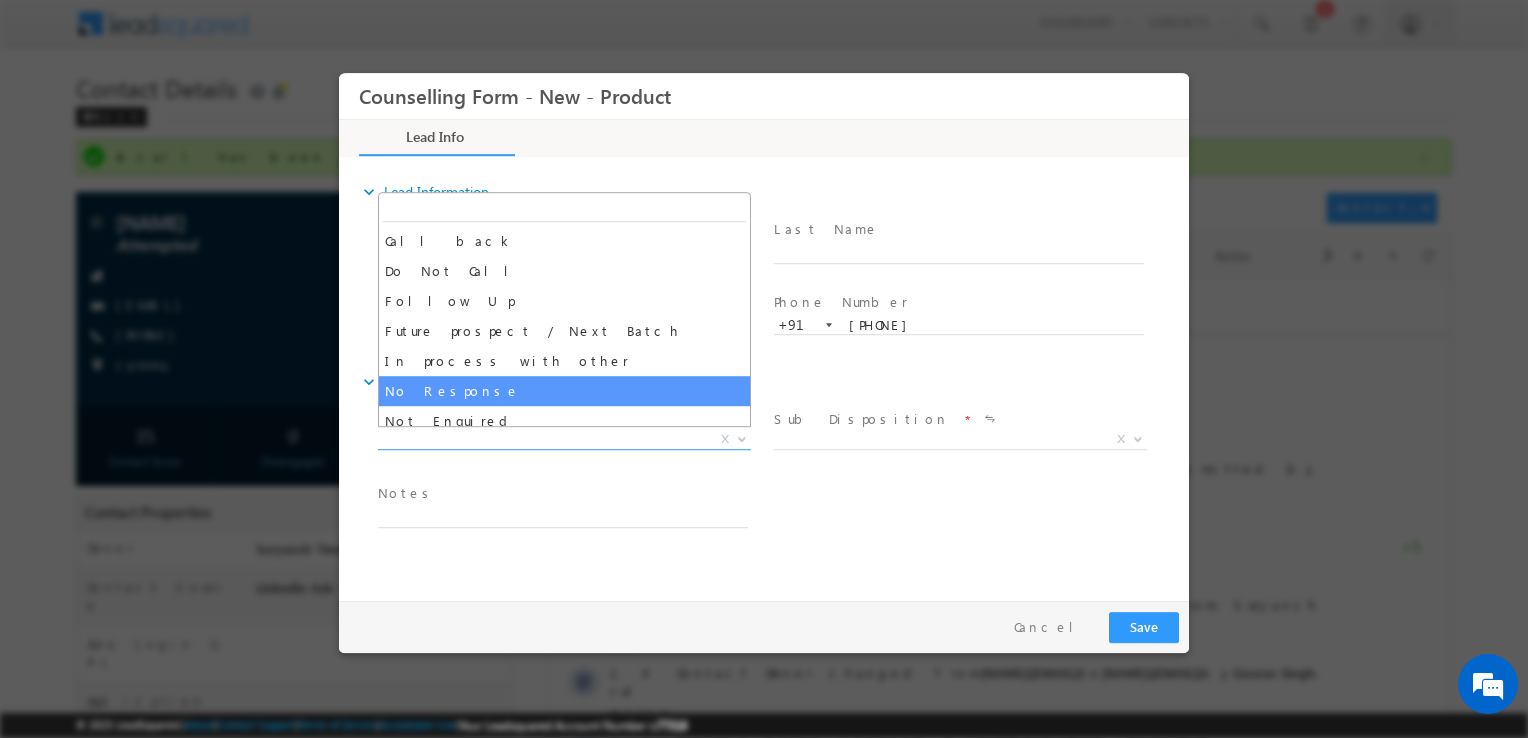 select on "No Response" 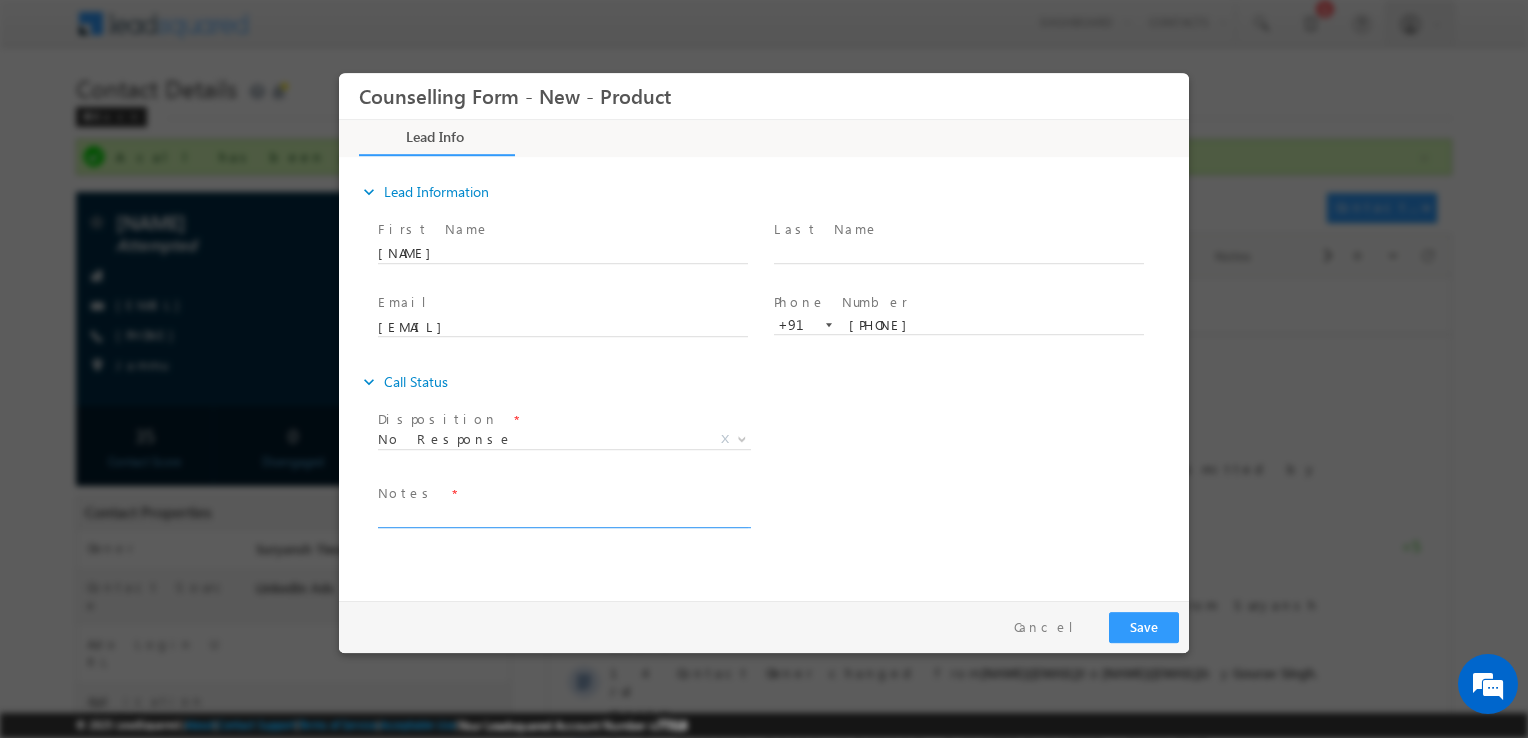 click at bounding box center (563, 516) 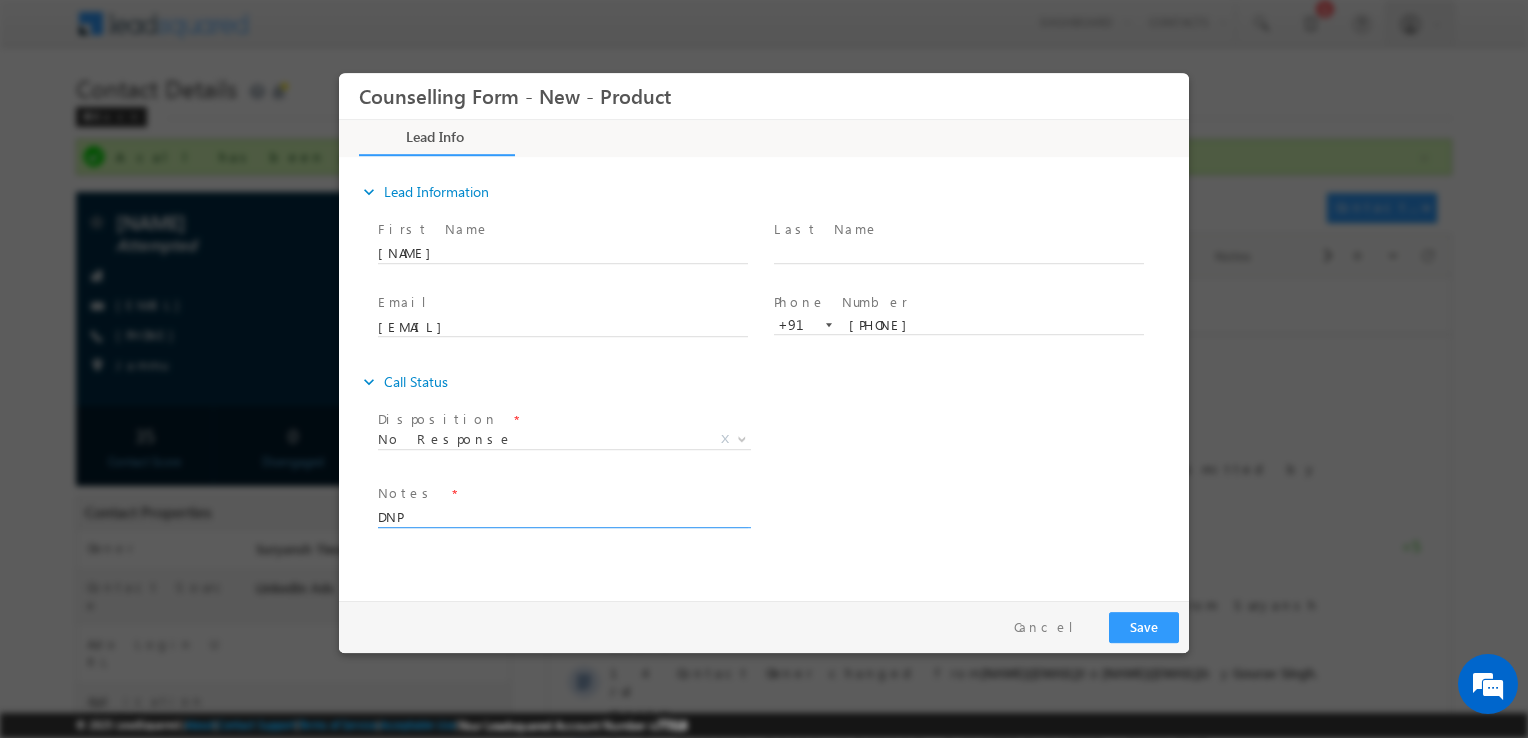 type on "DNP" 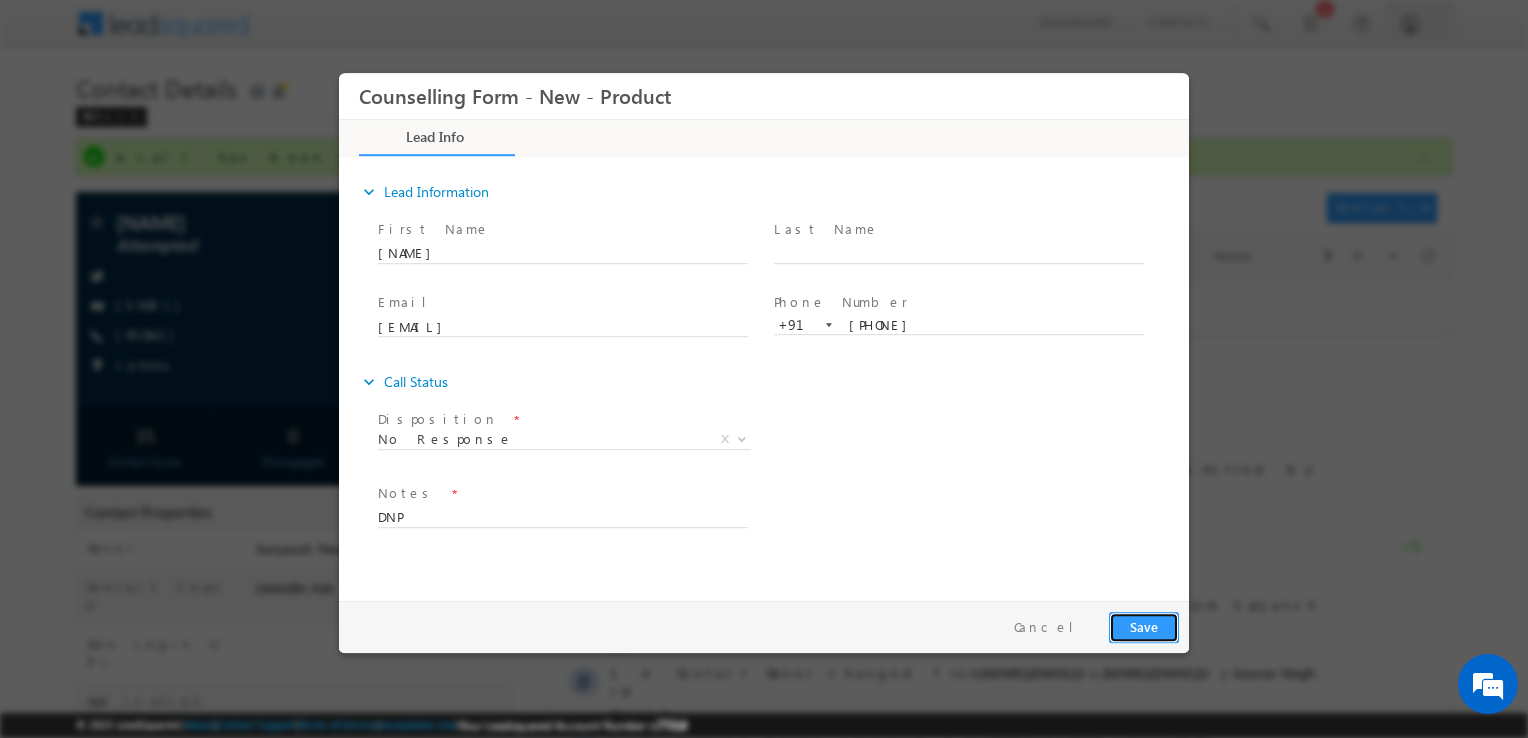click on "Save" at bounding box center [1144, 627] 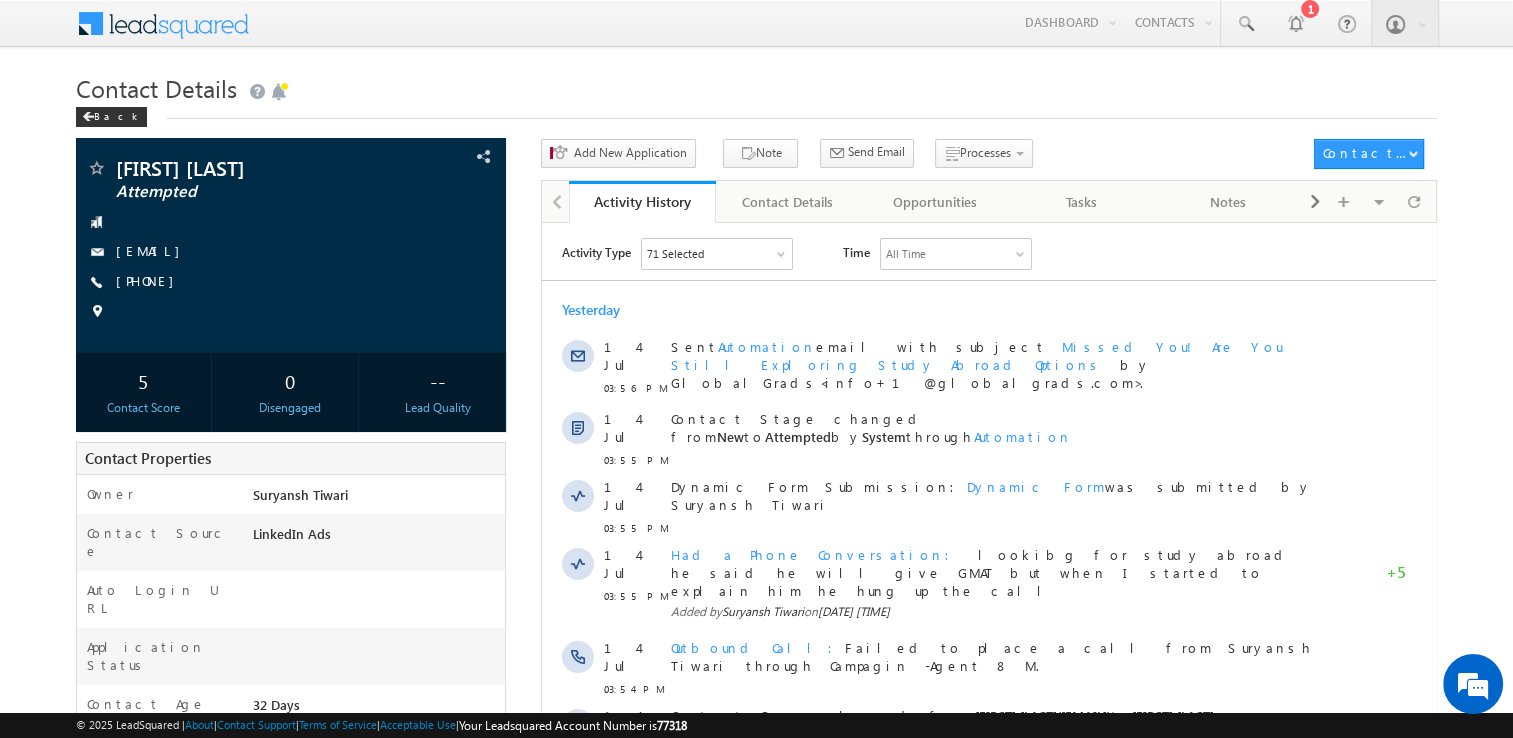 scroll, scrollTop: 0, scrollLeft: 0, axis: both 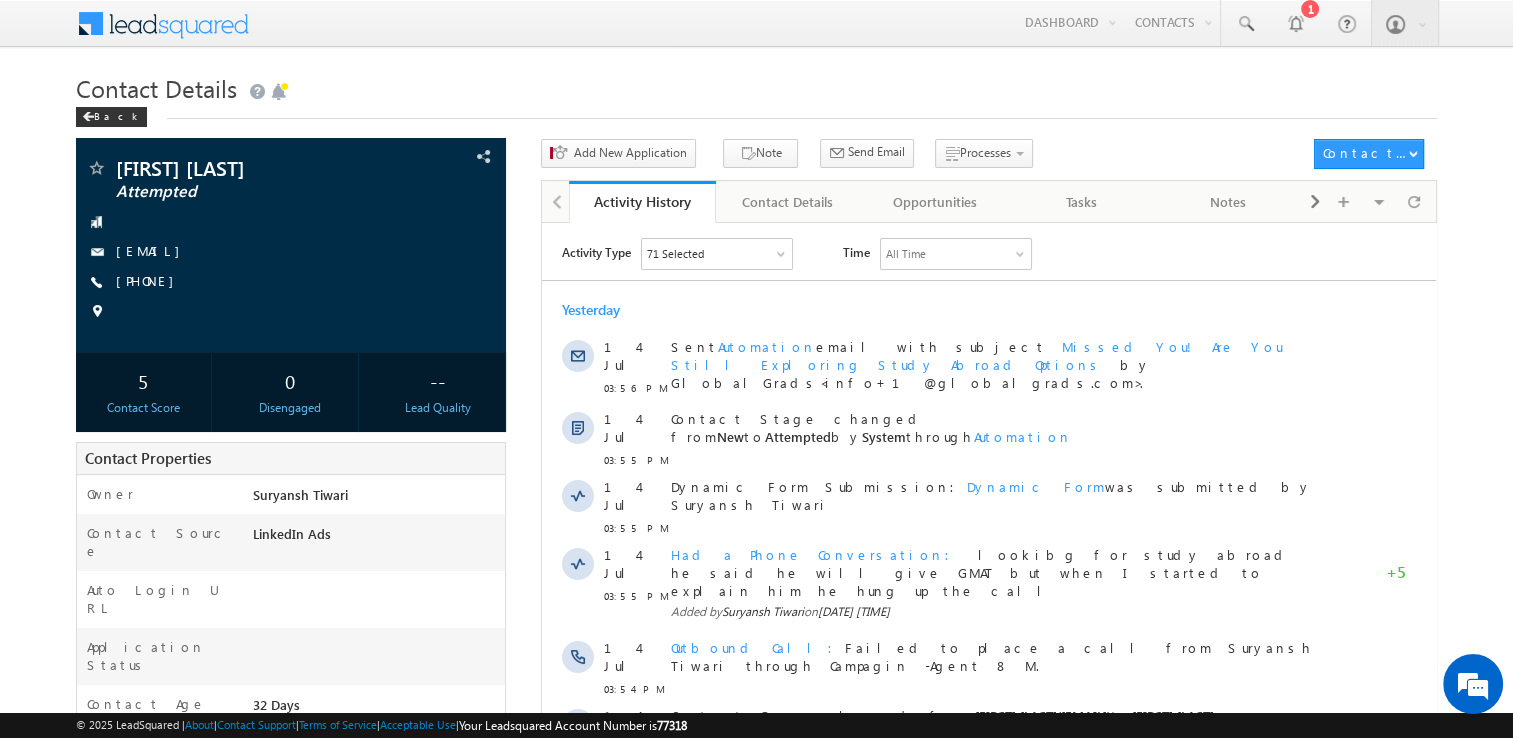 click at bounding box center [291, 312] 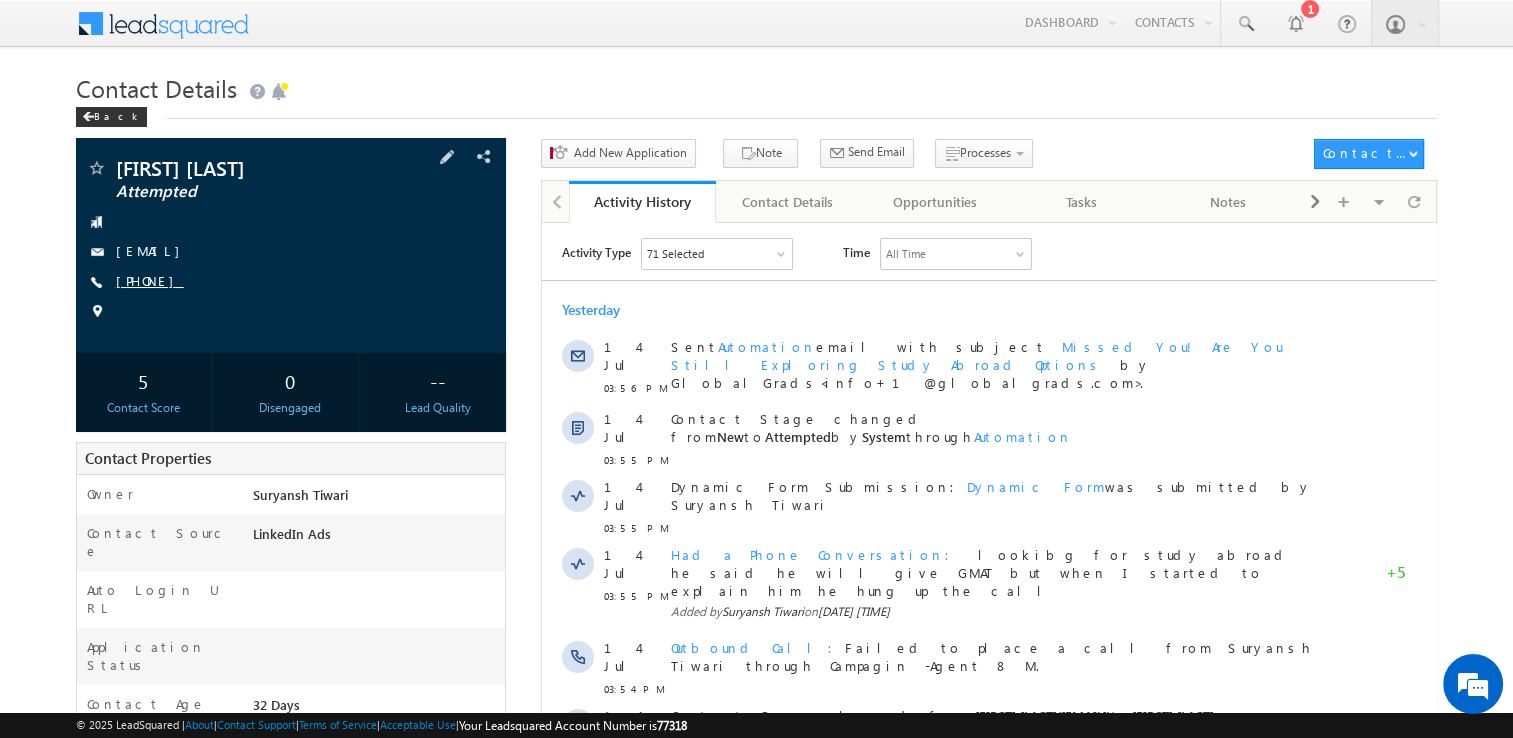 click on "[PHONE]" at bounding box center (150, 280) 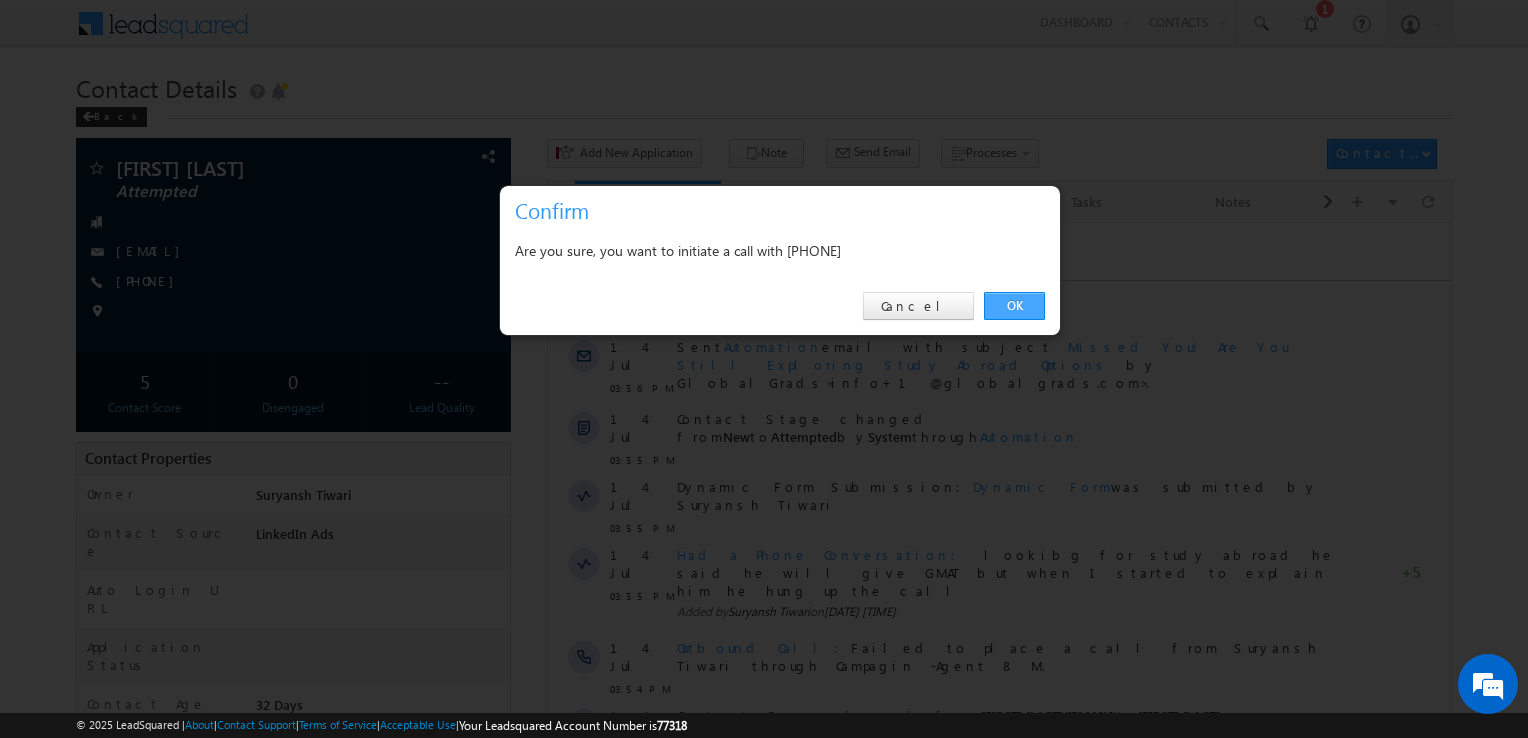 click on "OK" at bounding box center [1014, 306] 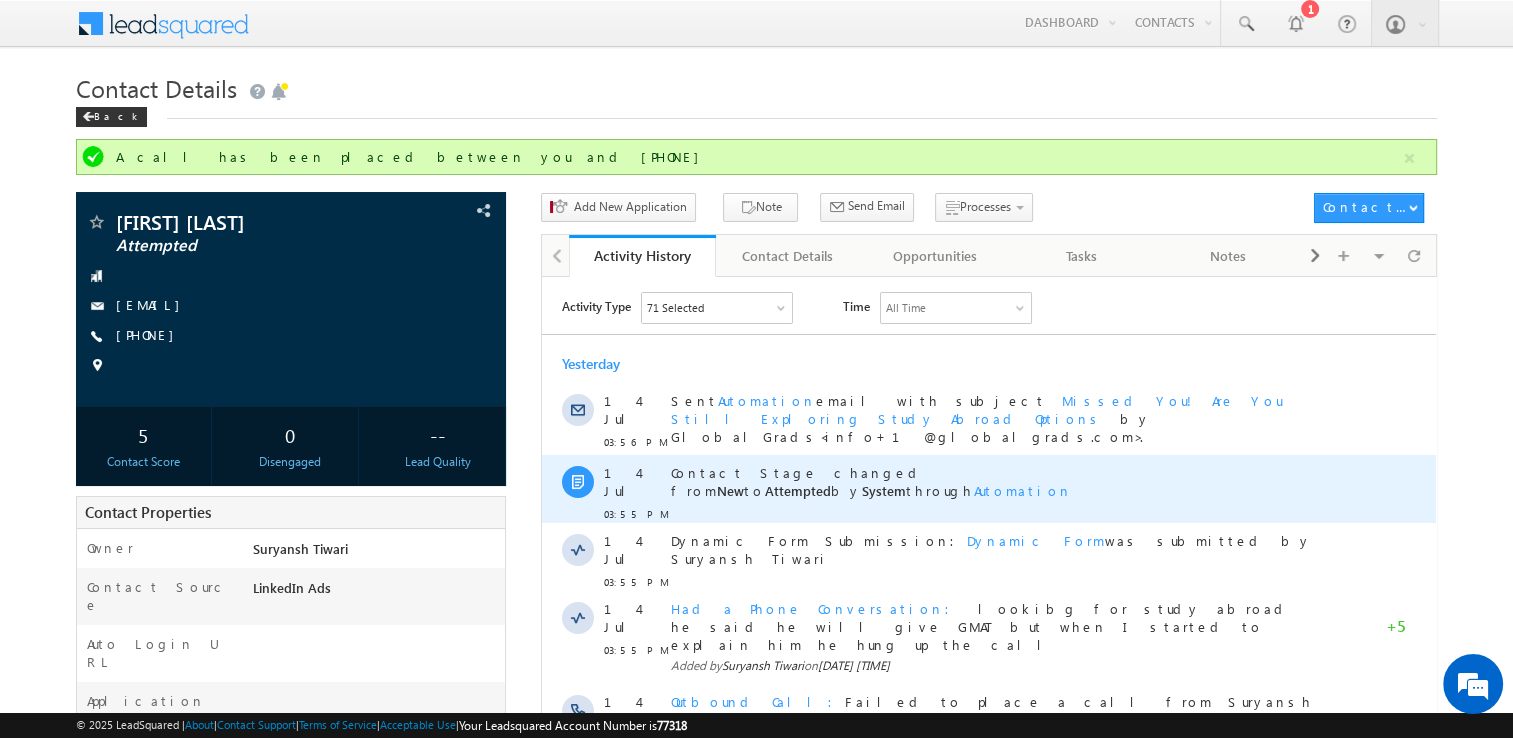 scroll, scrollTop: 0, scrollLeft: 0, axis: both 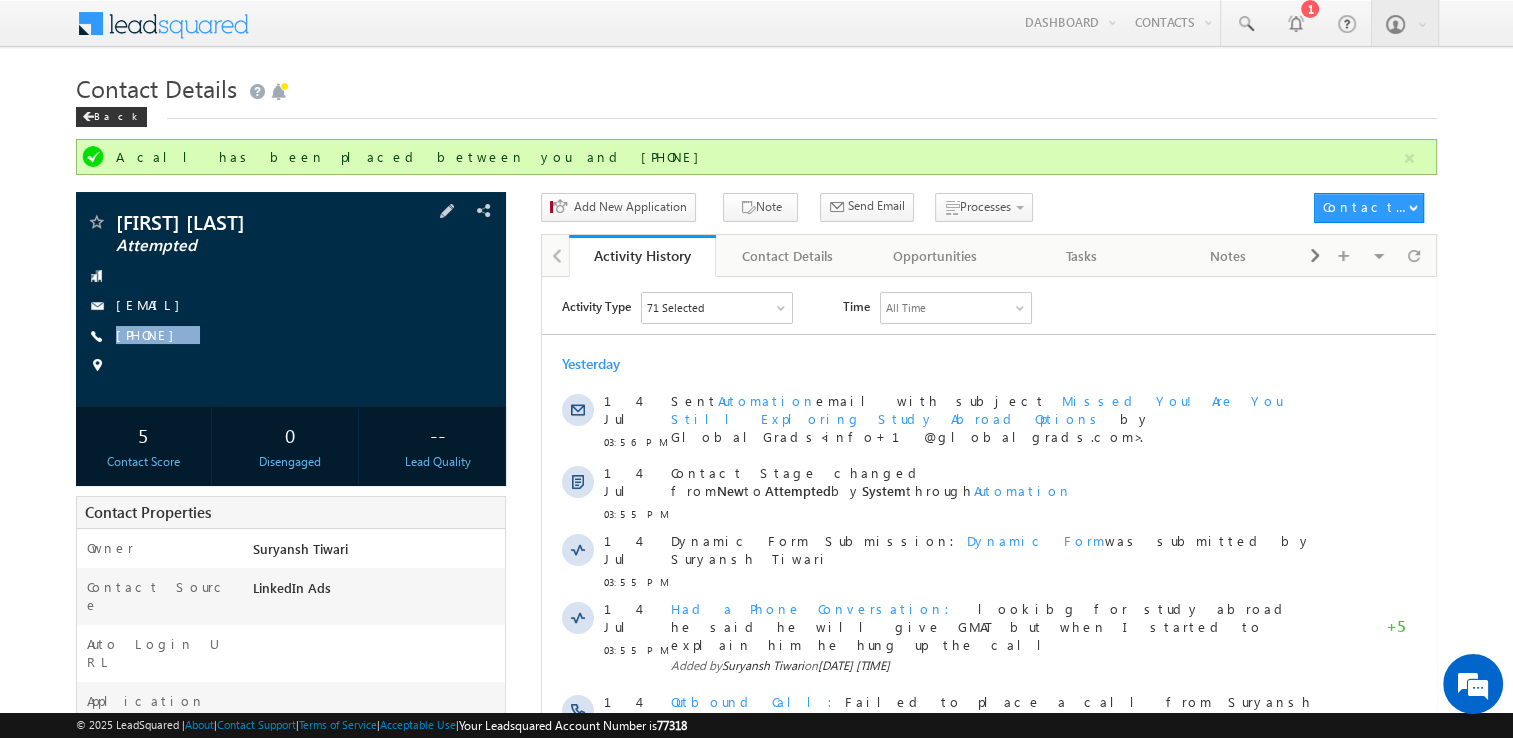 copy on "[PHONE]" 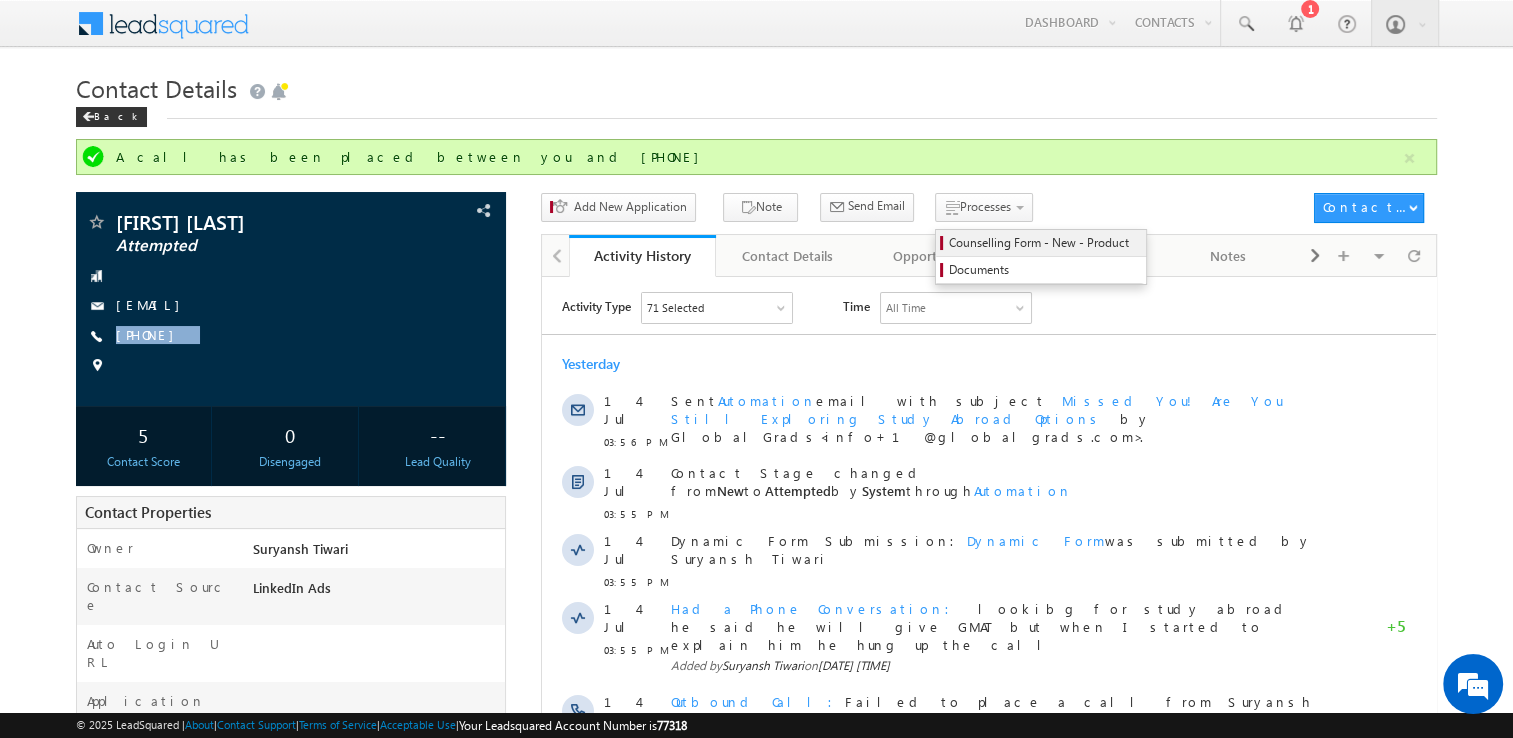 click on "Counselling Form - New - Product" at bounding box center (1044, 243) 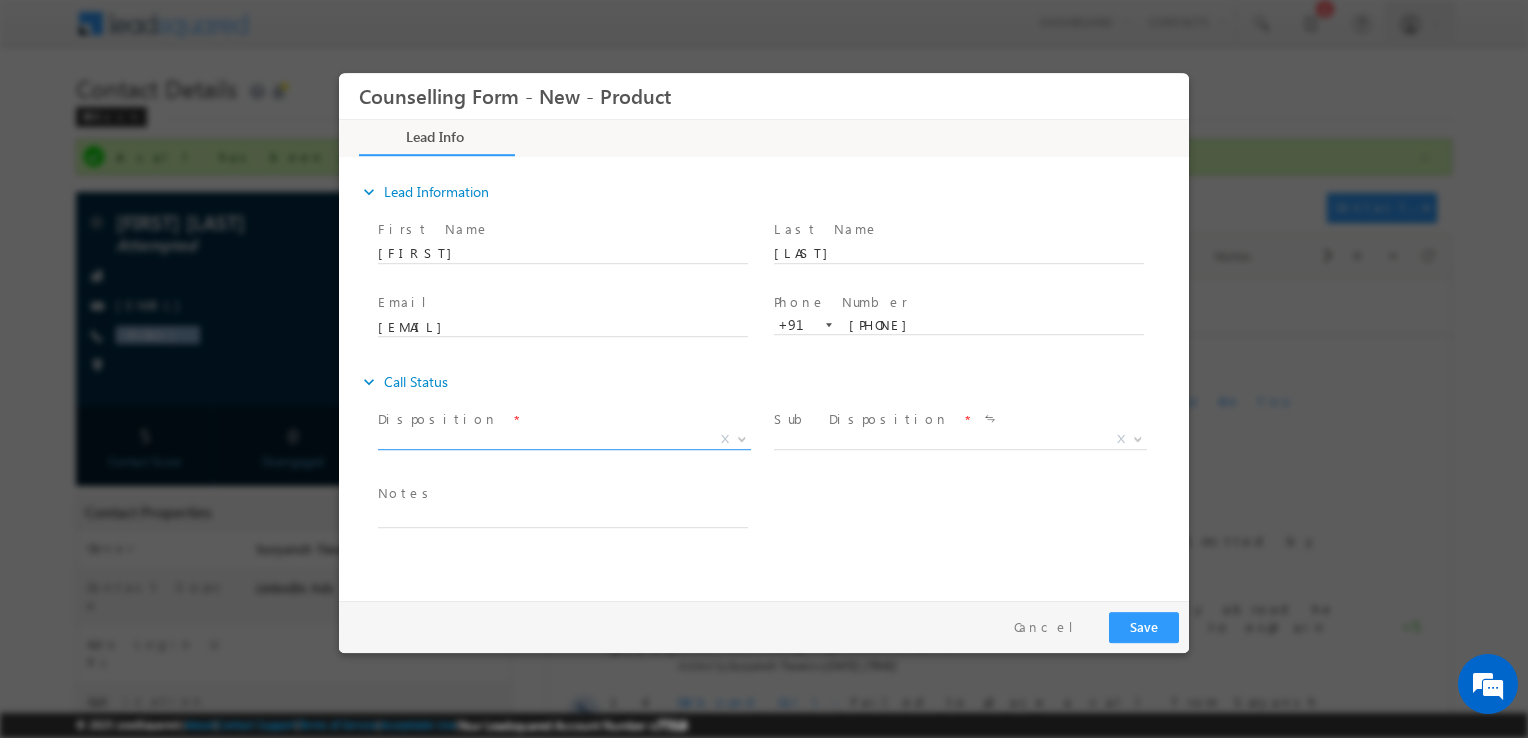 scroll, scrollTop: 0, scrollLeft: 0, axis: both 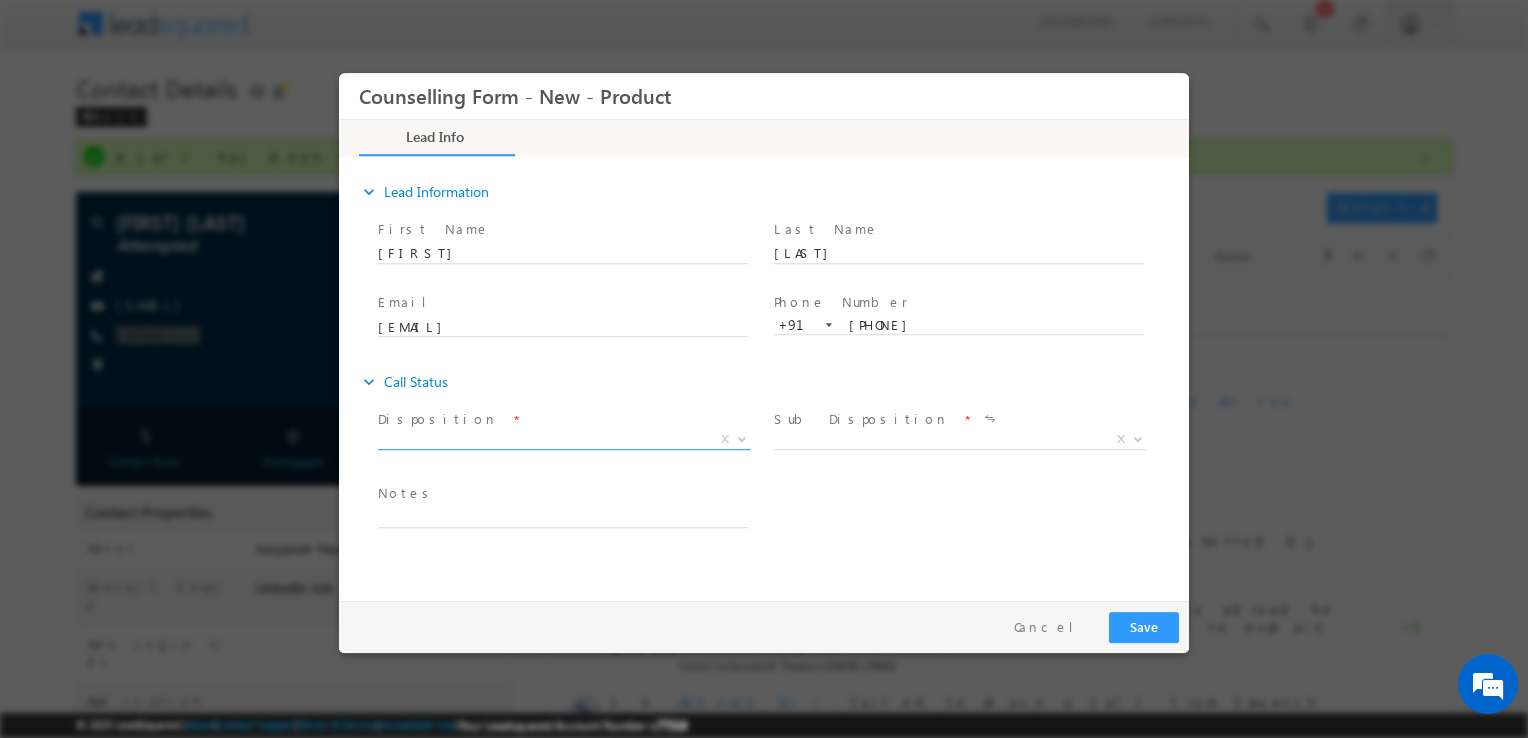 click on "X" at bounding box center [564, 440] 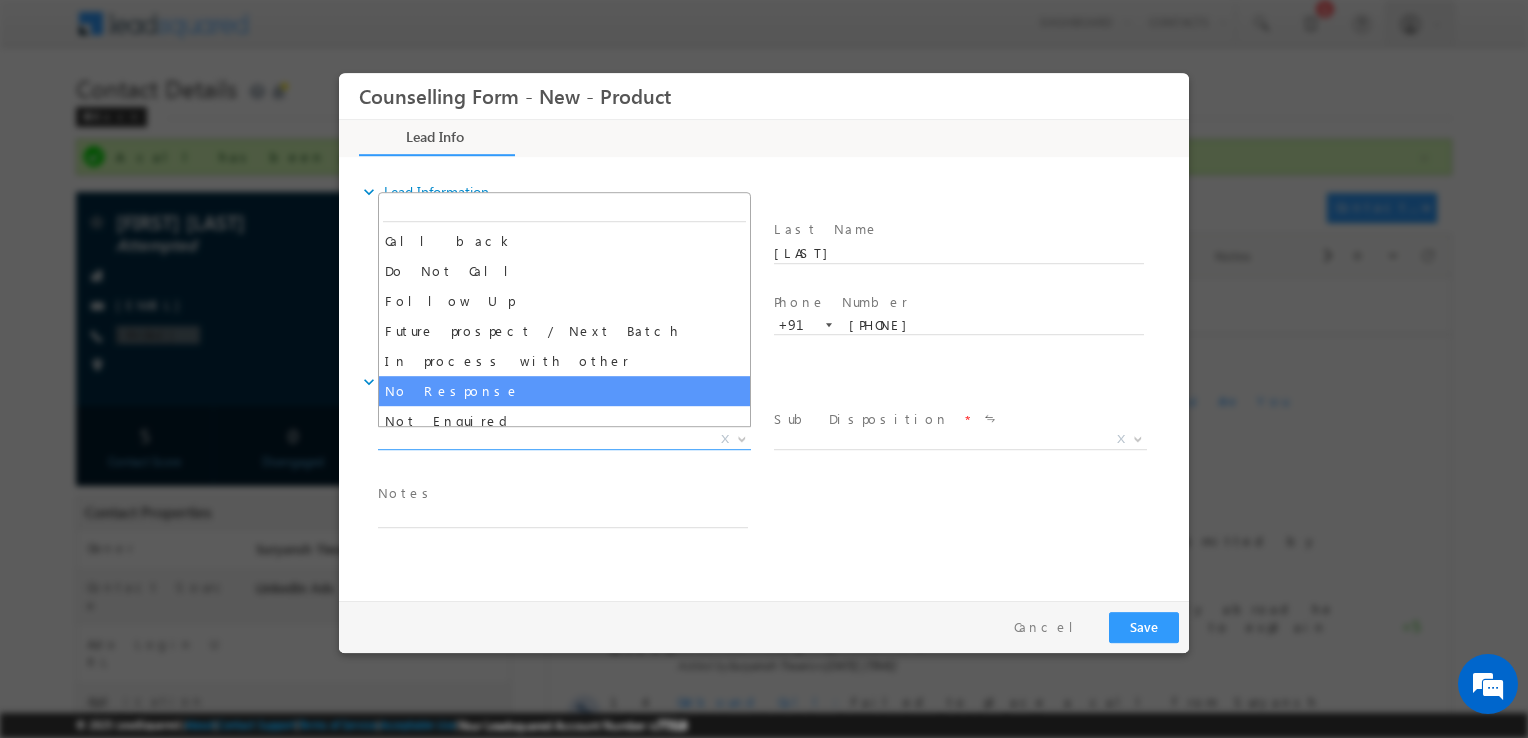 scroll, scrollTop: 64, scrollLeft: 0, axis: vertical 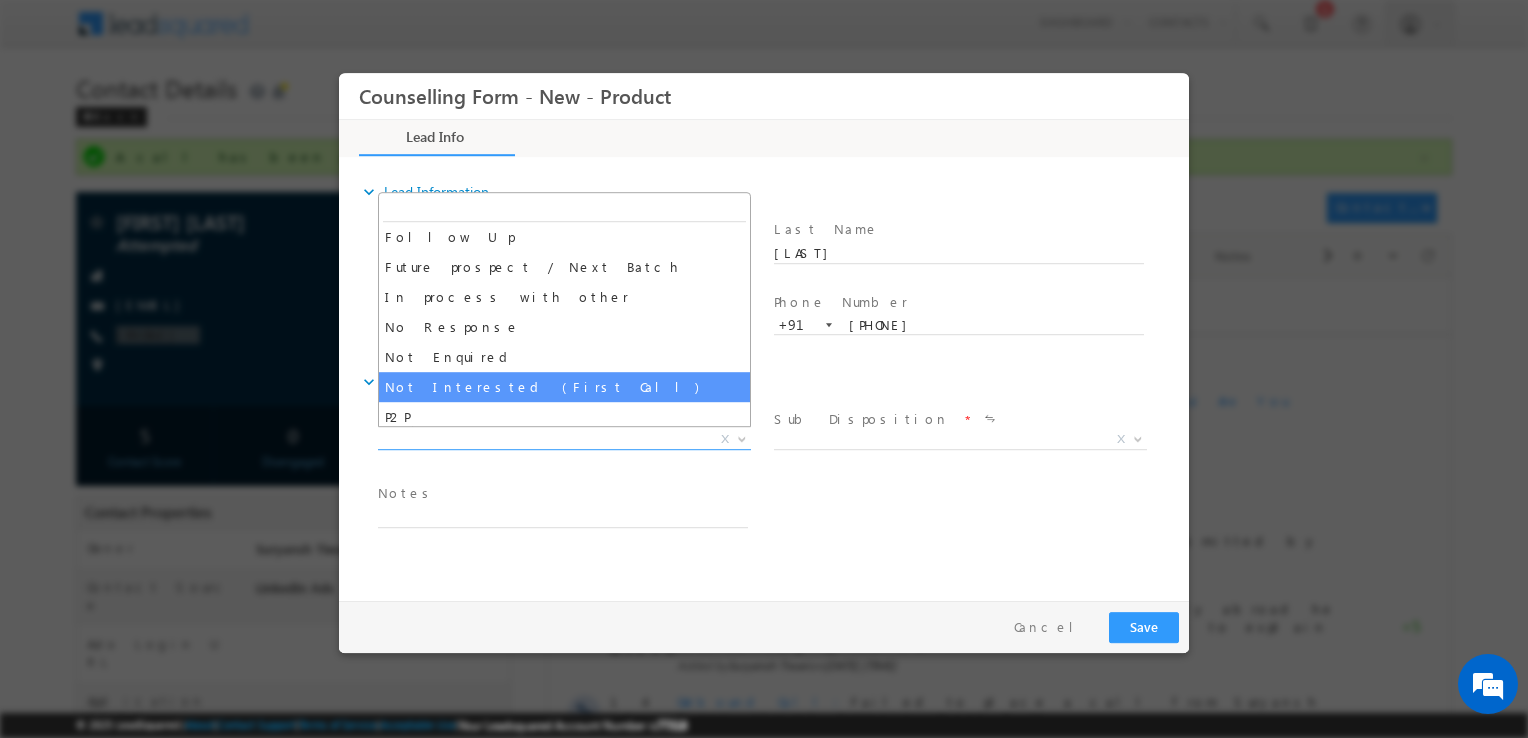 select on "Not Interested (First Call)" 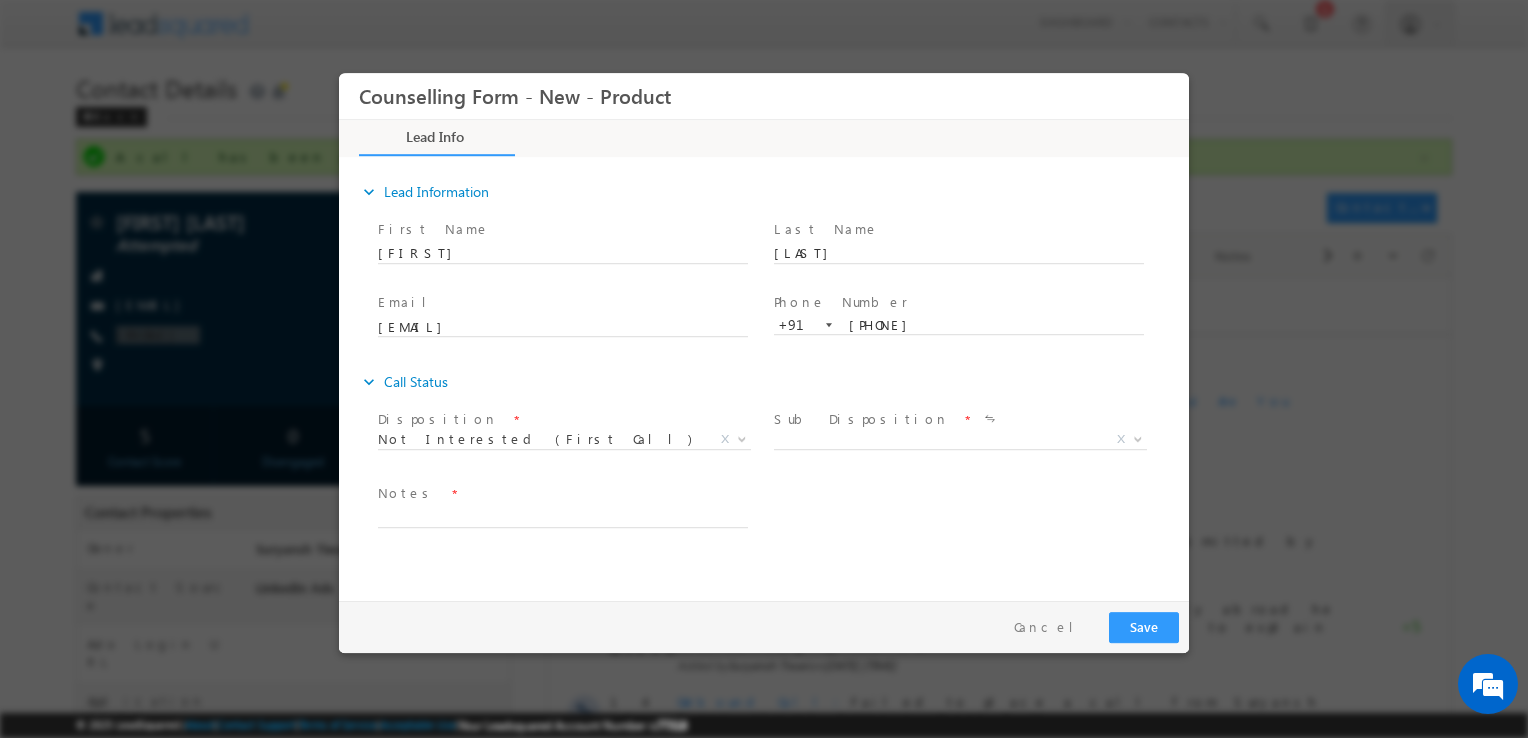 drag, startPoint x: 851, startPoint y: 427, endPoint x: 822, endPoint y: 434, distance: 29.832869 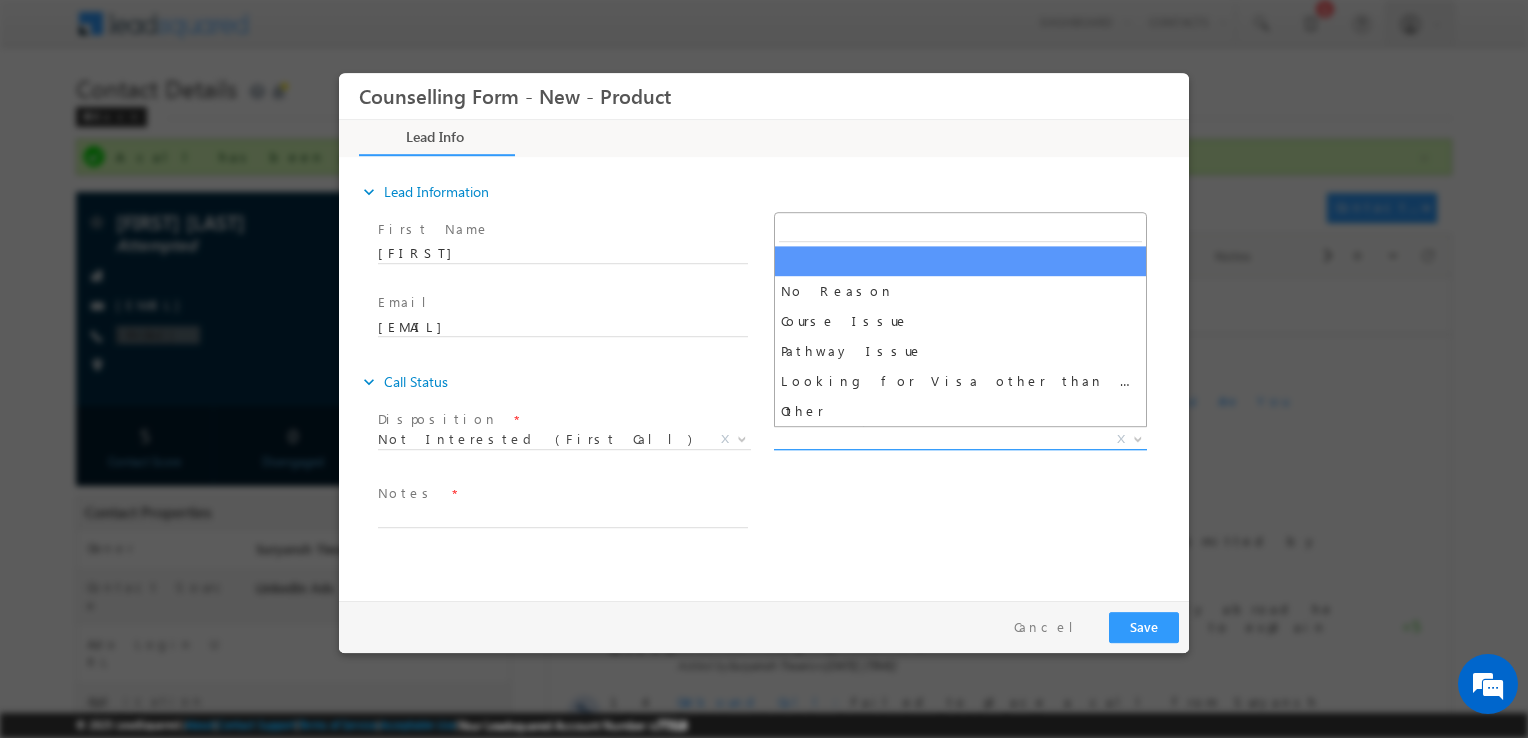 click on "X" at bounding box center (960, 440) 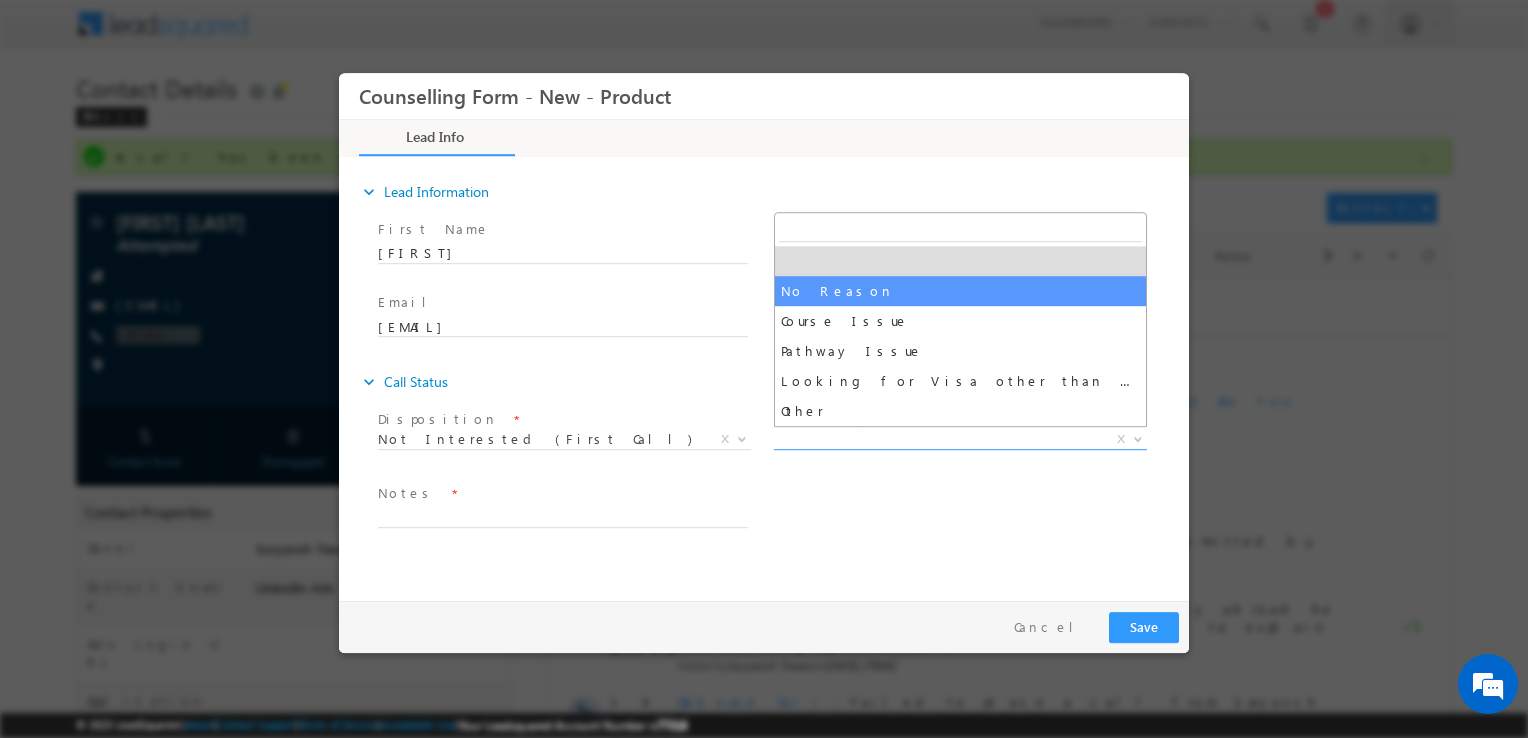 select on "No Reason" 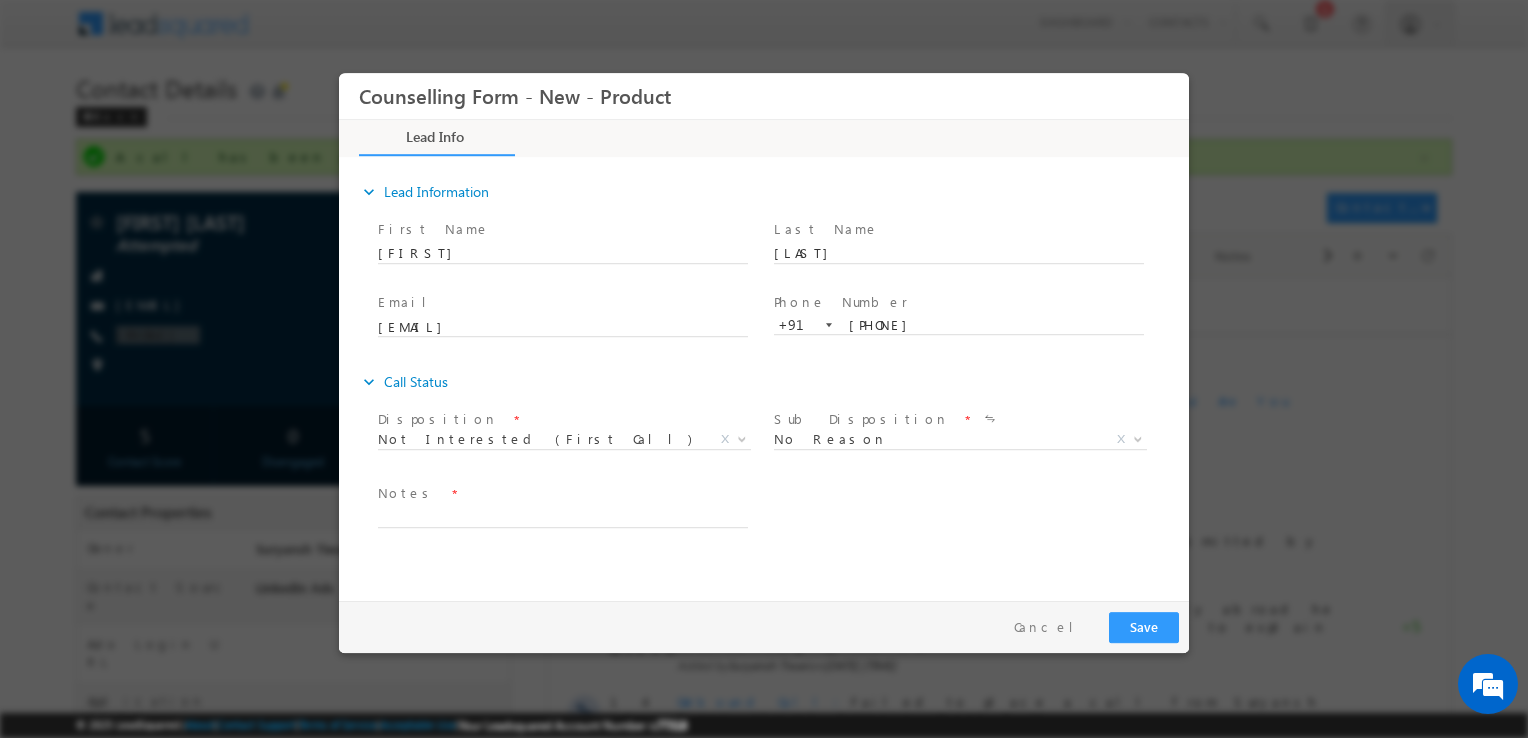 drag, startPoint x: 428, startPoint y: 501, endPoint x: 412, endPoint y: 513, distance: 20 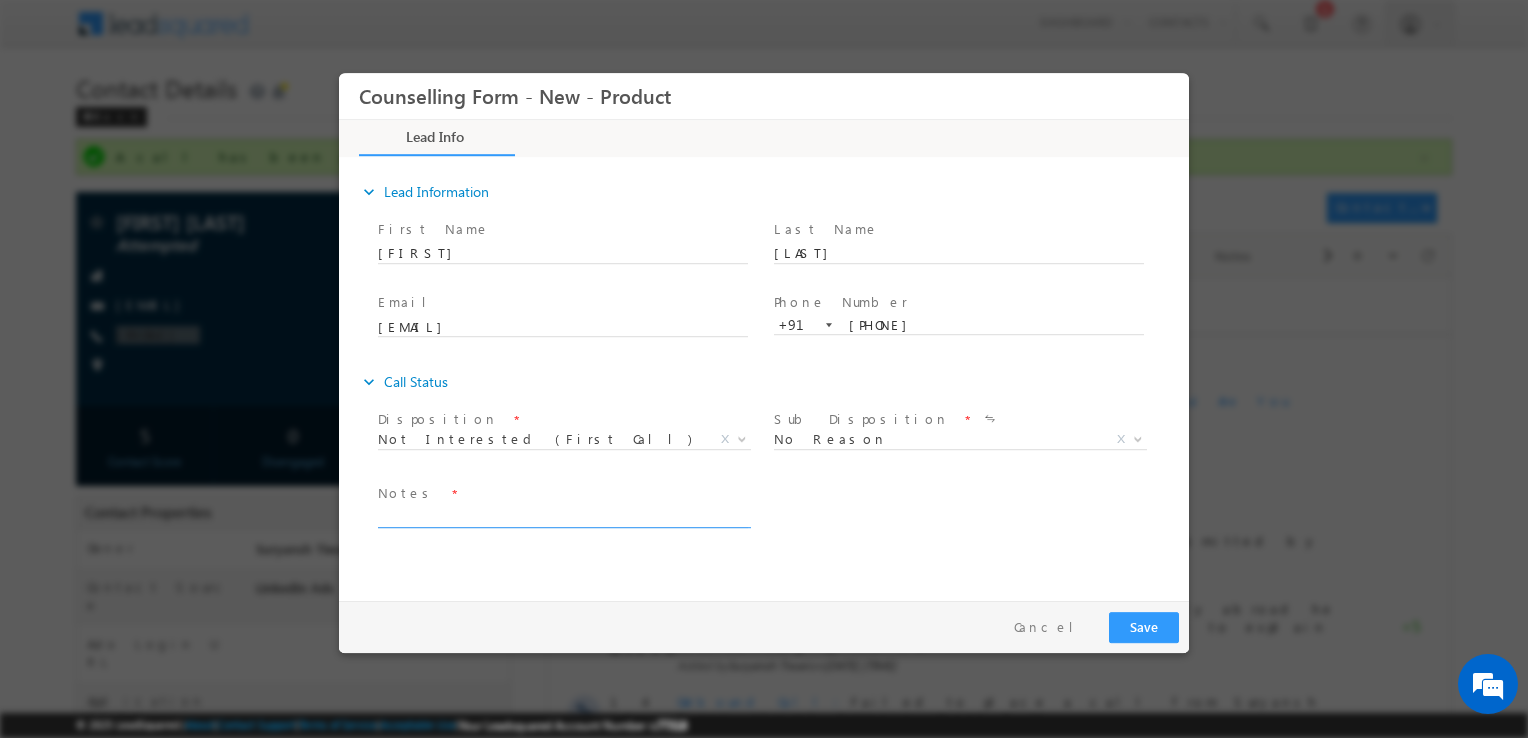 click at bounding box center [563, 516] 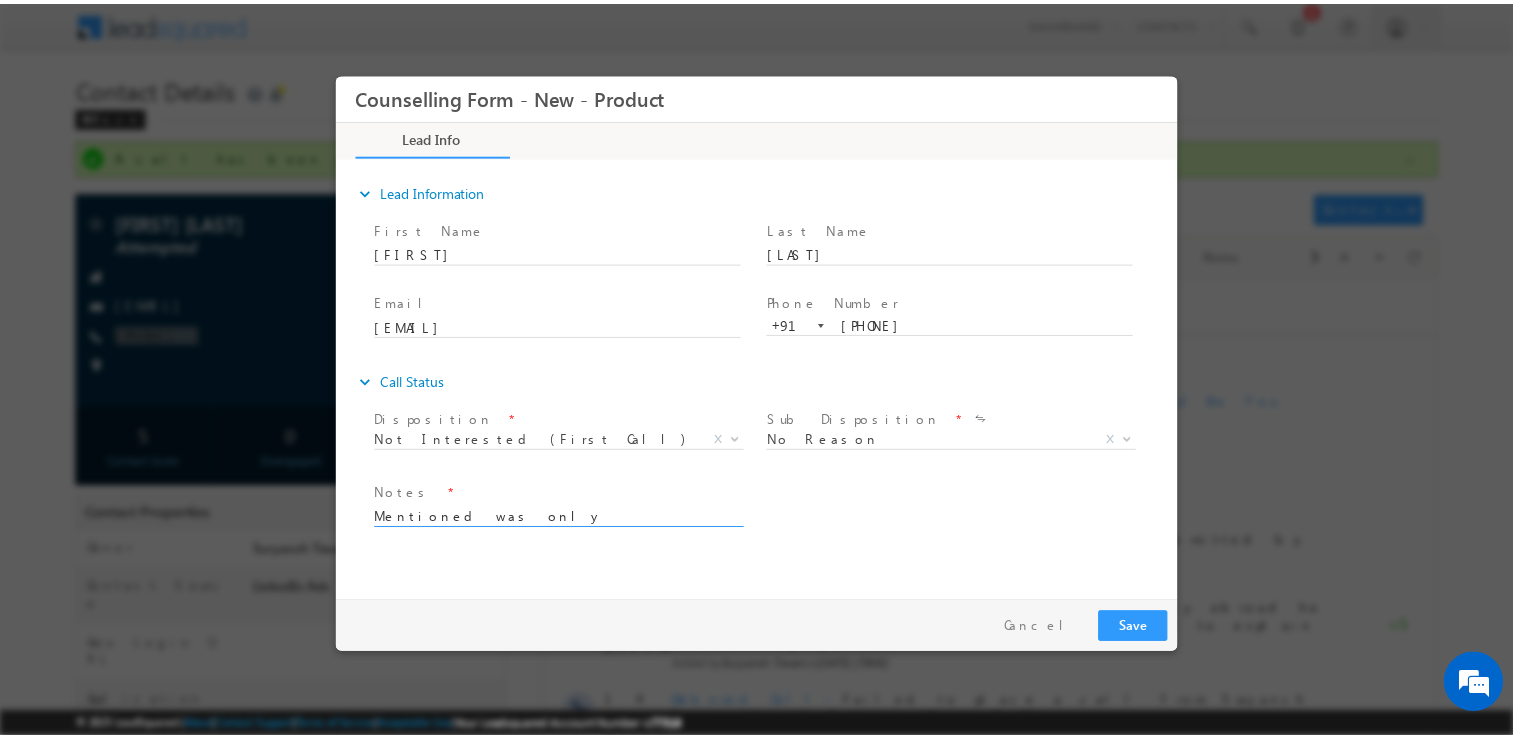 scroll, scrollTop: 4, scrollLeft: 0, axis: vertical 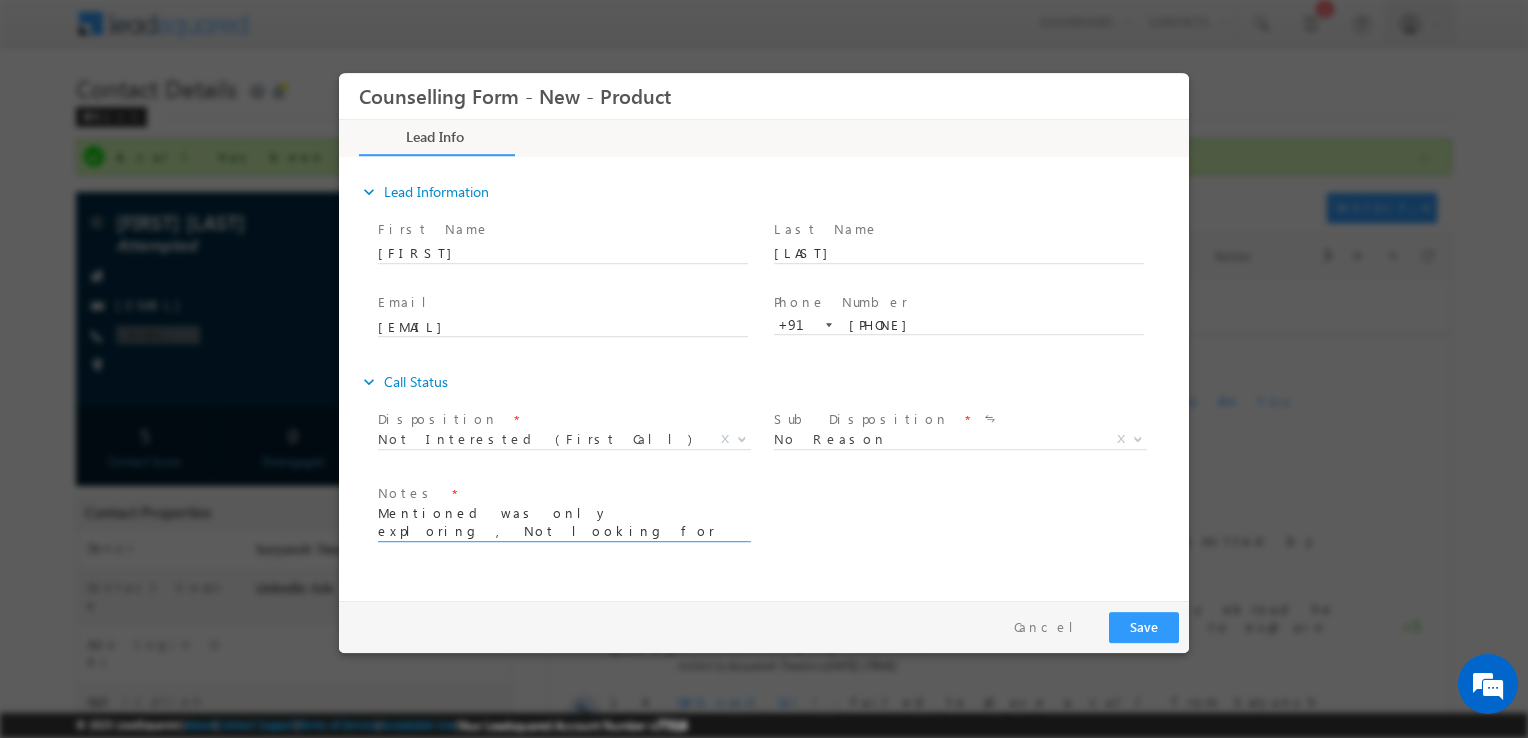 type on "Mentioned was only exploring , Not looking for abroad studies as of now" 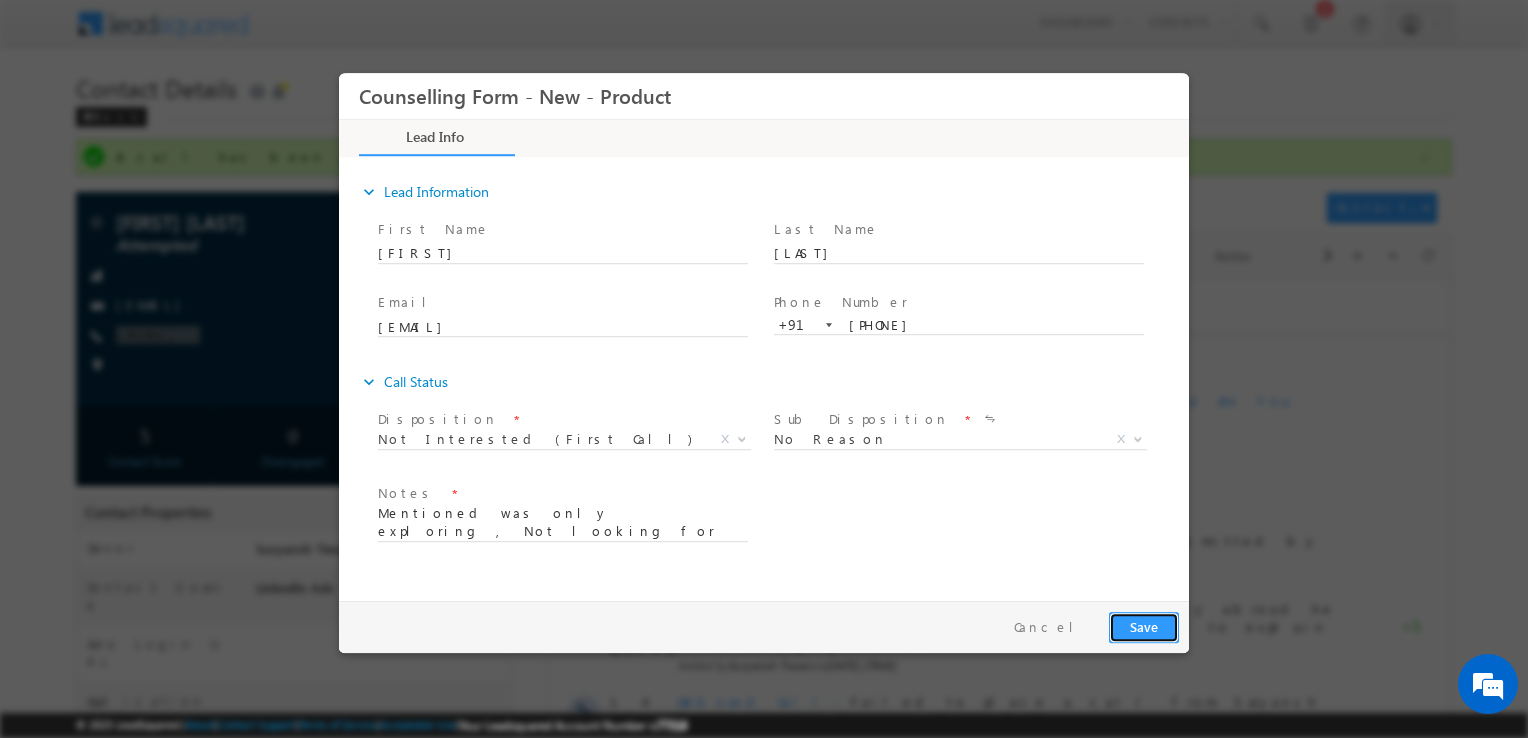 click on "Save" at bounding box center (1144, 627) 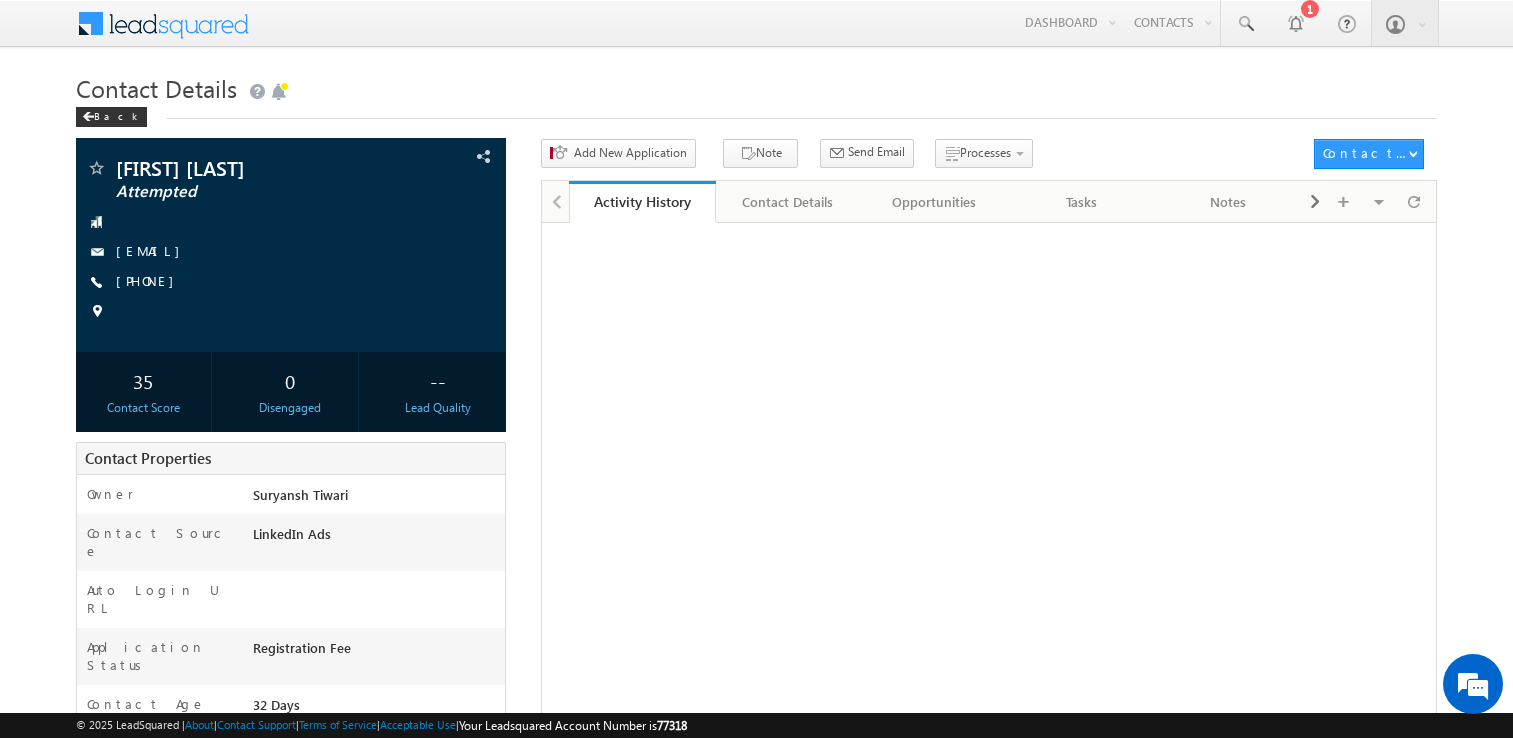 scroll, scrollTop: 0, scrollLeft: 0, axis: both 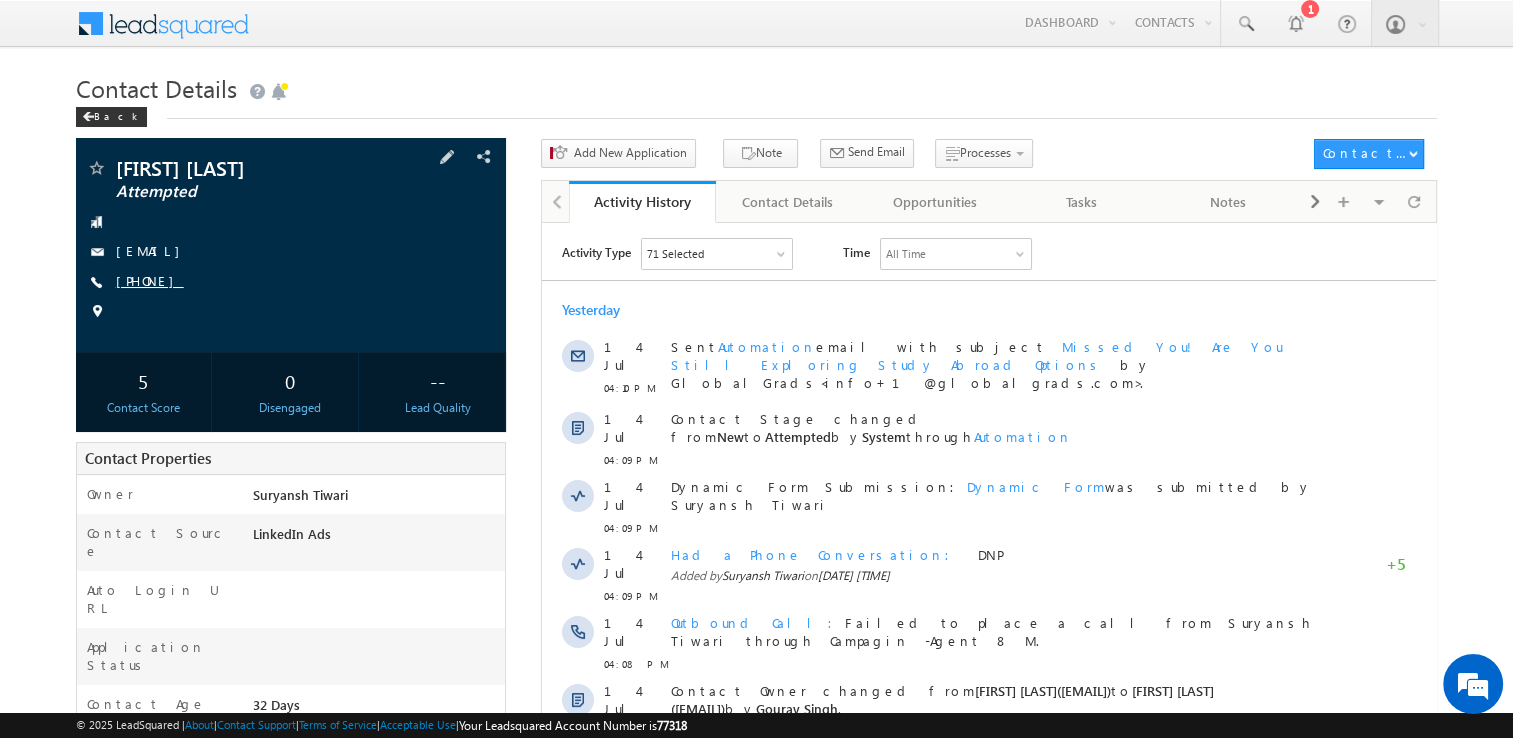 click on "+91-8271403406" at bounding box center [150, 280] 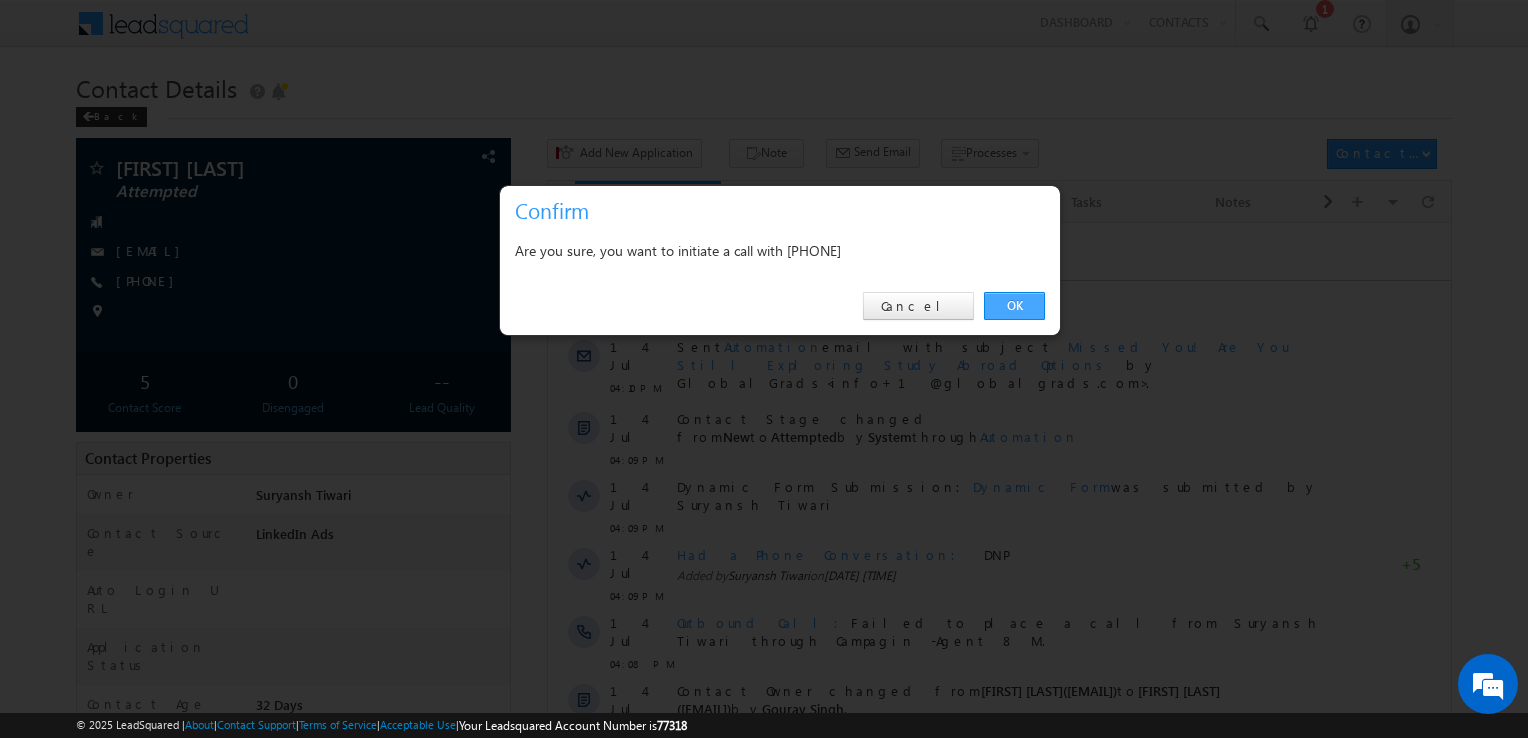 click on "OK" at bounding box center [1014, 306] 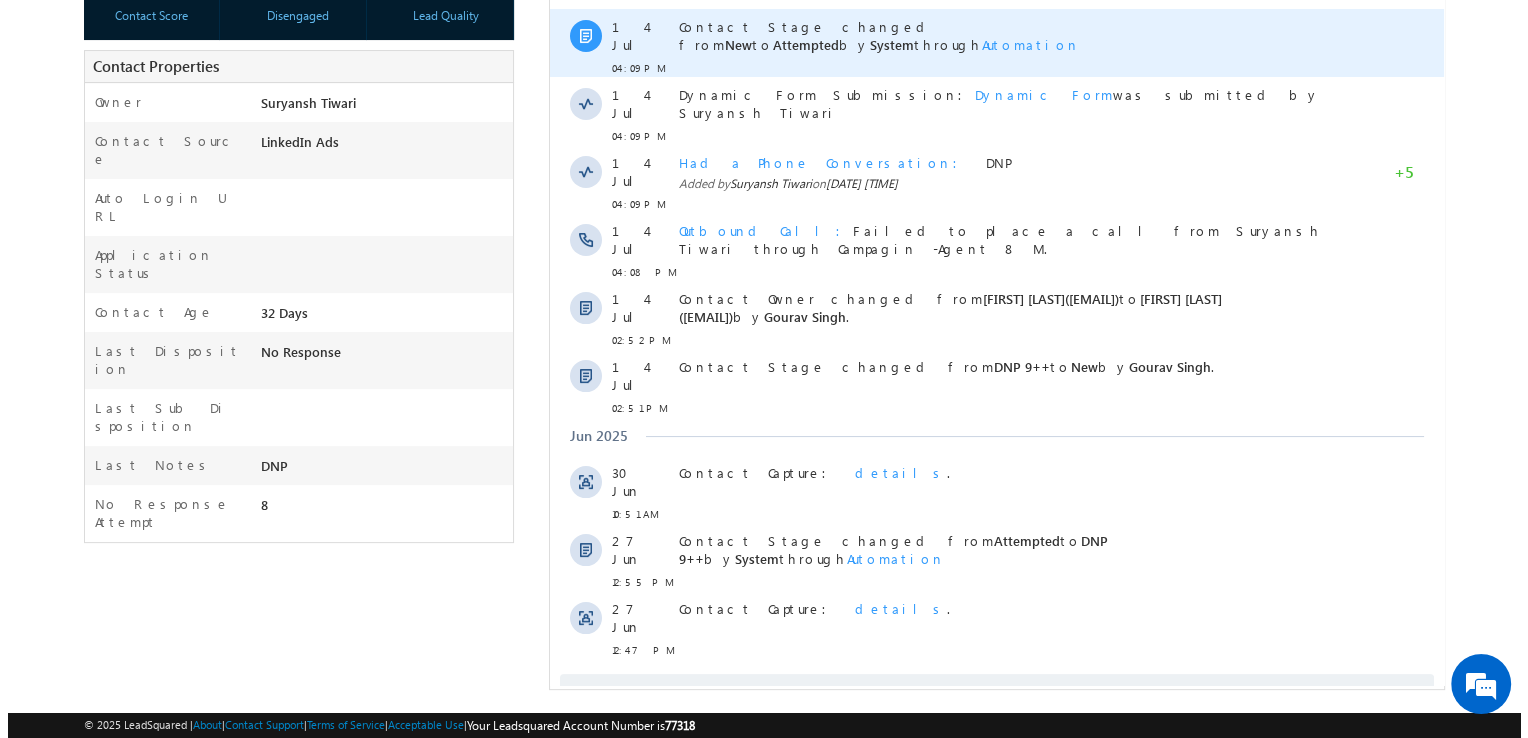 scroll, scrollTop: 0, scrollLeft: 0, axis: both 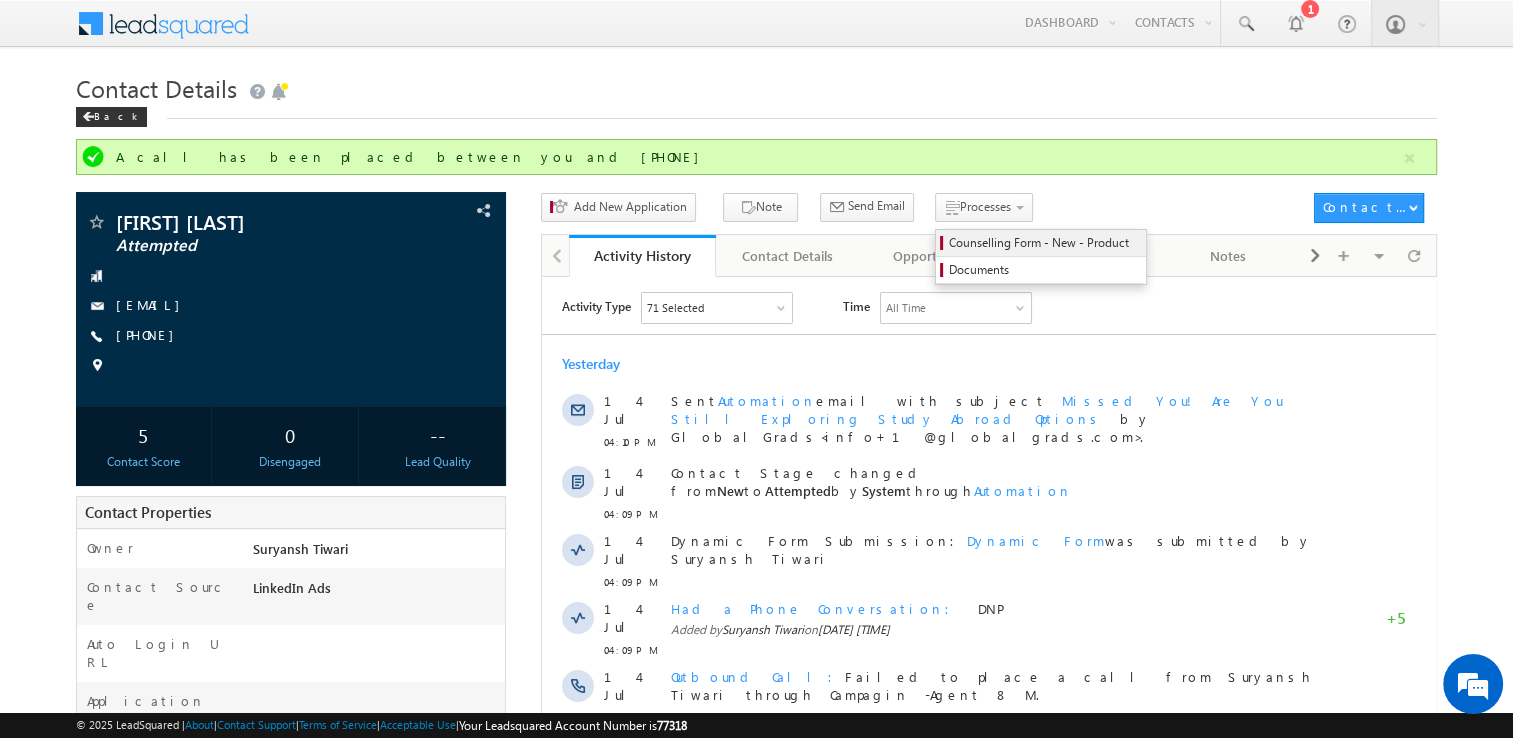 click on "Counselling Form - New - Product" at bounding box center [1044, 243] 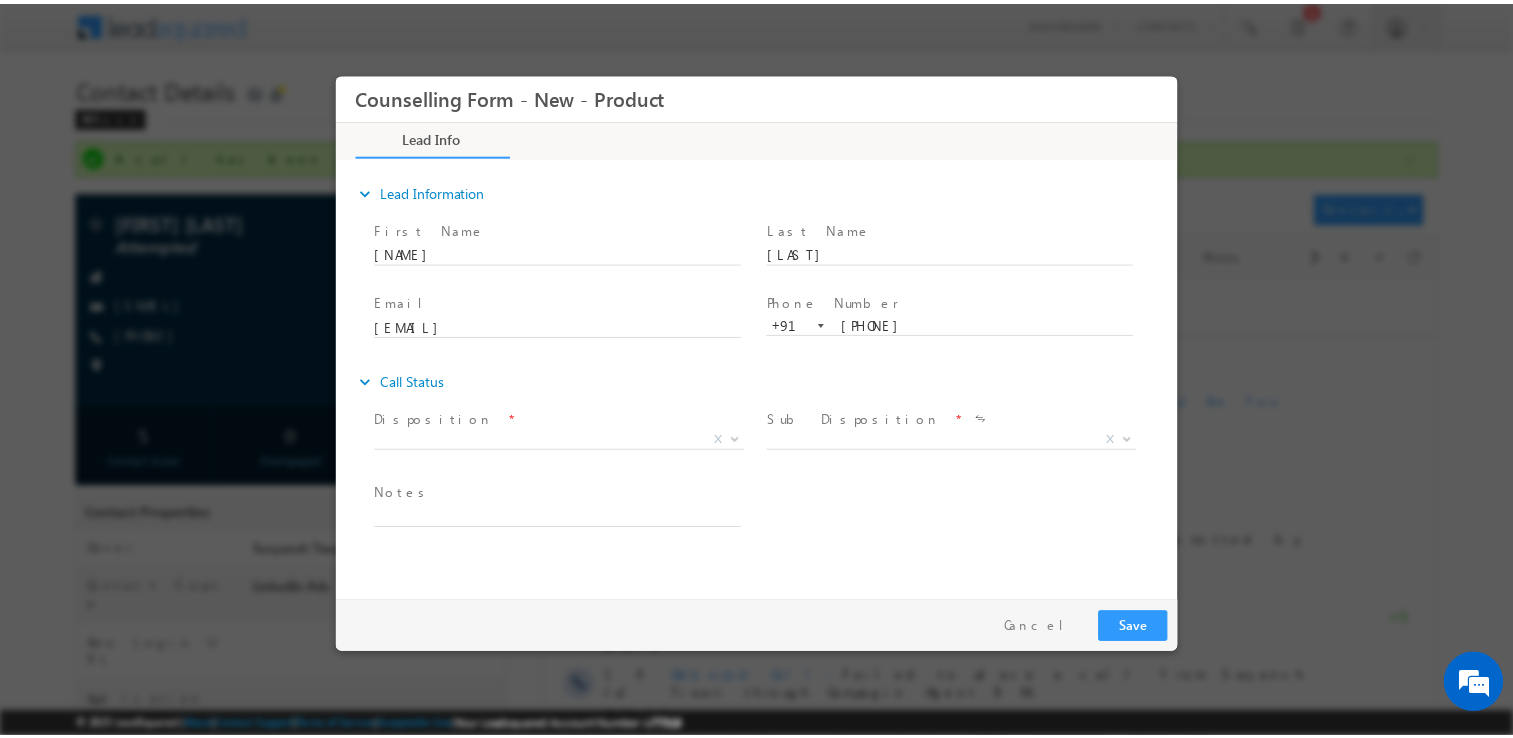 scroll, scrollTop: 0, scrollLeft: 0, axis: both 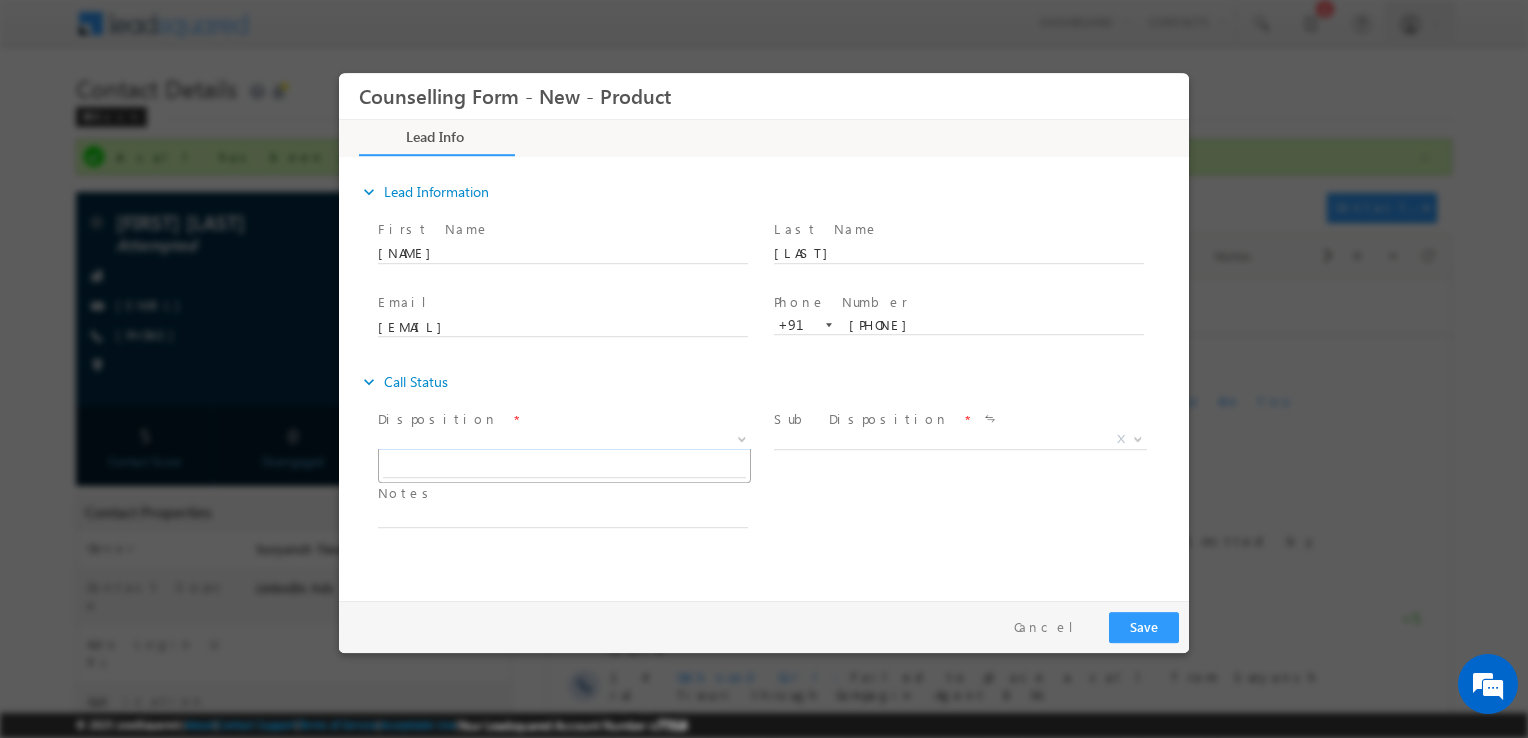 click on "X" at bounding box center [564, 440] 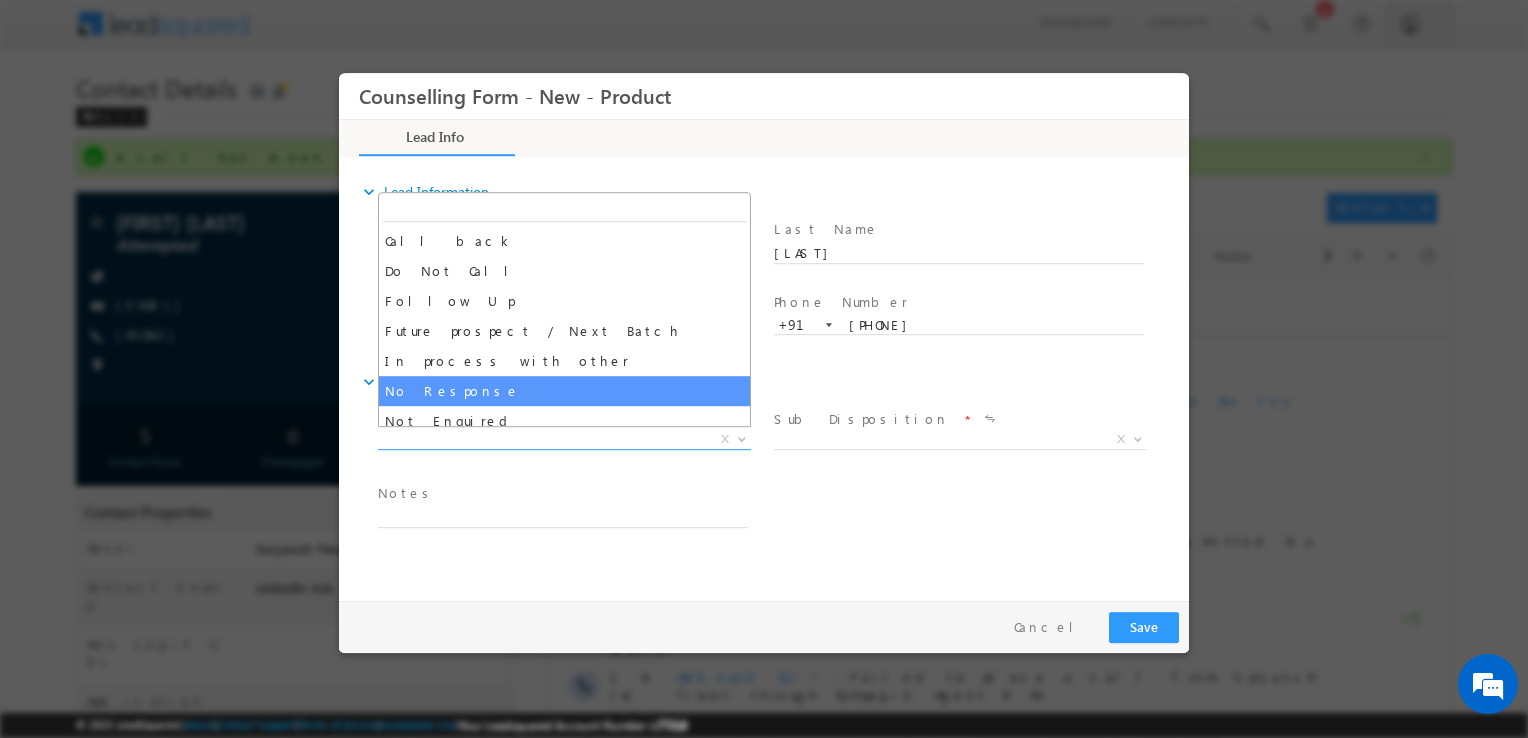 select on "No Response" 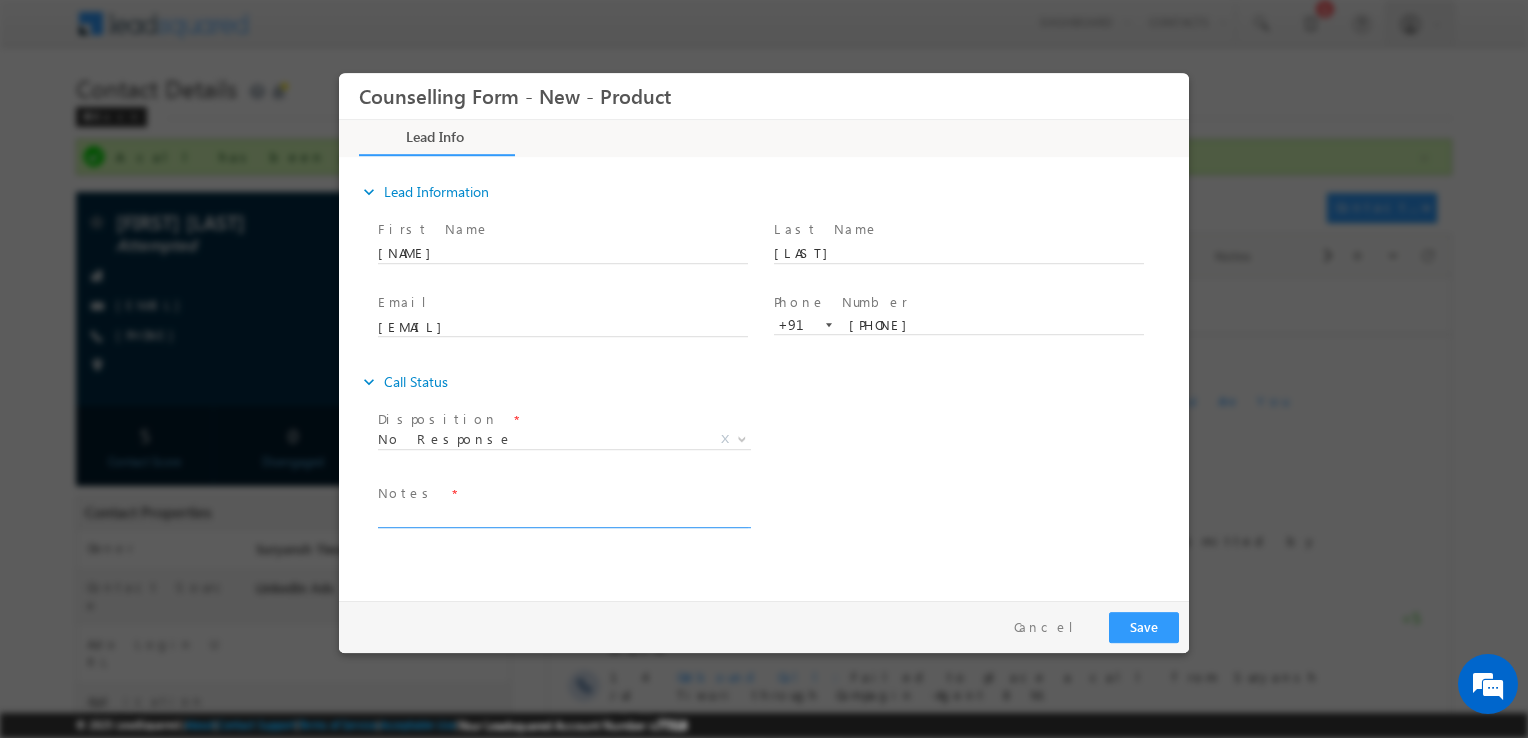 click at bounding box center [563, 516] 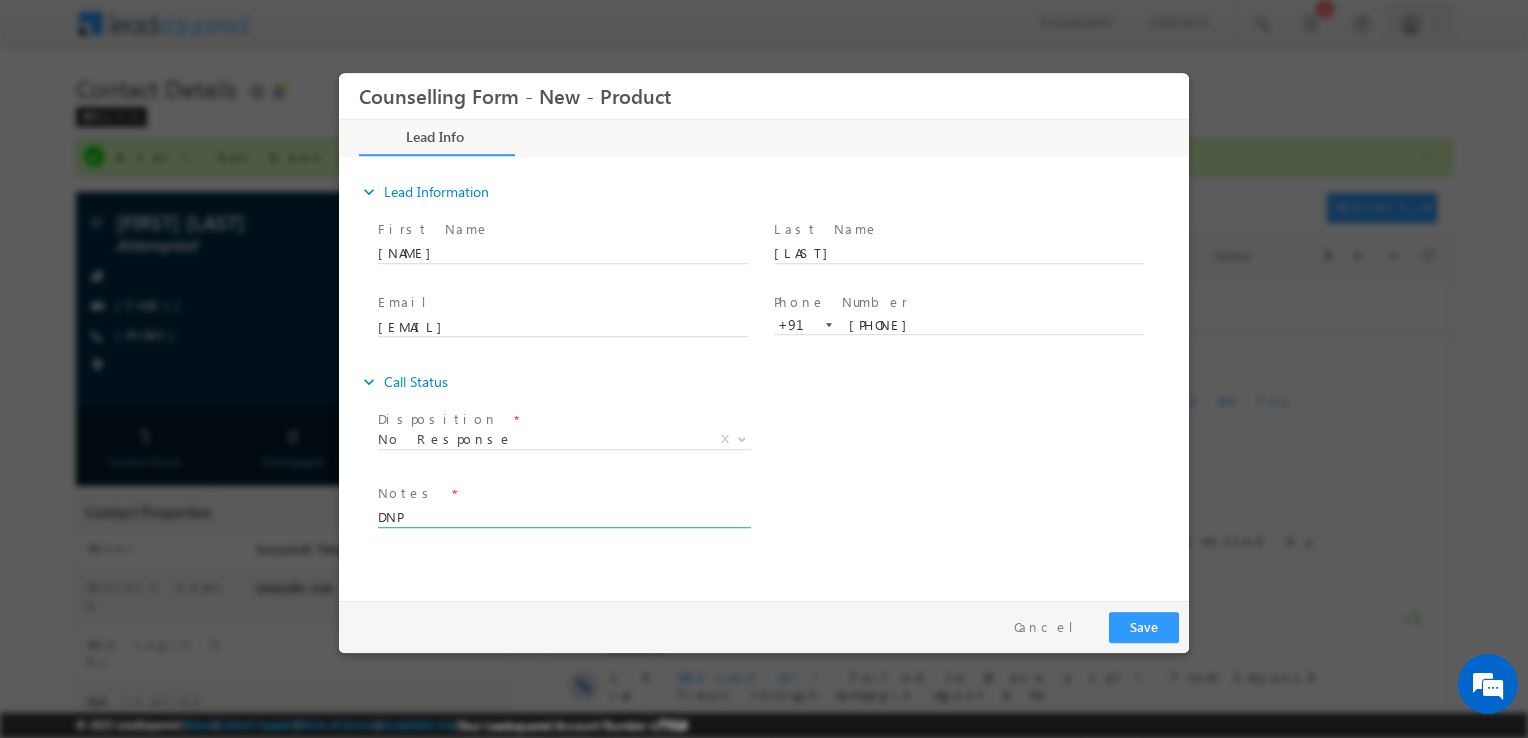 type on "DNP" 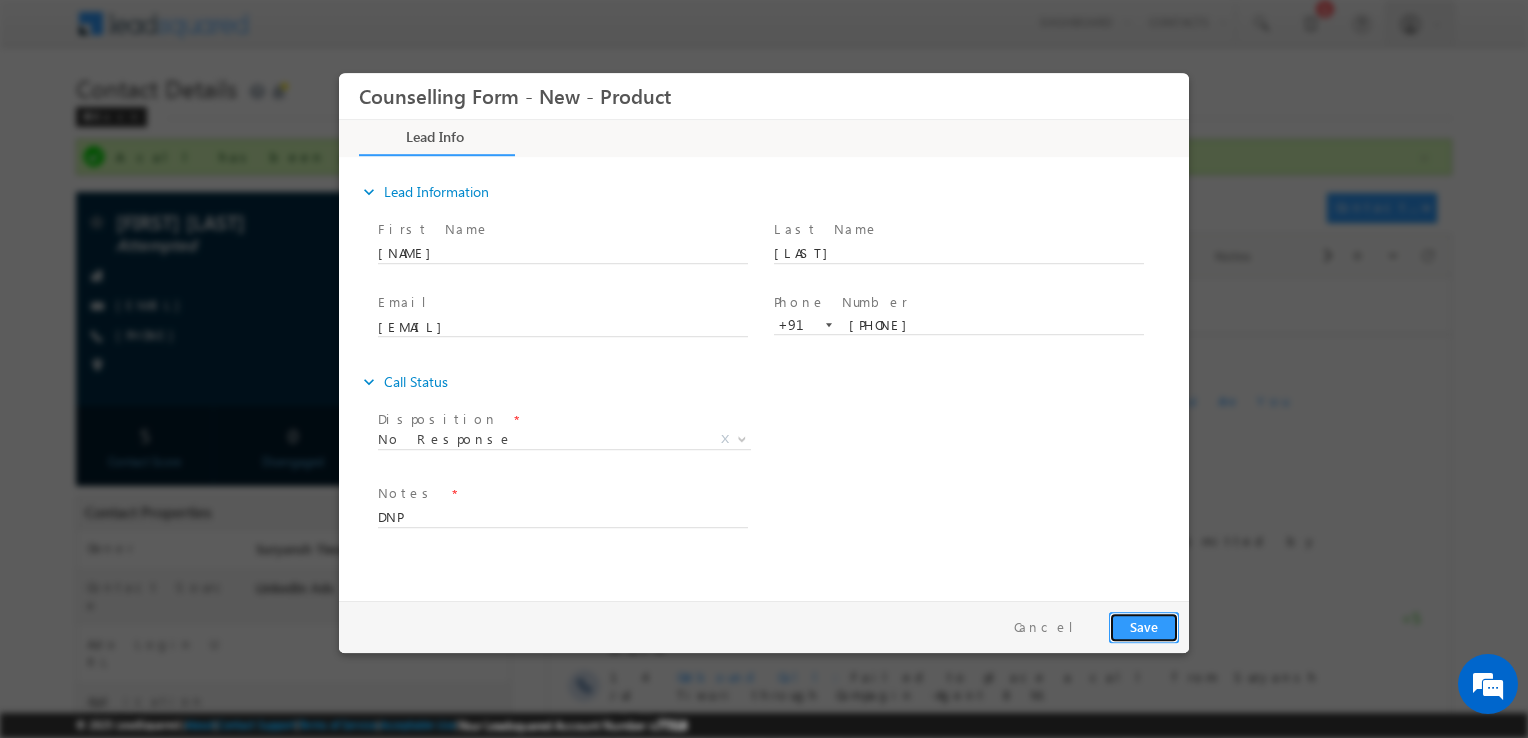 click on "Save" at bounding box center (1144, 627) 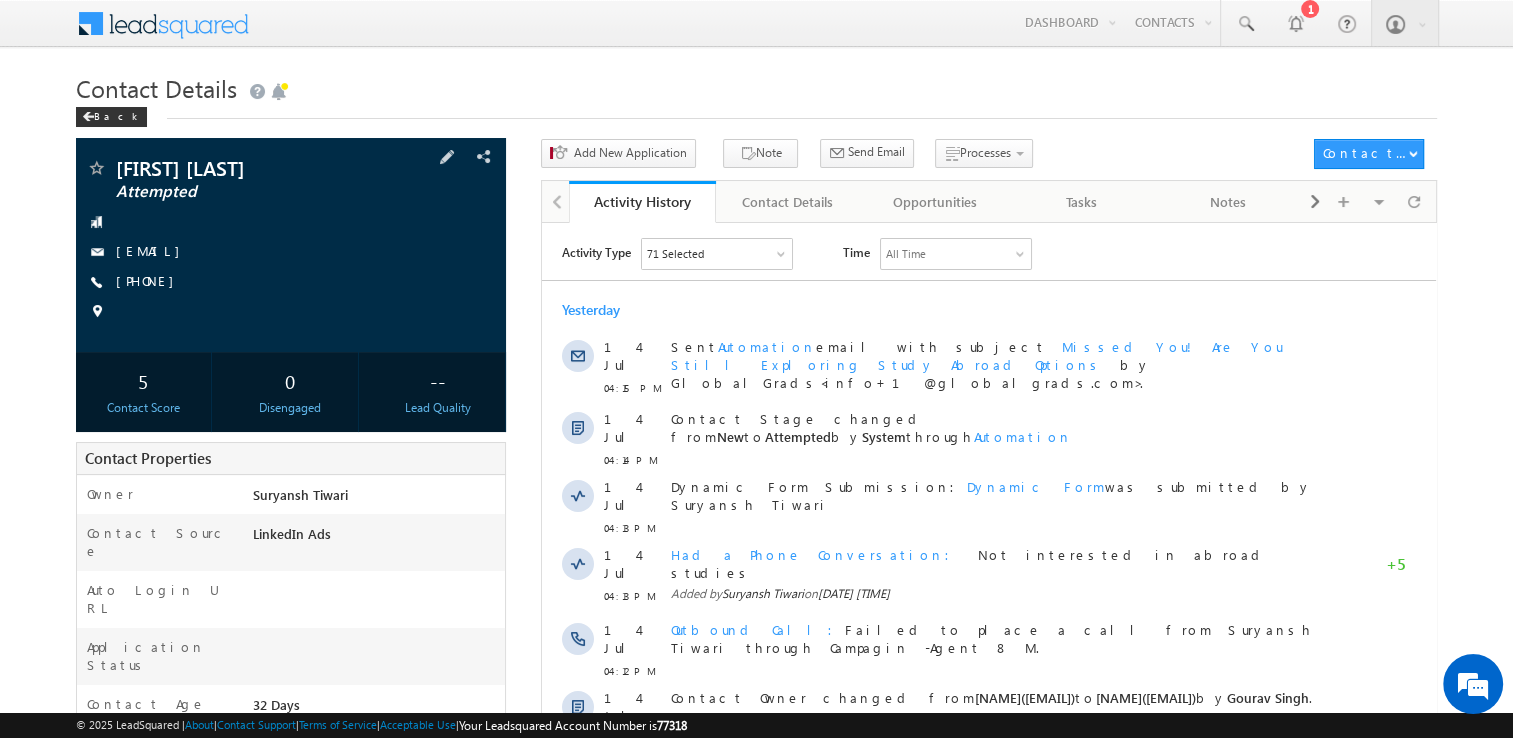 scroll, scrollTop: 0, scrollLeft: 0, axis: both 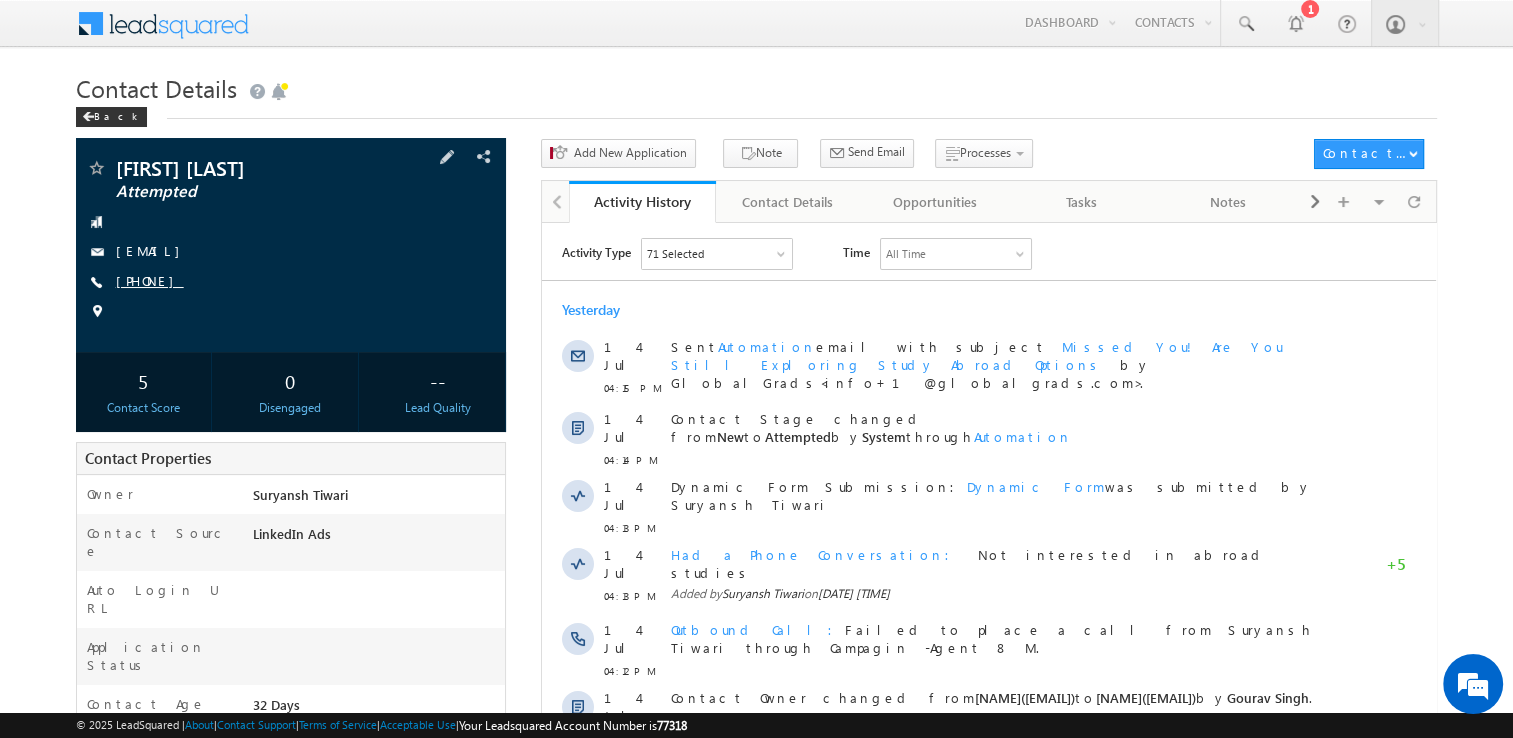 click on "[NAME]
Attempted
[EMAIL]
[PHONE]" at bounding box center [291, 245] 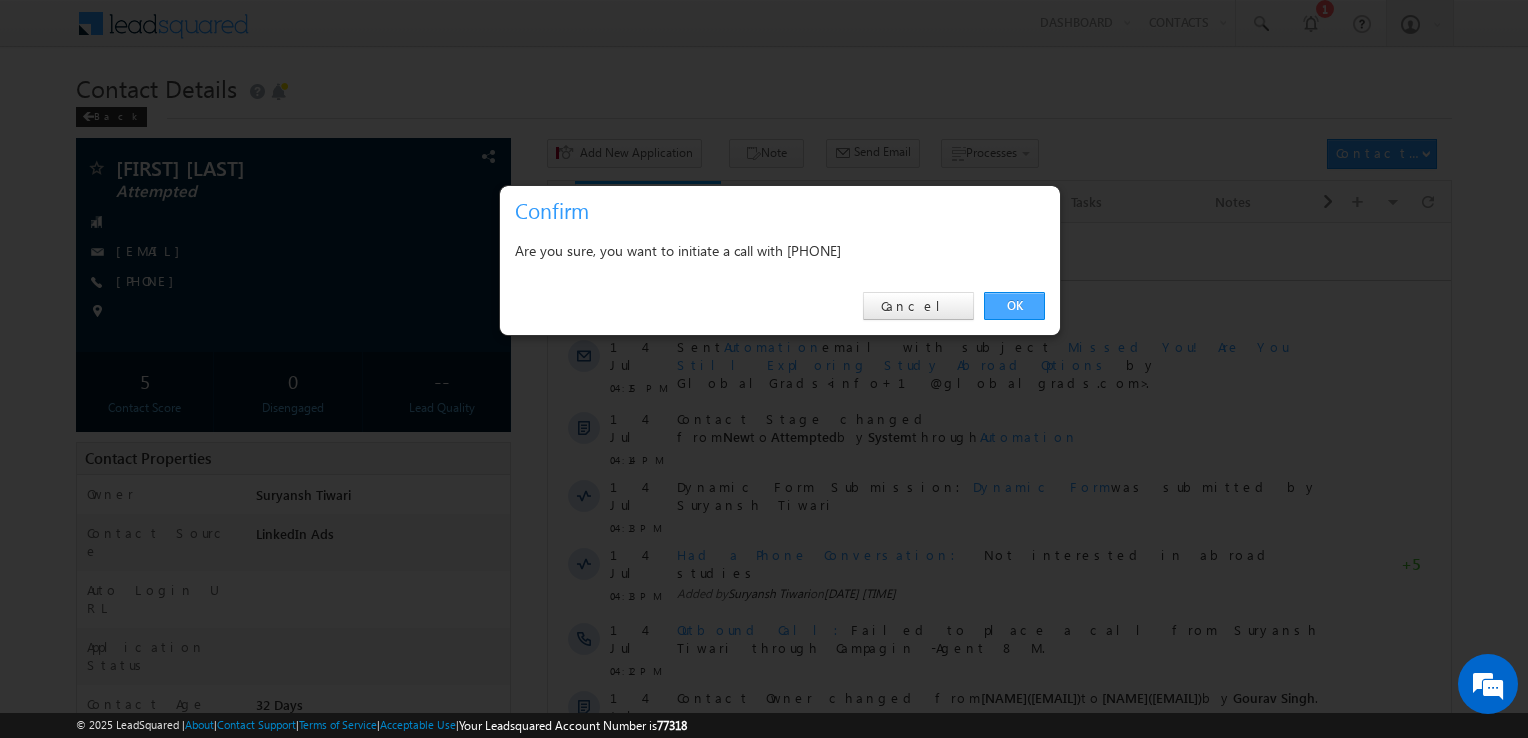 click on "OK" at bounding box center [1014, 306] 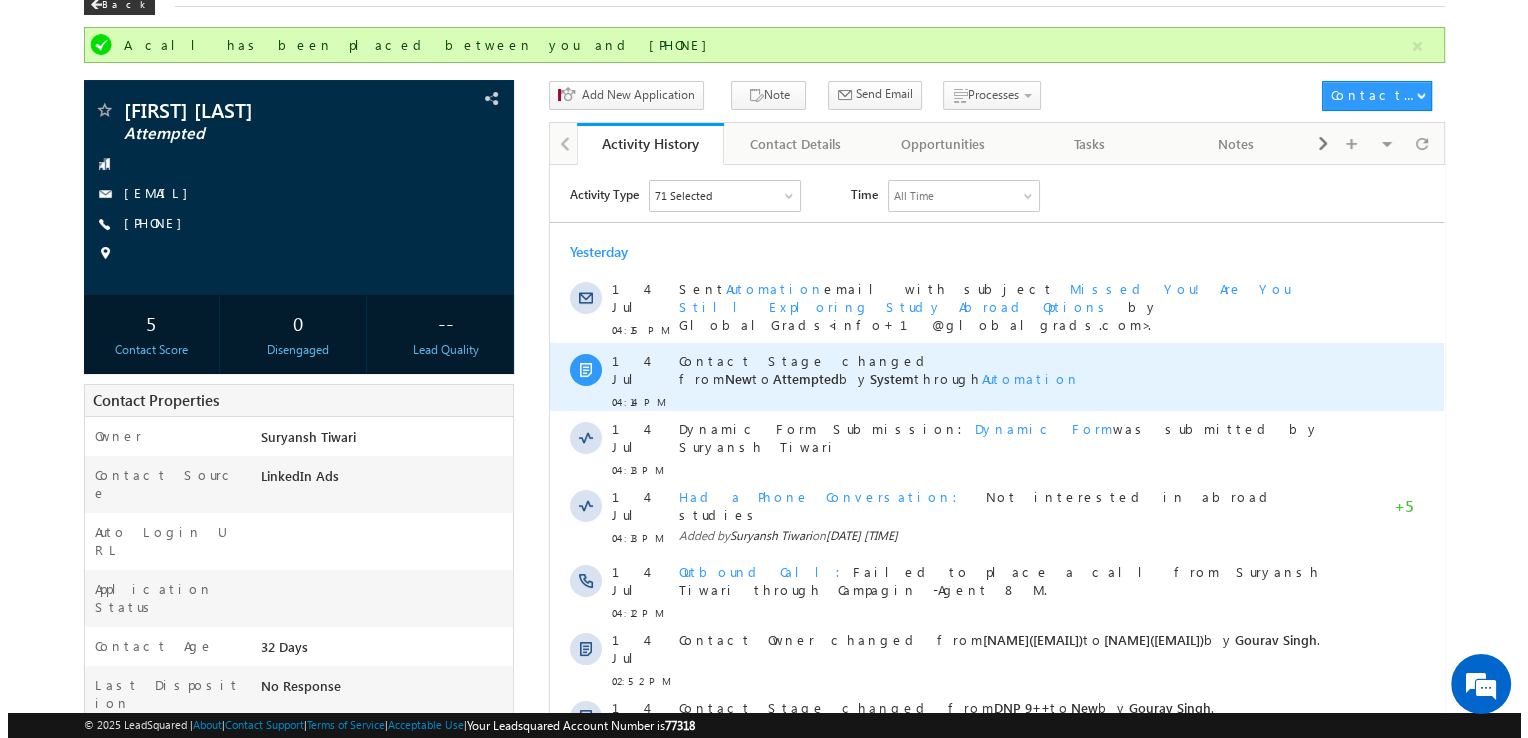 scroll, scrollTop: 0, scrollLeft: 0, axis: both 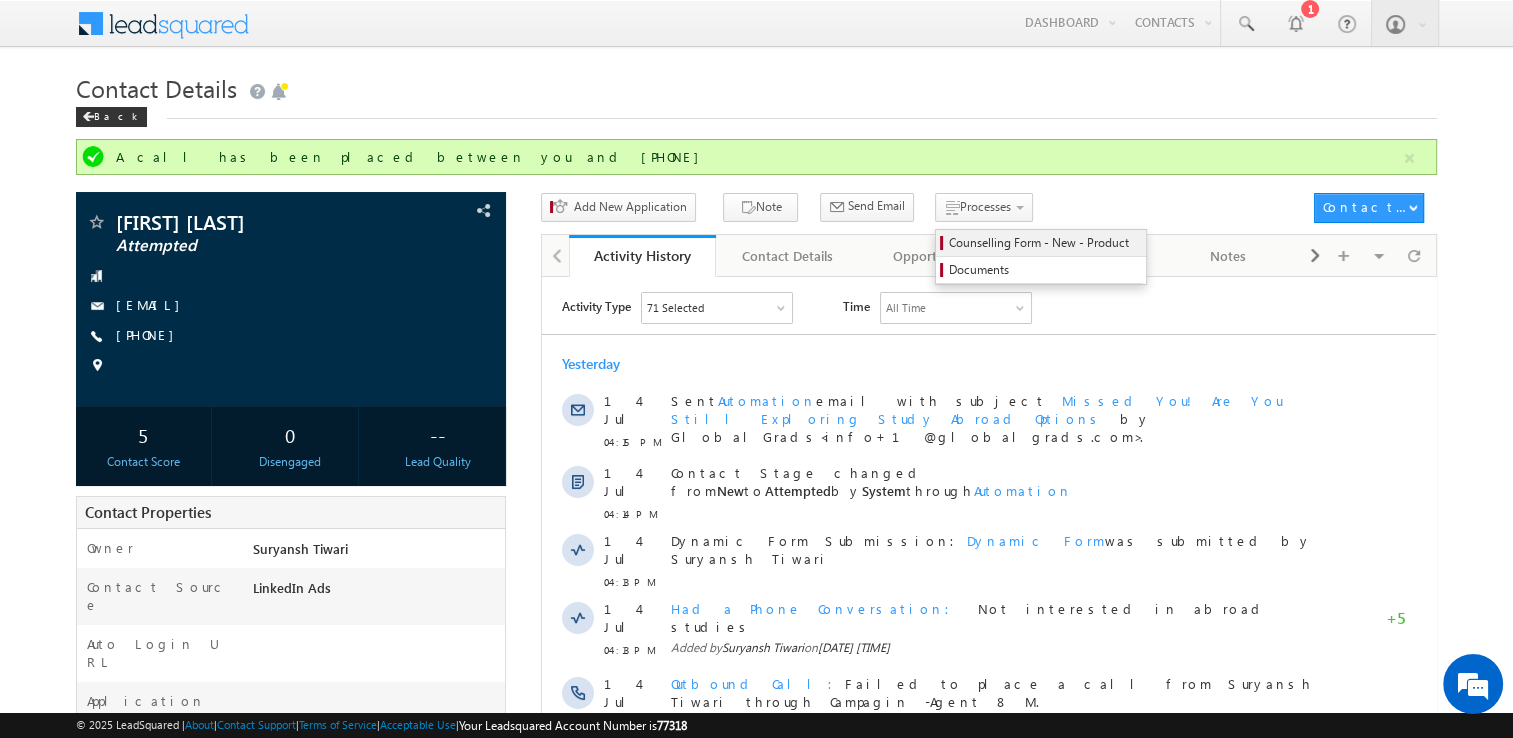 click on "Counselling Form - New - Product" at bounding box center (1044, 243) 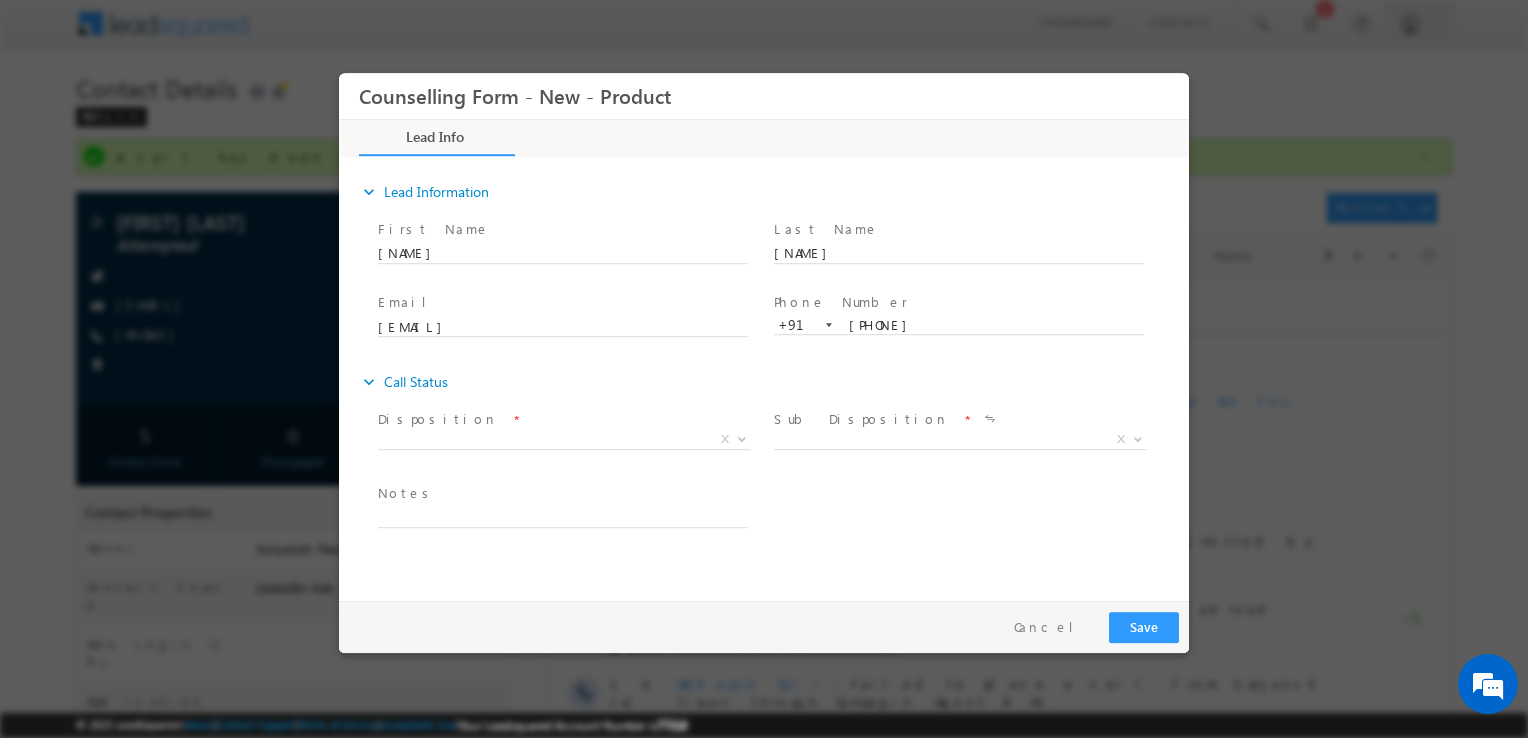 click on "Counselling Form - New - Product
*" at bounding box center (764, 332) 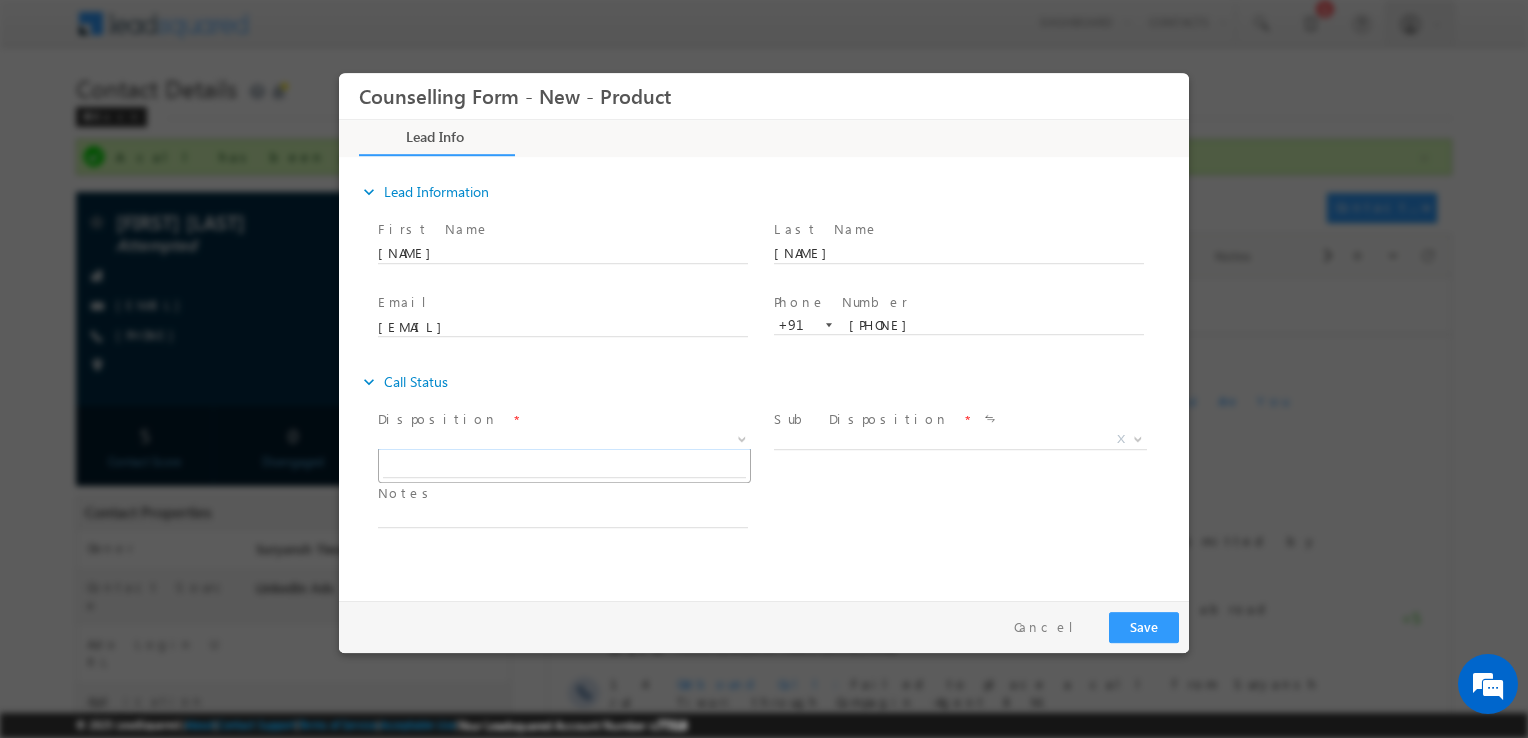 click on "X" at bounding box center (564, 440) 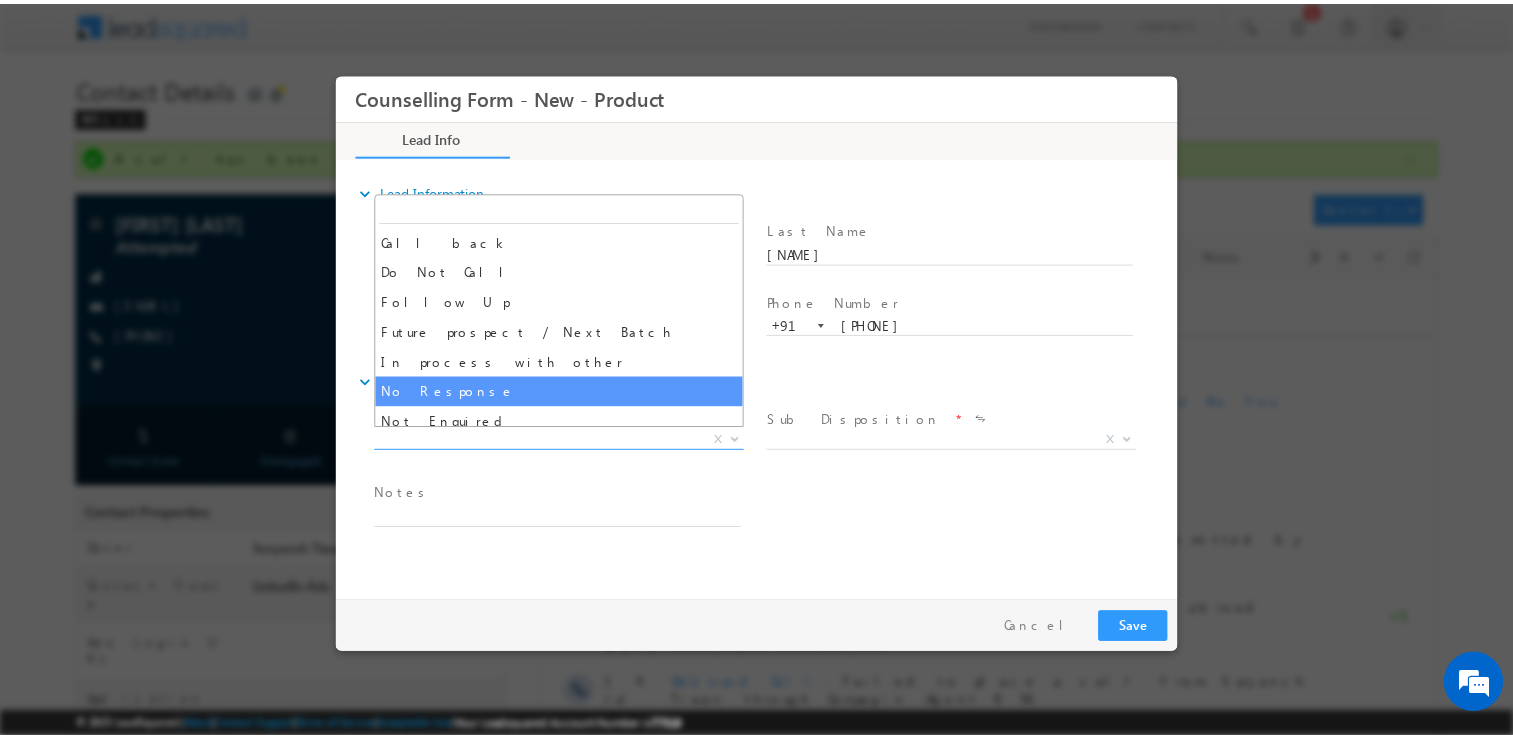 scroll, scrollTop: 130, scrollLeft: 0, axis: vertical 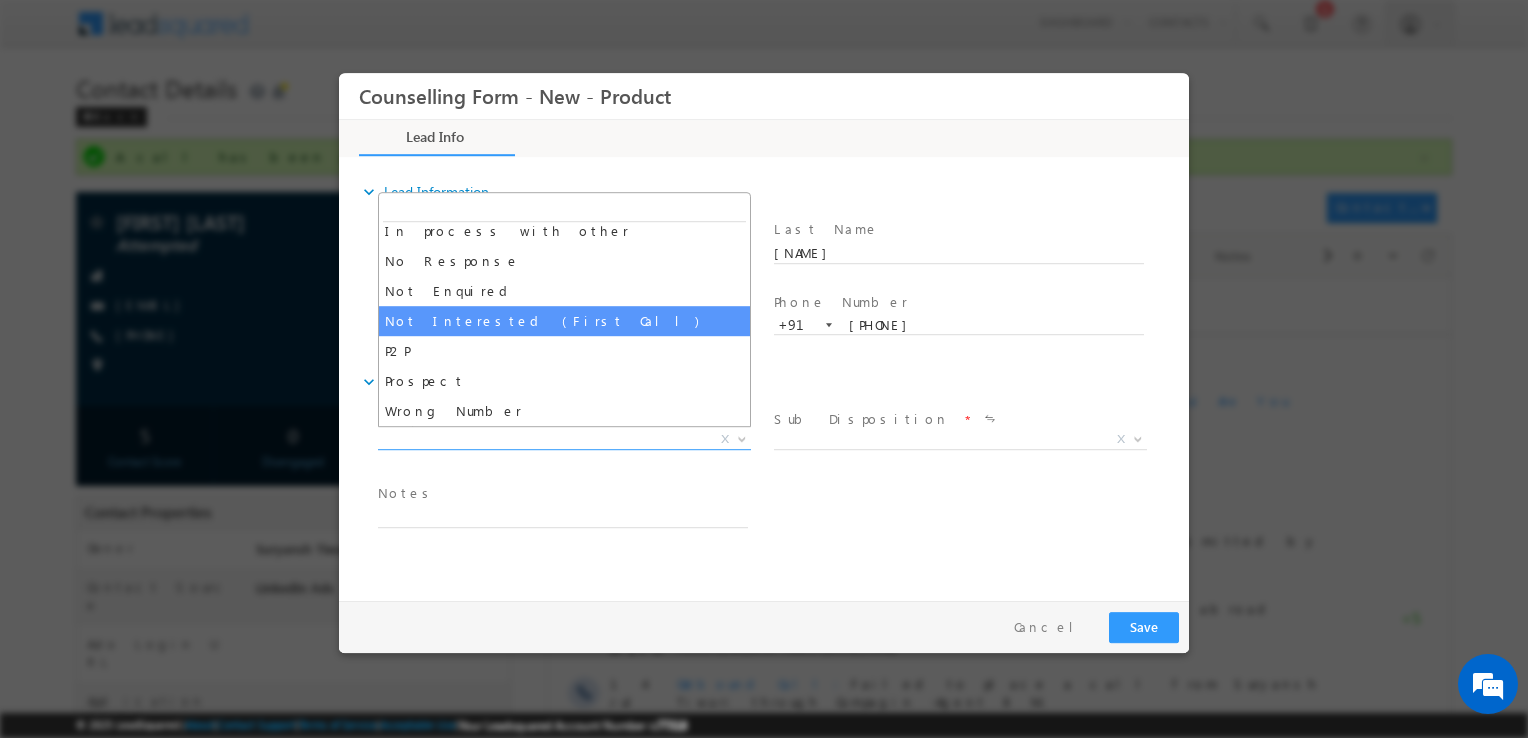 select on "Not Interested (First Call)" 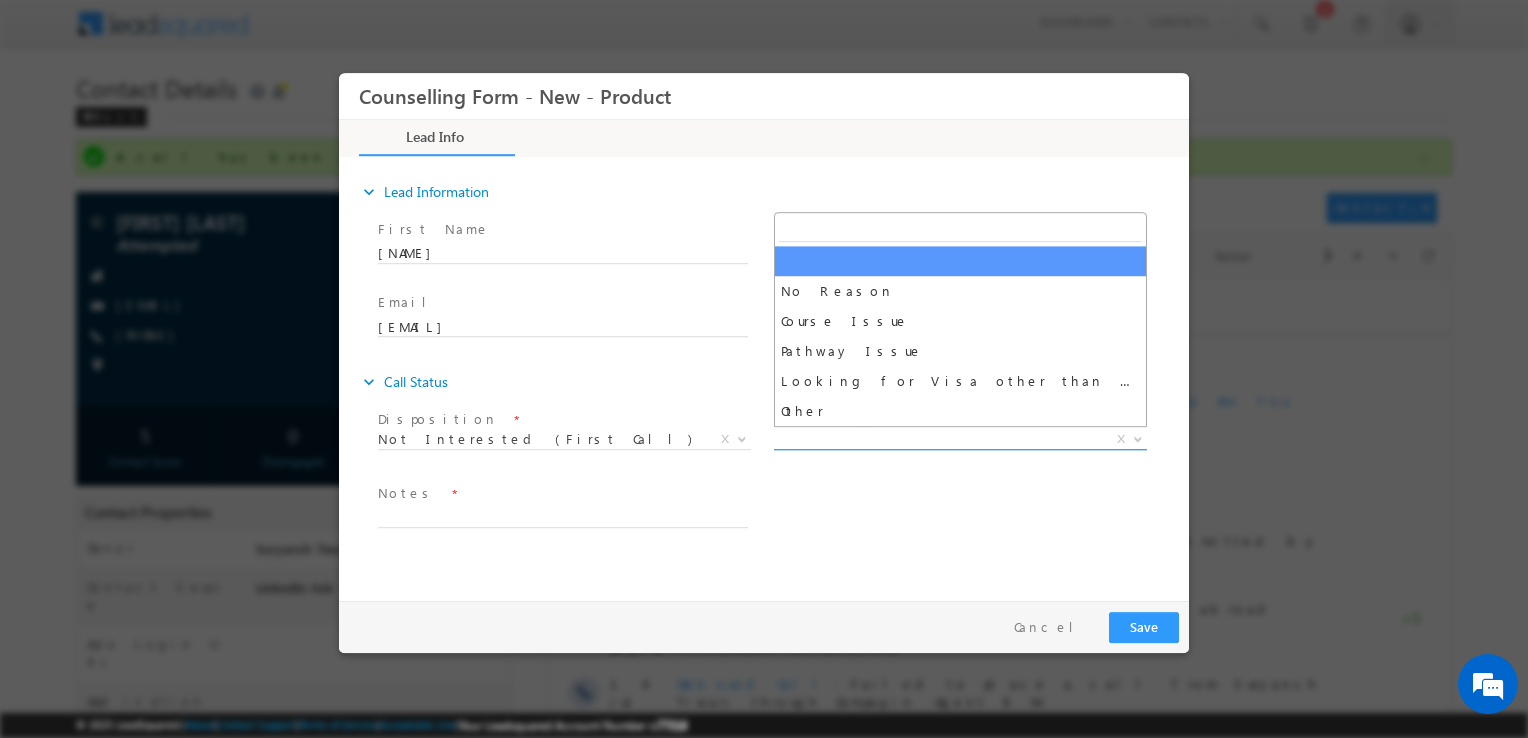 click on "X" at bounding box center [960, 440] 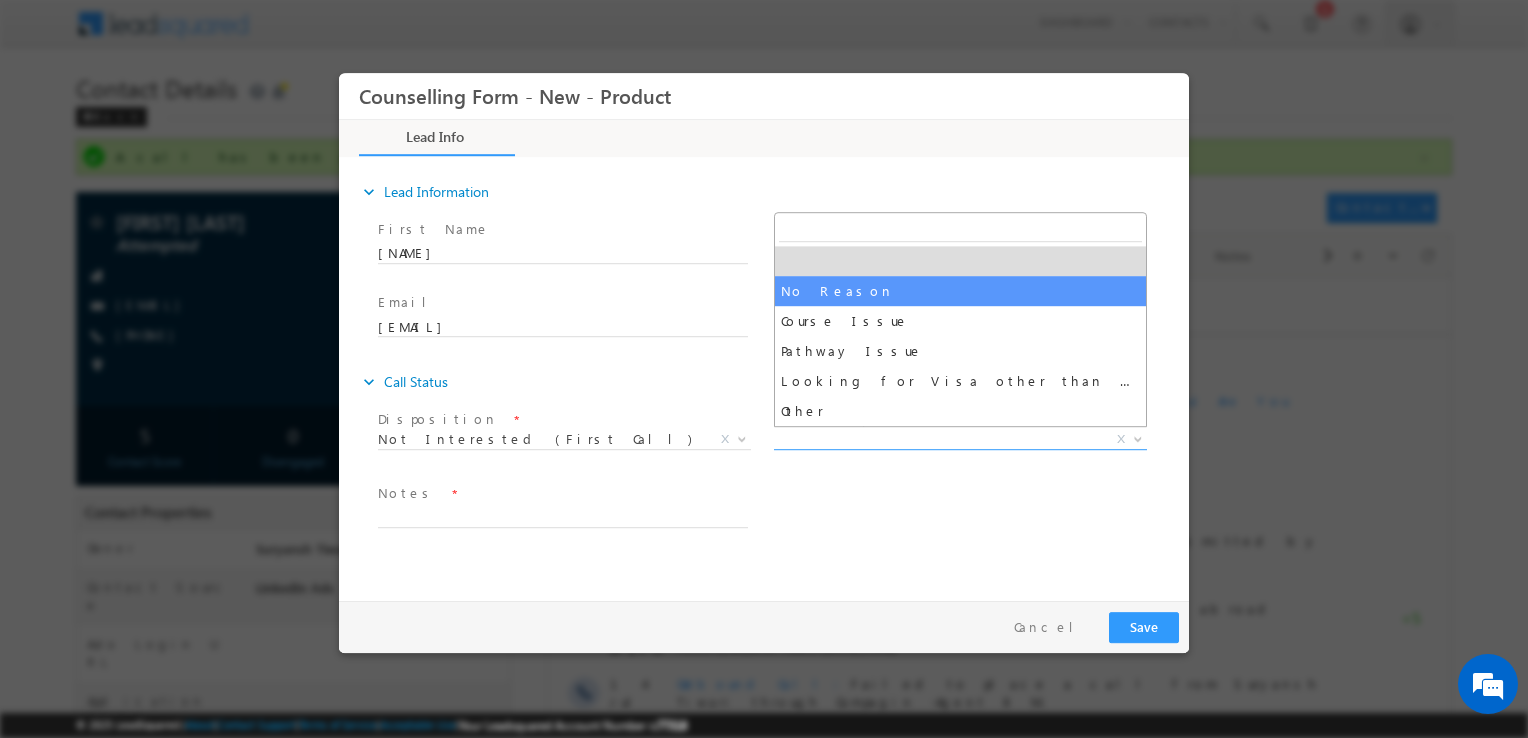 select on "No Reason" 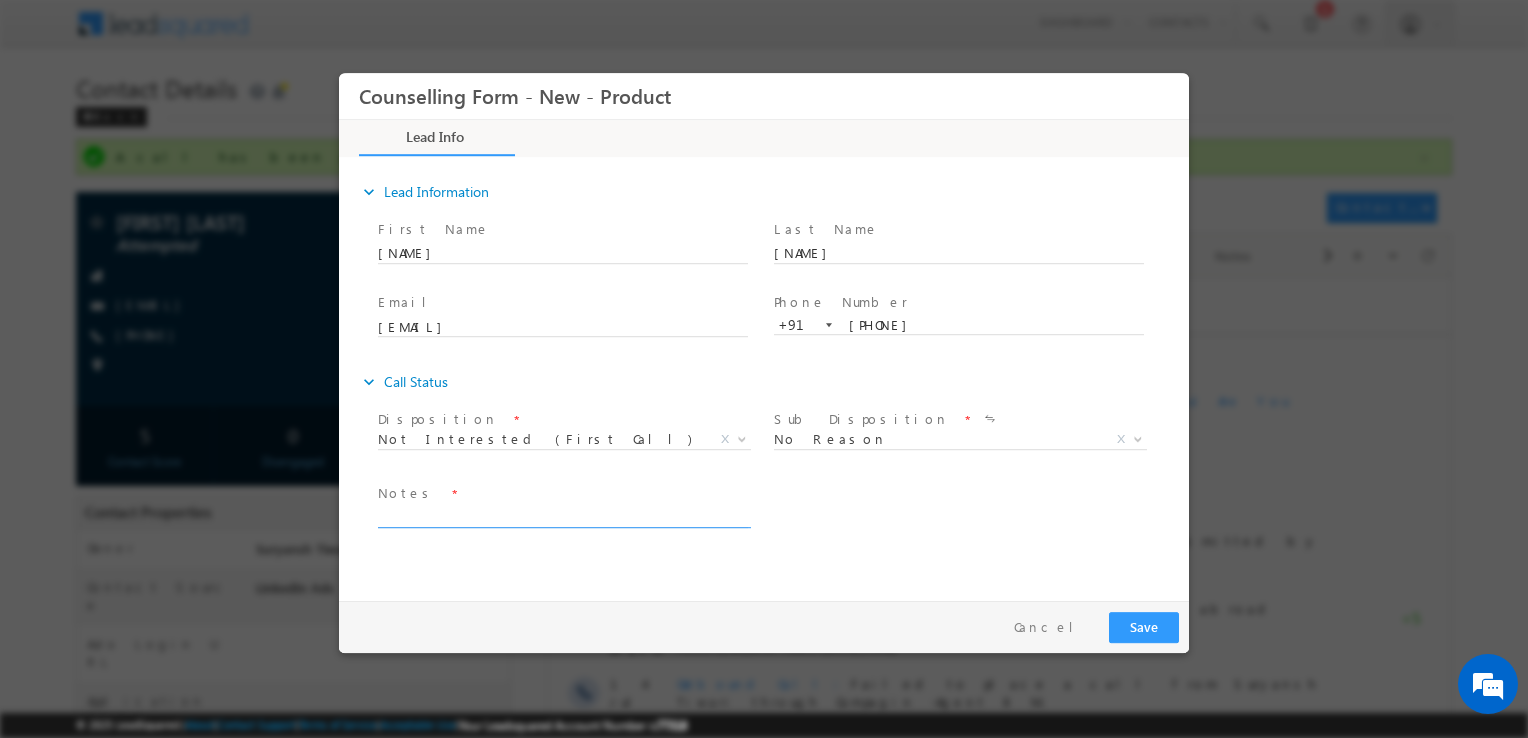 click at bounding box center [563, 516] 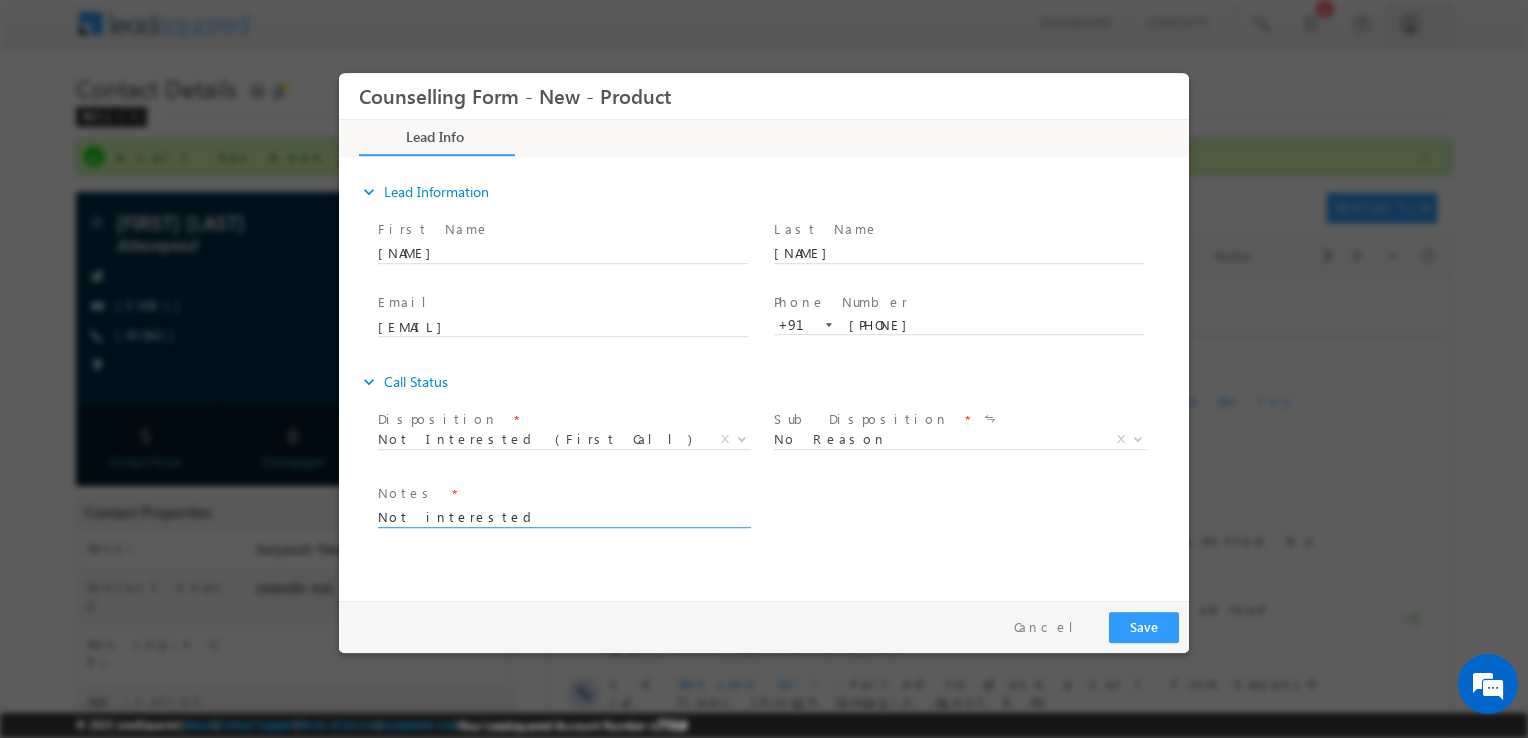 type on "Not interested" 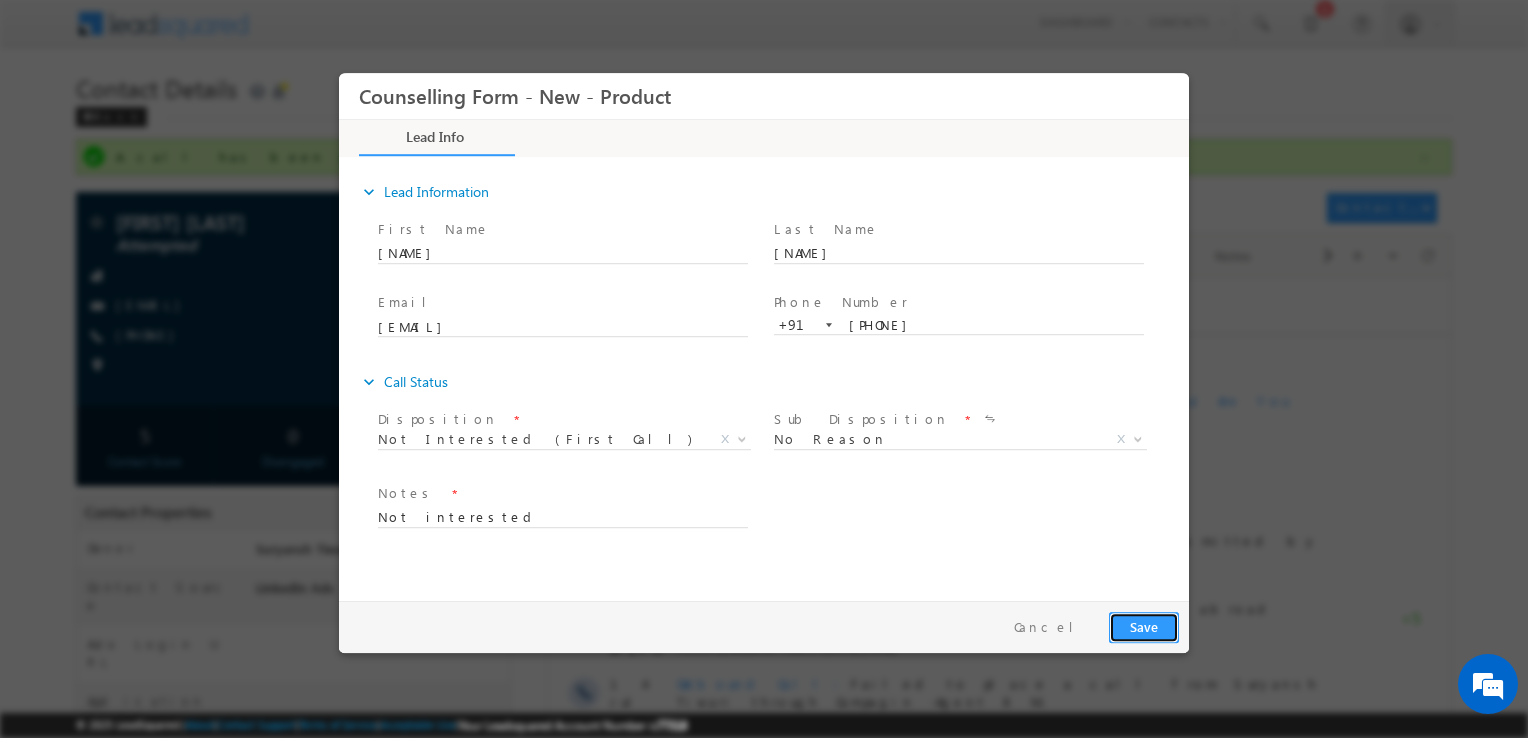 click on "Save" at bounding box center (1144, 627) 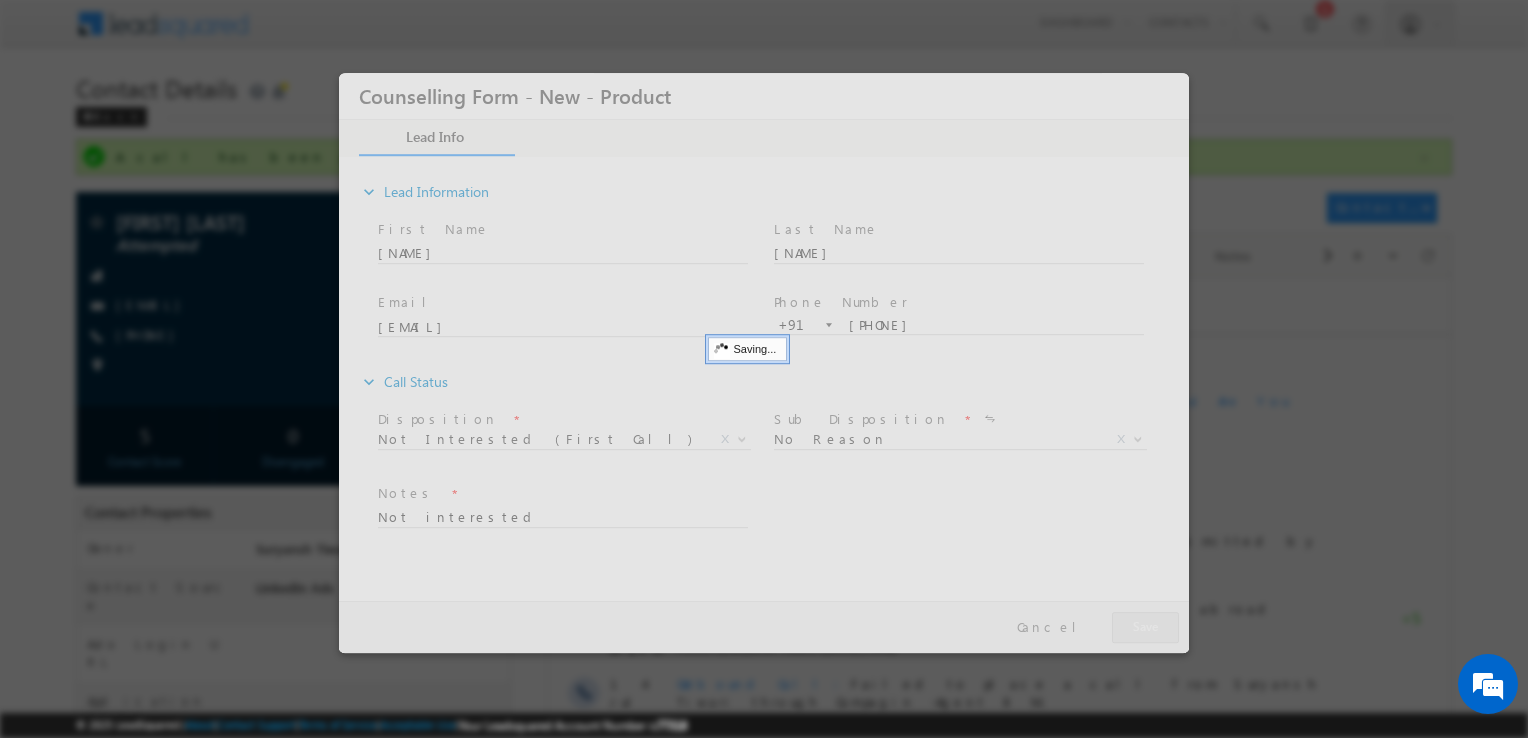 type 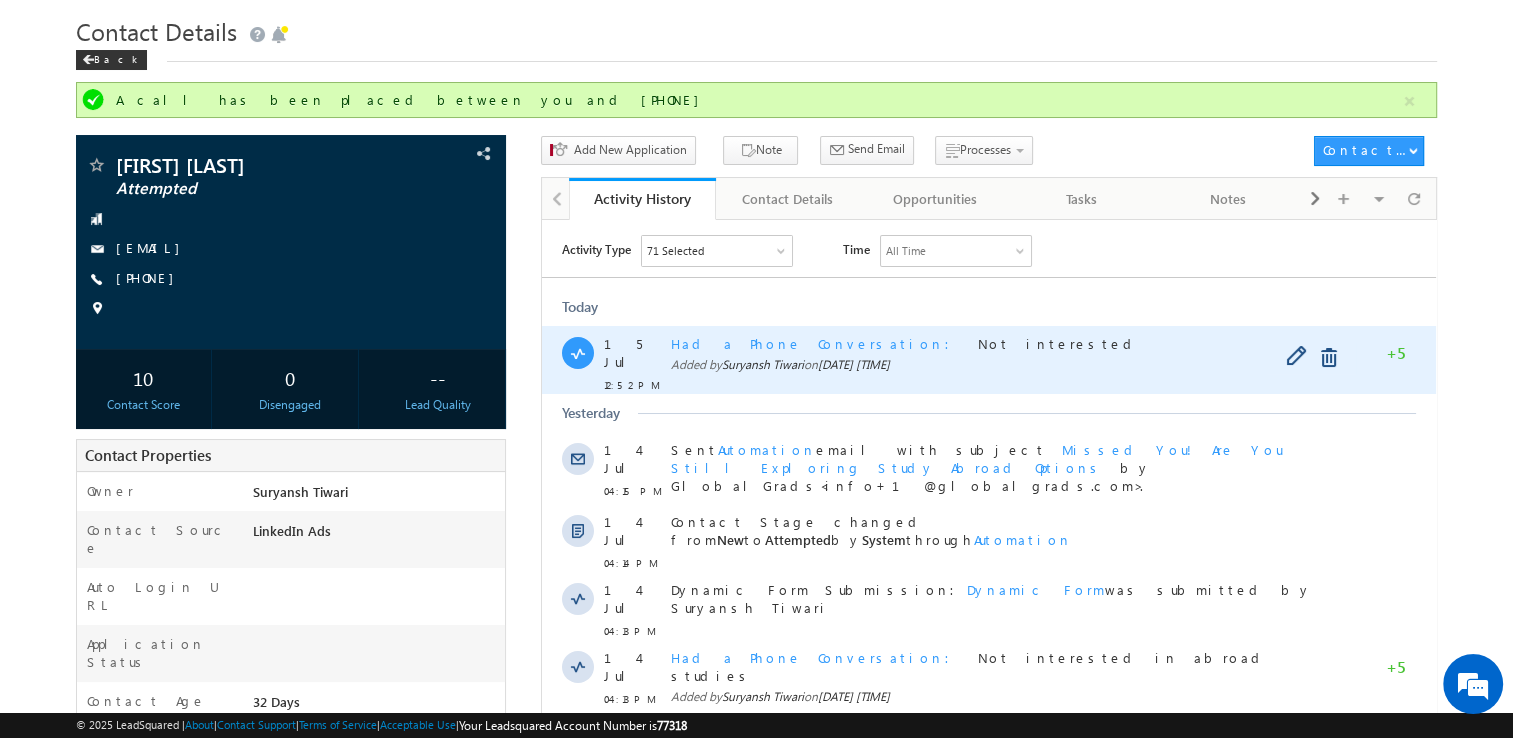 scroll, scrollTop: 0, scrollLeft: 0, axis: both 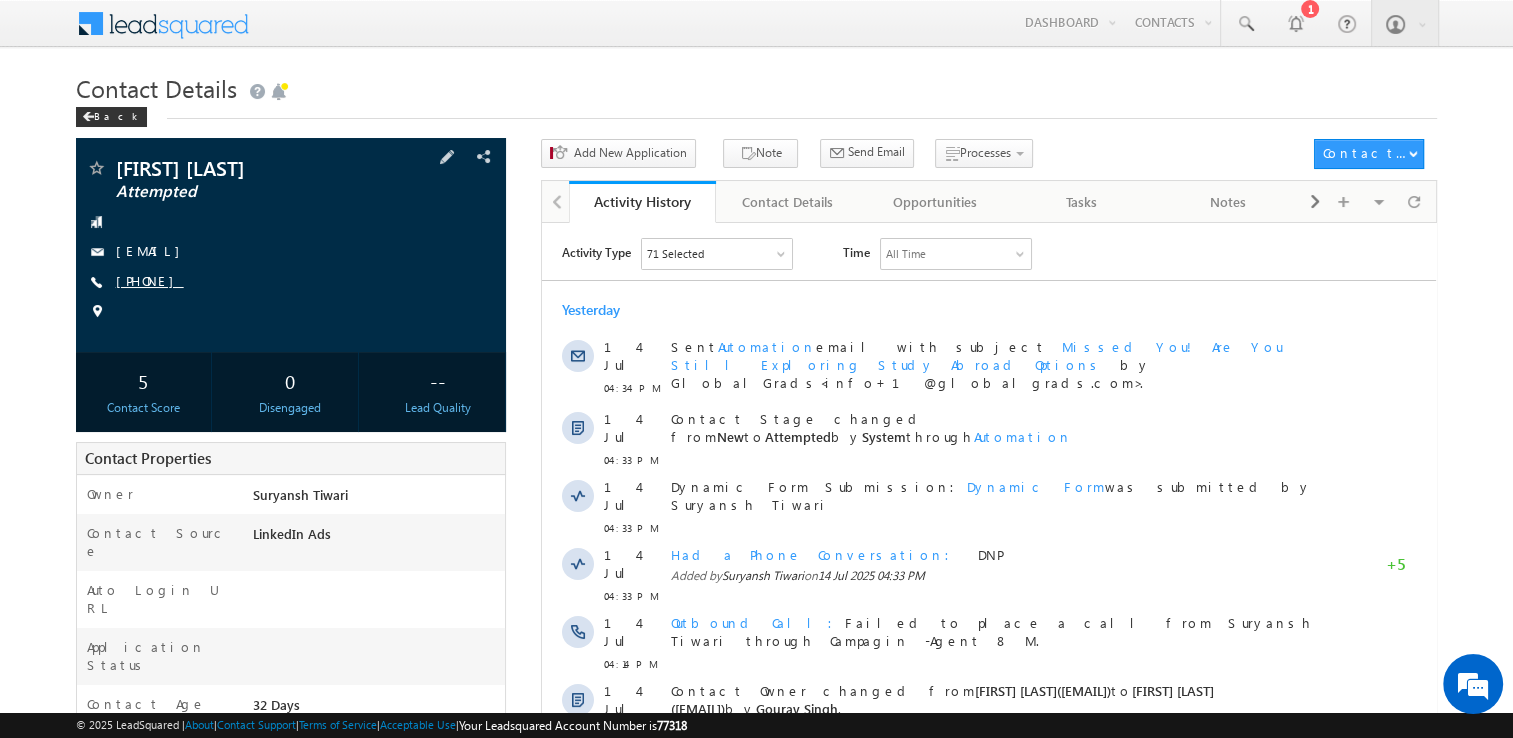 click on "[PHONE]" at bounding box center [150, 280] 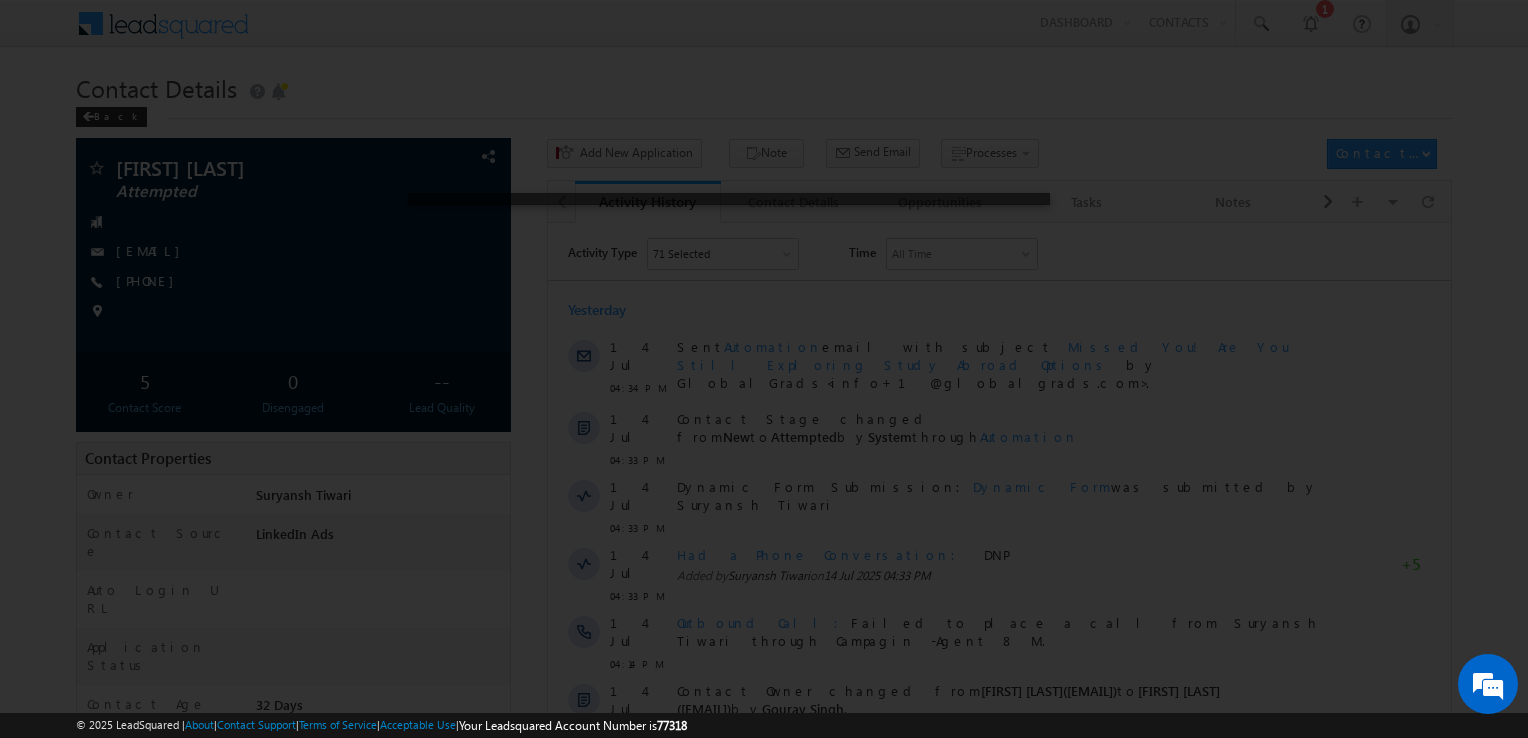 scroll, scrollTop: 0, scrollLeft: 0, axis: both 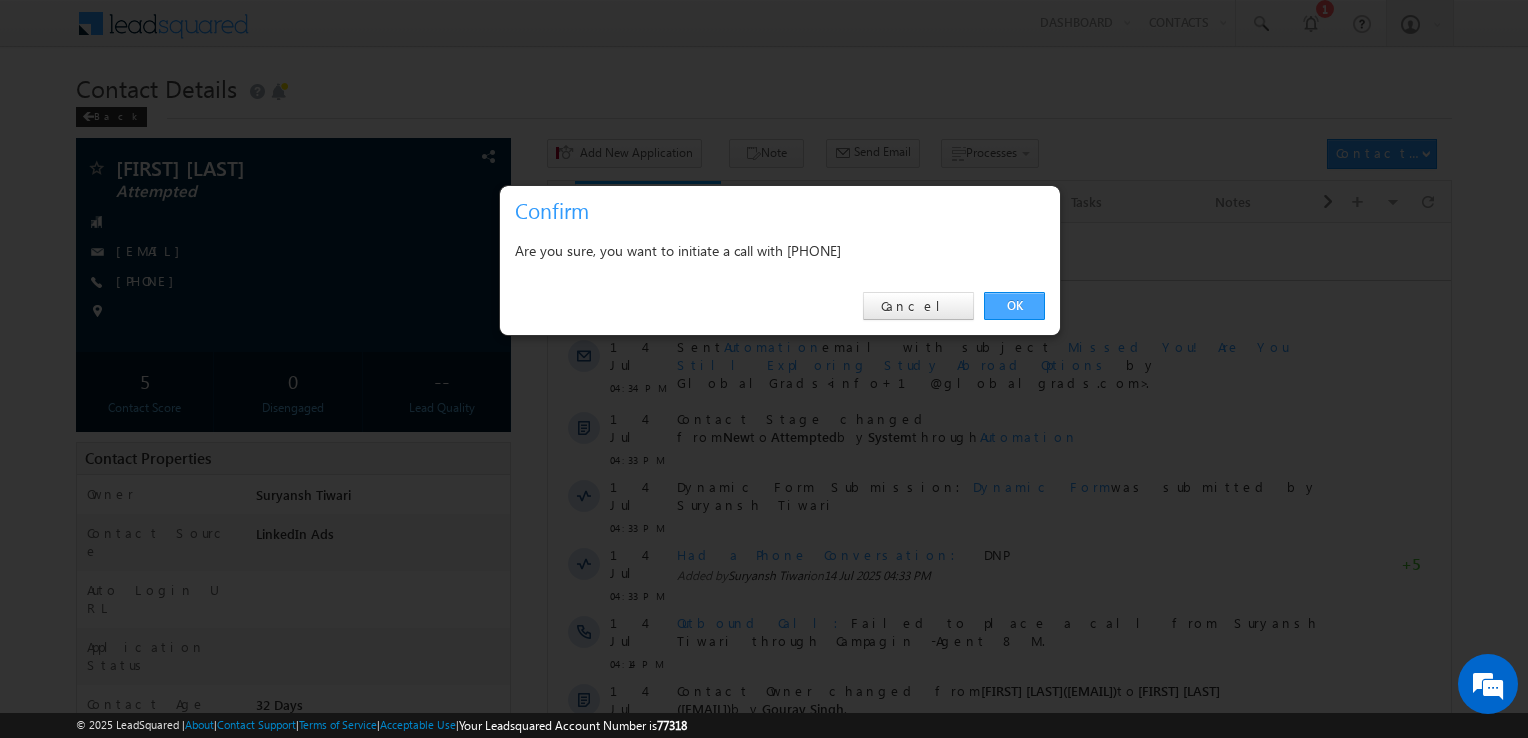 click on "OK" at bounding box center (1014, 306) 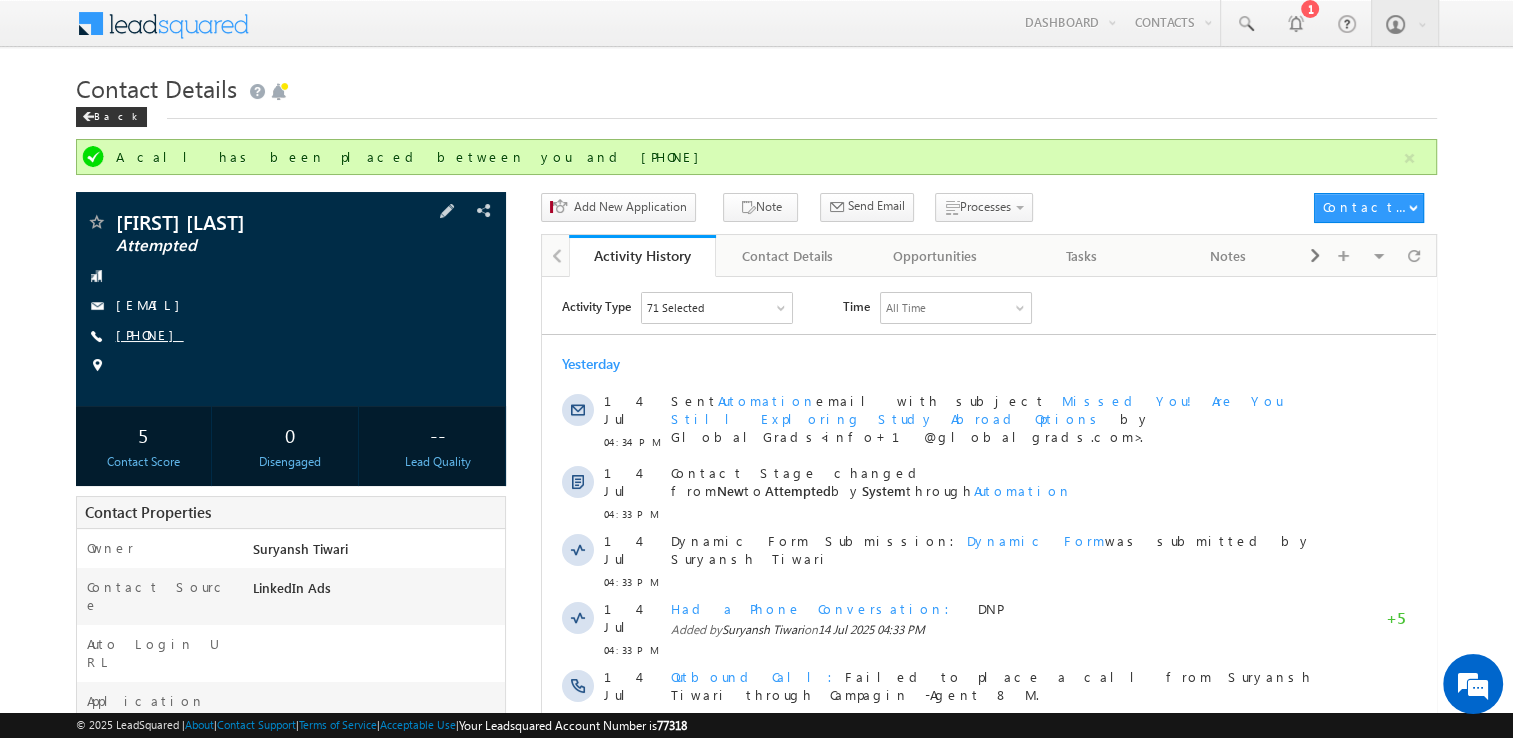 click on "+91-7058244572" at bounding box center (150, 334) 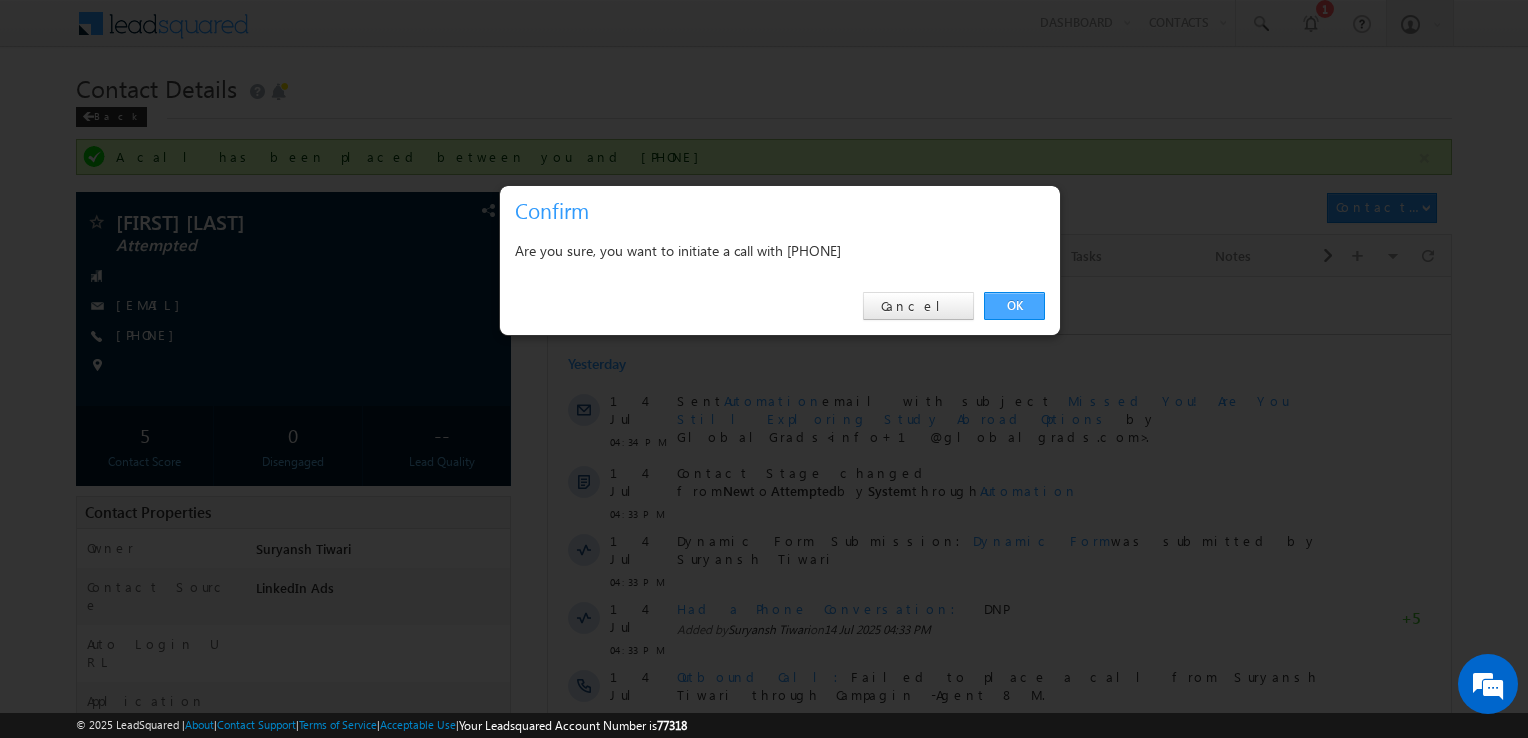 click on "OK" at bounding box center [1014, 306] 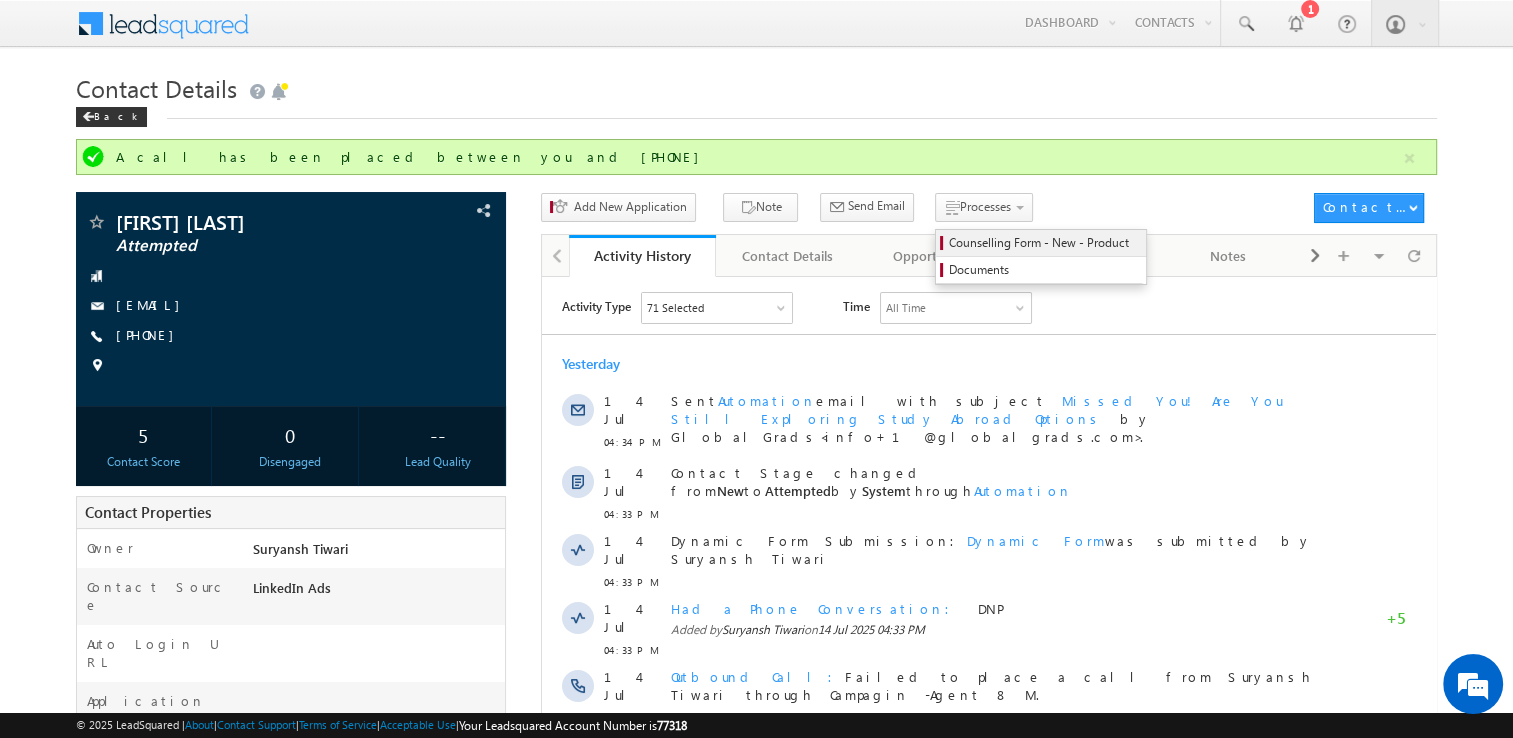 click on "Counselling Form - New - Product" at bounding box center (1041, 243) 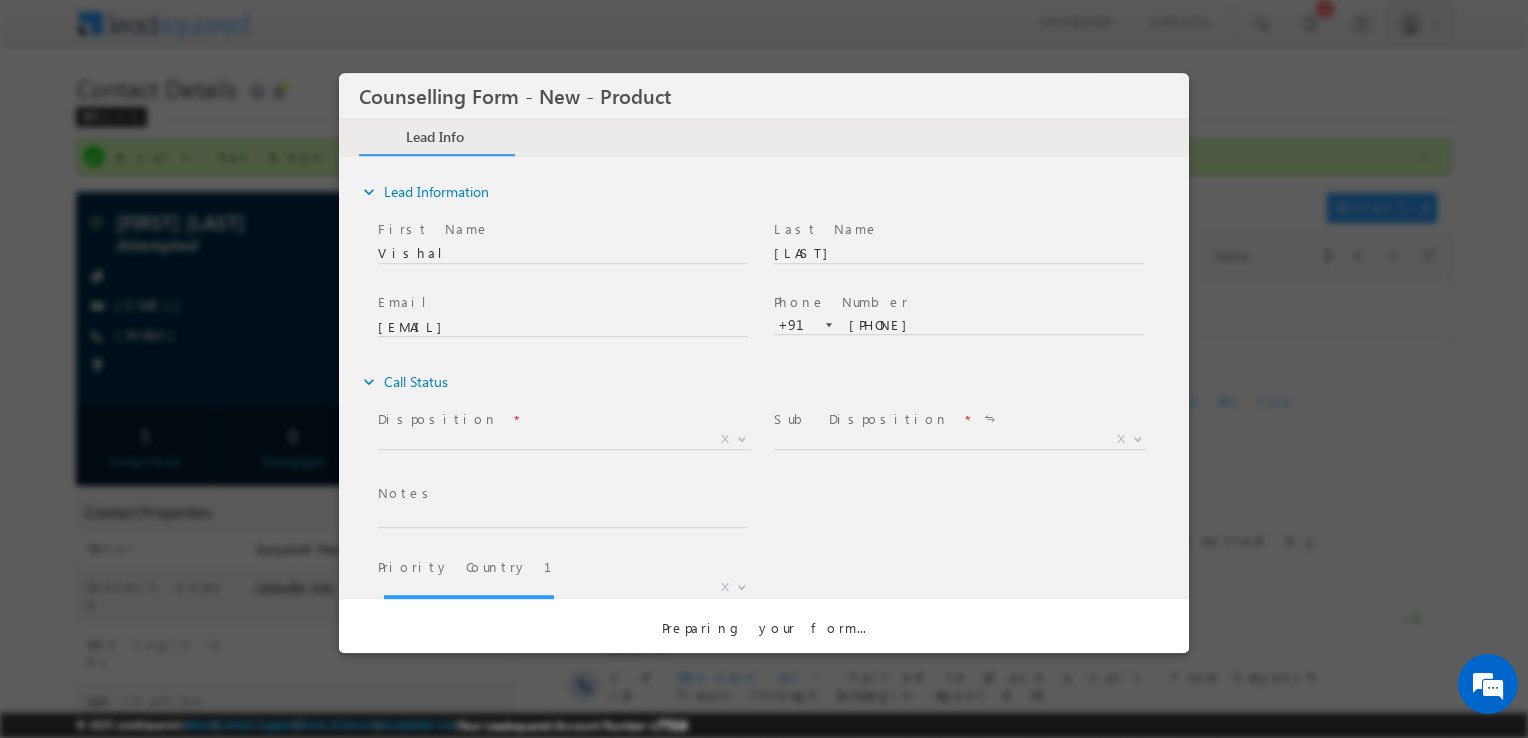 click at bounding box center [764, 363] 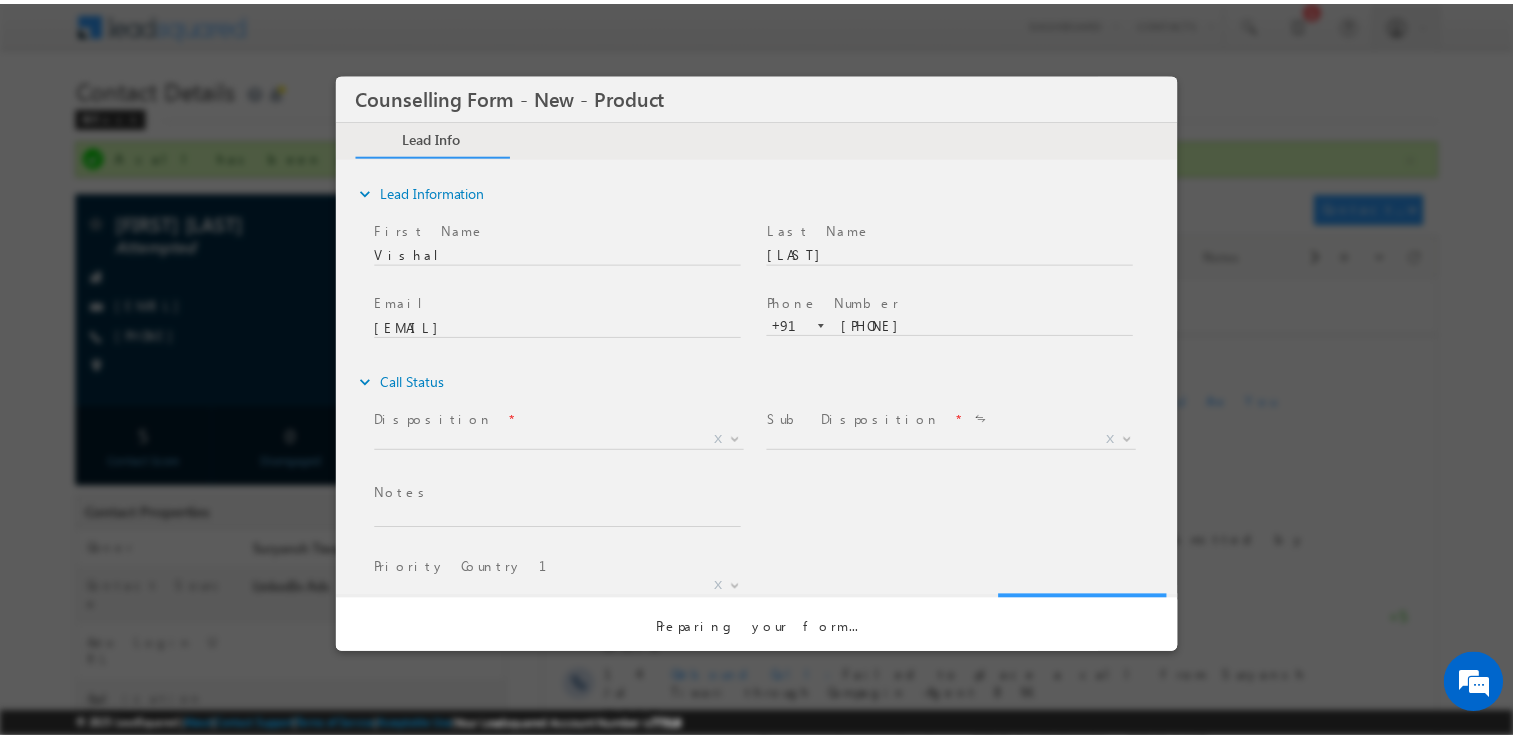 scroll, scrollTop: 0, scrollLeft: 0, axis: both 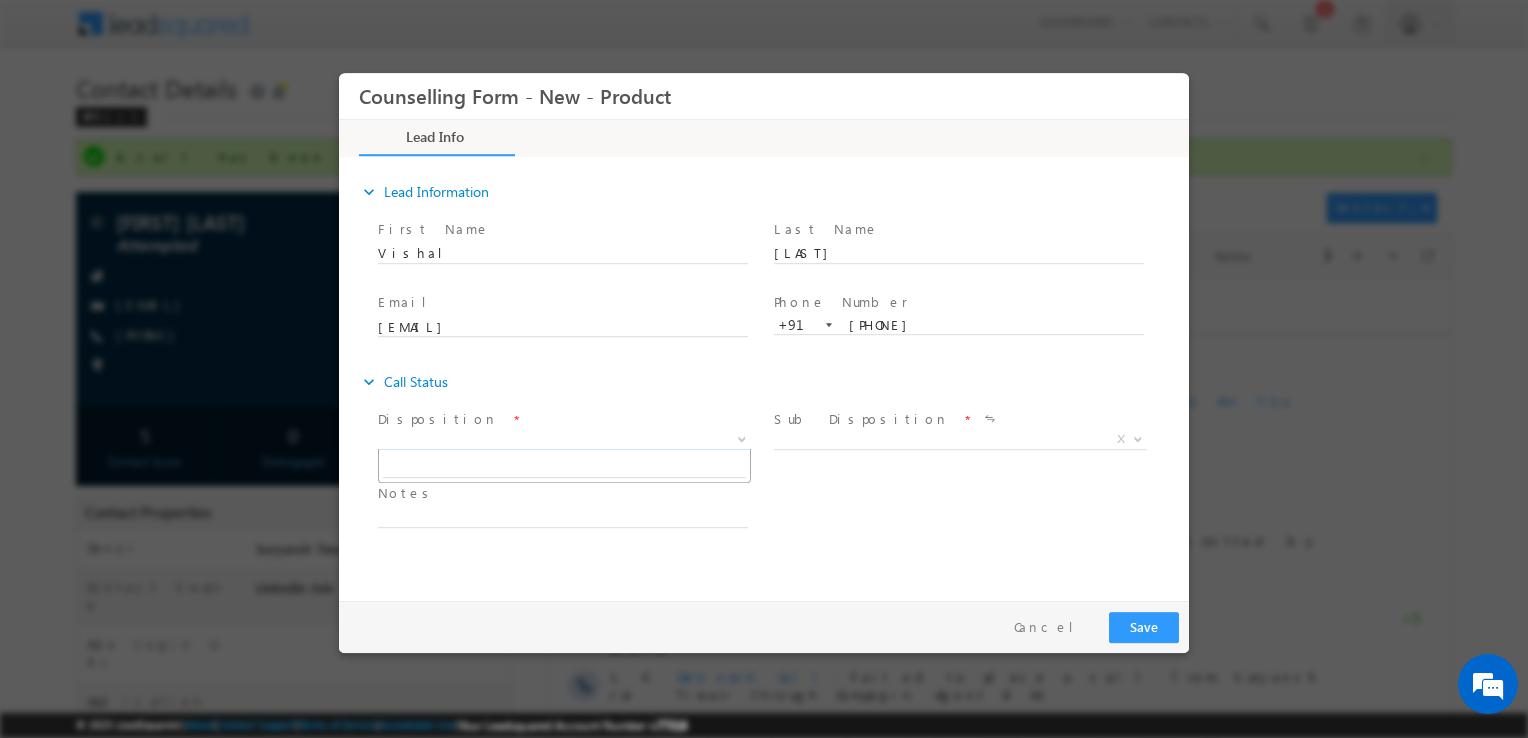 click on "X" at bounding box center (564, 440) 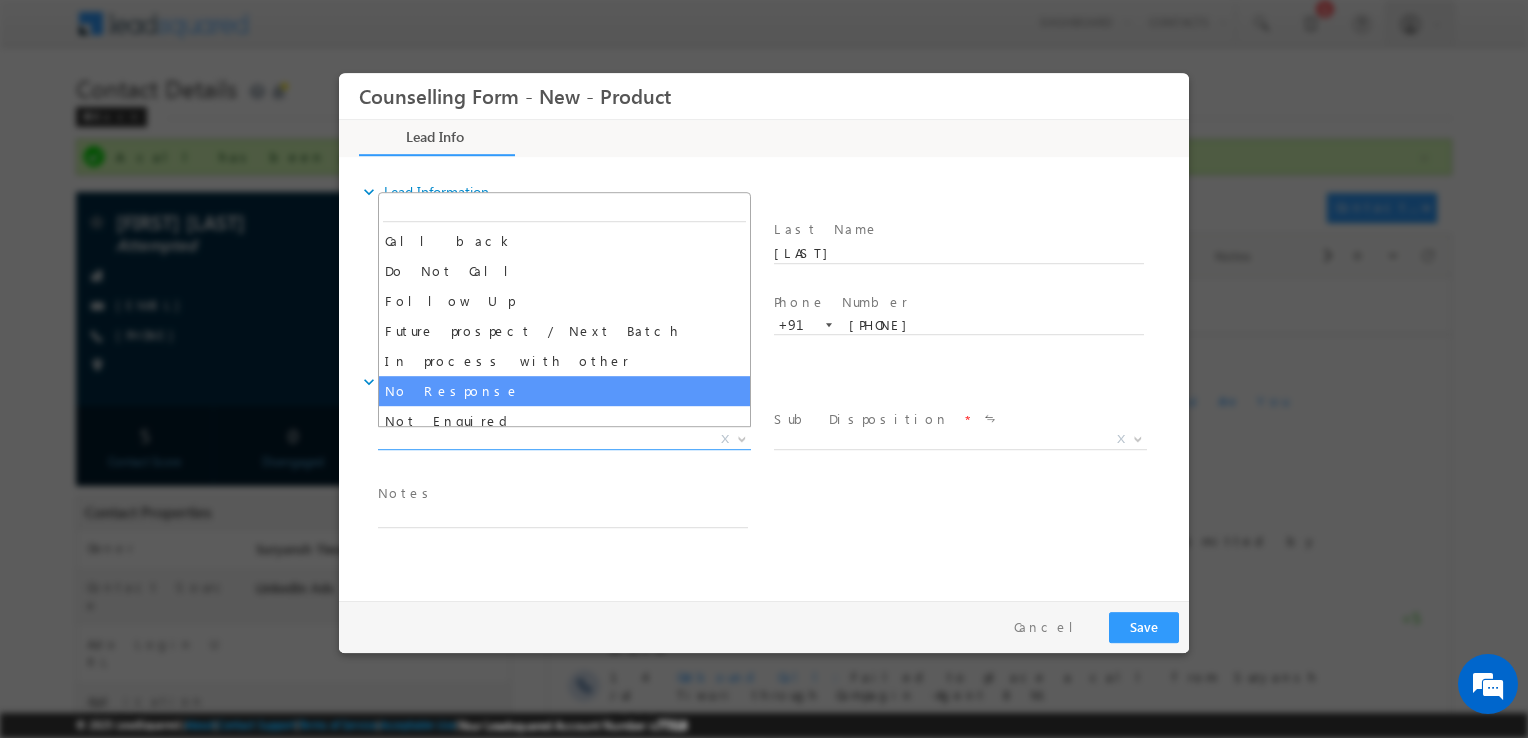 select on "No Response" 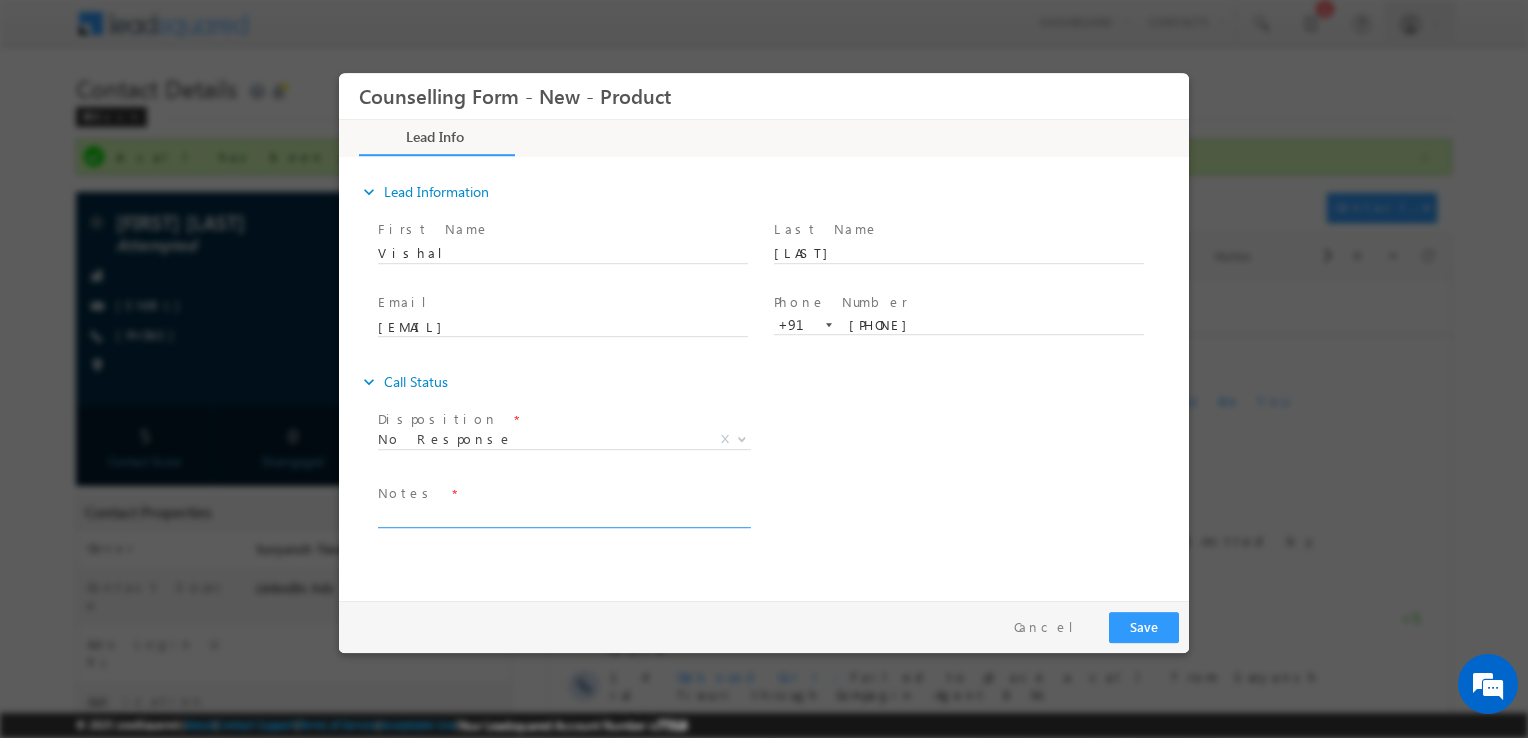 click at bounding box center [563, 516] 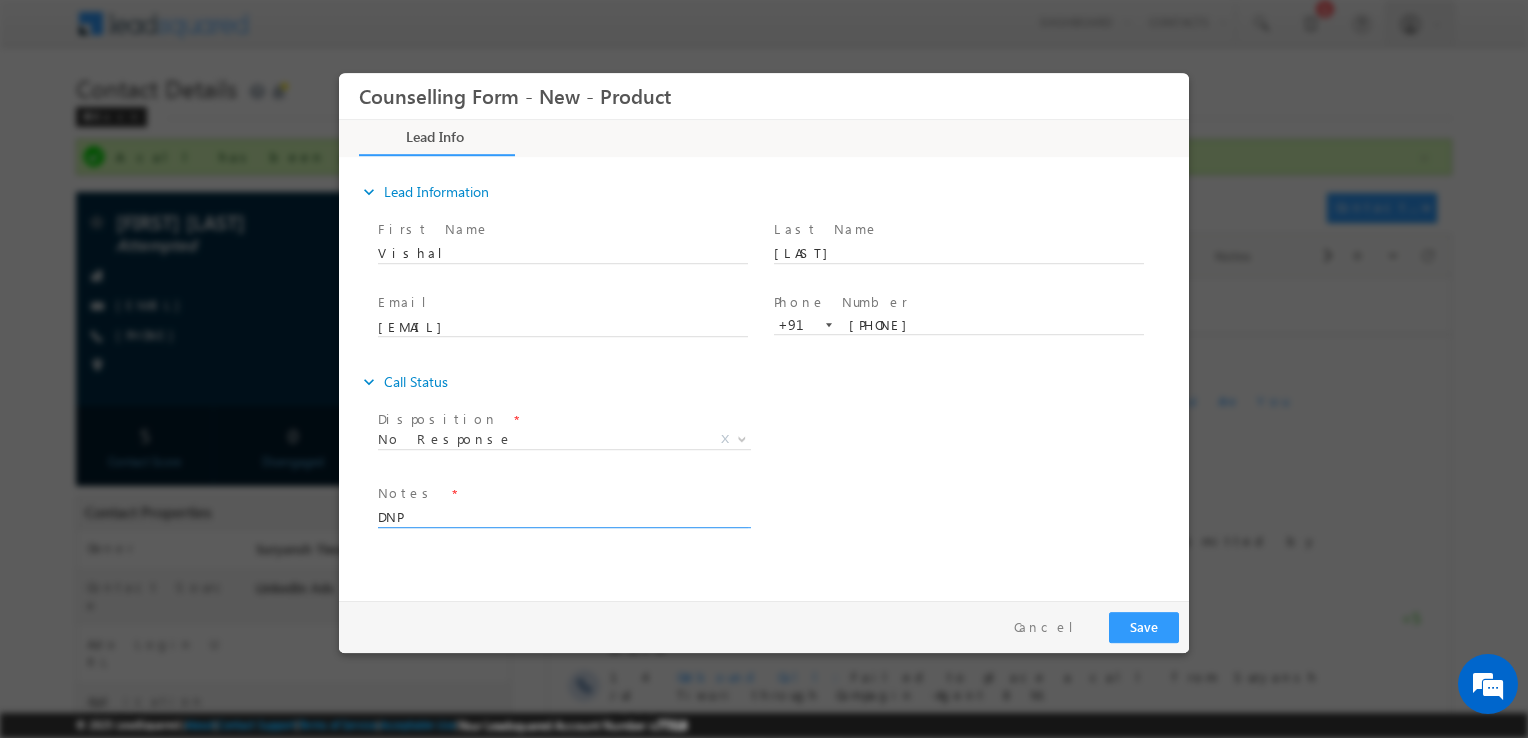 type on "DNP" 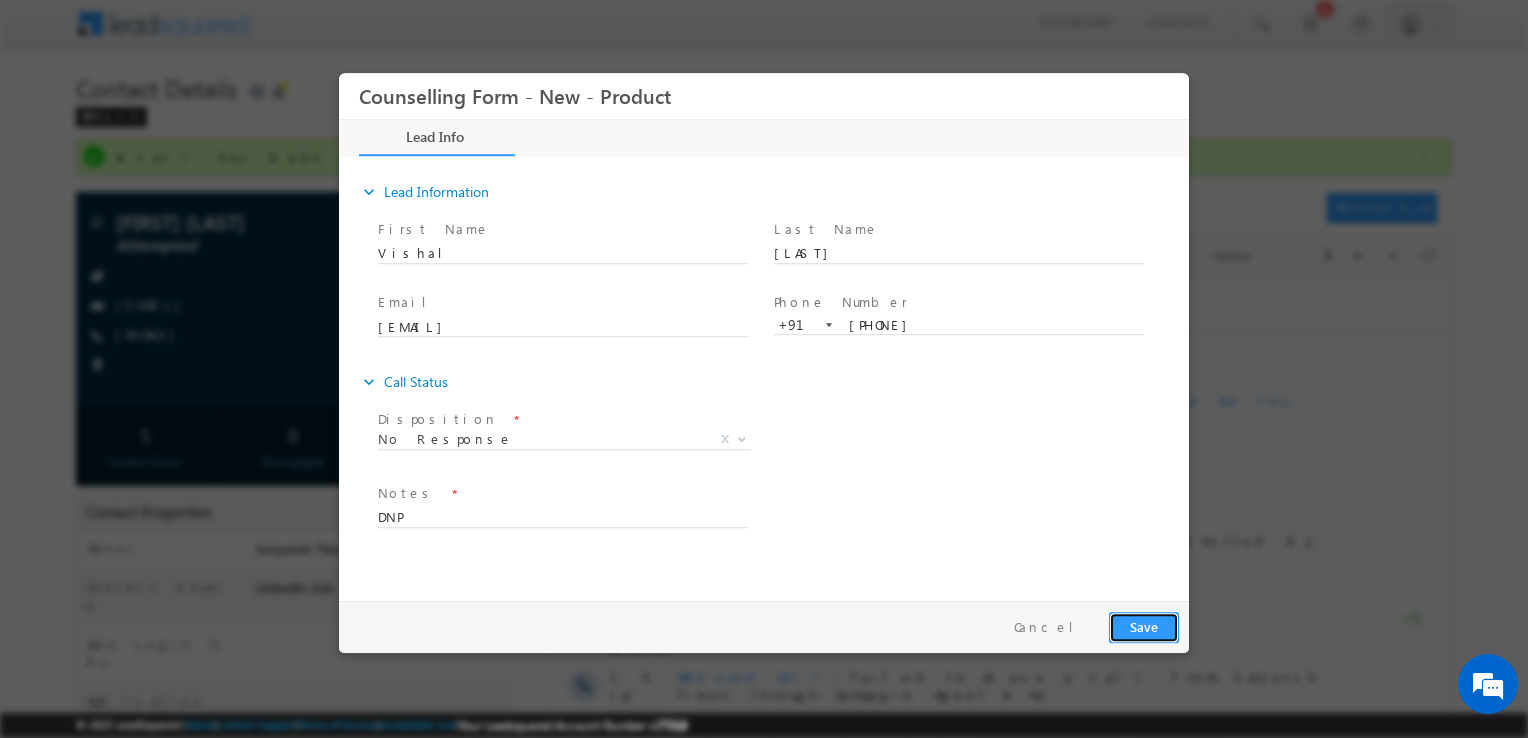 click on "Save" at bounding box center [1144, 627] 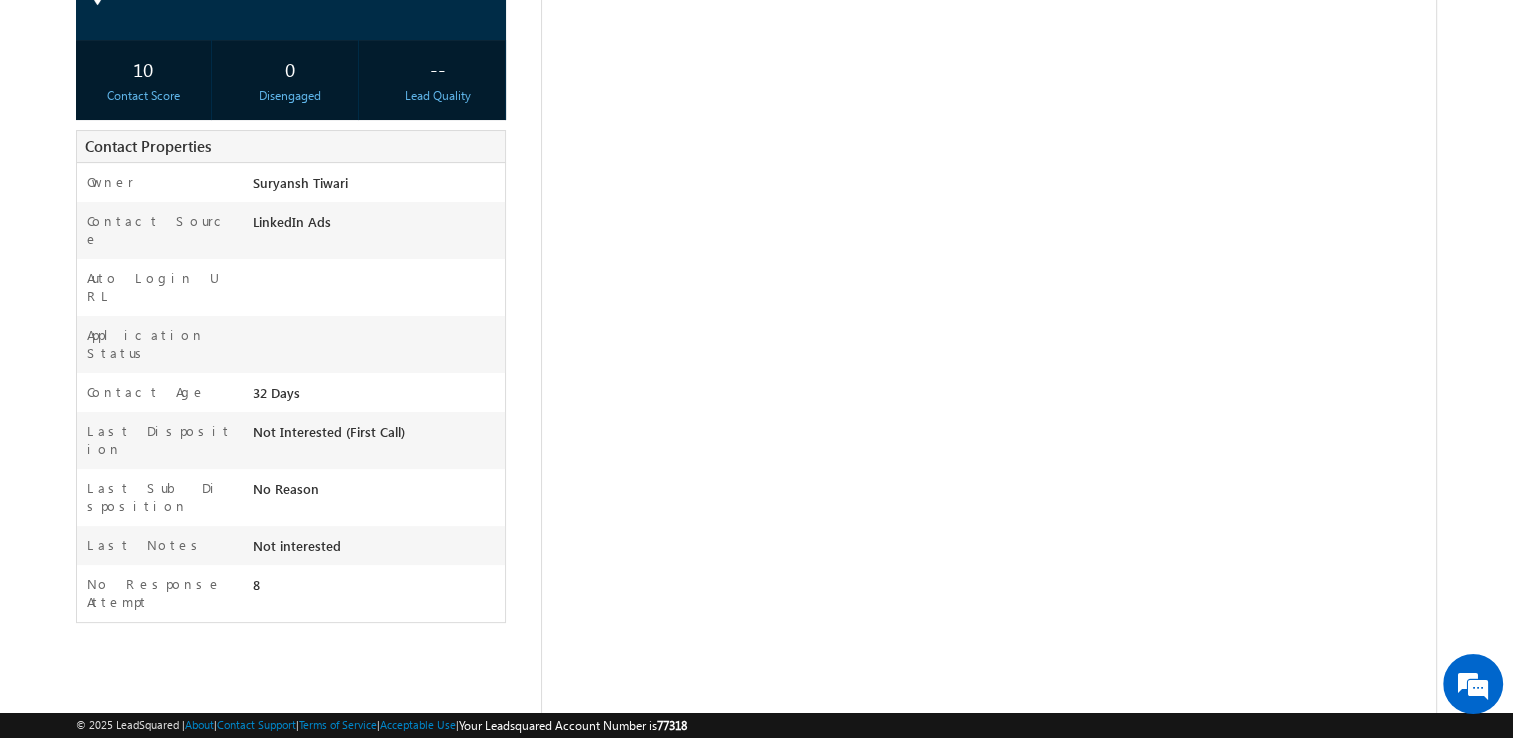 scroll, scrollTop: 0, scrollLeft: 0, axis: both 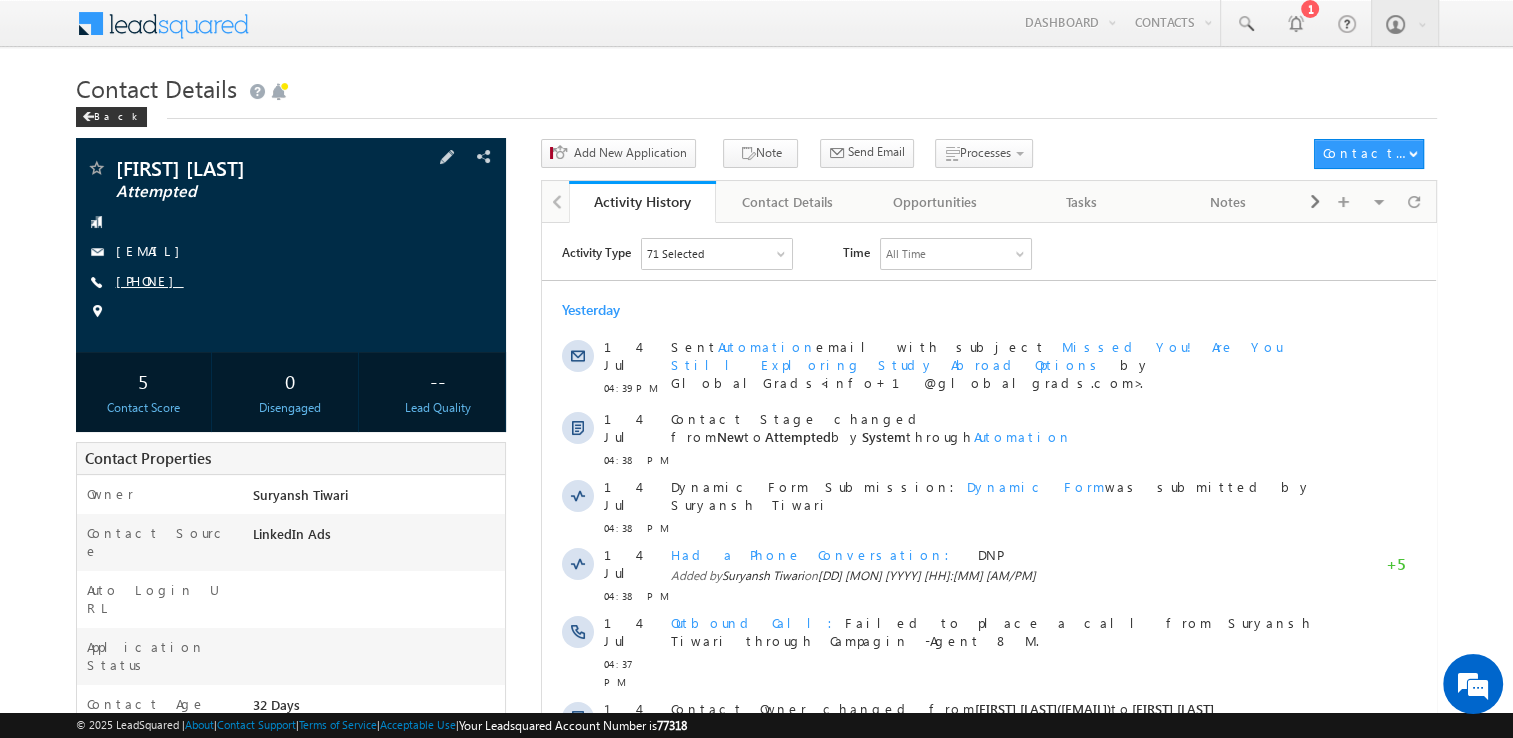 click on "[PHONE]" at bounding box center [150, 280] 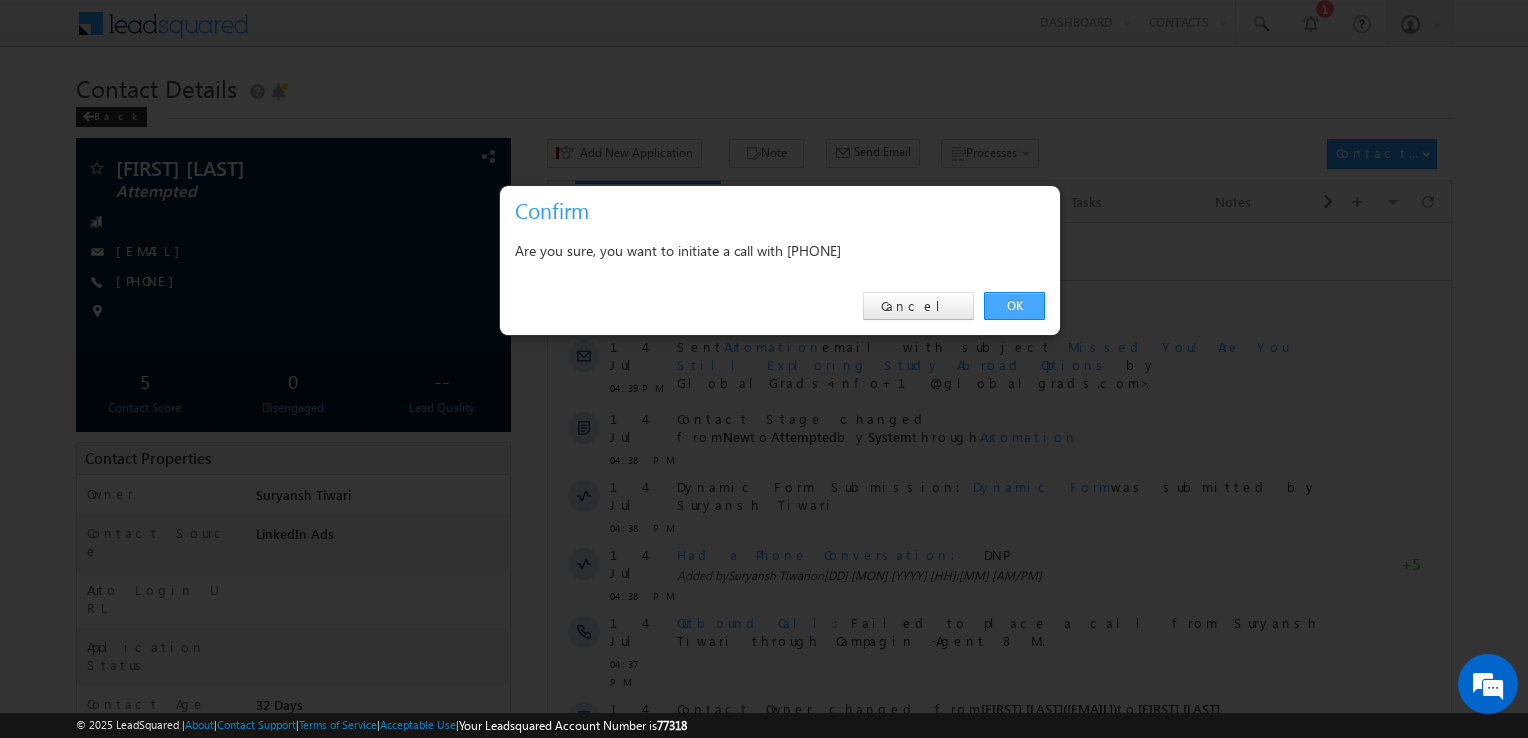 click on "OK" at bounding box center (1014, 306) 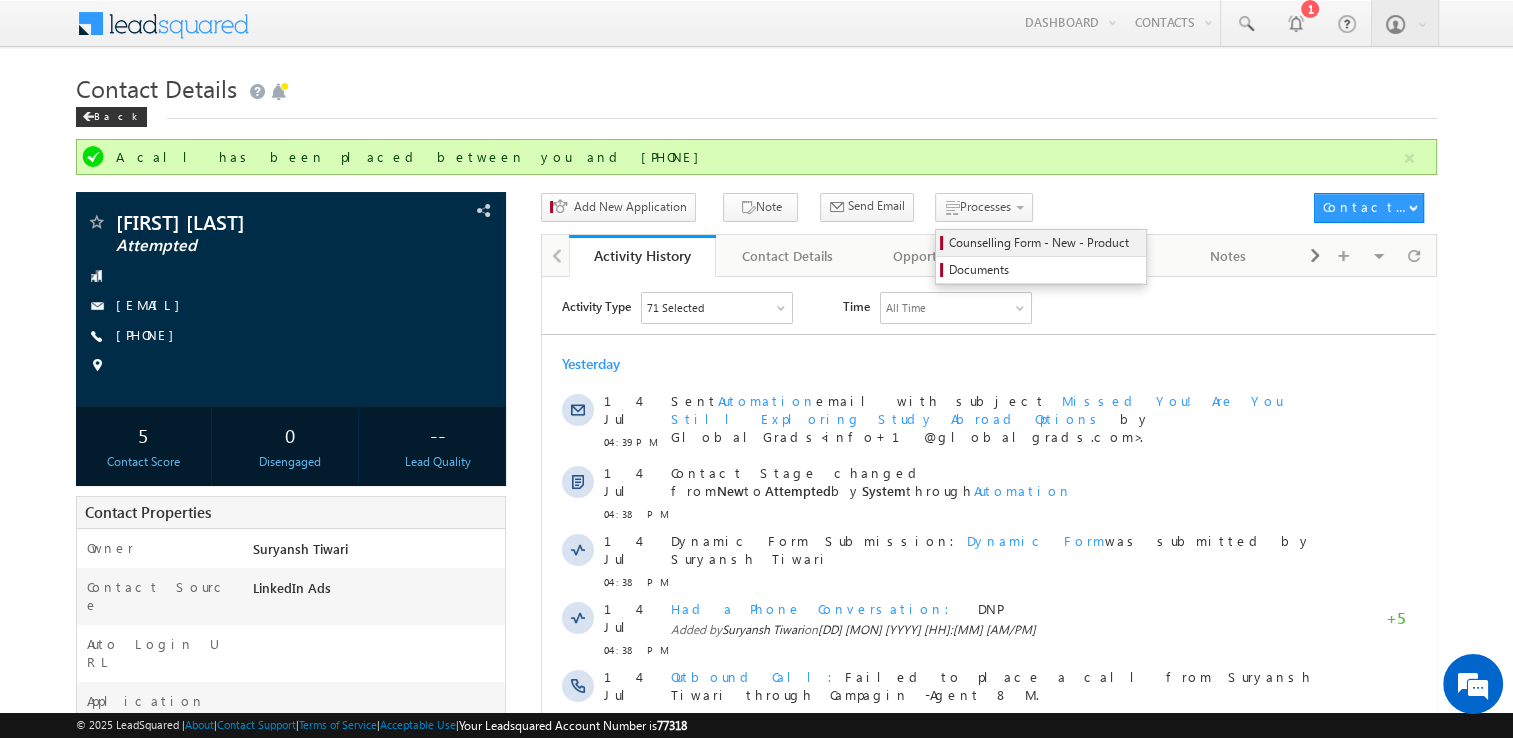 click on "Counselling Form - New - Product" at bounding box center [1044, 243] 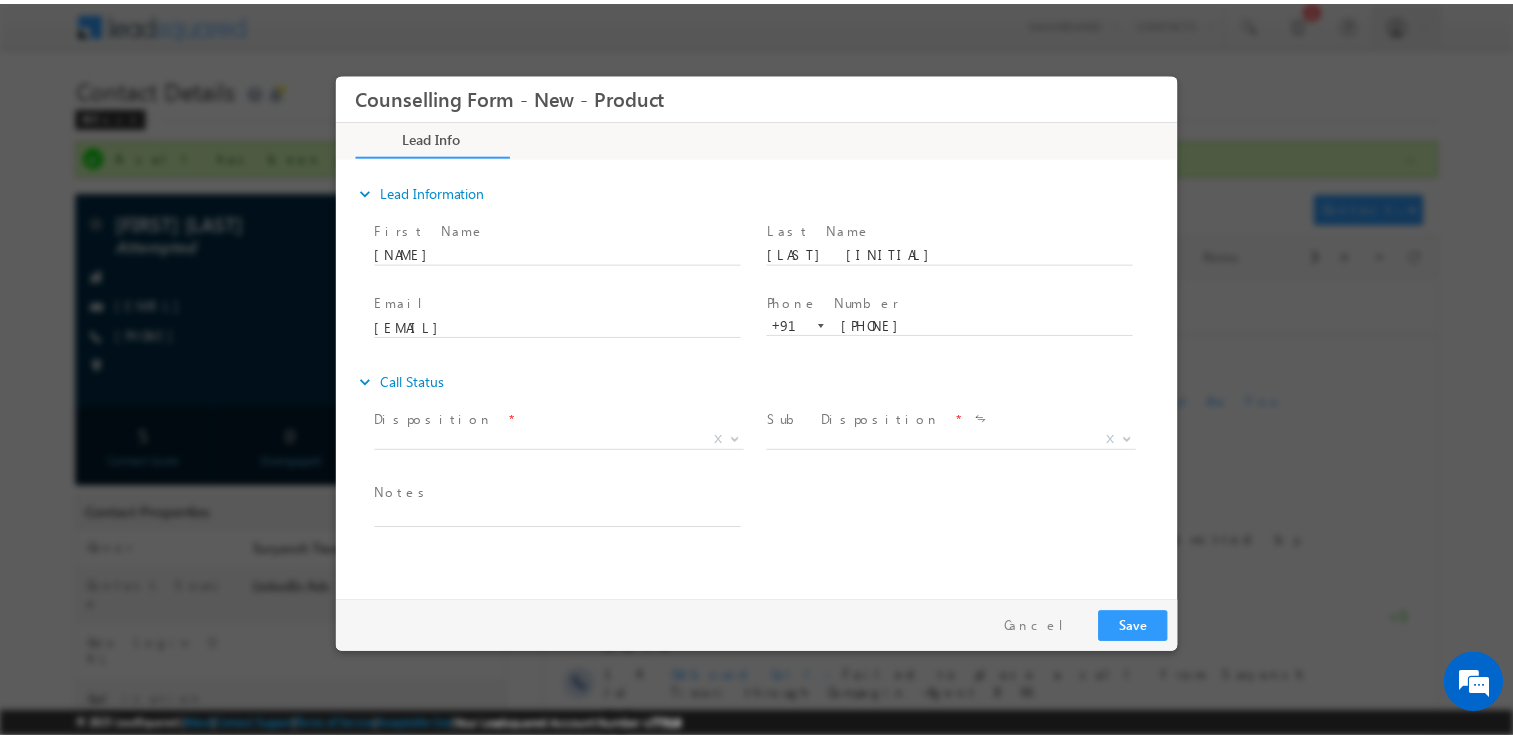 scroll, scrollTop: 0, scrollLeft: 0, axis: both 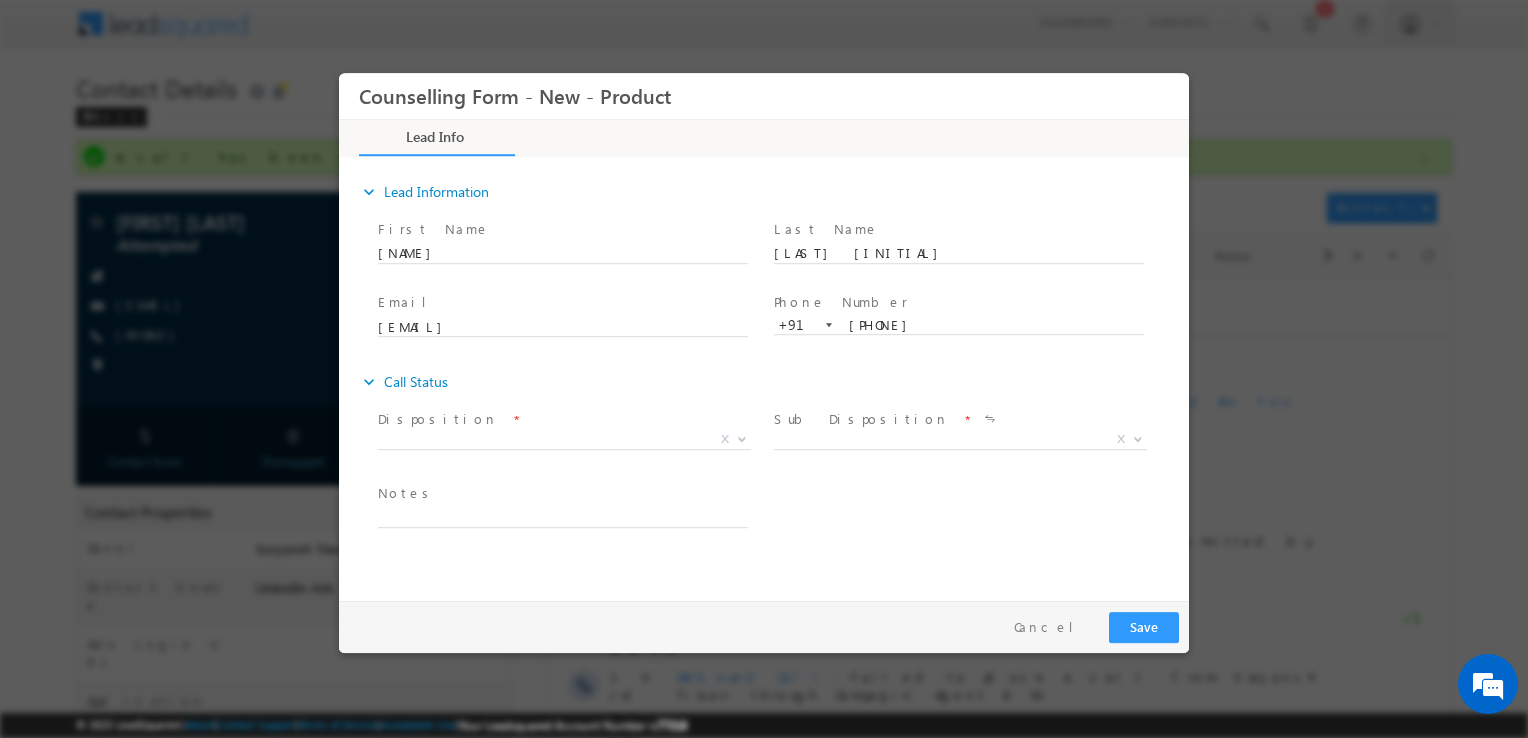 drag, startPoint x: 523, startPoint y: 408, endPoint x: 568, endPoint y: 443, distance: 57.00877 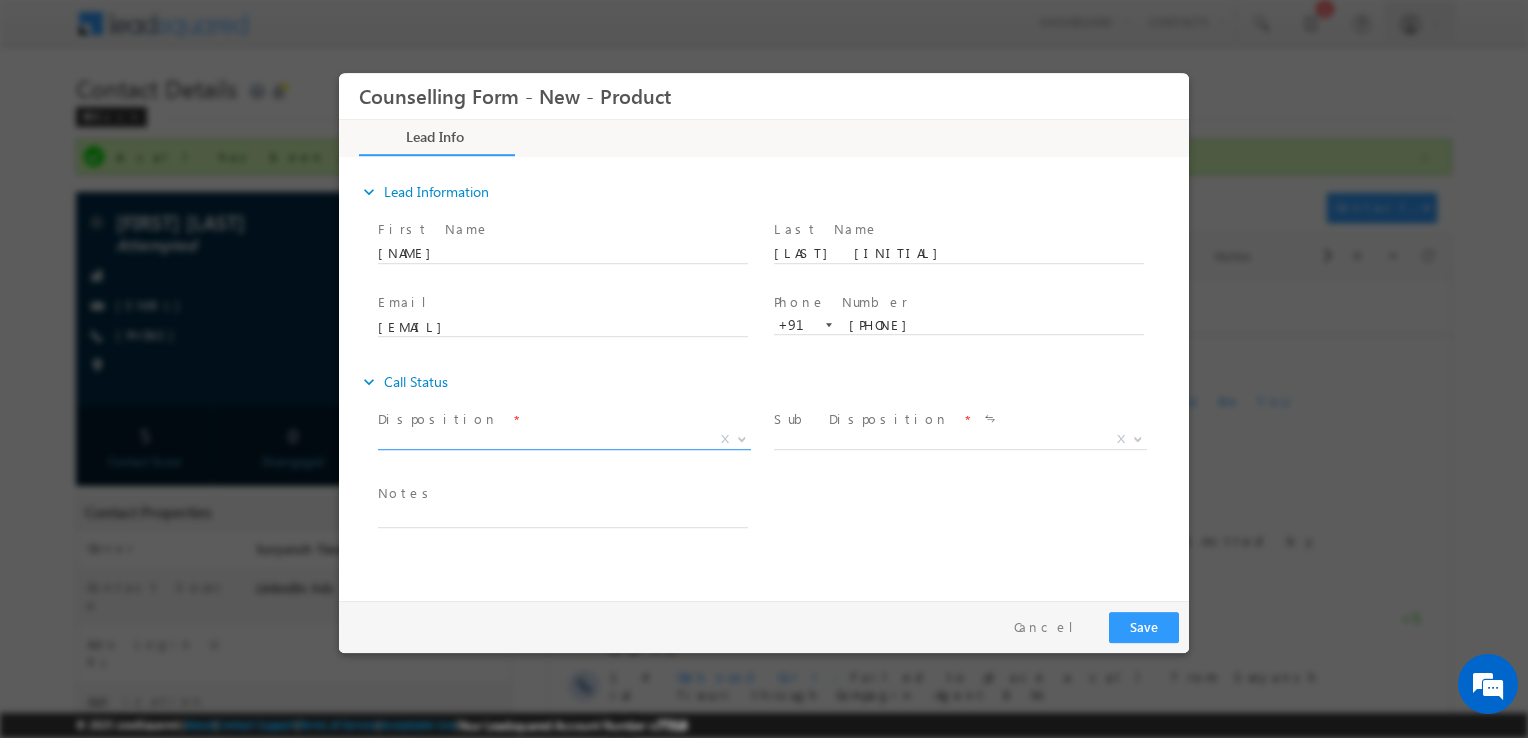 click on "X" at bounding box center [564, 440] 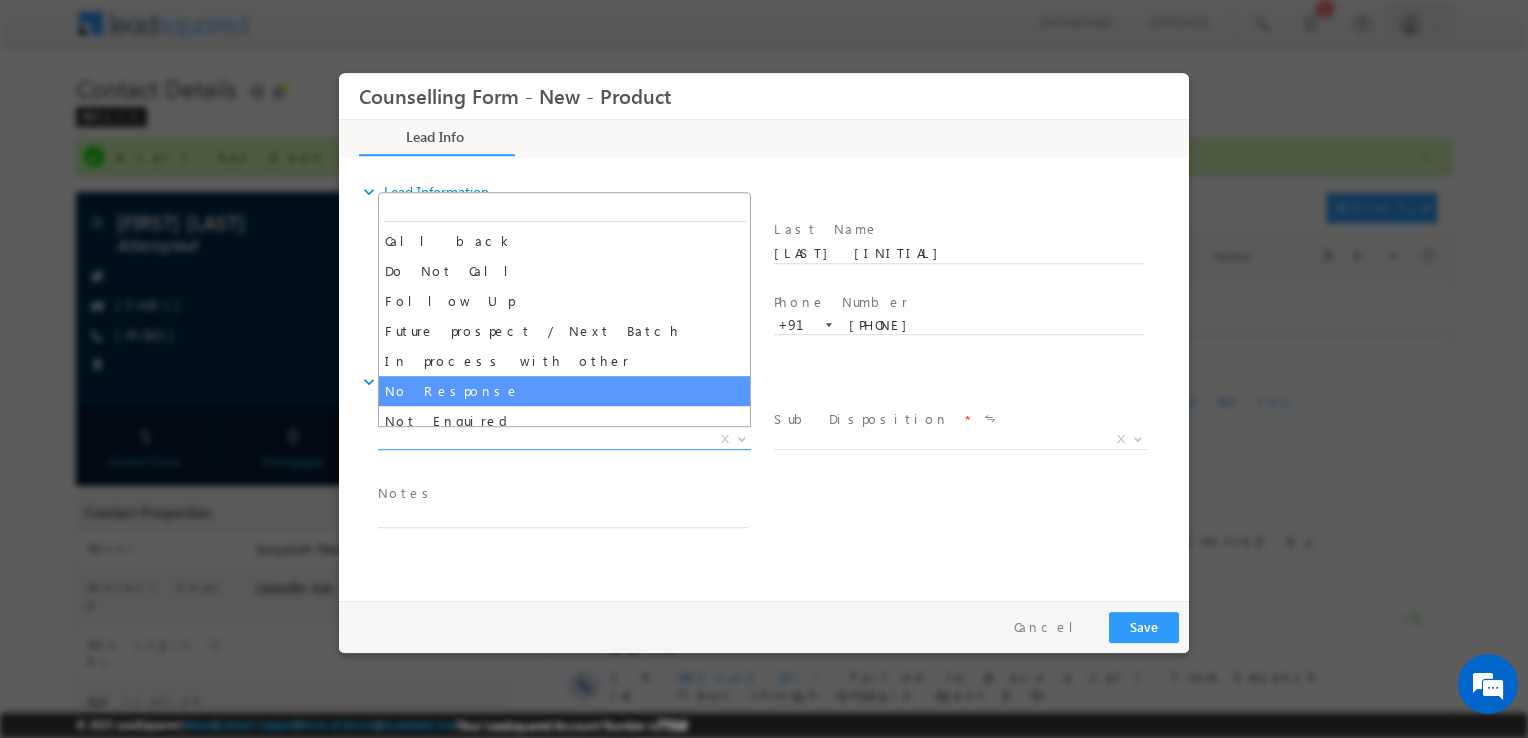 select on "No Response" 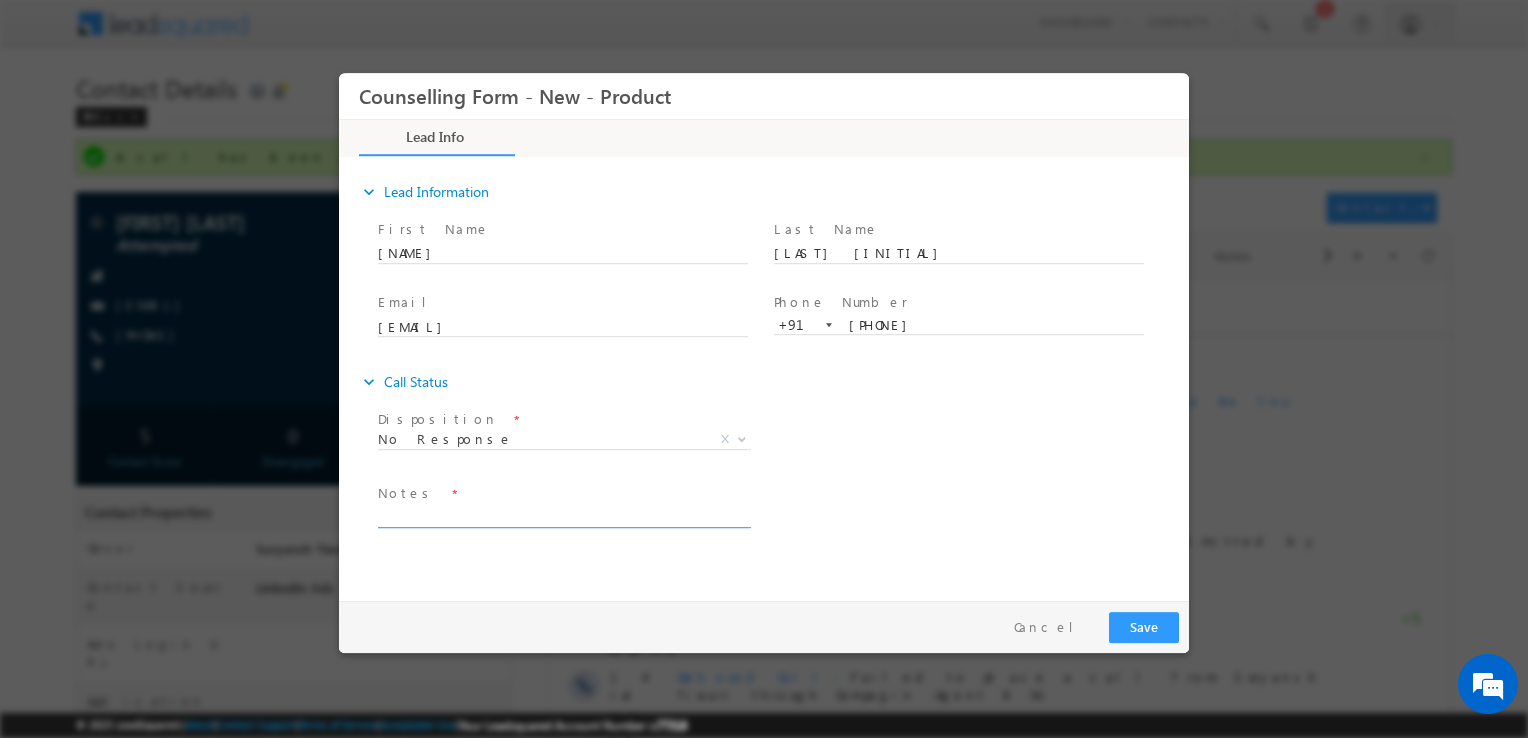 click at bounding box center [563, 516] 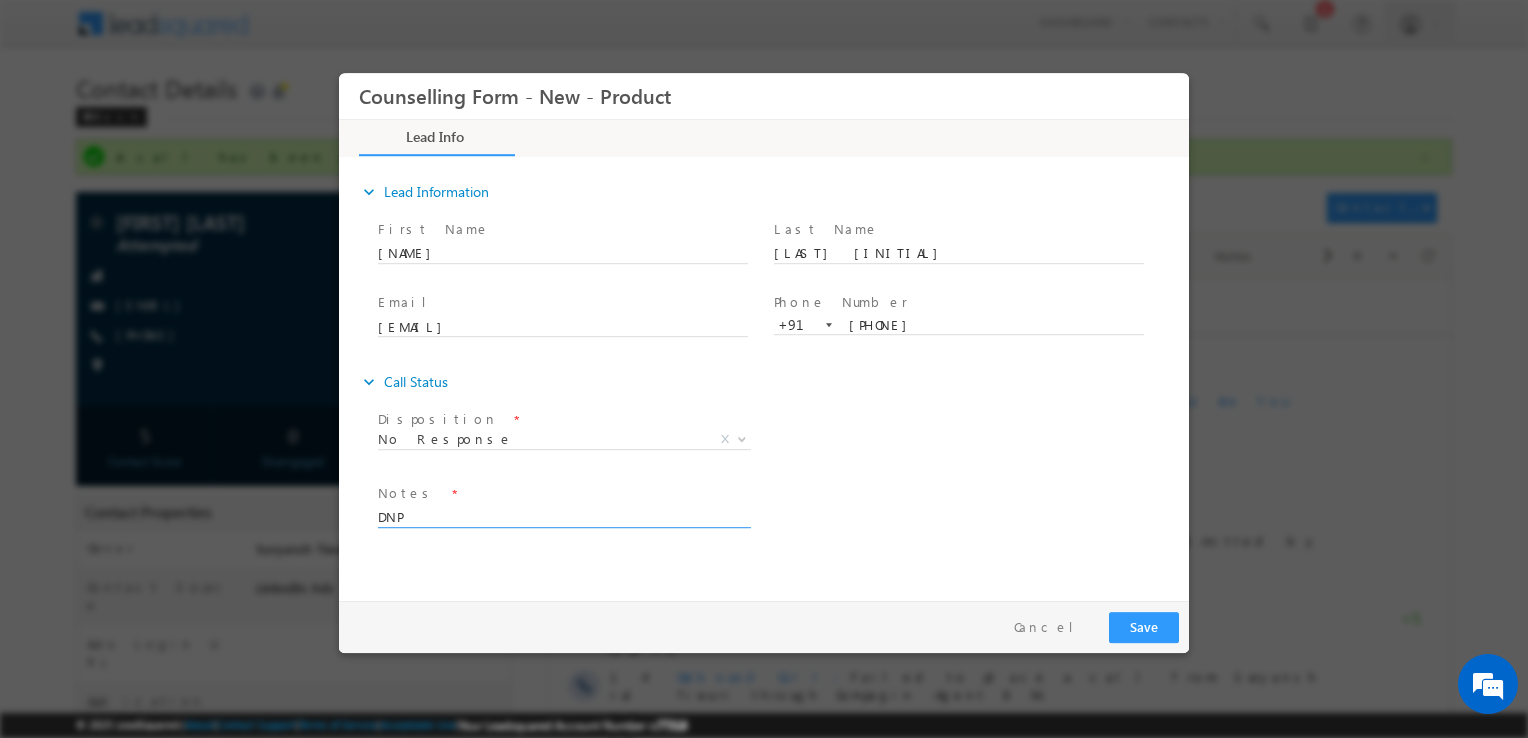 type on "DNP" 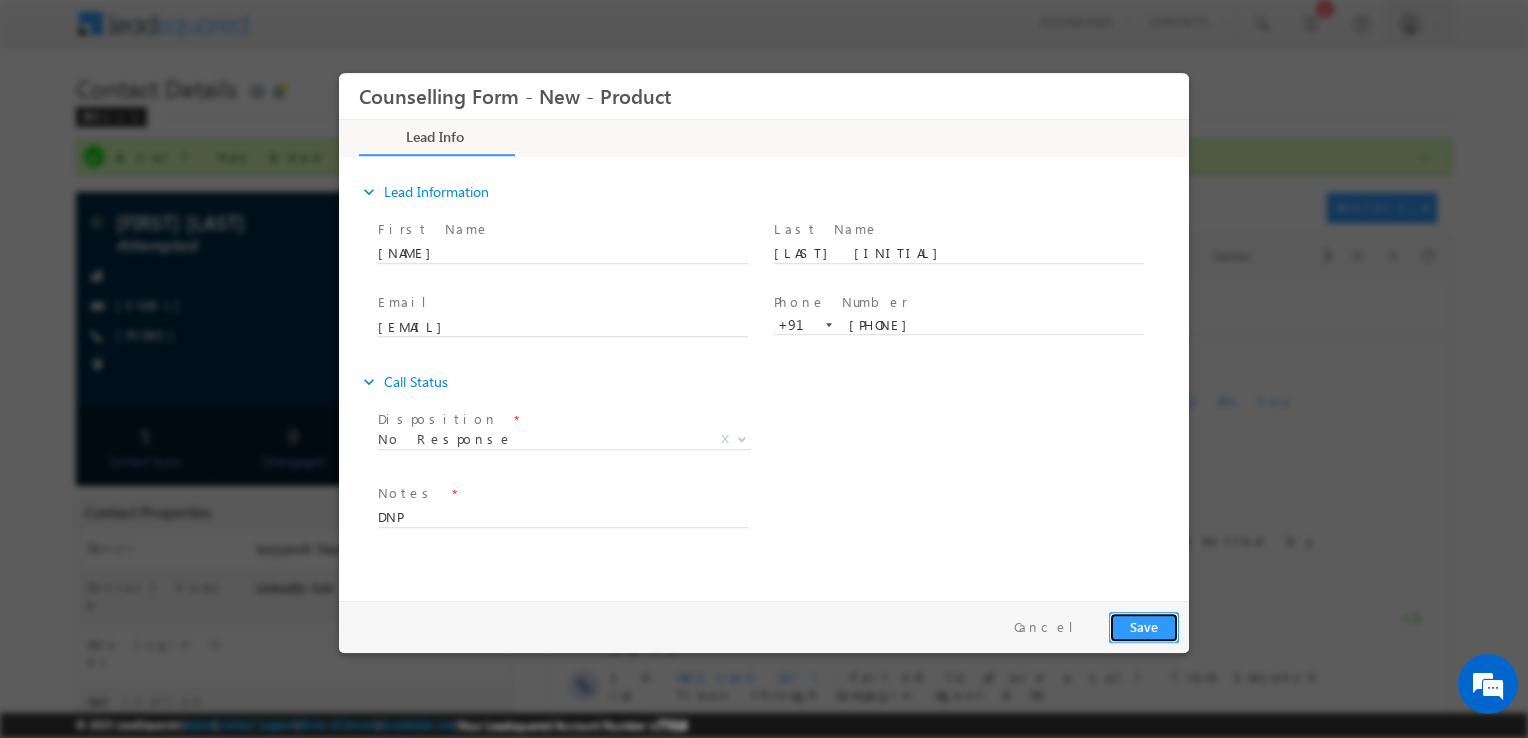 click on "Save" at bounding box center [1144, 627] 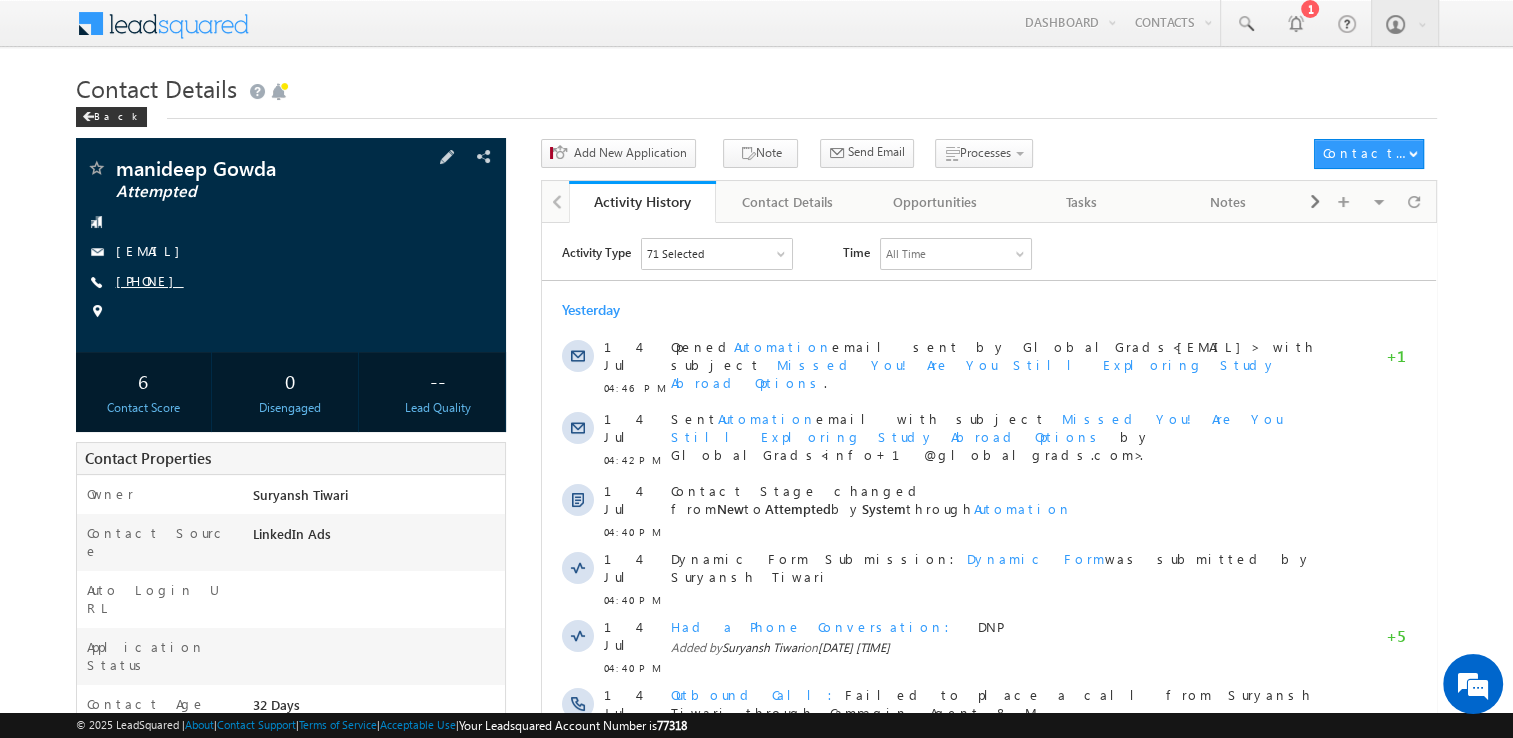 scroll, scrollTop: 0, scrollLeft: 0, axis: both 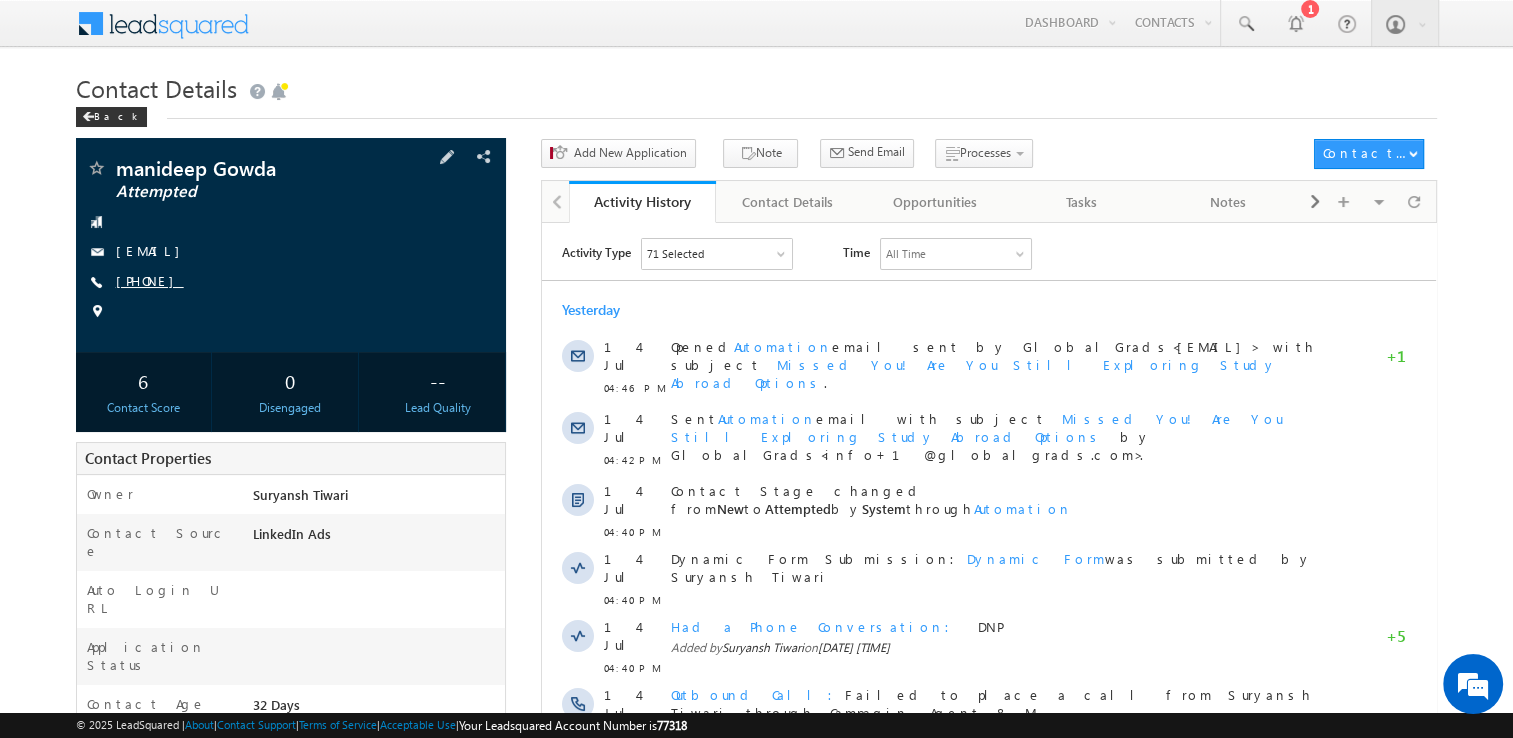 click on "[PHONE]" at bounding box center (150, 280) 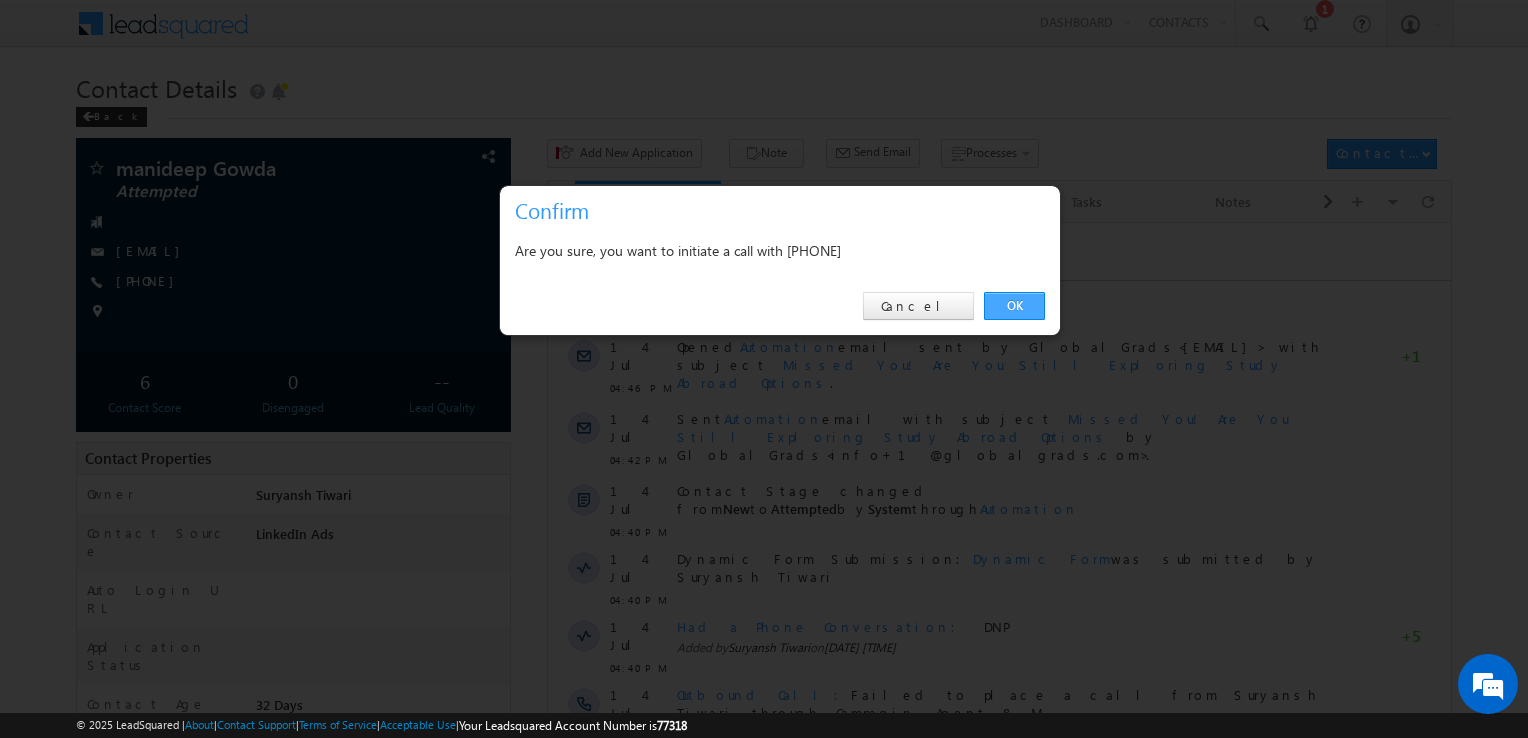 click on "OK" at bounding box center (1014, 306) 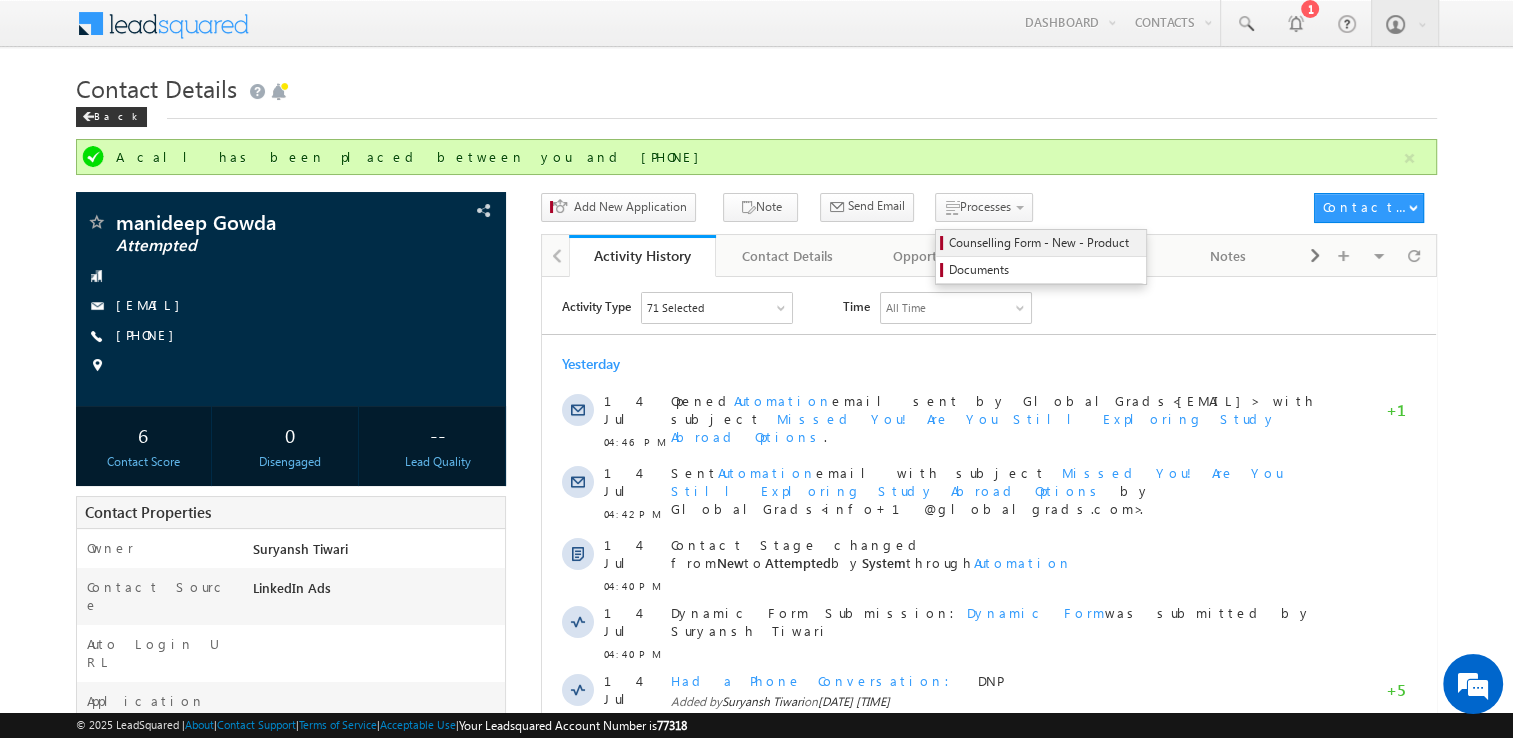 click on "Counselling Form - New - Product" at bounding box center [1044, 243] 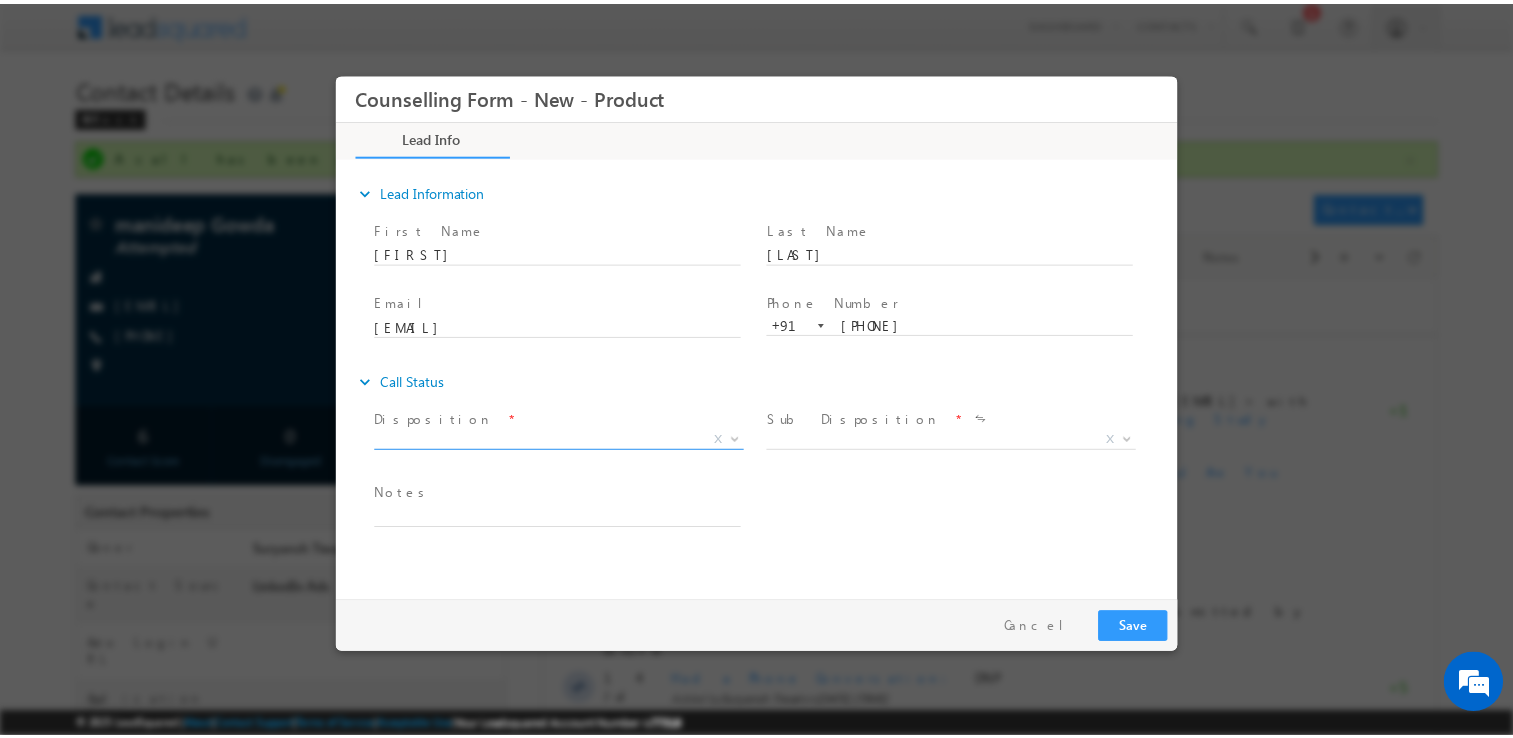 scroll, scrollTop: 0, scrollLeft: 0, axis: both 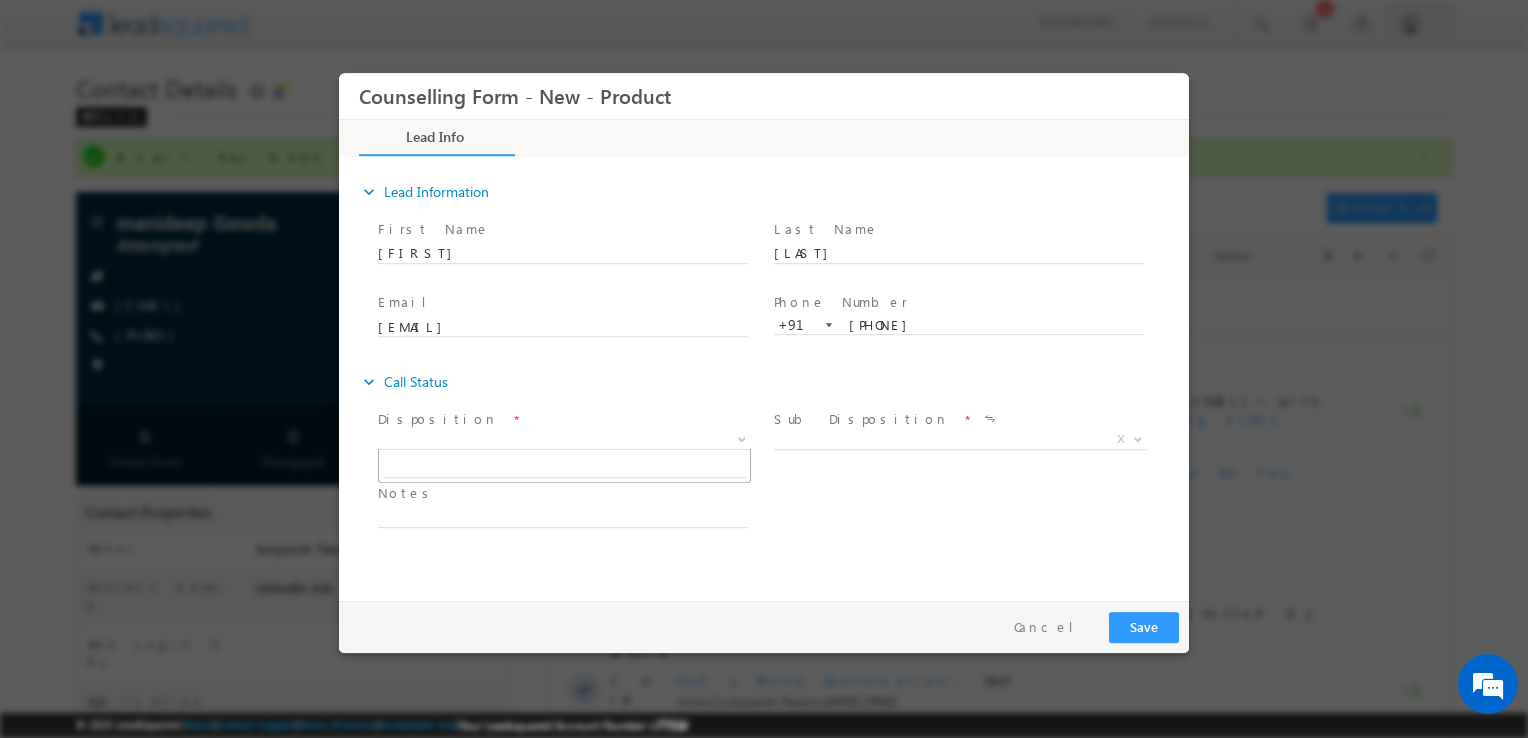 click on "X" at bounding box center (564, 440) 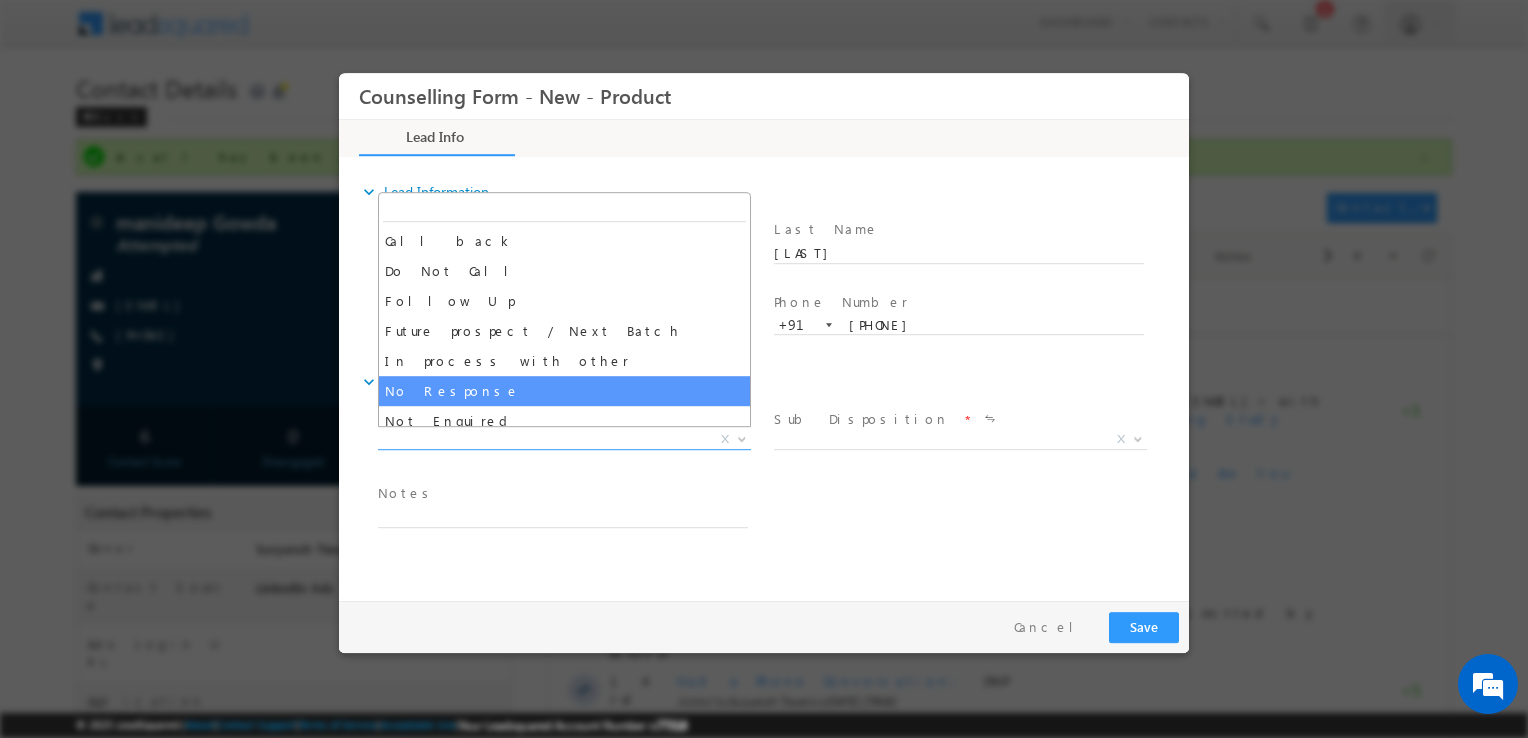 select on "No Response" 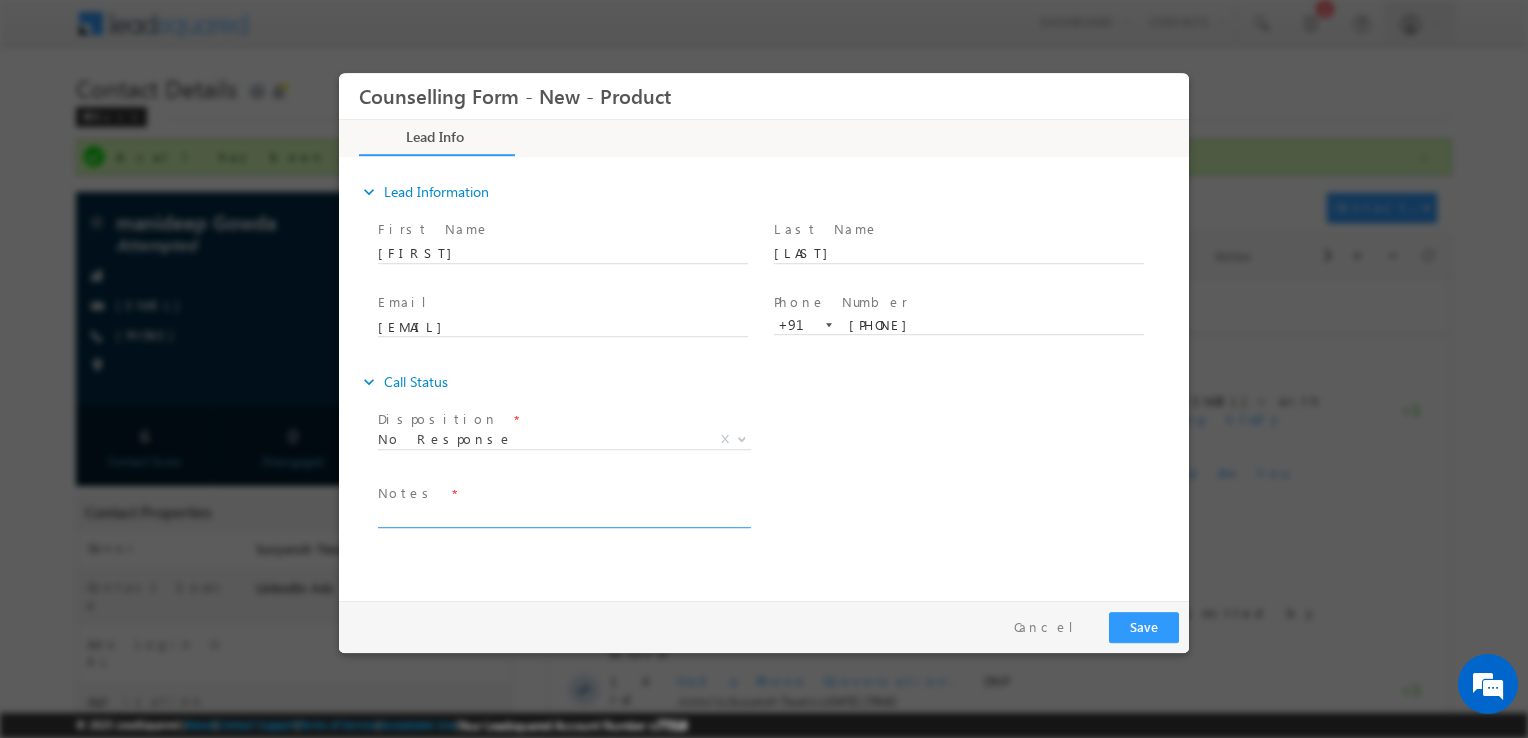 click at bounding box center [563, 516] 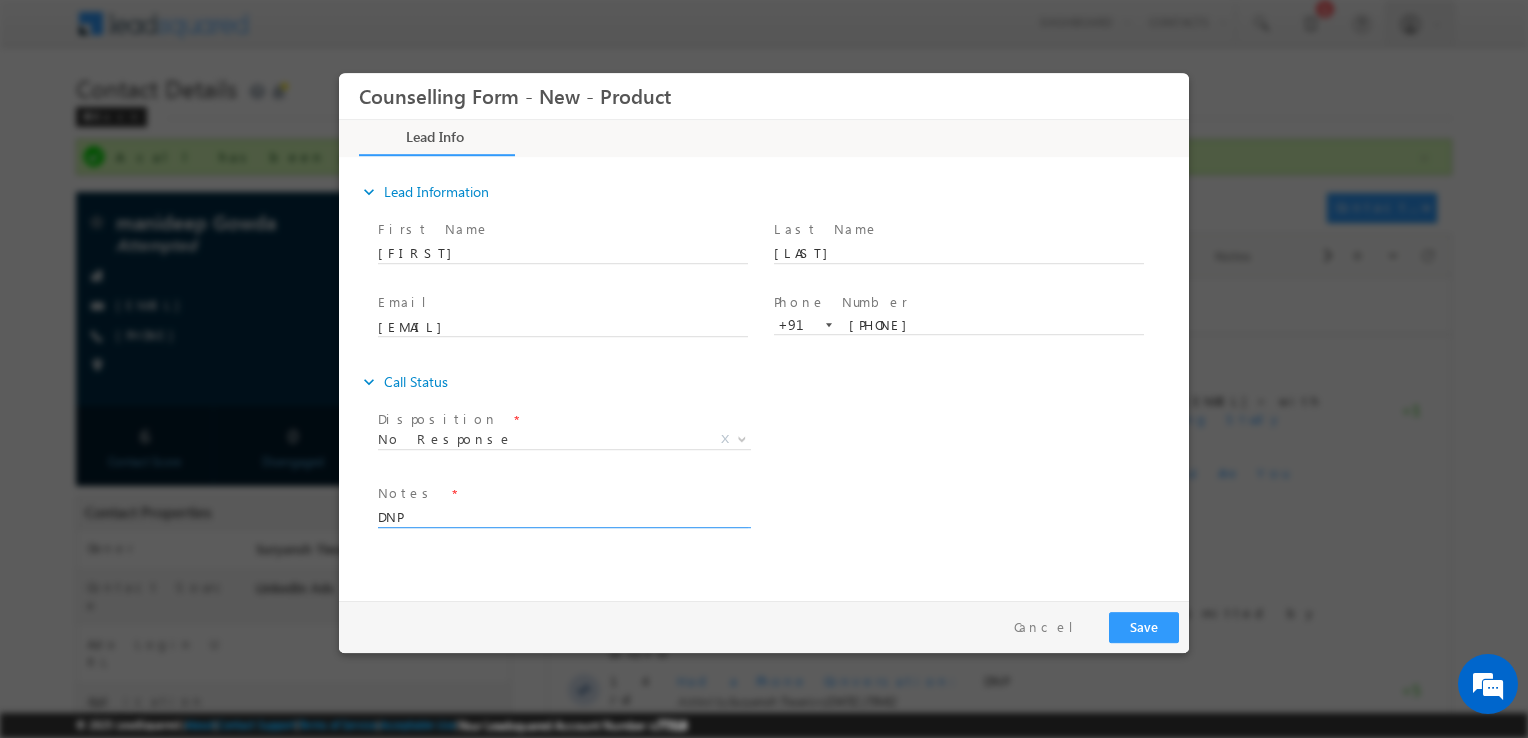 type on "DNP" 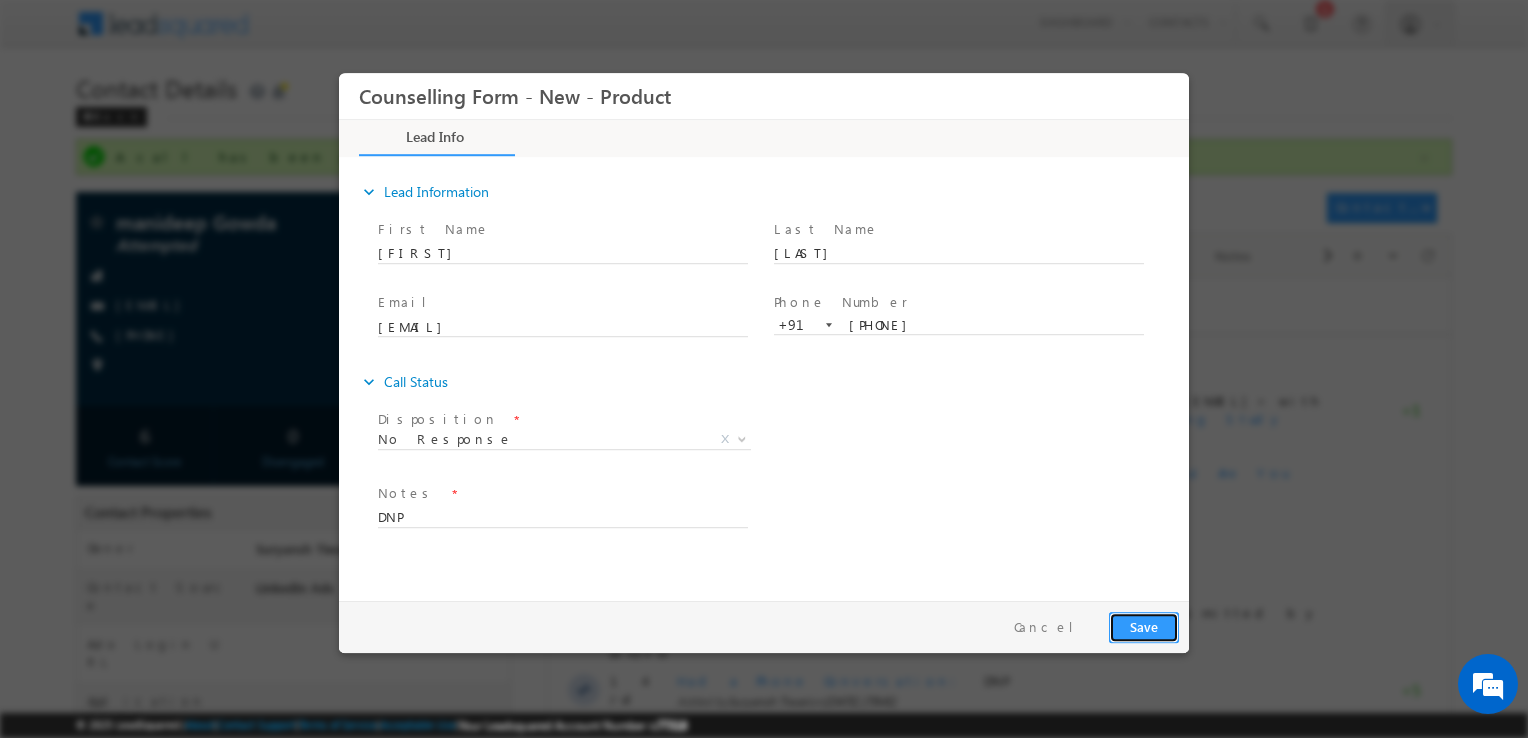 click on "Save" at bounding box center (1144, 627) 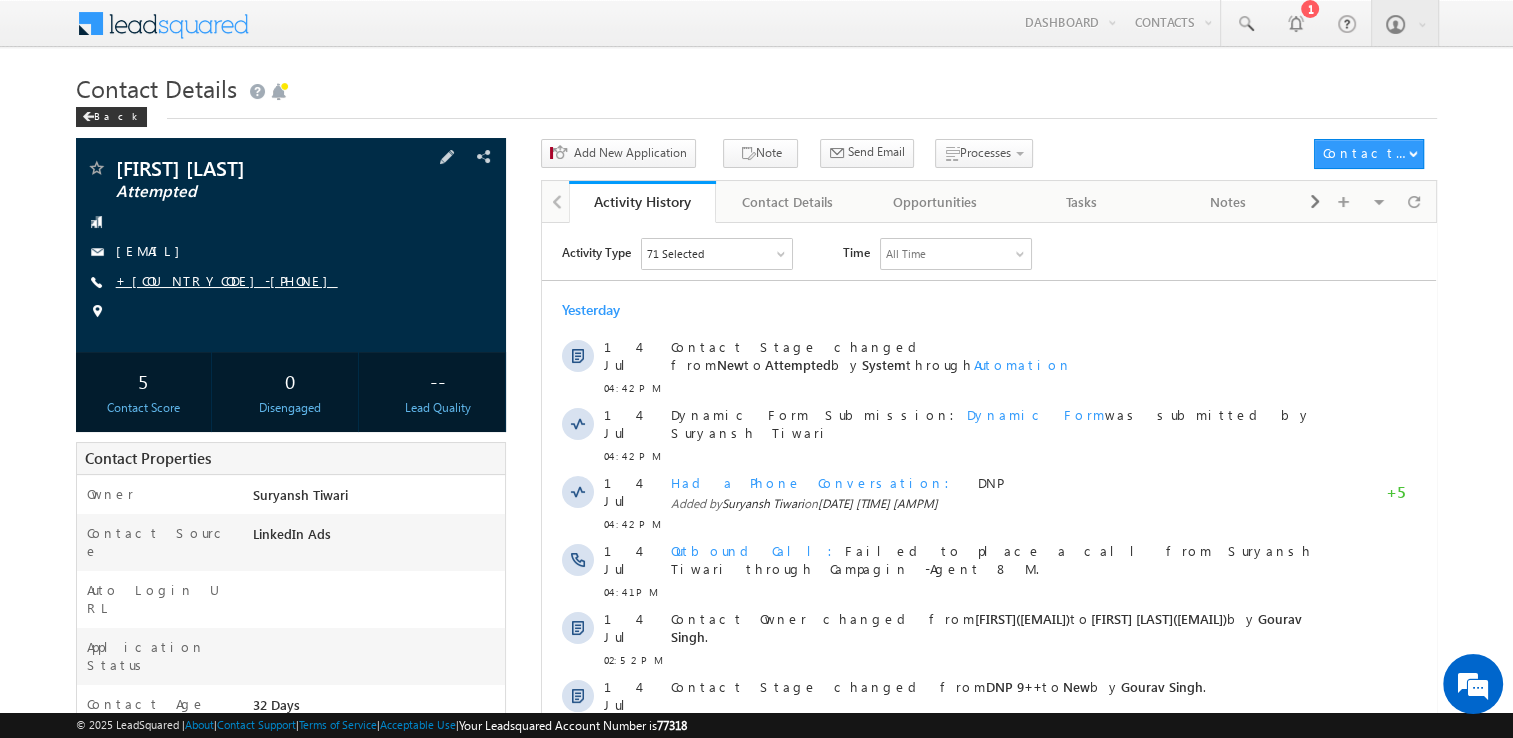 scroll, scrollTop: 0, scrollLeft: 0, axis: both 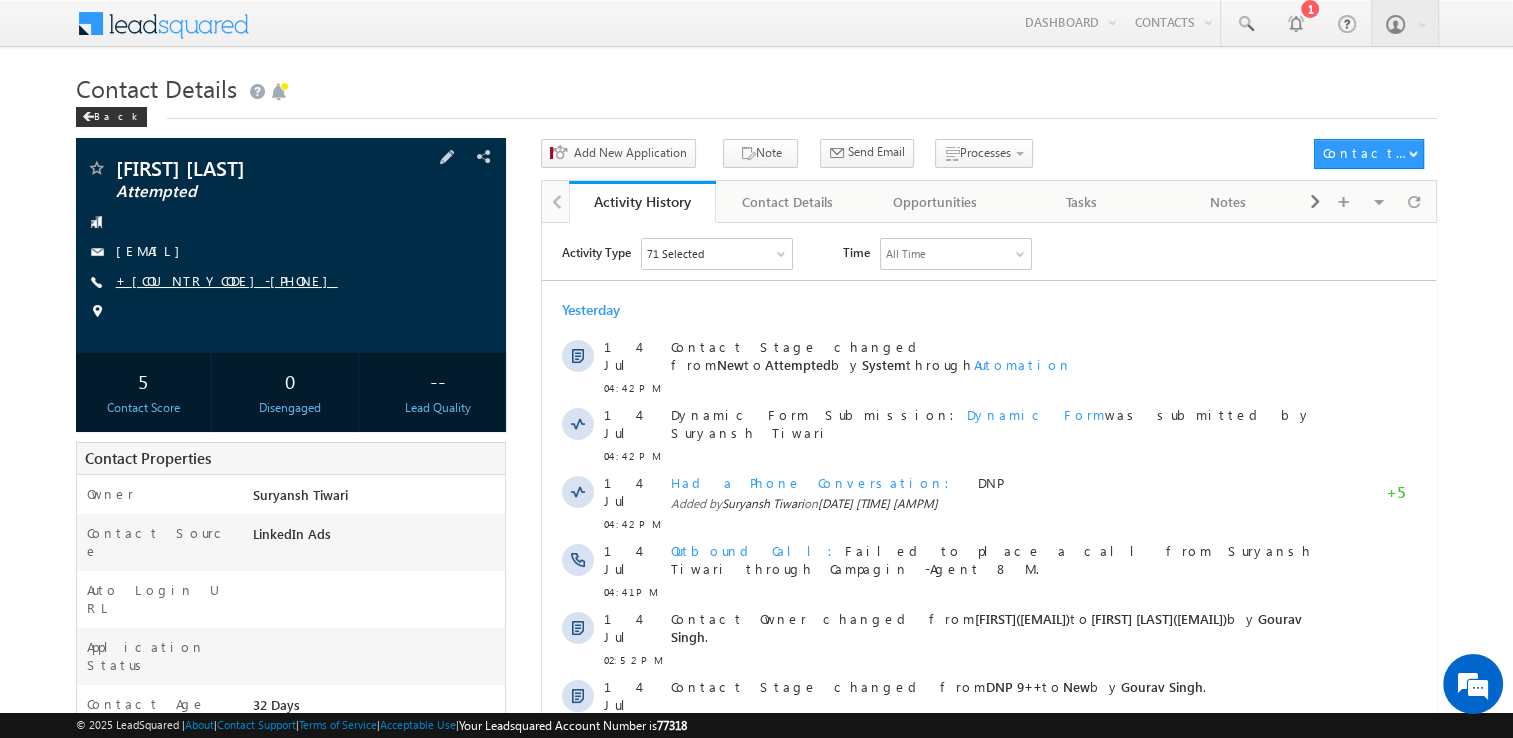 click on "+[COUNTRYCODE]-[PHONE]" at bounding box center [227, 280] 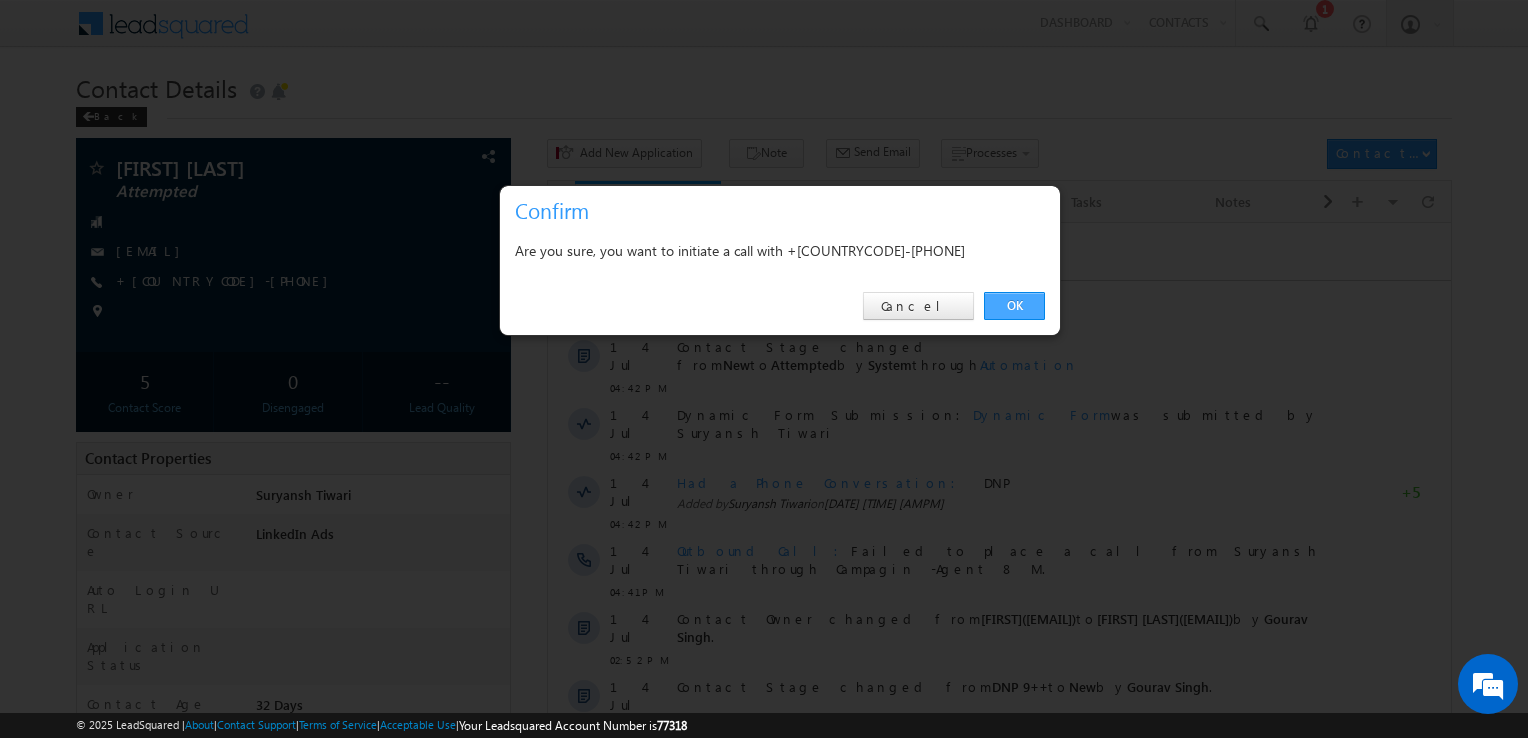 click on "OK" at bounding box center (1014, 306) 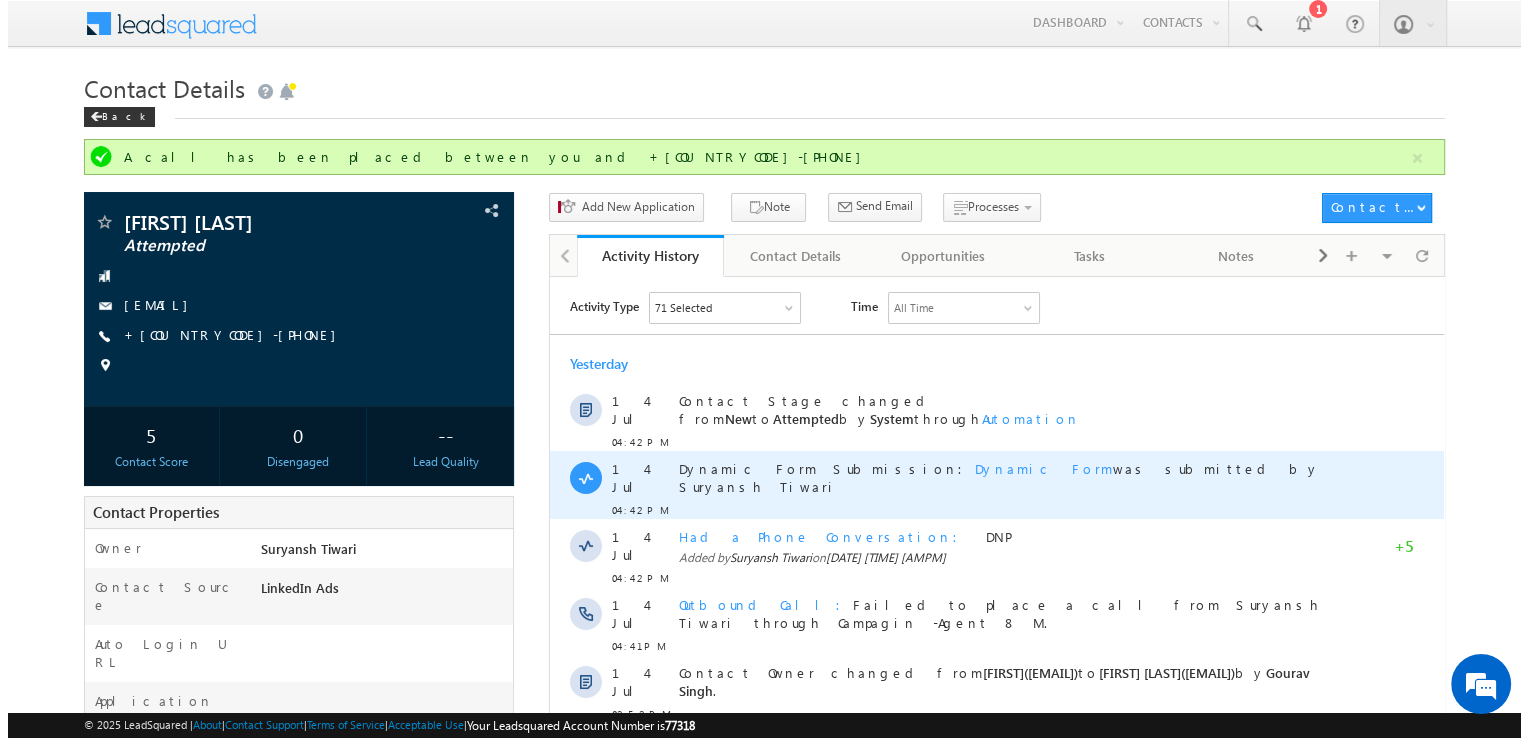 scroll, scrollTop: 428, scrollLeft: 0, axis: vertical 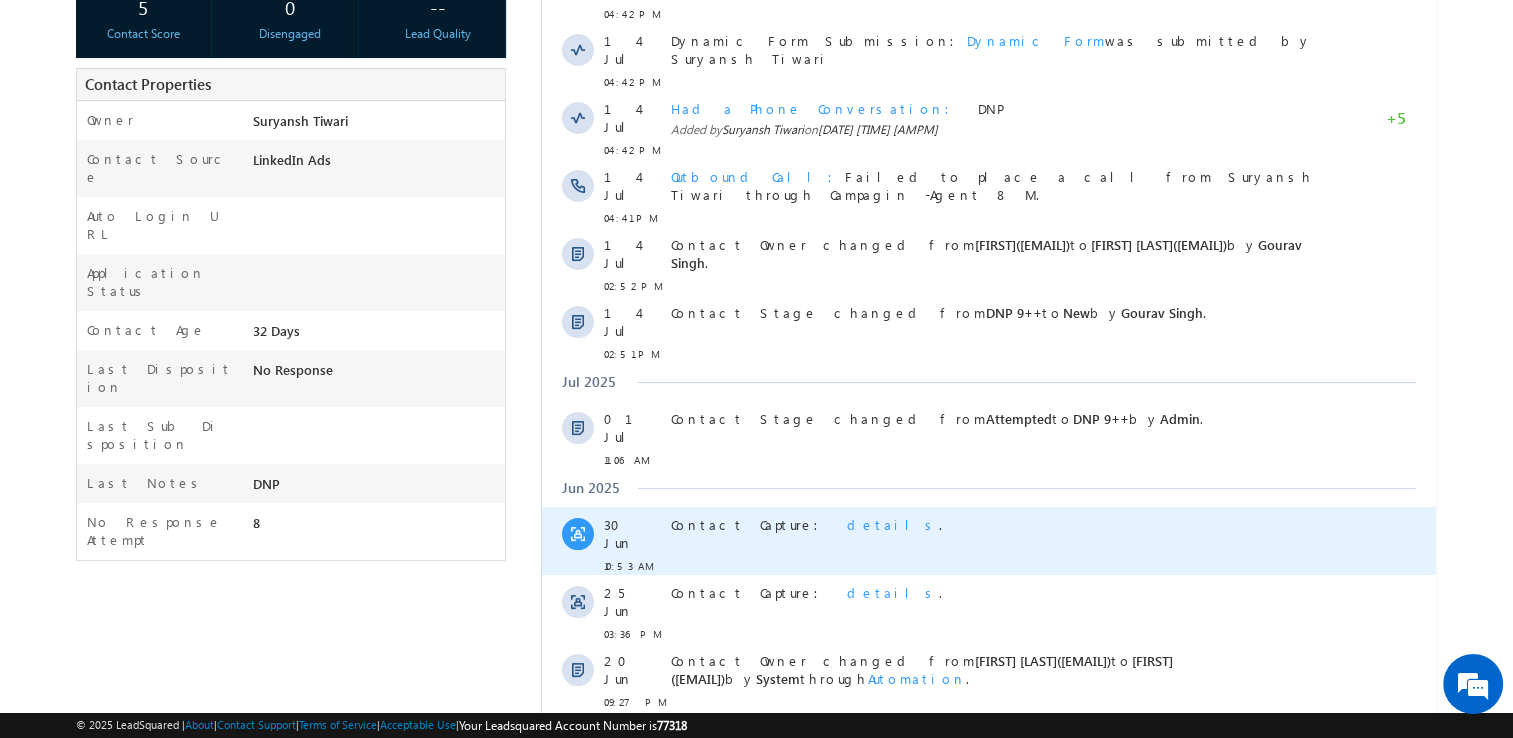 click on "details" at bounding box center (893, 524) 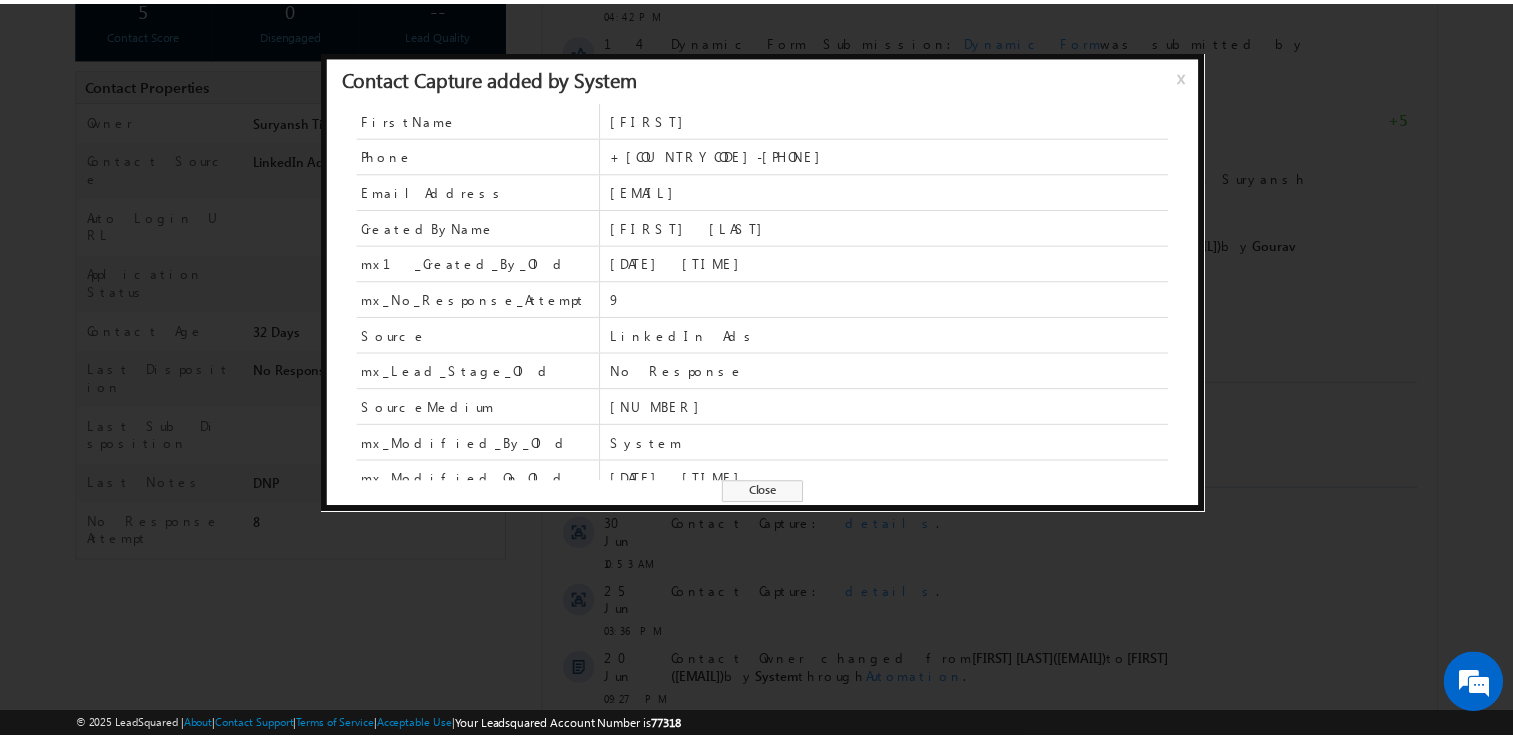 scroll, scrollTop: 192, scrollLeft: 0, axis: vertical 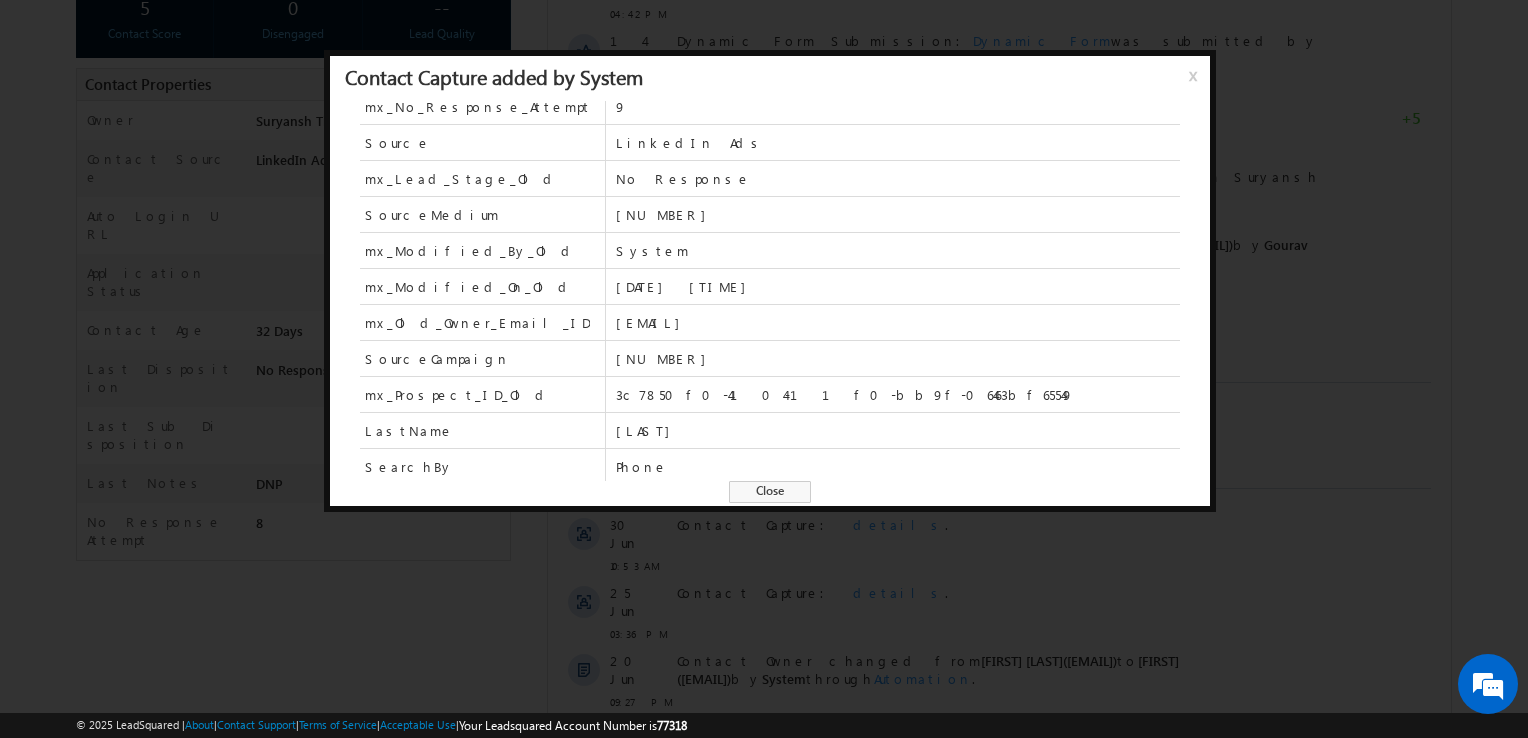 click on "Close" at bounding box center [770, 492] 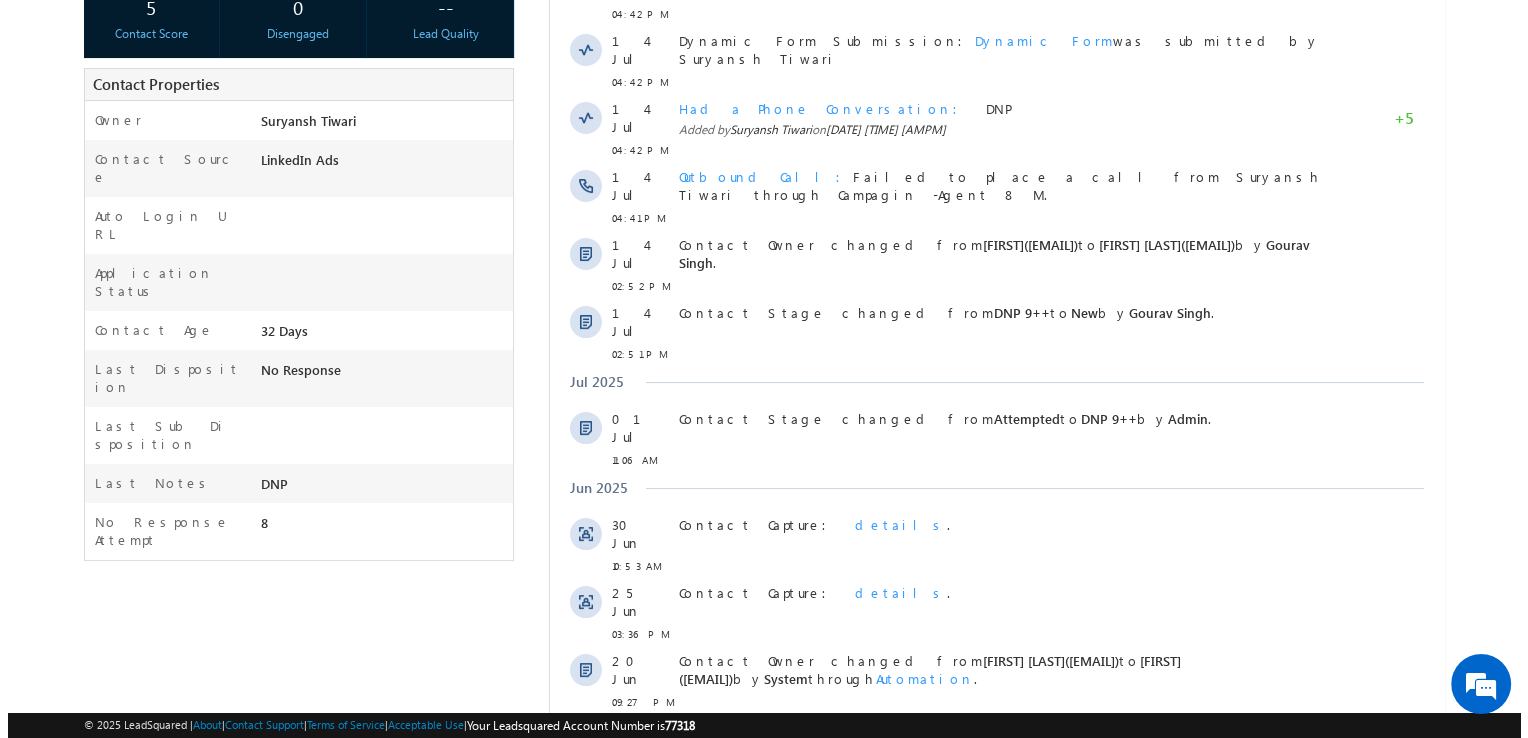 scroll, scrollTop: 0, scrollLeft: 0, axis: both 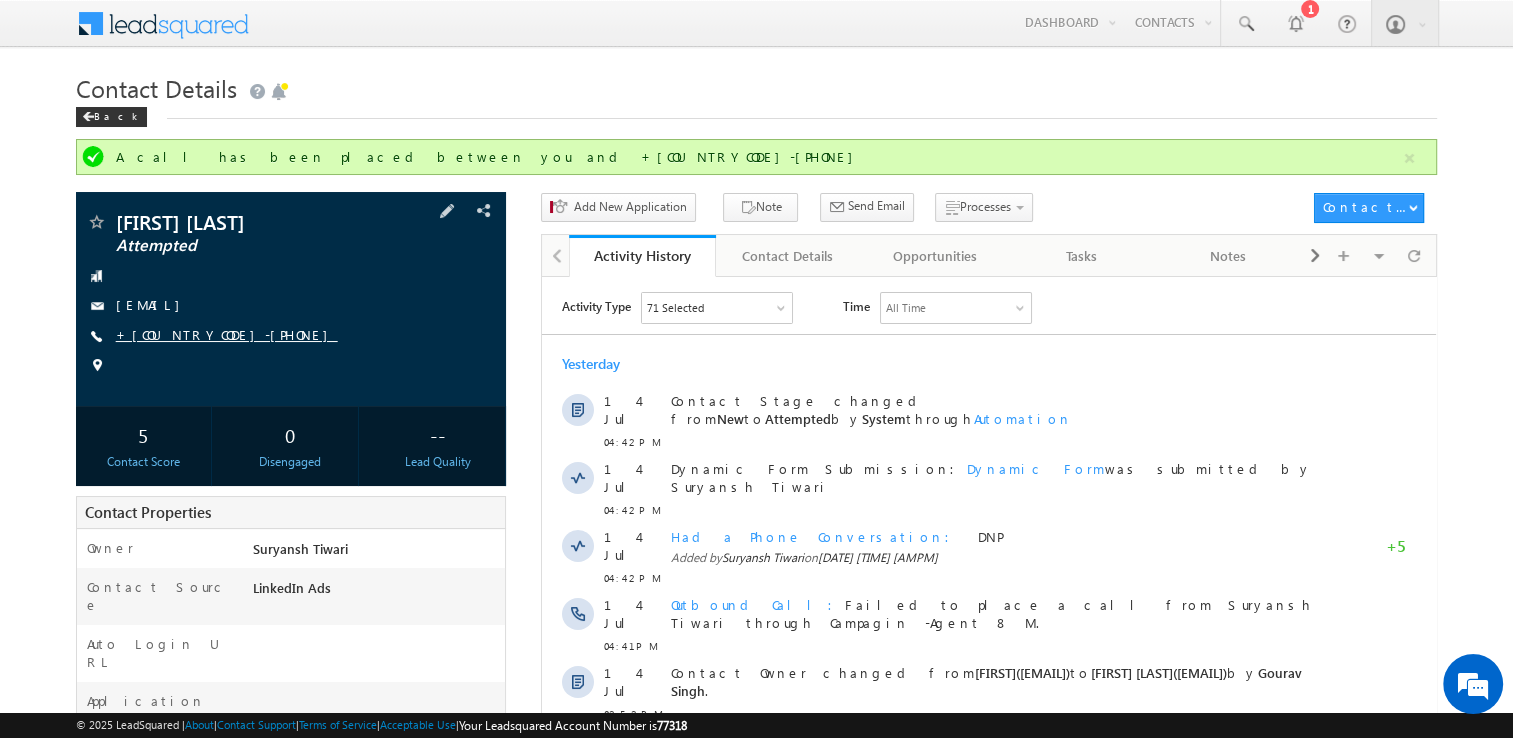 click on "+[COUNTRYCODE]-[PHONE]" at bounding box center (227, 334) 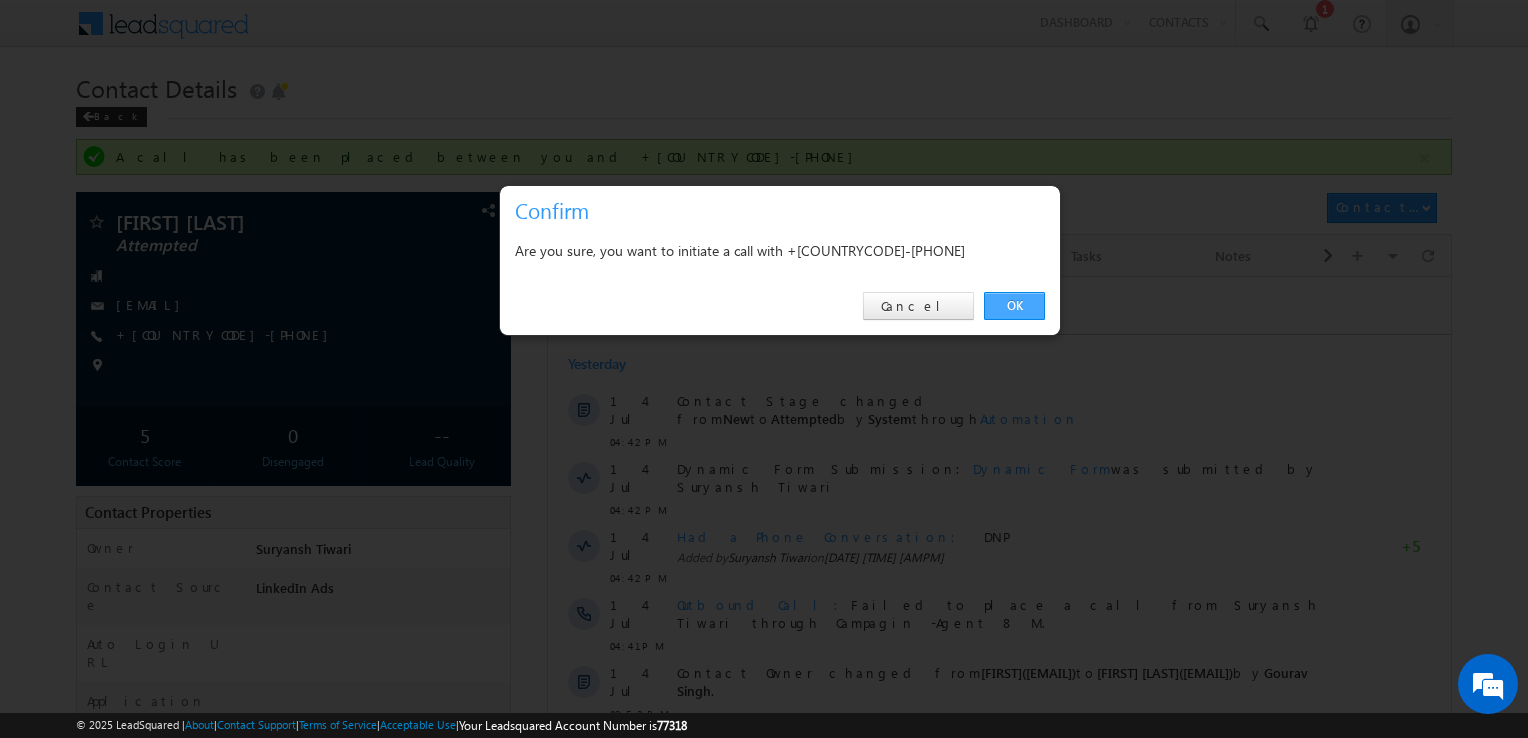 click on "OK" at bounding box center (1014, 306) 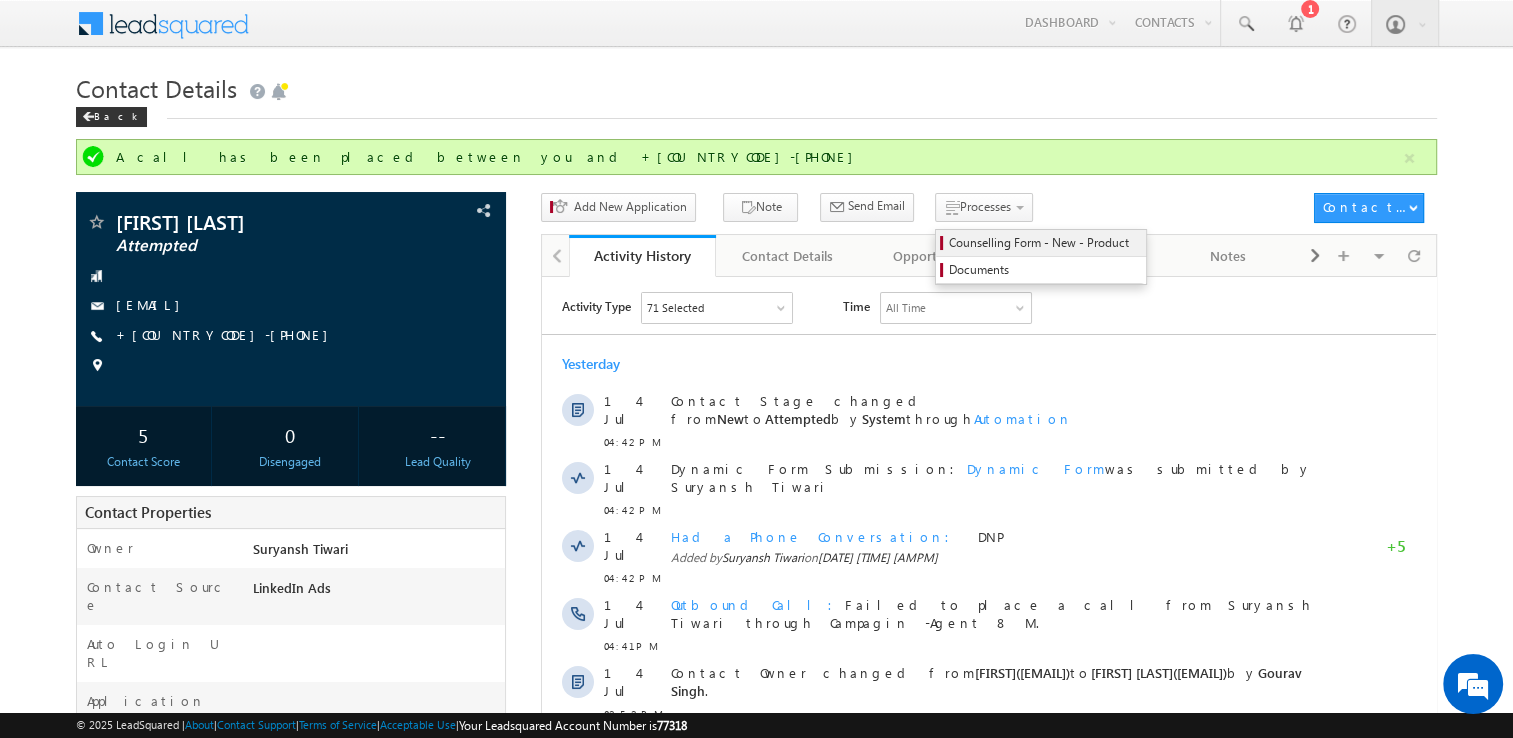 click on "Counselling Form - New - Product" at bounding box center (1041, 243) 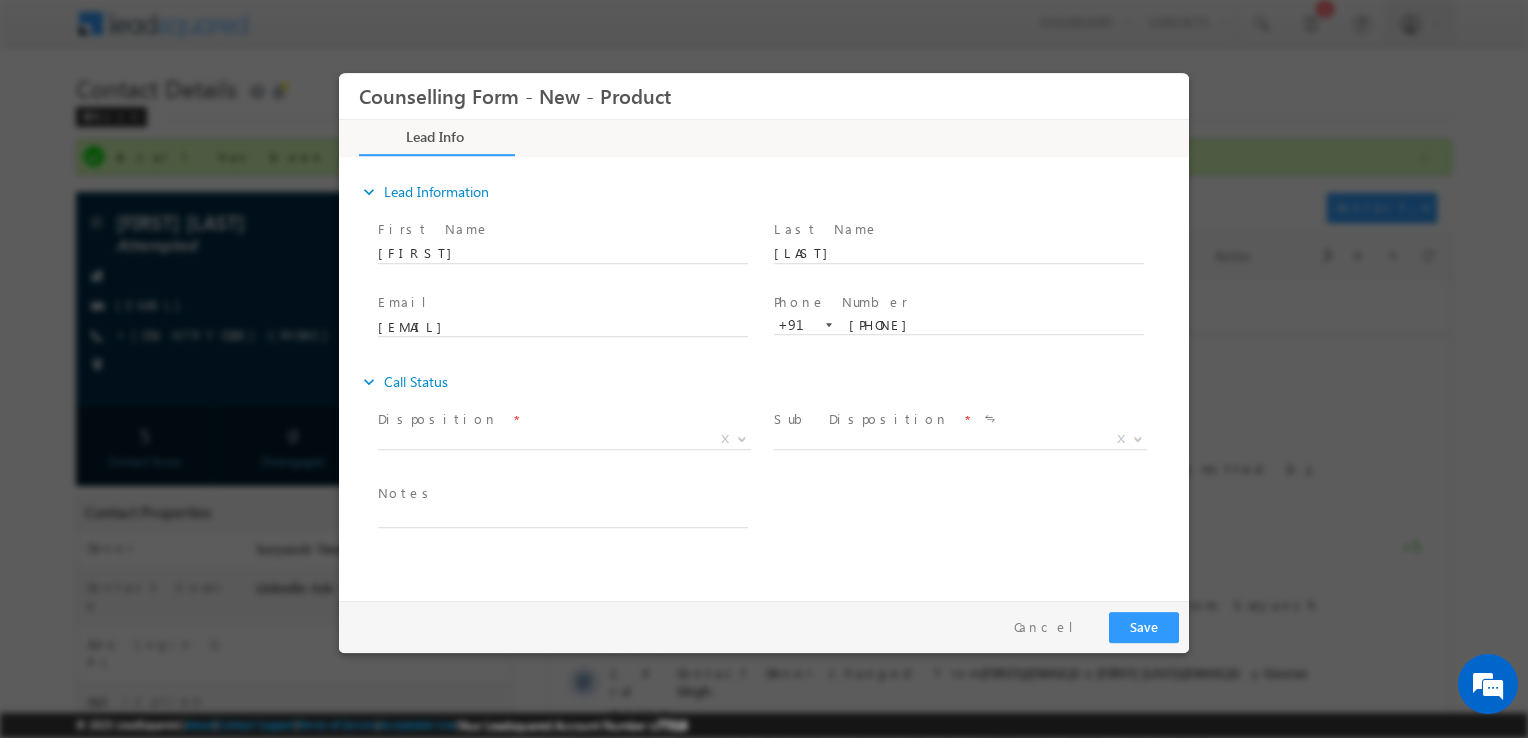 scroll, scrollTop: 0, scrollLeft: 0, axis: both 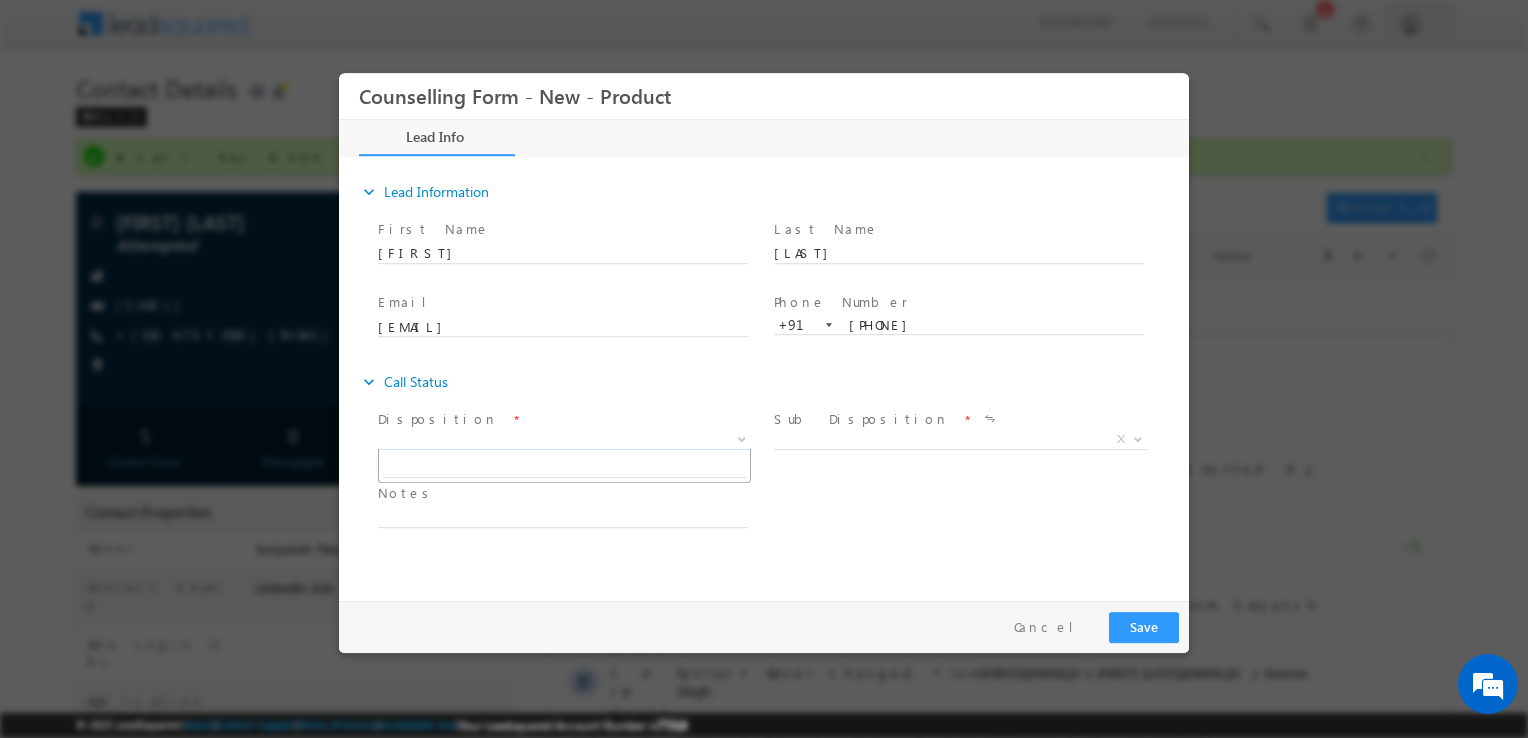 click on "X" at bounding box center (564, 440) 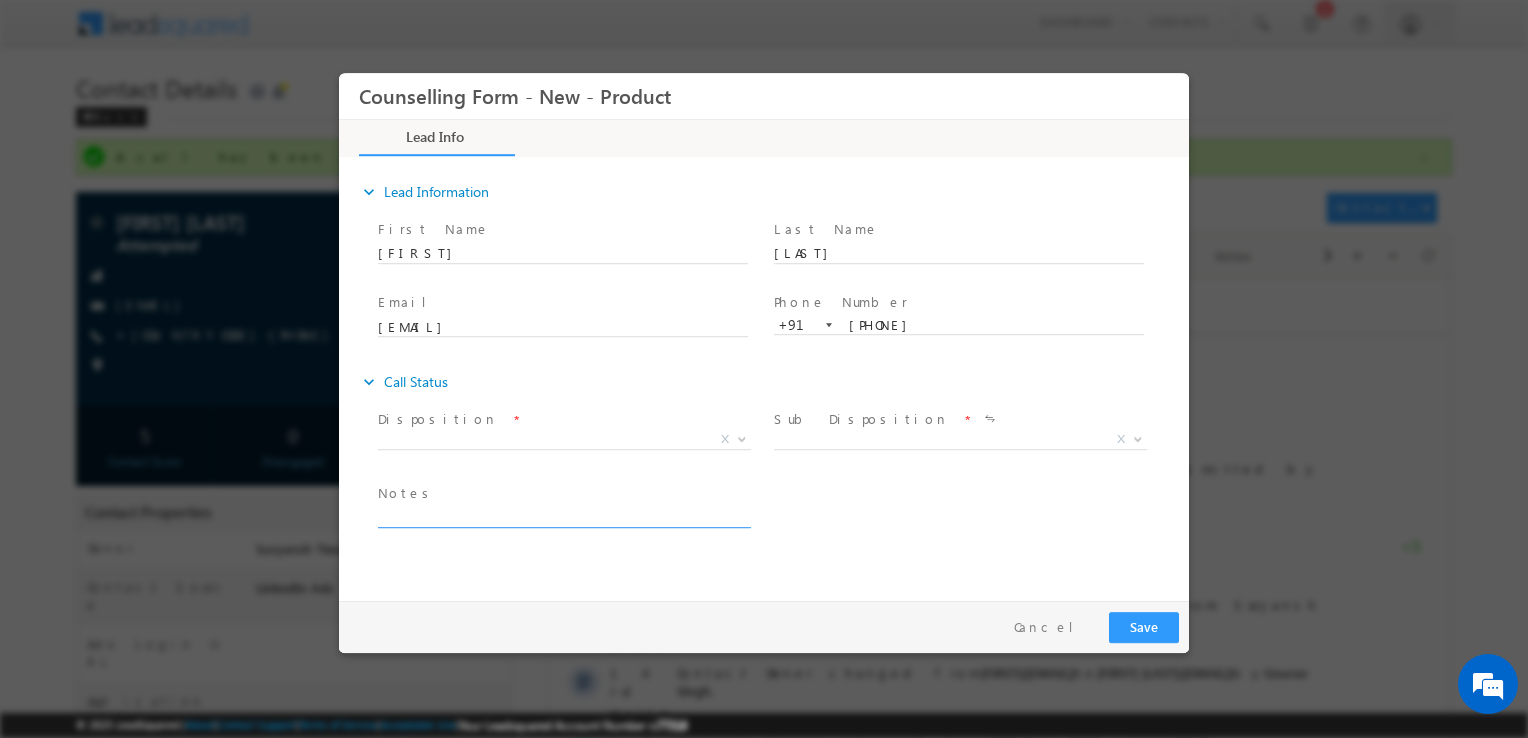 click at bounding box center (563, 516) 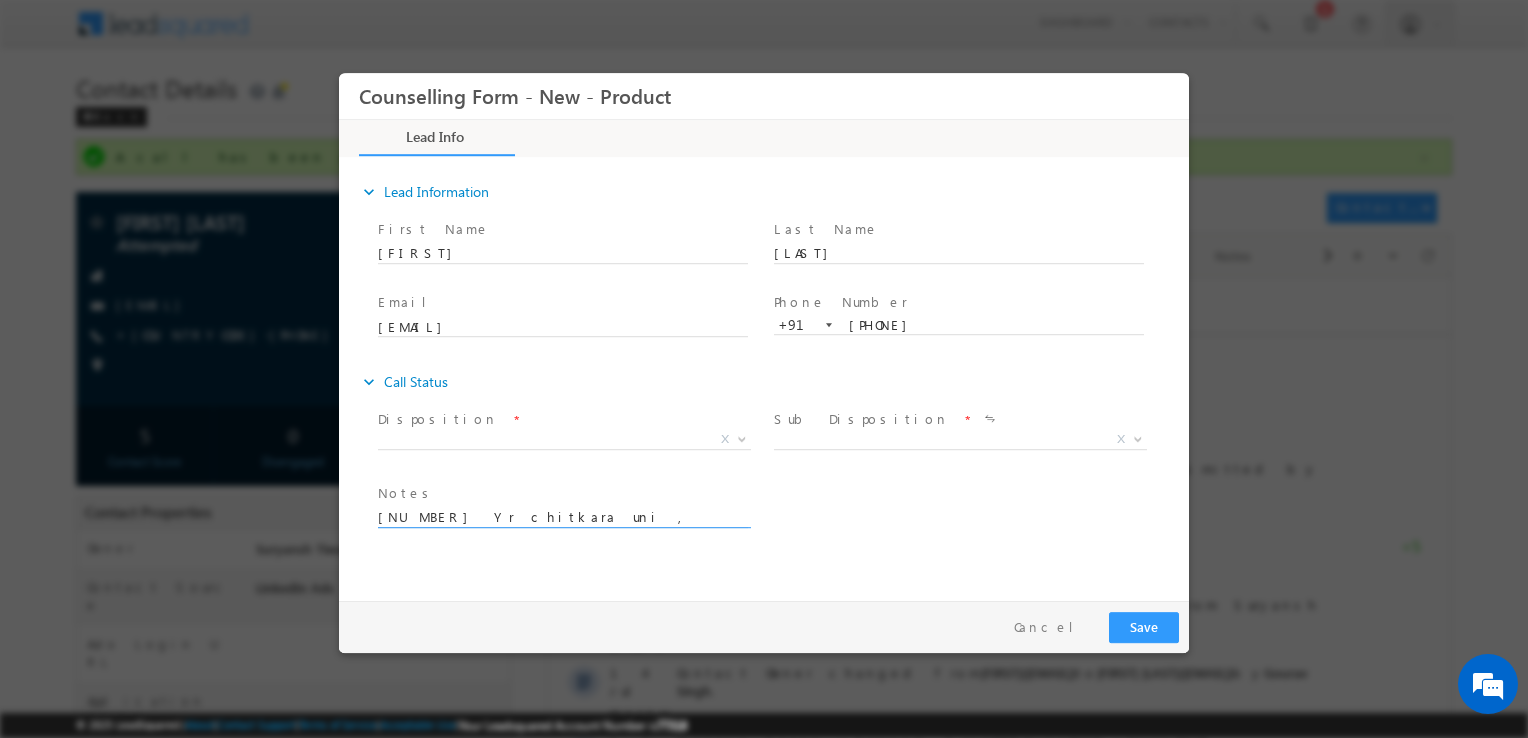 scroll, scrollTop: 4, scrollLeft: 0, axis: vertical 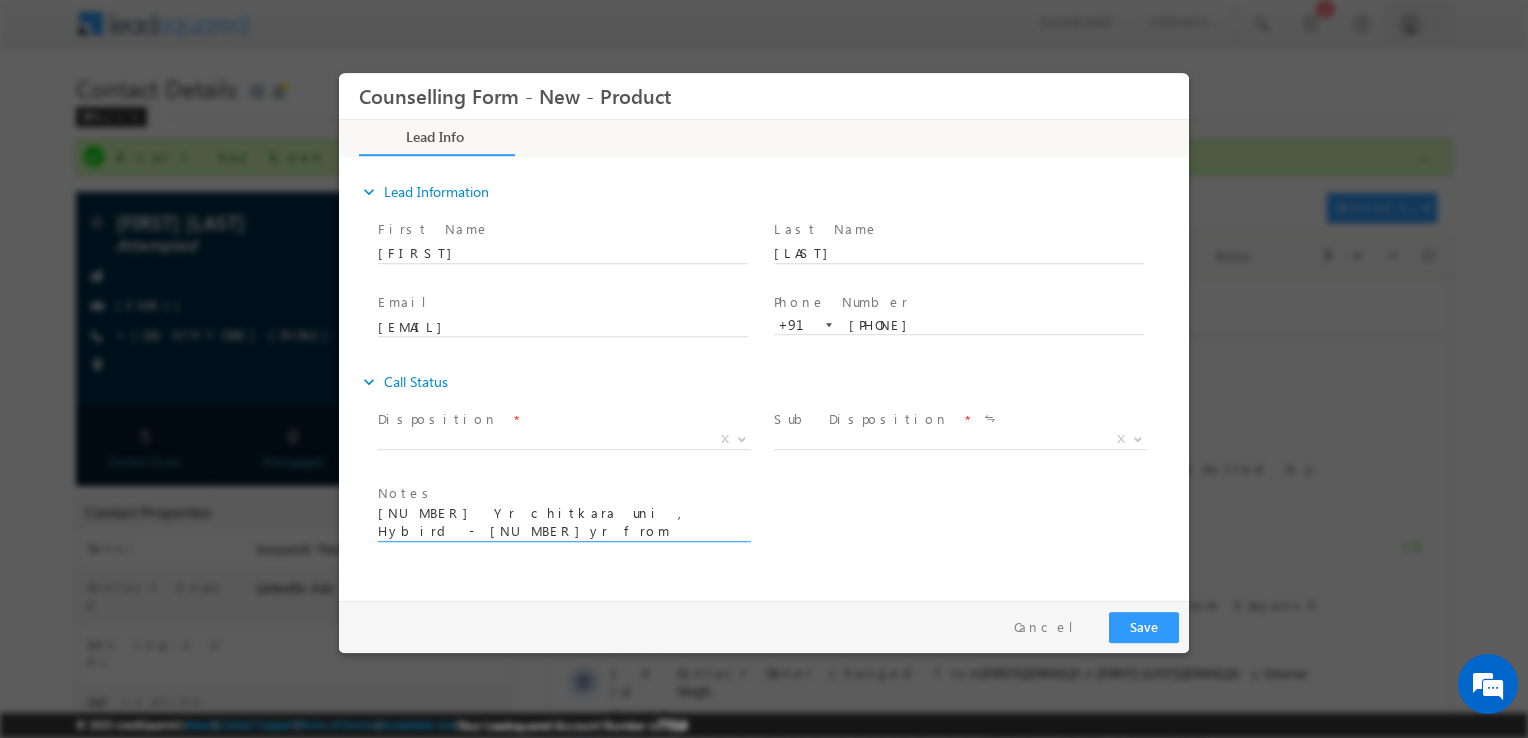type on "2 nd Yr chitkara uni , Hybird - 2yr from australia , With same university" 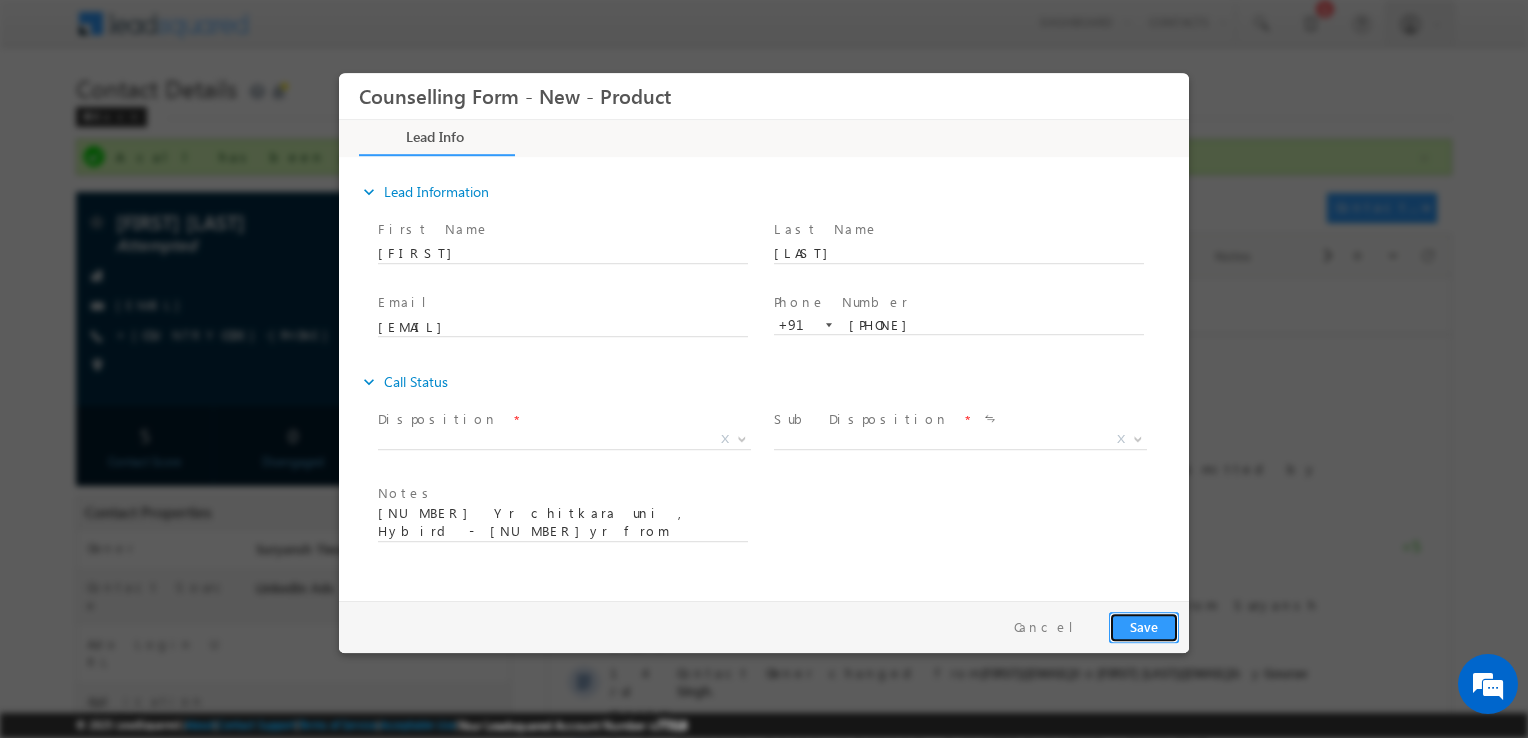 click on "Save" at bounding box center [1144, 627] 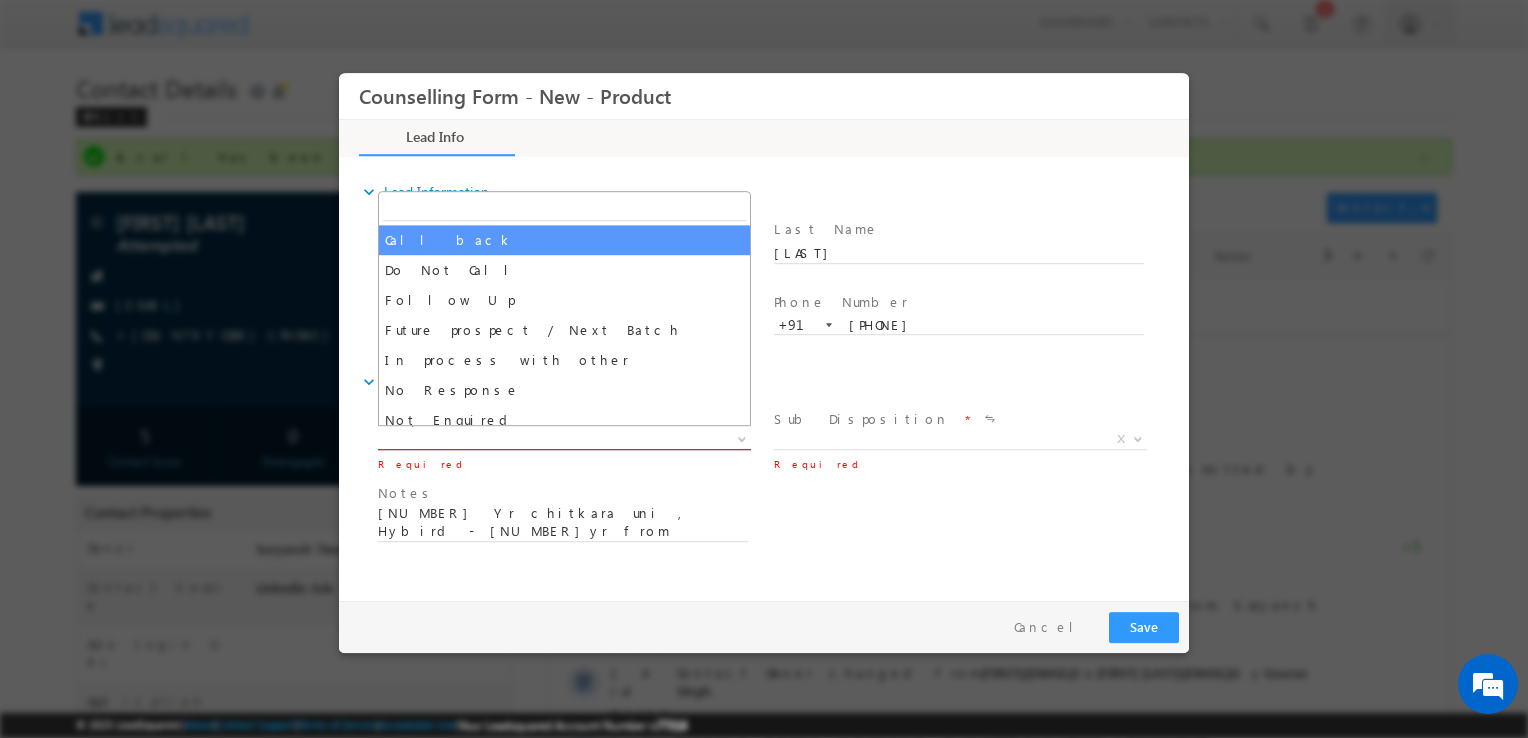 click on "X" at bounding box center [564, 440] 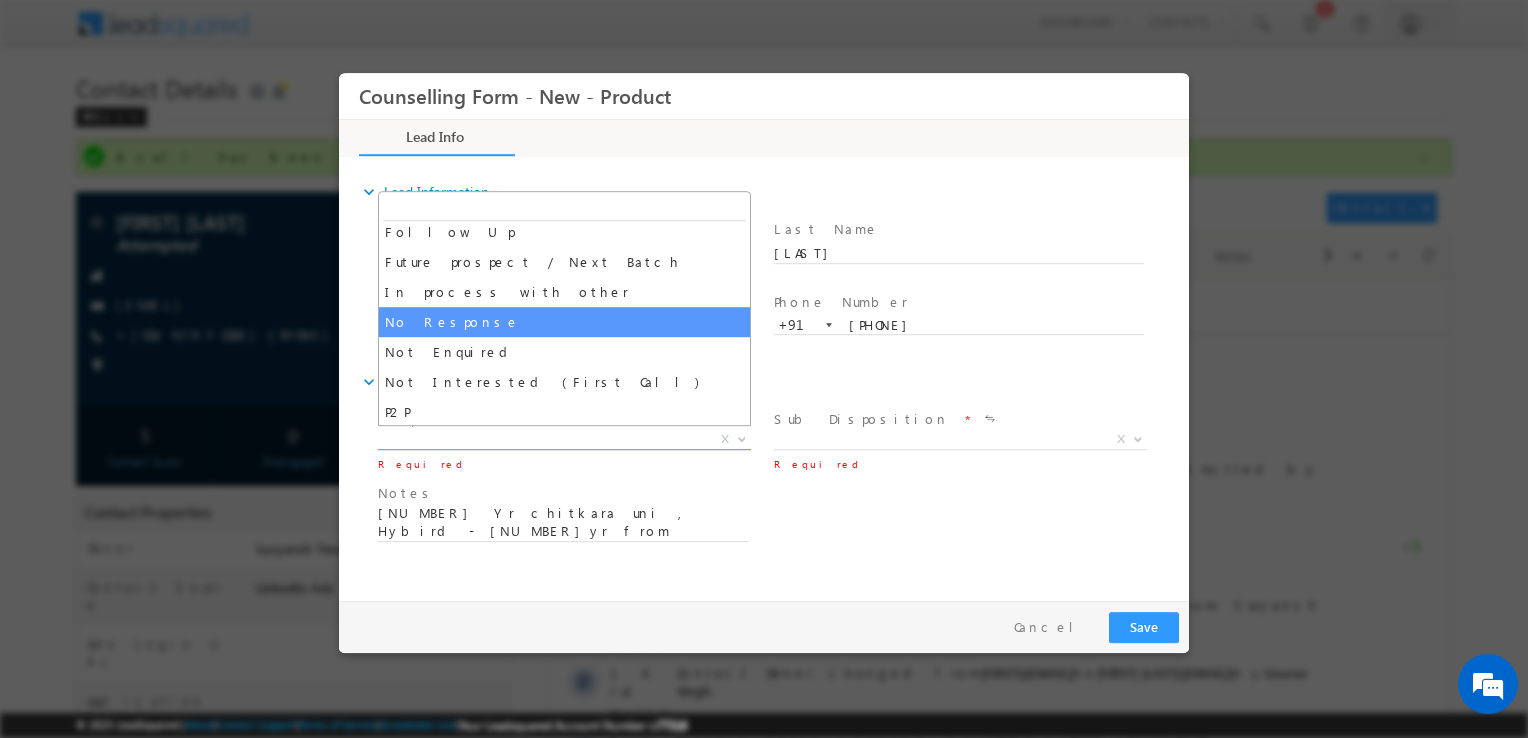 scroll, scrollTop: 70, scrollLeft: 0, axis: vertical 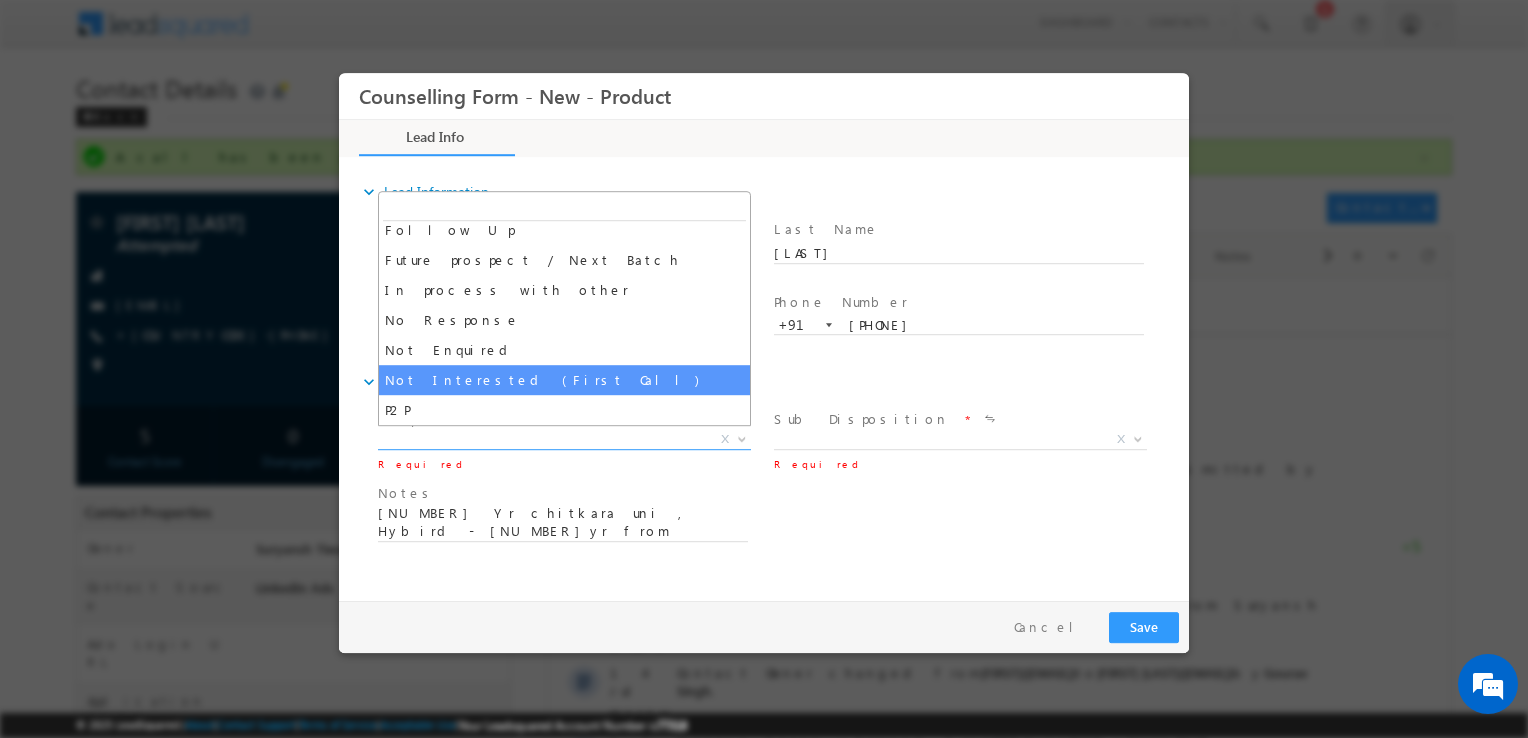 select on "Not Interested (First Call)" 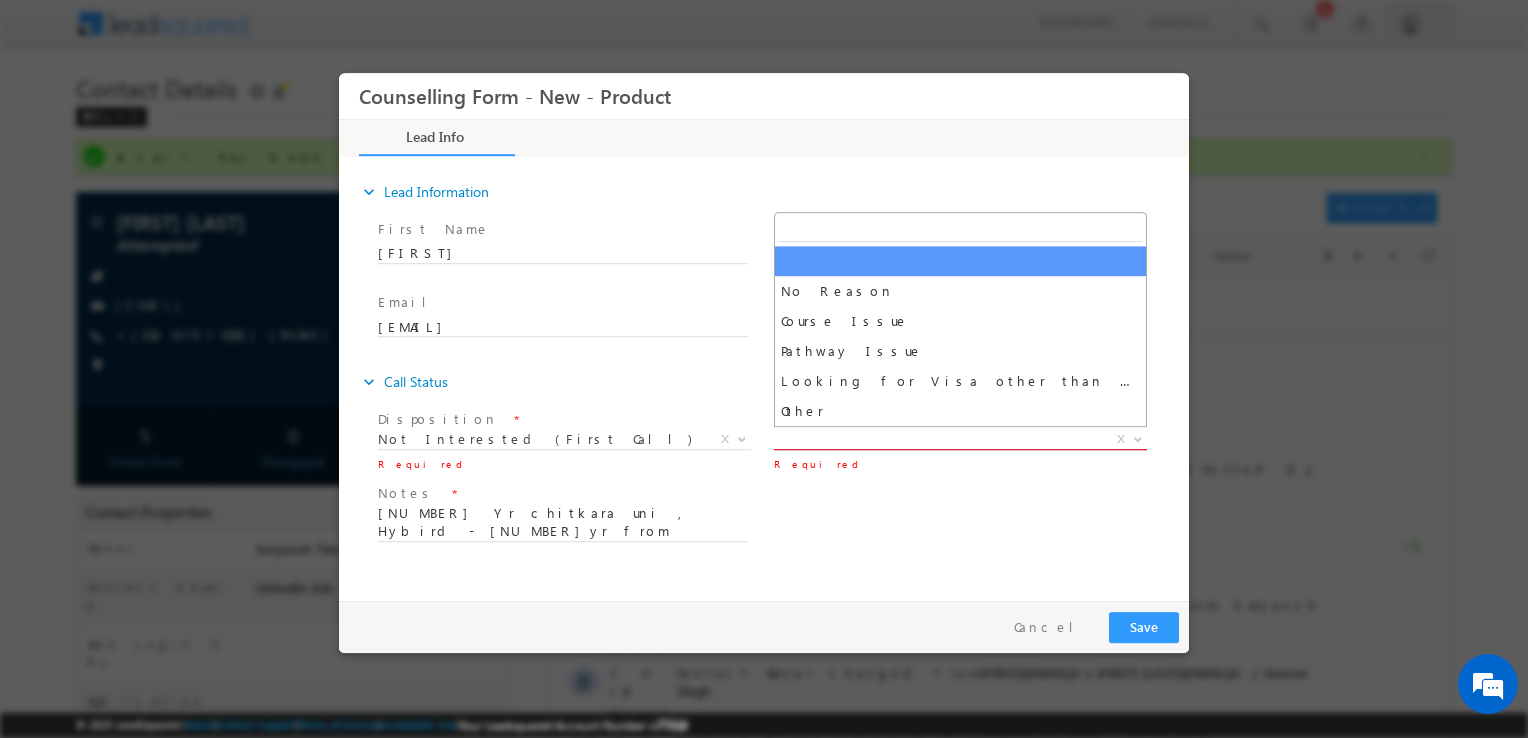 click on "X" at bounding box center [960, 440] 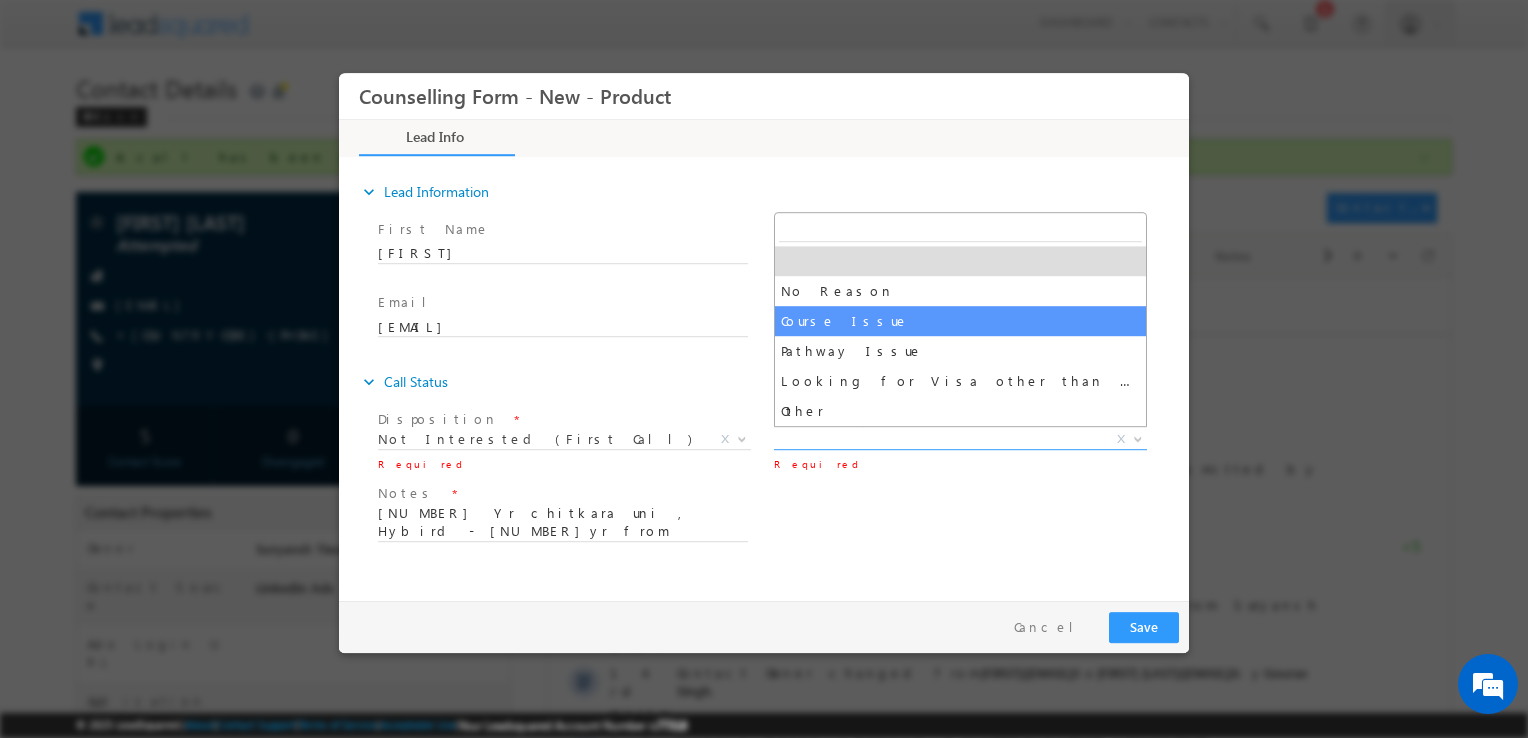 select on "Course Issue" 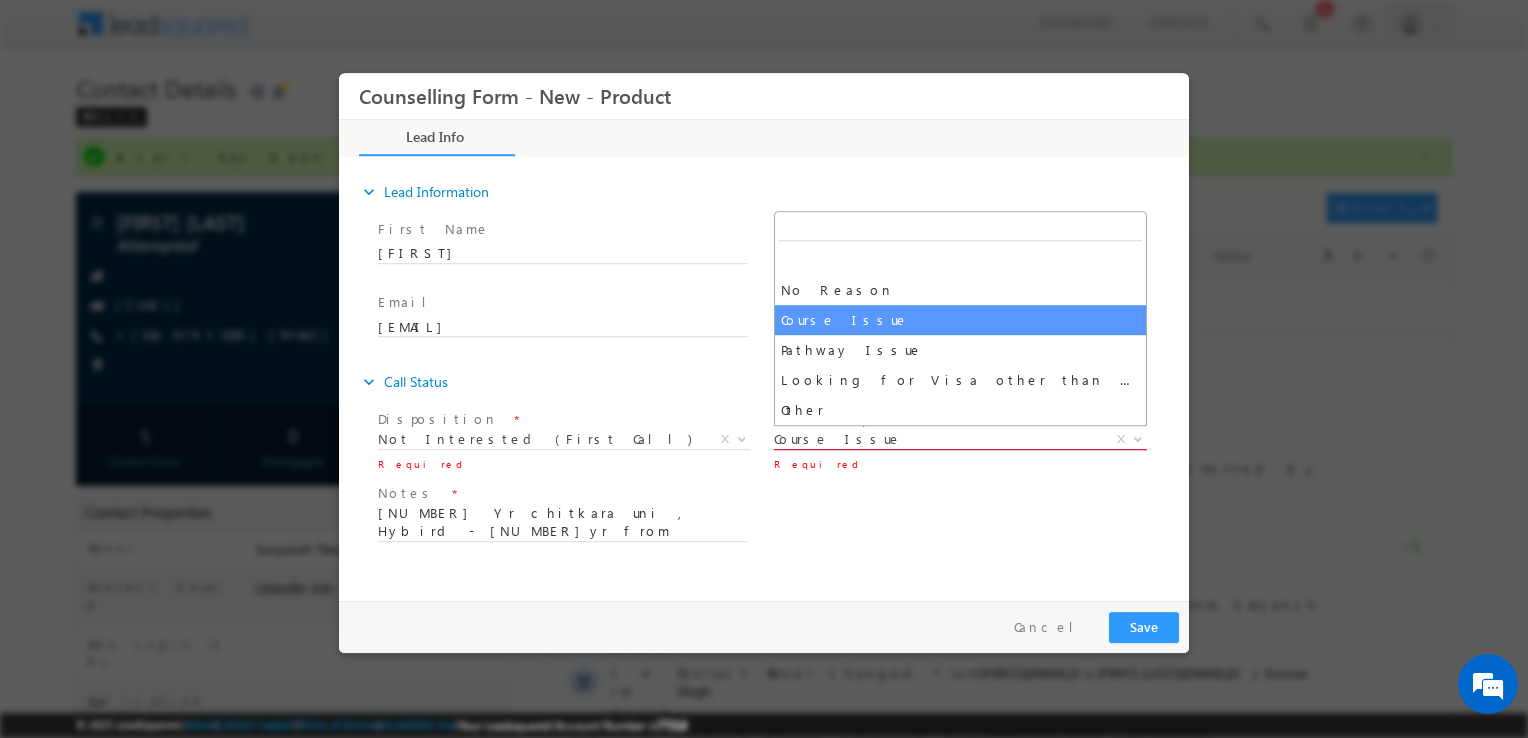 click on "Course Issue" at bounding box center [936, 439] 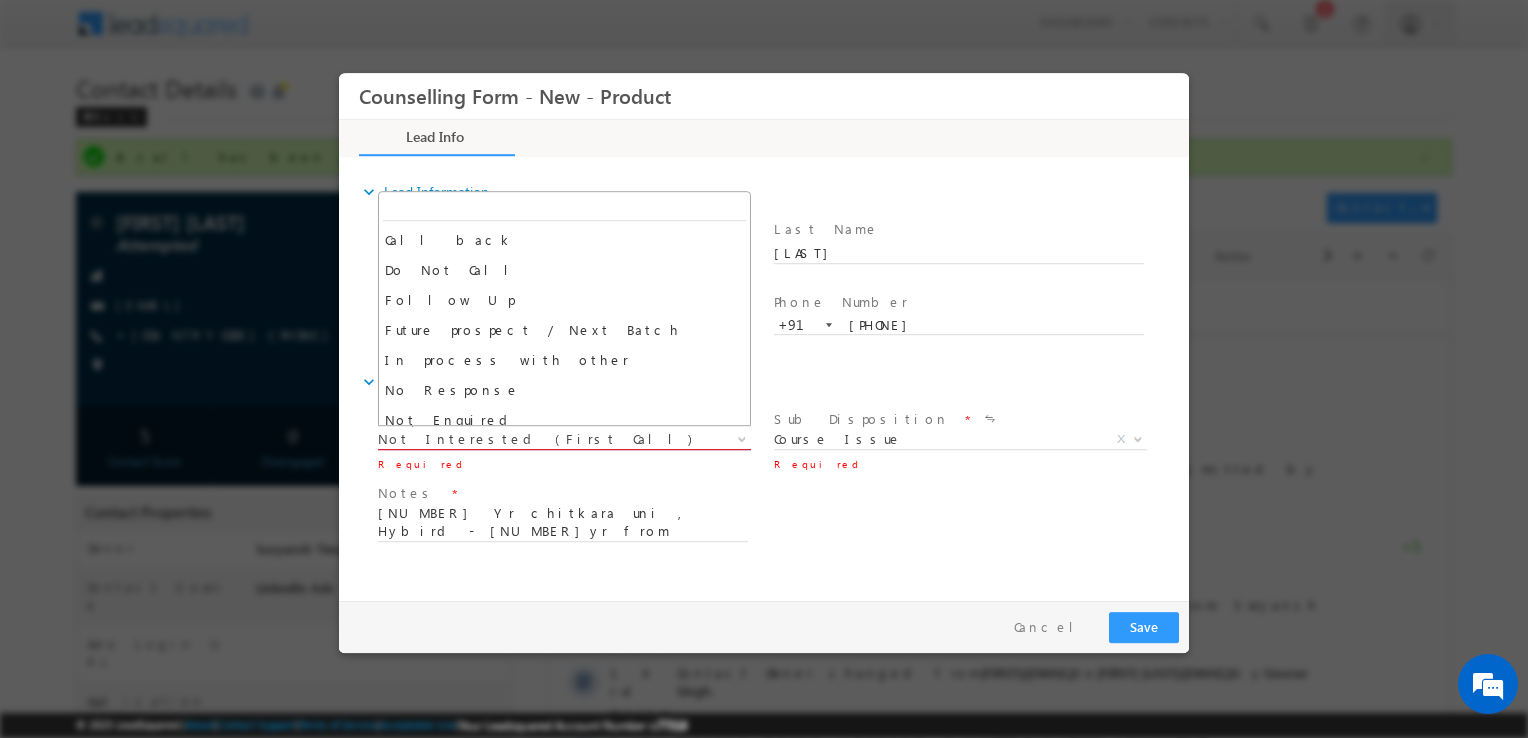 click on "Not Interested (First Call)" at bounding box center [540, 439] 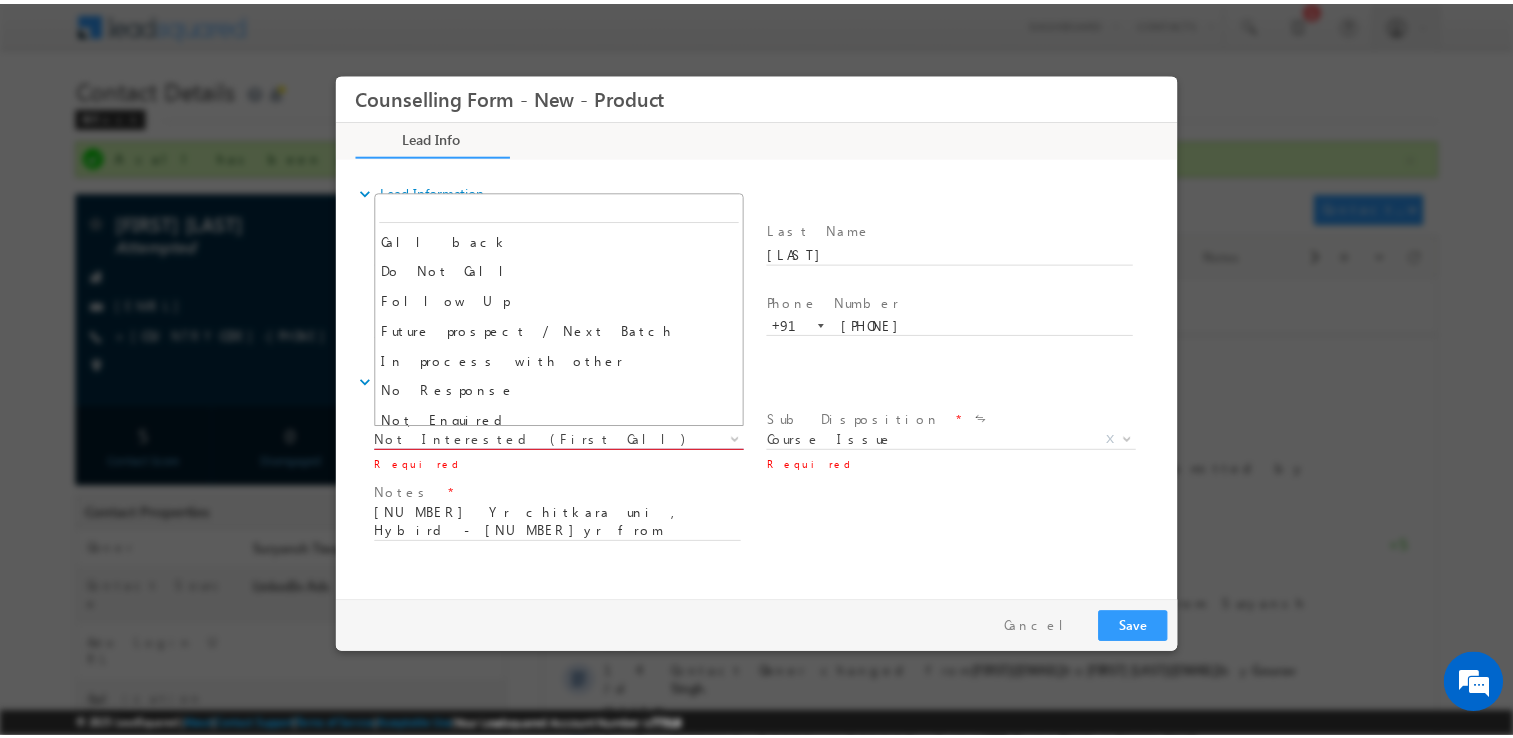 scroll, scrollTop: 130, scrollLeft: 0, axis: vertical 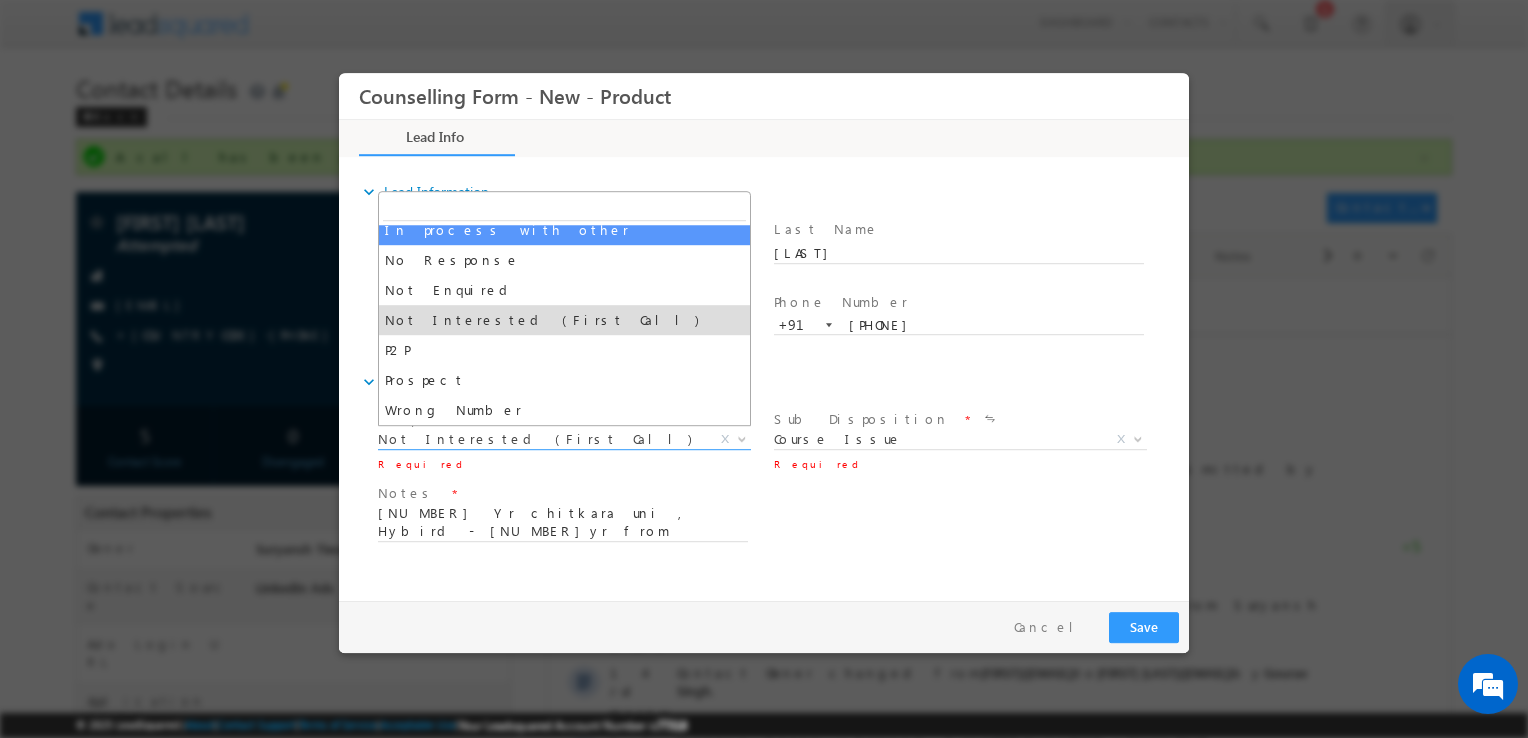 select on "In process with other" 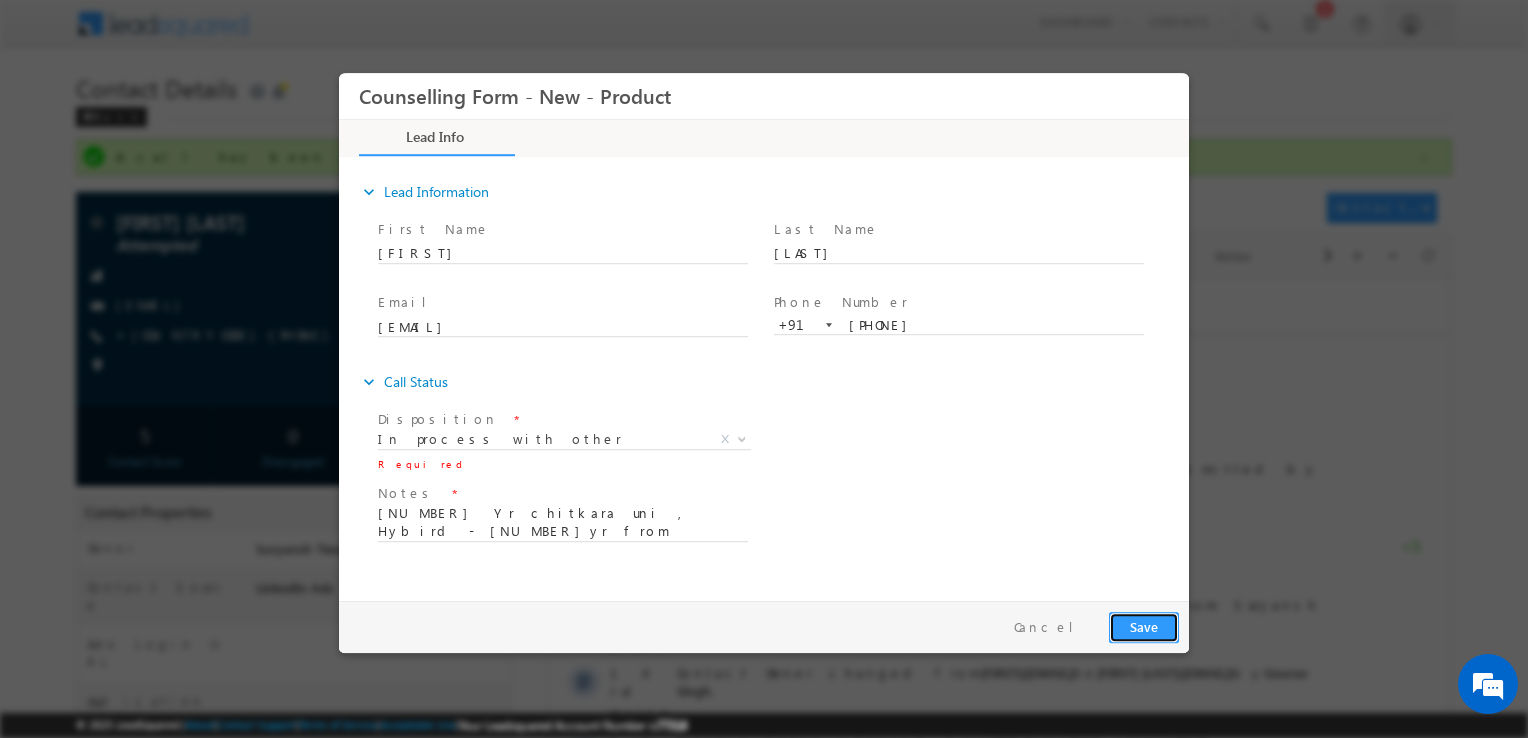 click on "Save" at bounding box center [1144, 627] 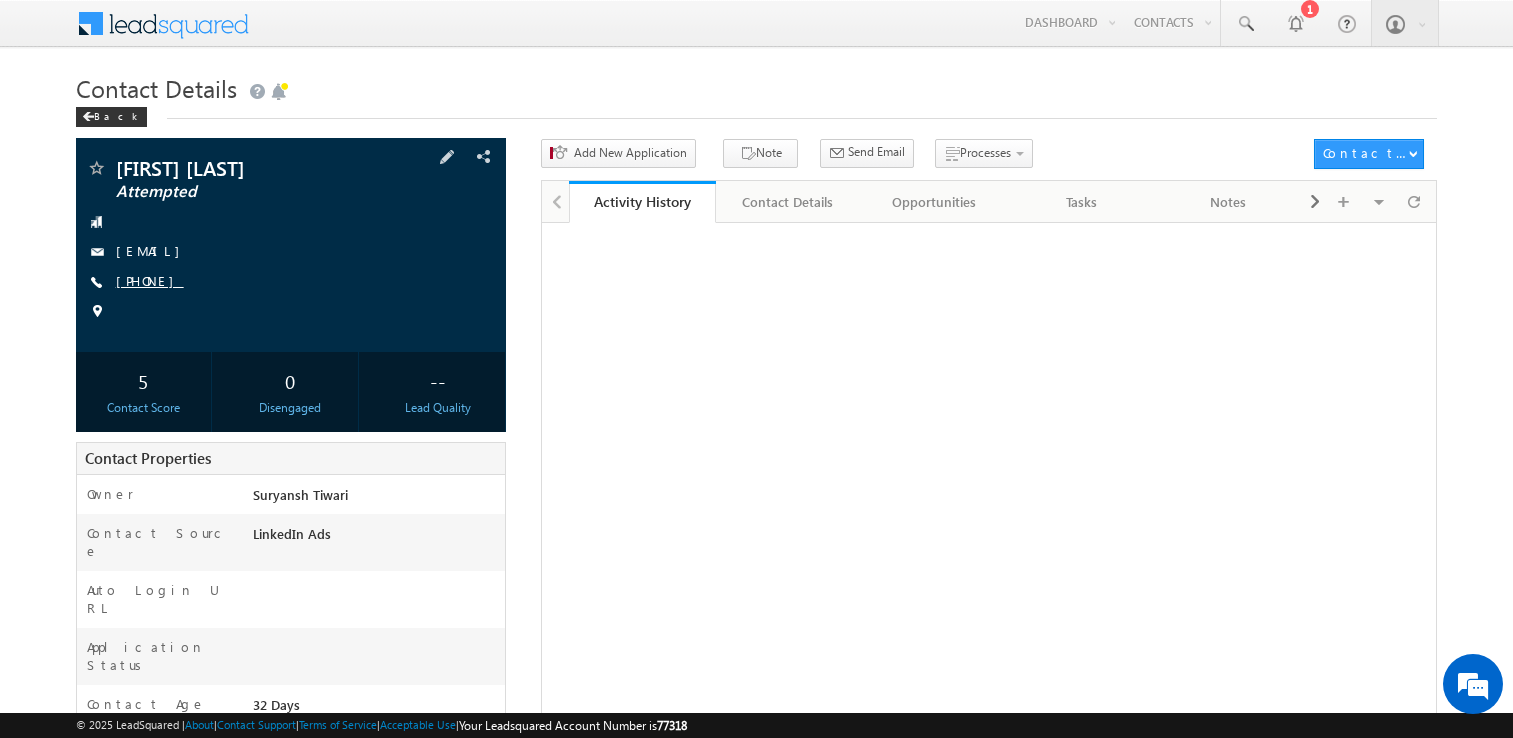 scroll, scrollTop: 0, scrollLeft: 0, axis: both 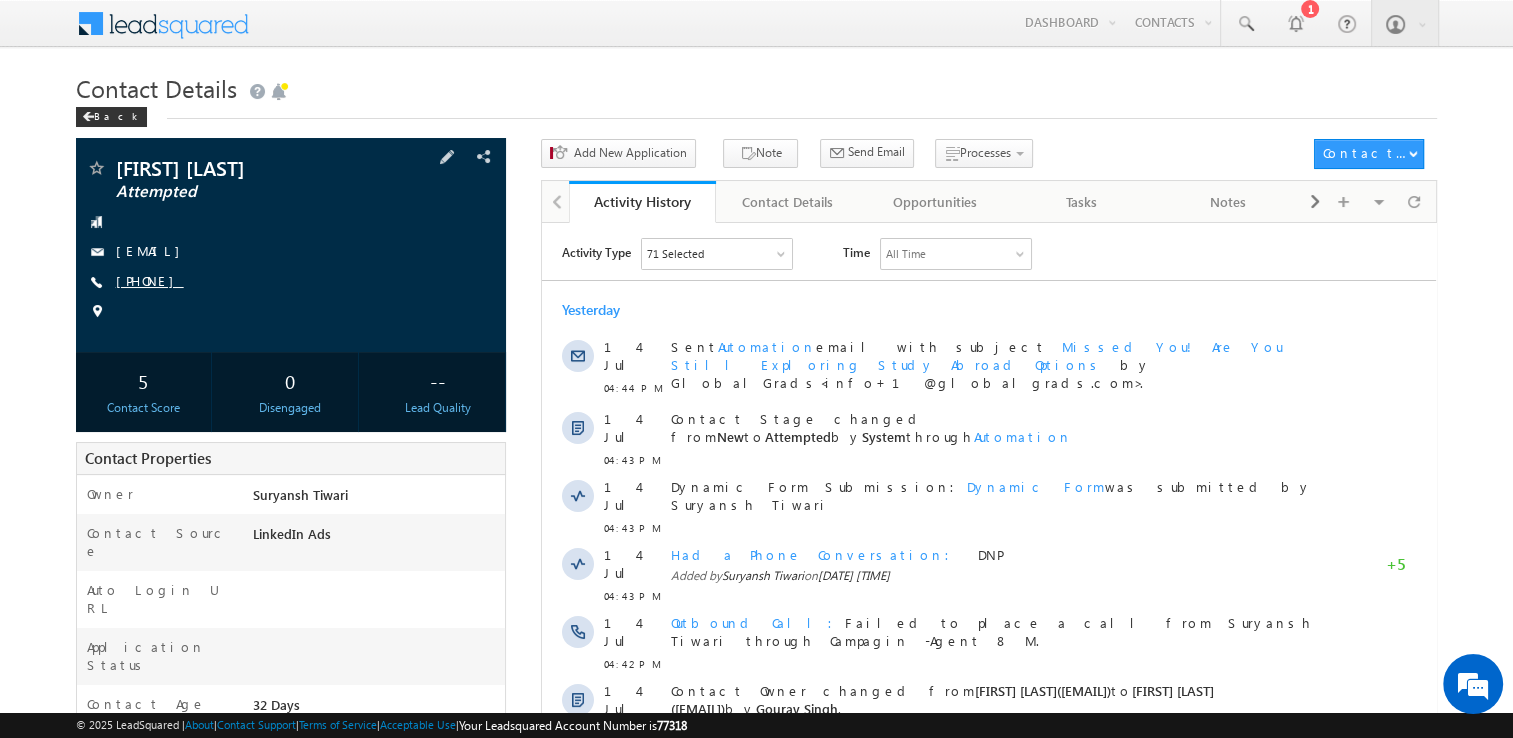 click on "[PHONE]" at bounding box center [150, 280] 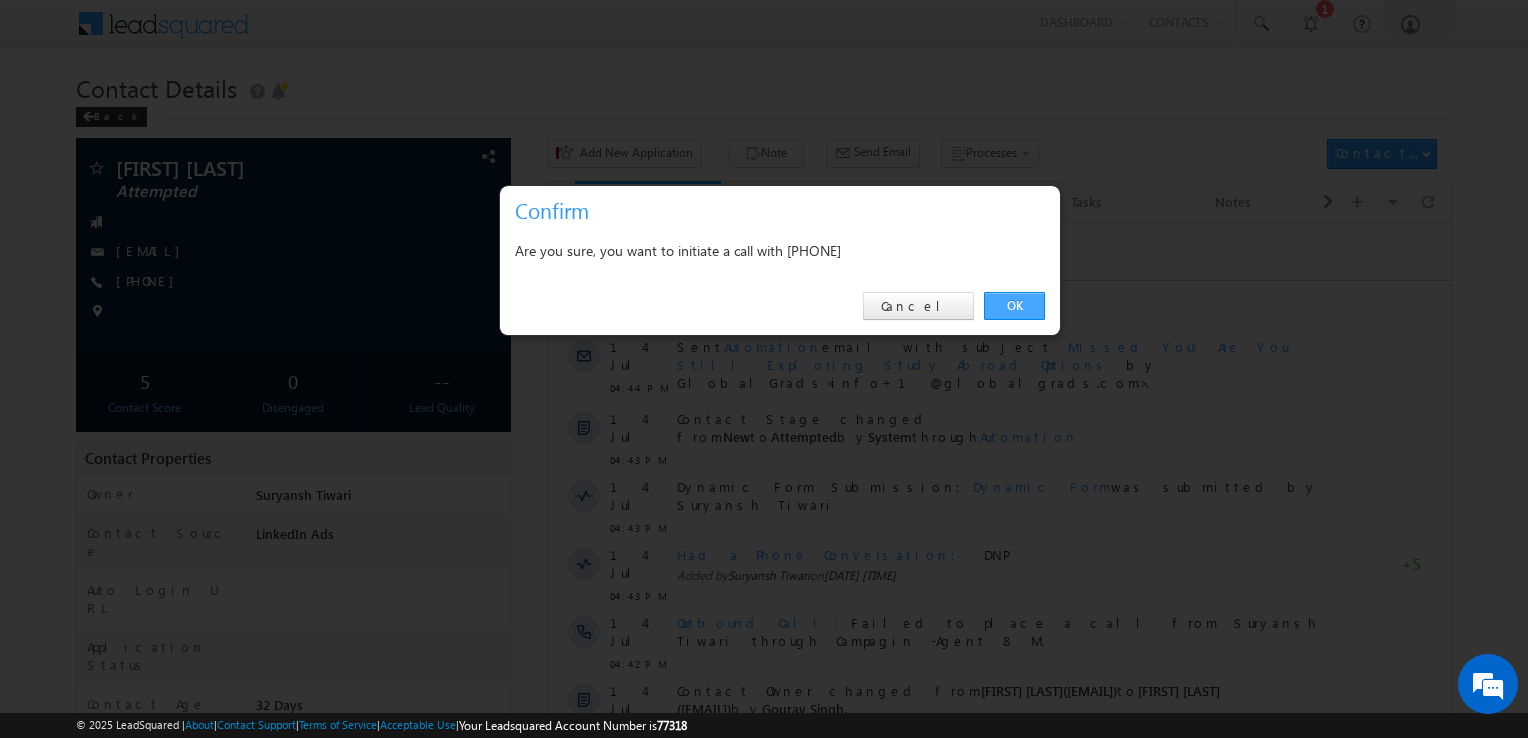 click on "OK" at bounding box center (1014, 306) 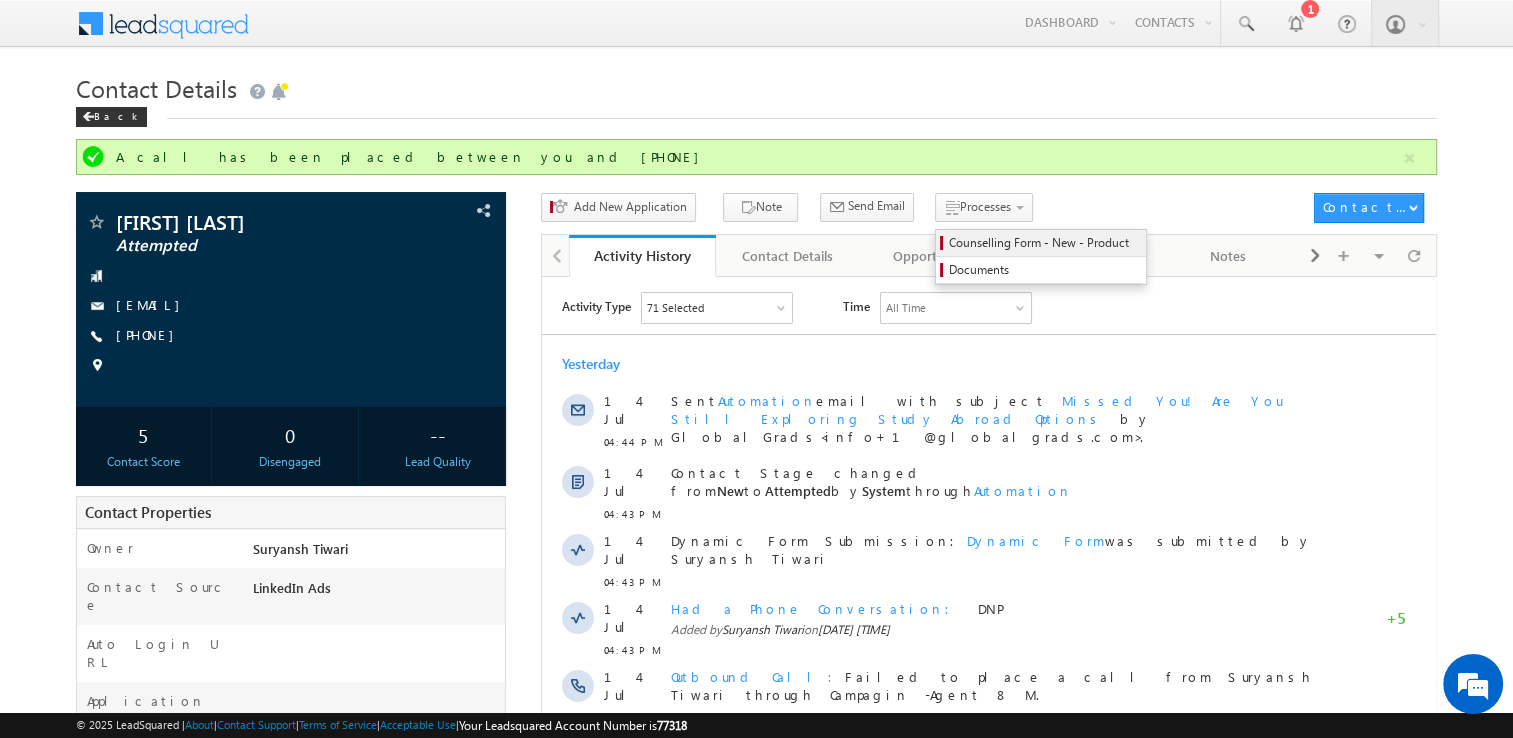 click on "Counselling Form - New - Product" at bounding box center [1044, 243] 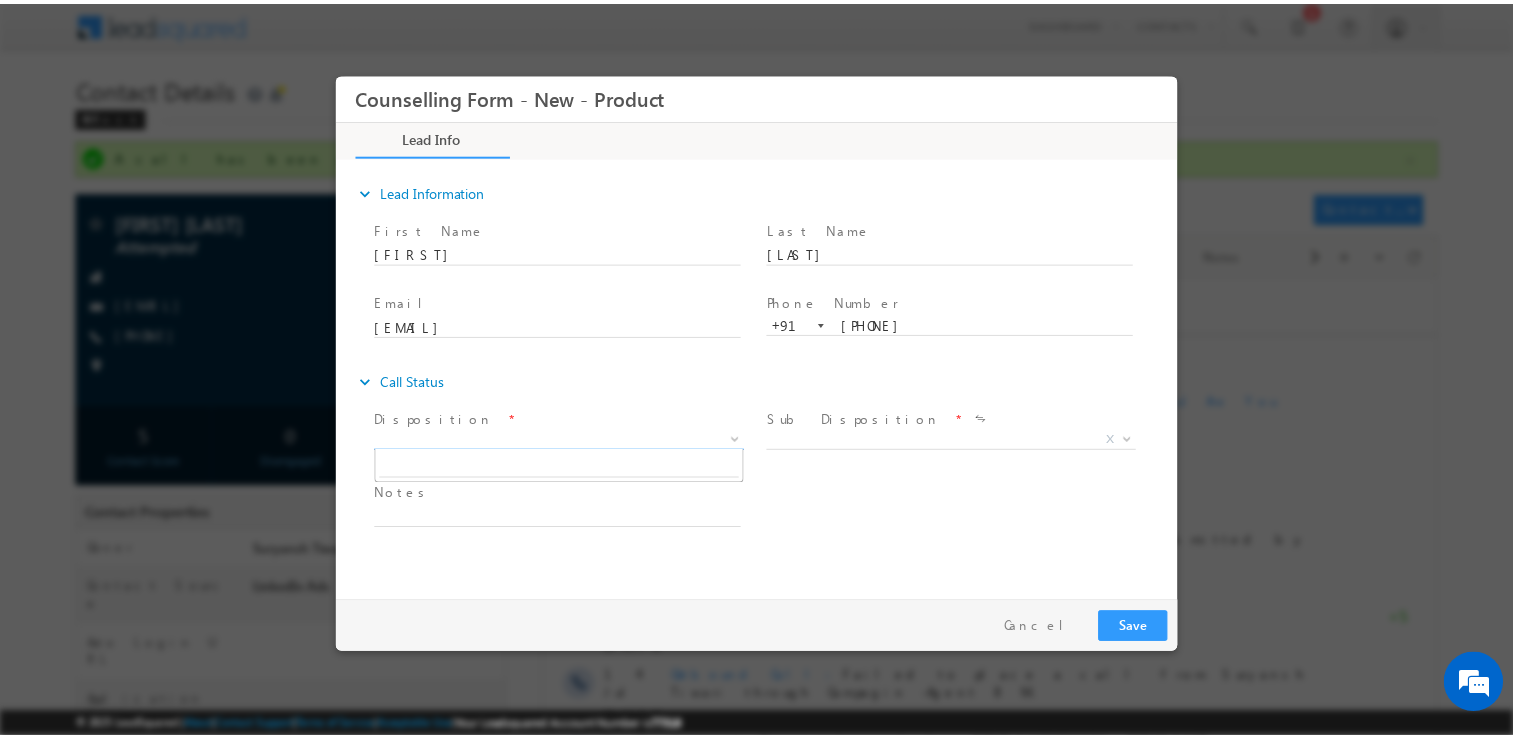 scroll, scrollTop: 0, scrollLeft: 0, axis: both 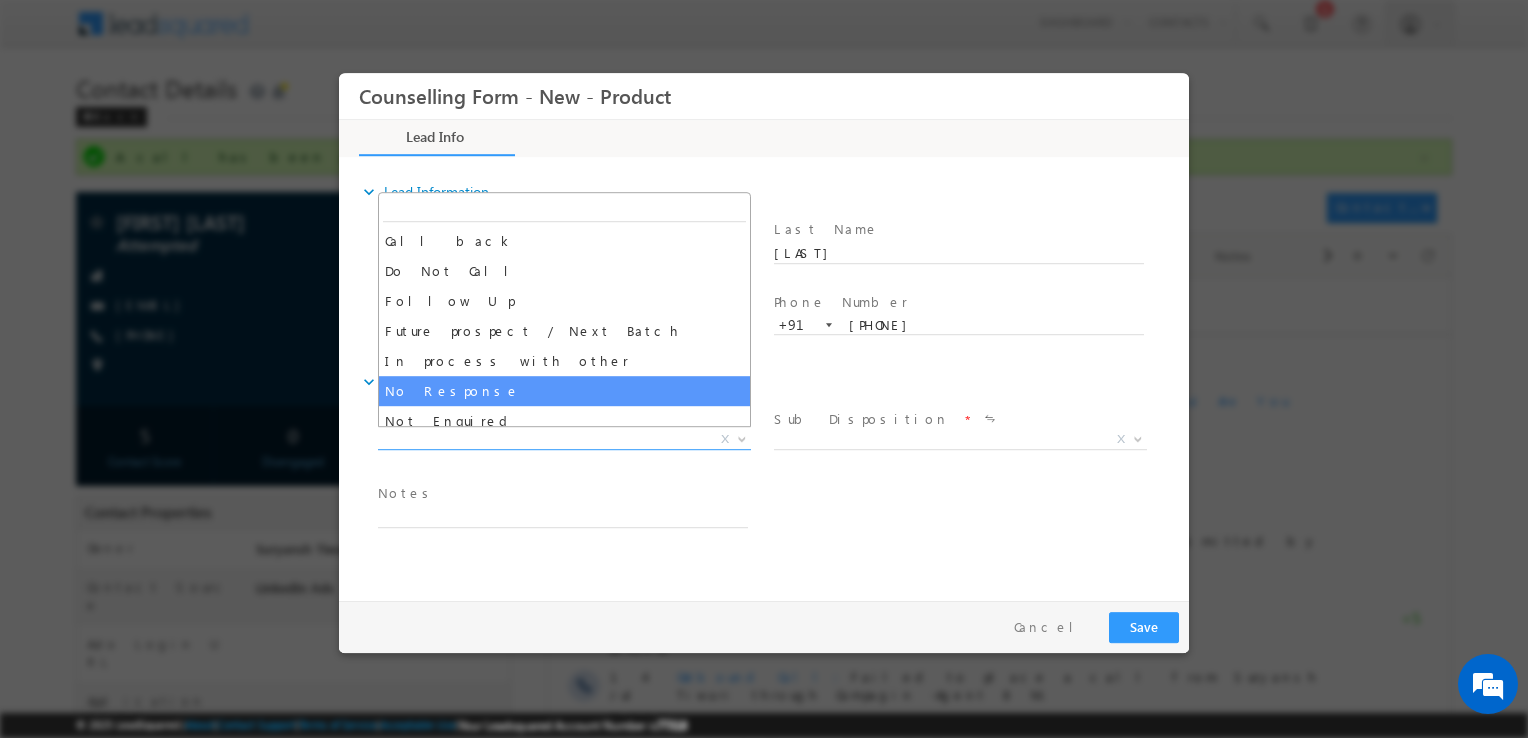 select on "No Response" 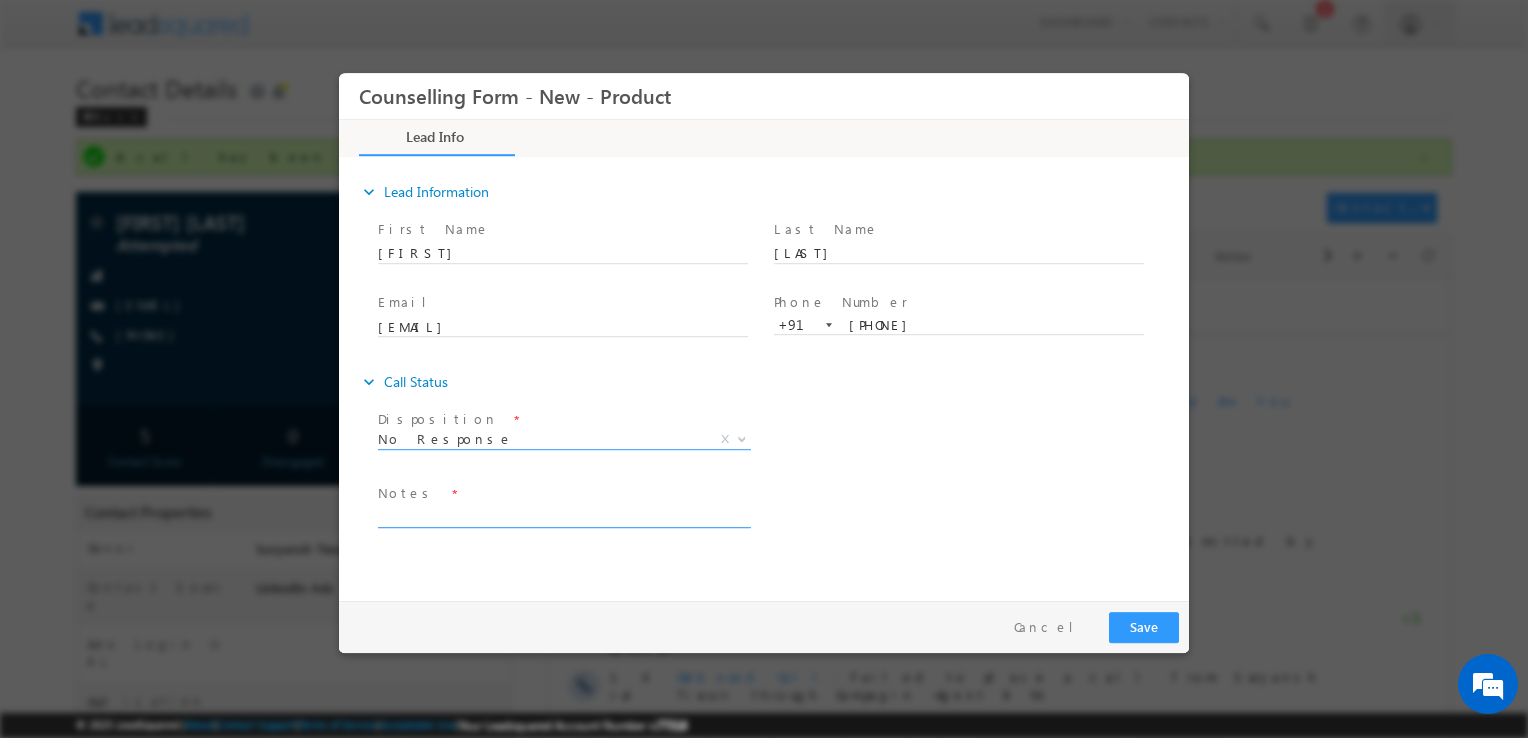 click at bounding box center (563, 516) 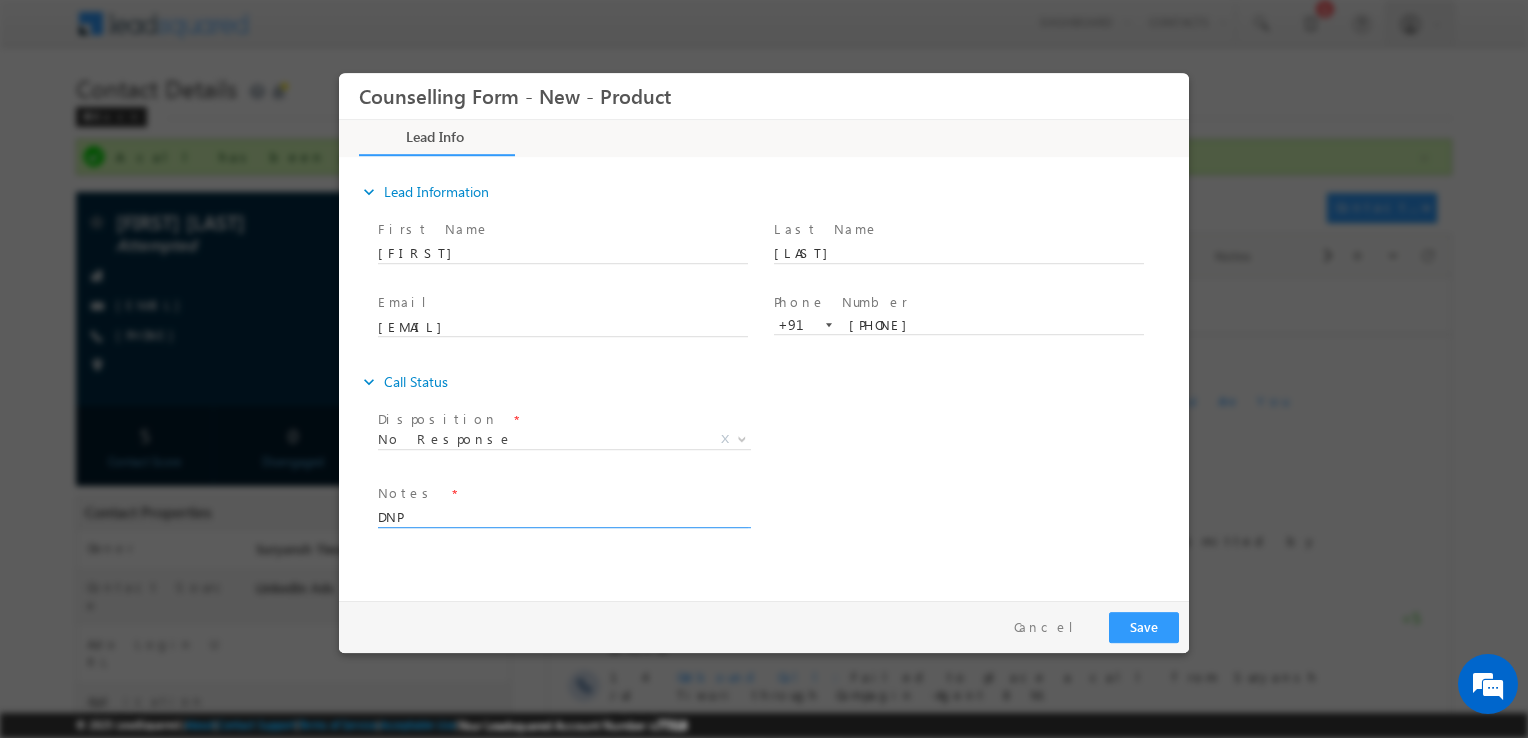 type on "DNP" 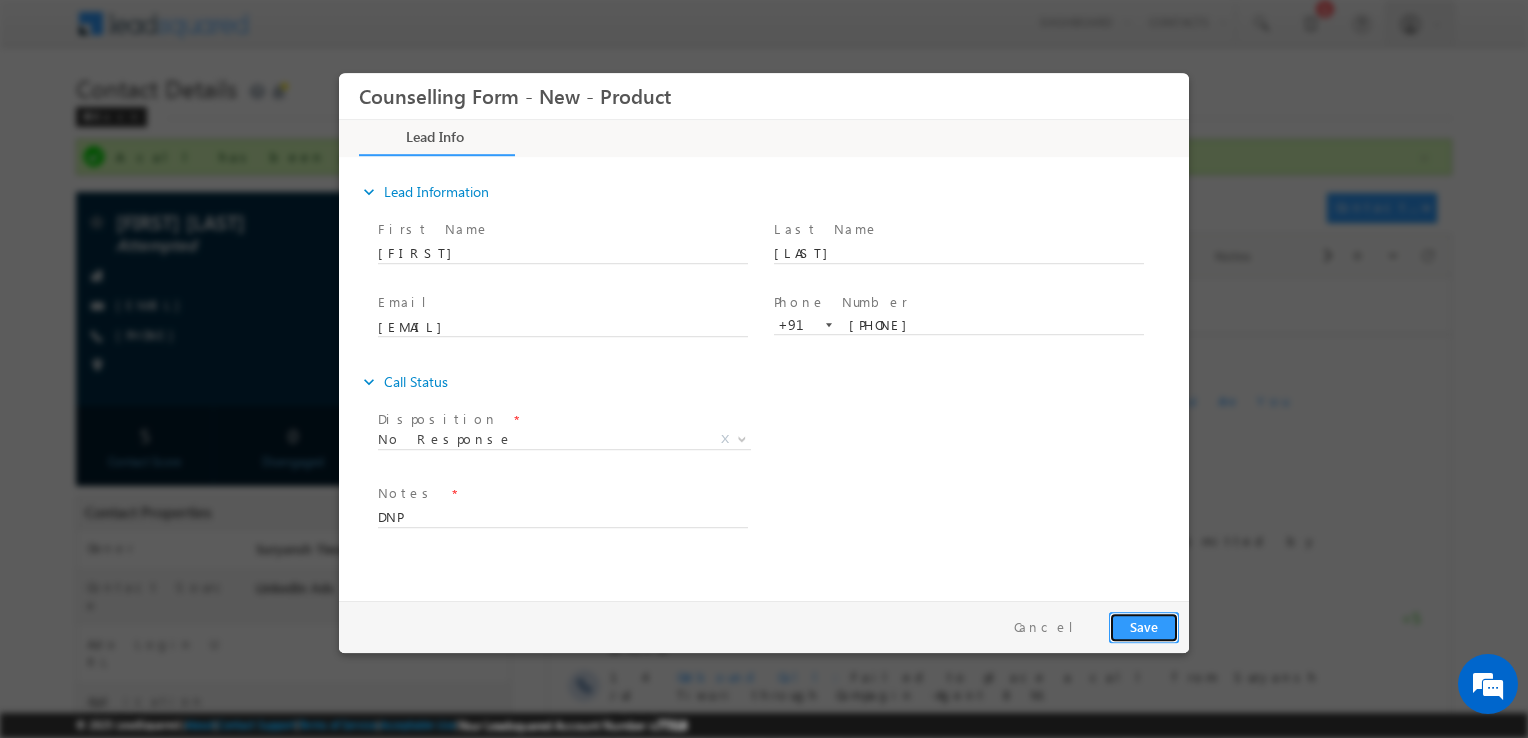 drag, startPoint x: 1144, startPoint y: 624, endPoint x: 1678, endPoint y: 487, distance: 551.29395 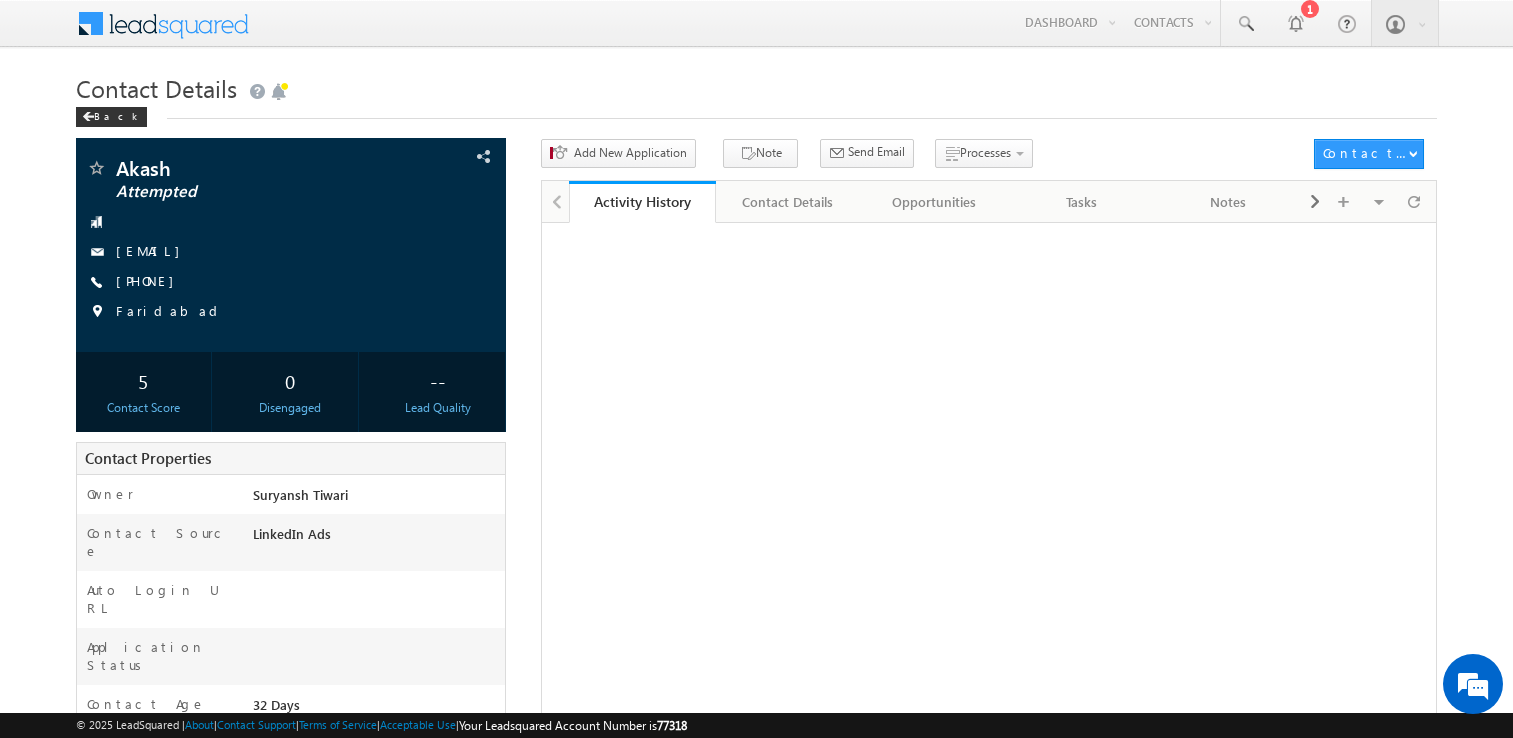 scroll, scrollTop: 0, scrollLeft: 0, axis: both 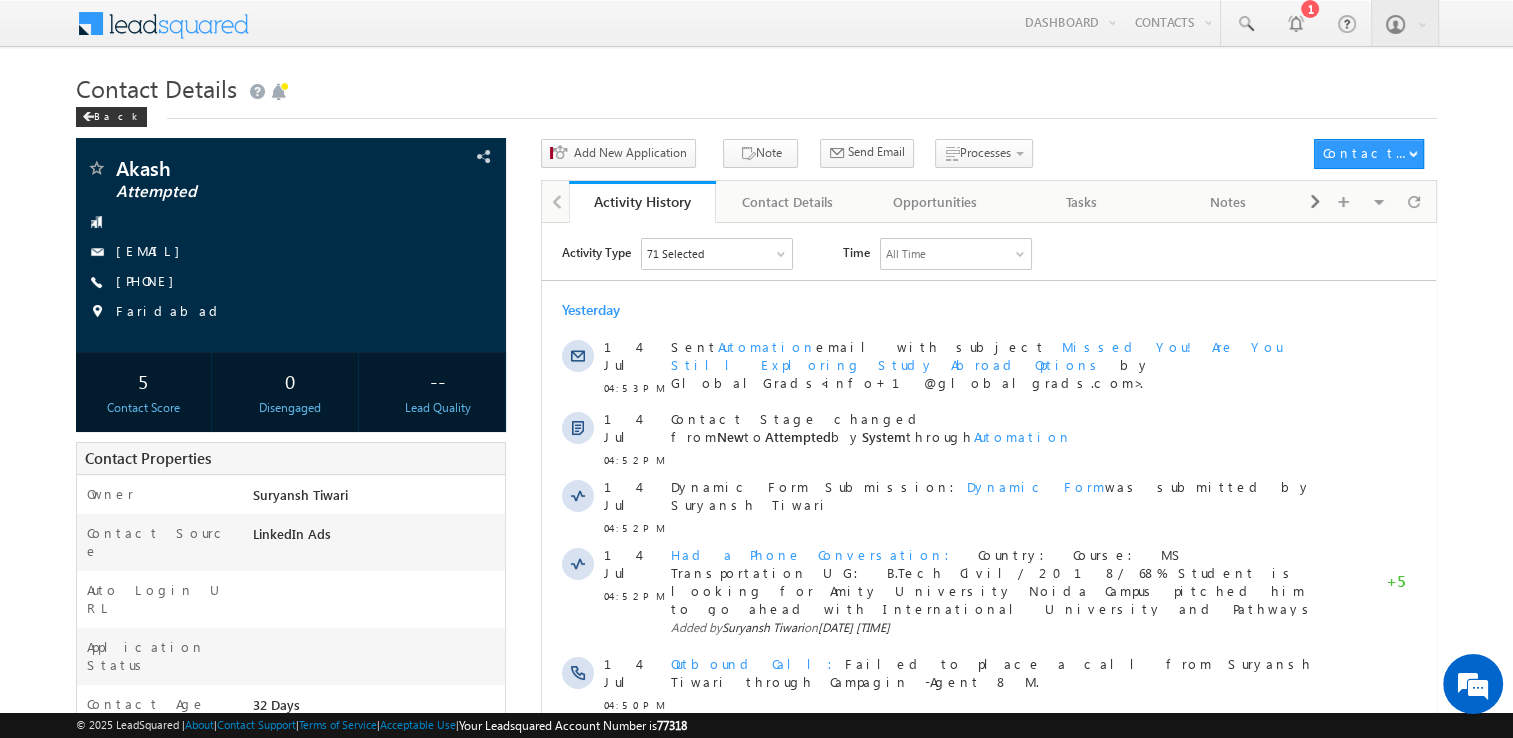 click on "+91-9069717697" at bounding box center [150, 280] 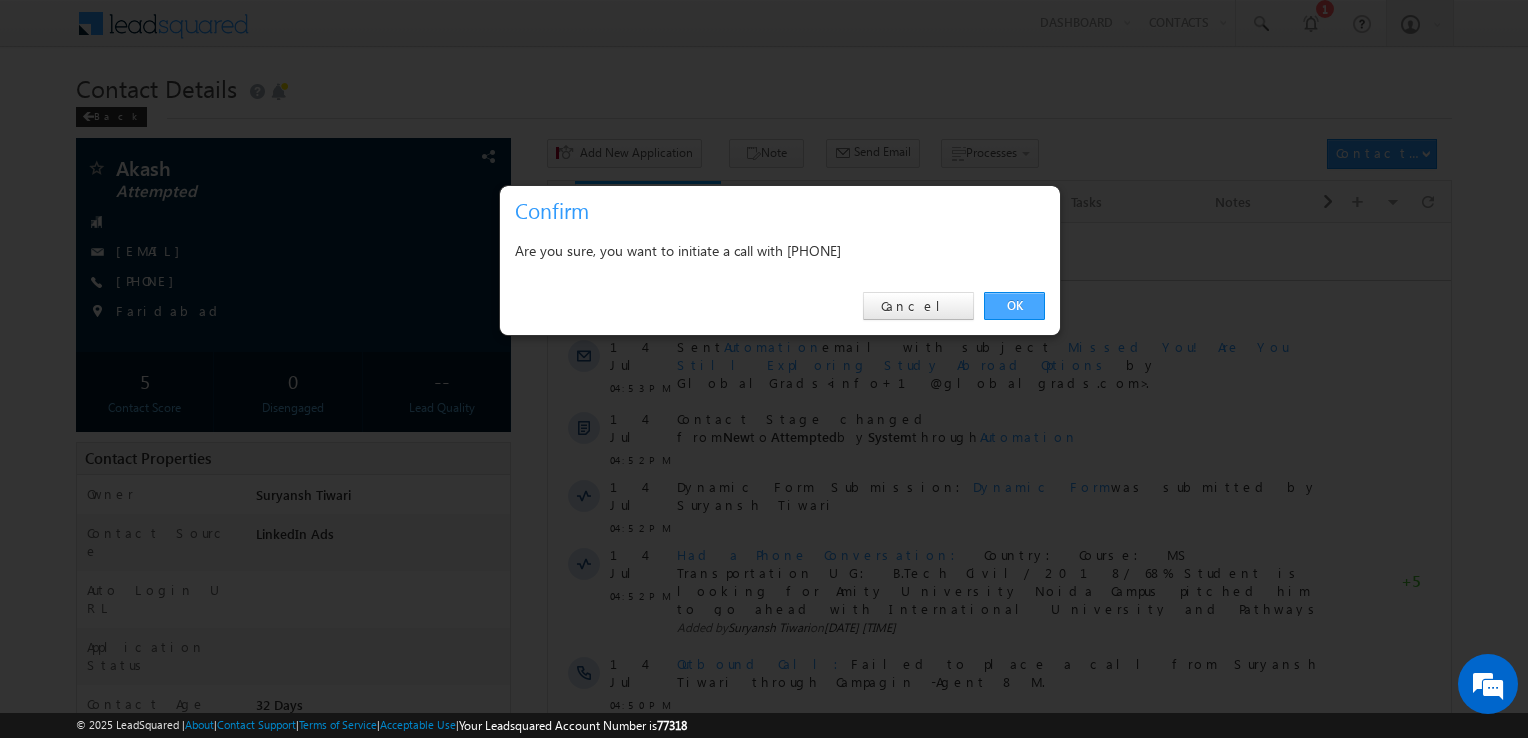 click on "OK" at bounding box center (1014, 306) 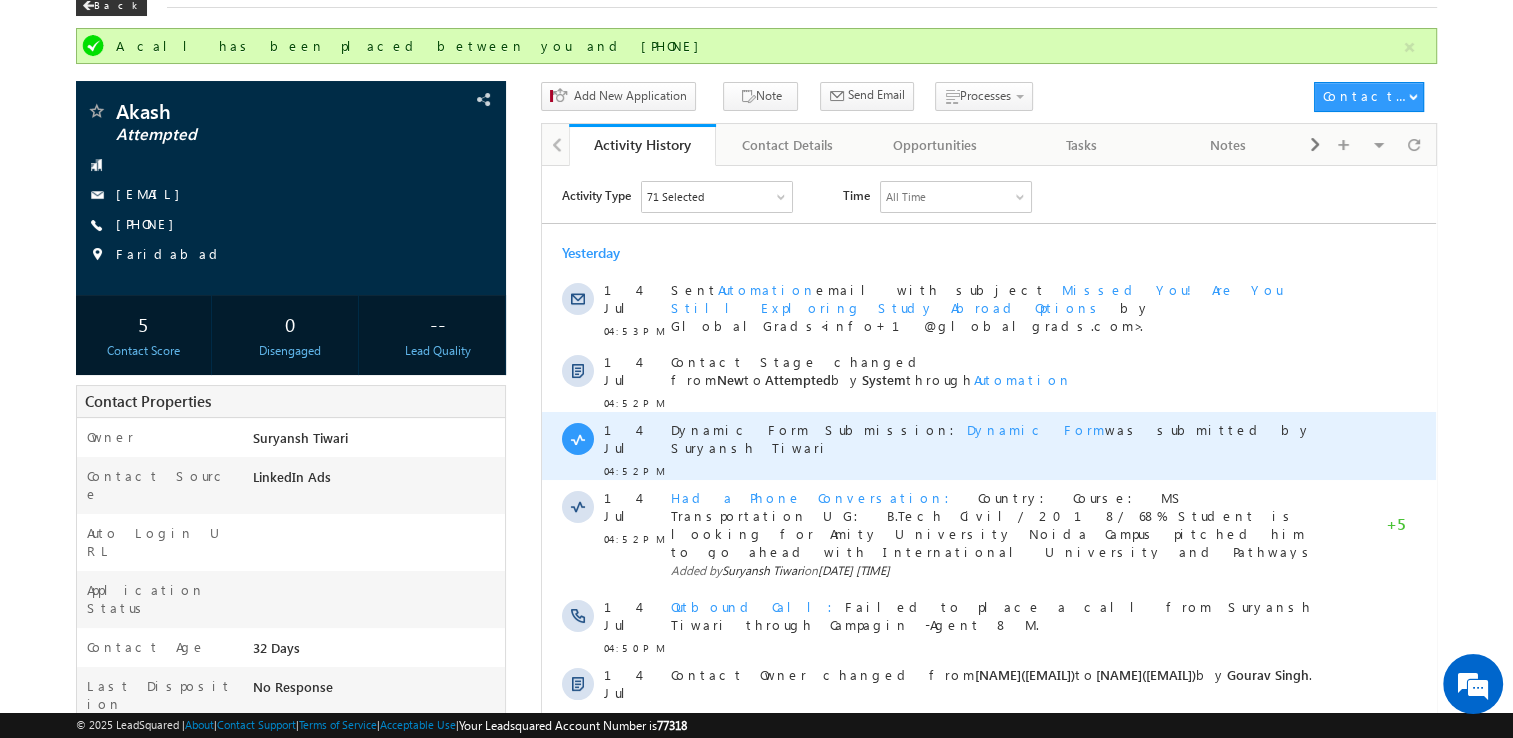 scroll, scrollTop: 112, scrollLeft: 0, axis: vertical 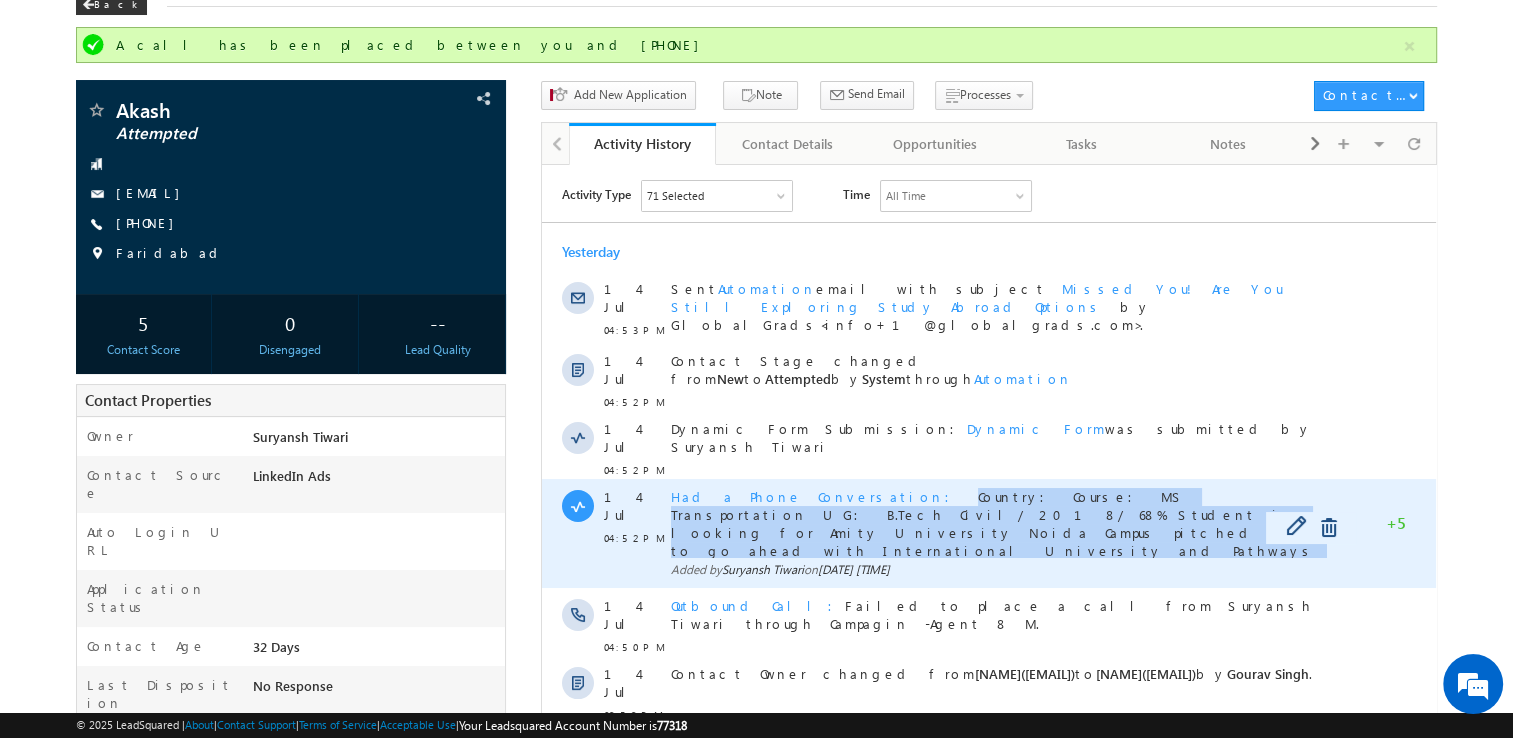 copy on "Country: Course: MS Transportation UG: B.Tech Civil/ 2018/ 68% Student is looking for Amity University Noida Campus pitched him to go ahead with International University and Pathways Program for MBA as it would be more beneficial for him. he asked for detail." 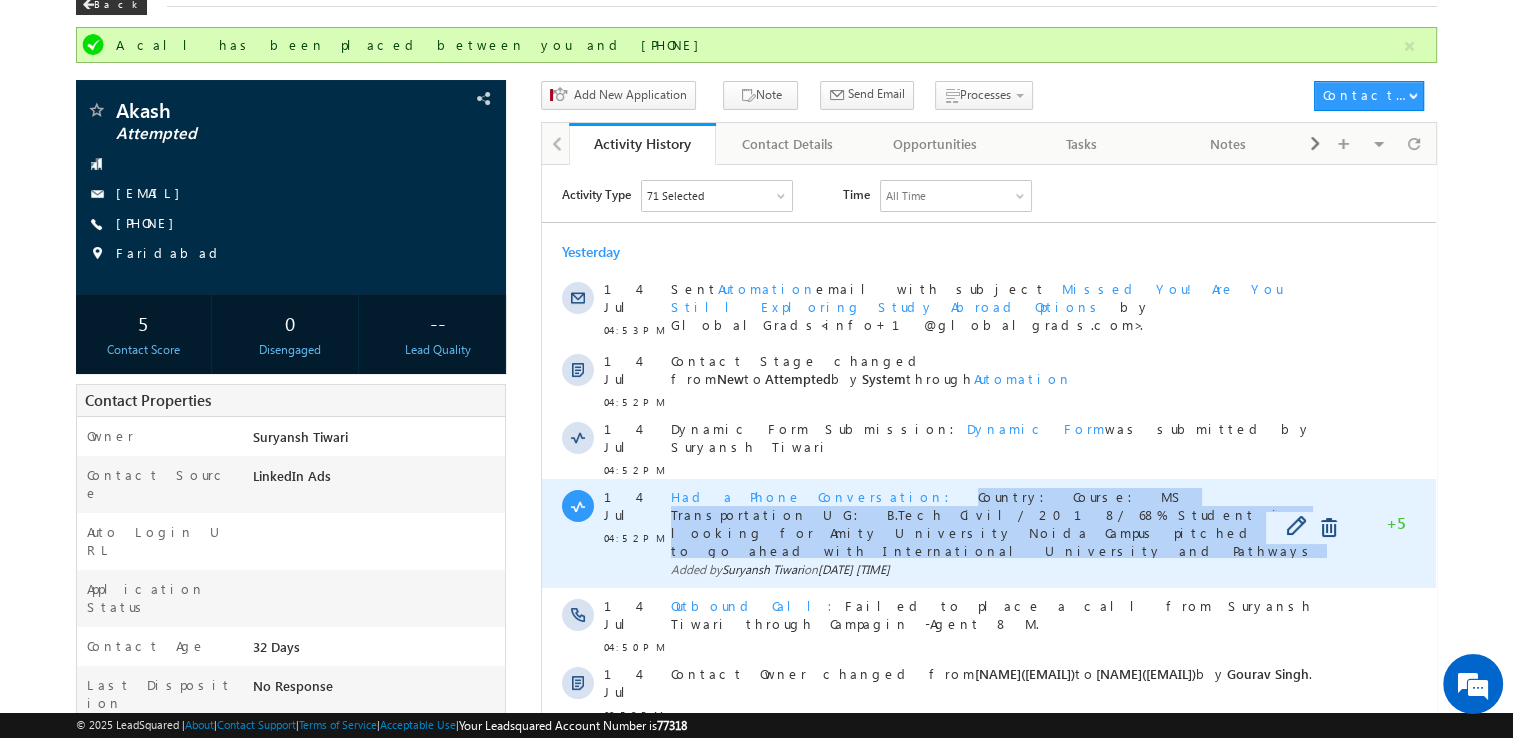 drag, startPoint x: 835, startPoint y: 470, endPoint x: 1035, endPoint y: 503, distance: 202.70422 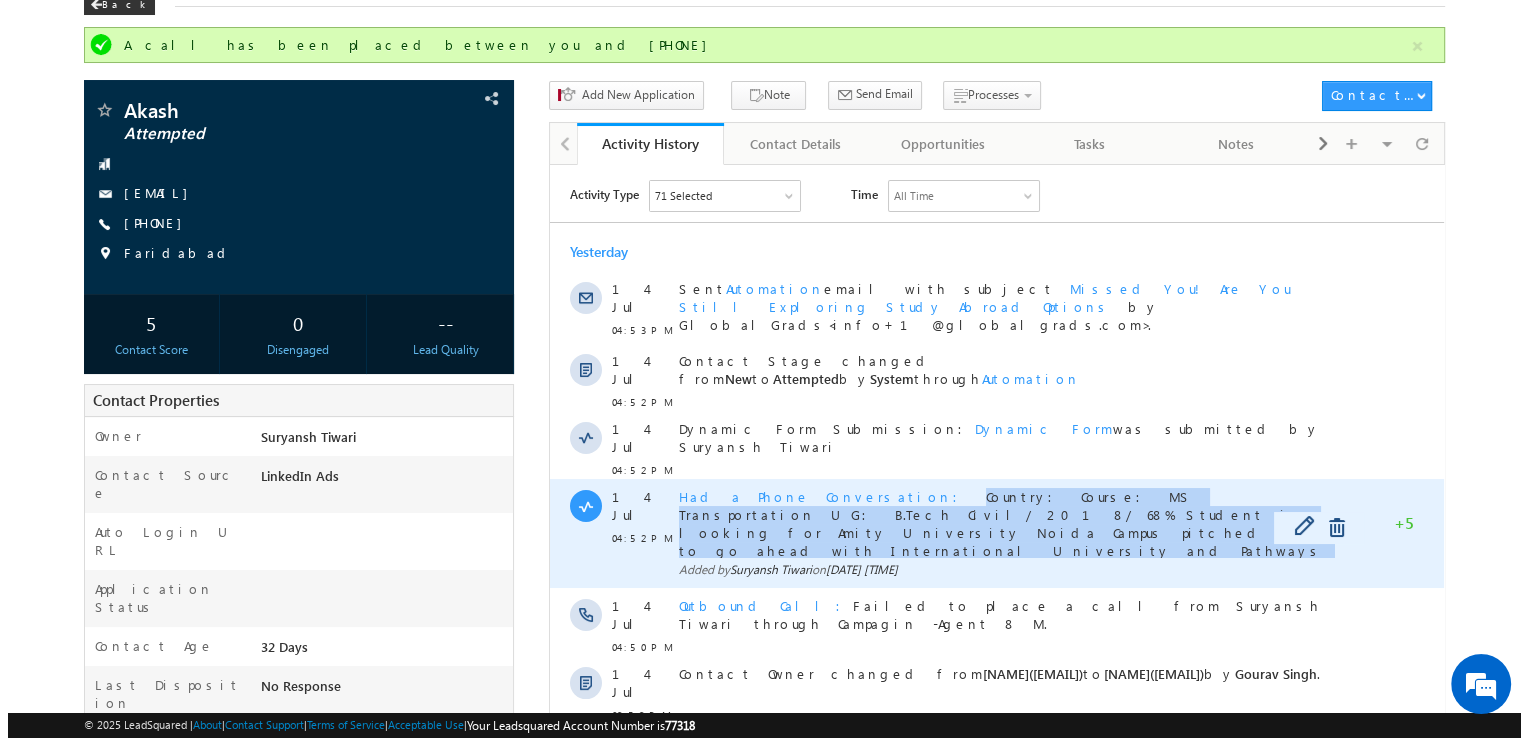 scroll, scrollTop: 0, scrollLeft: 0, axis: both 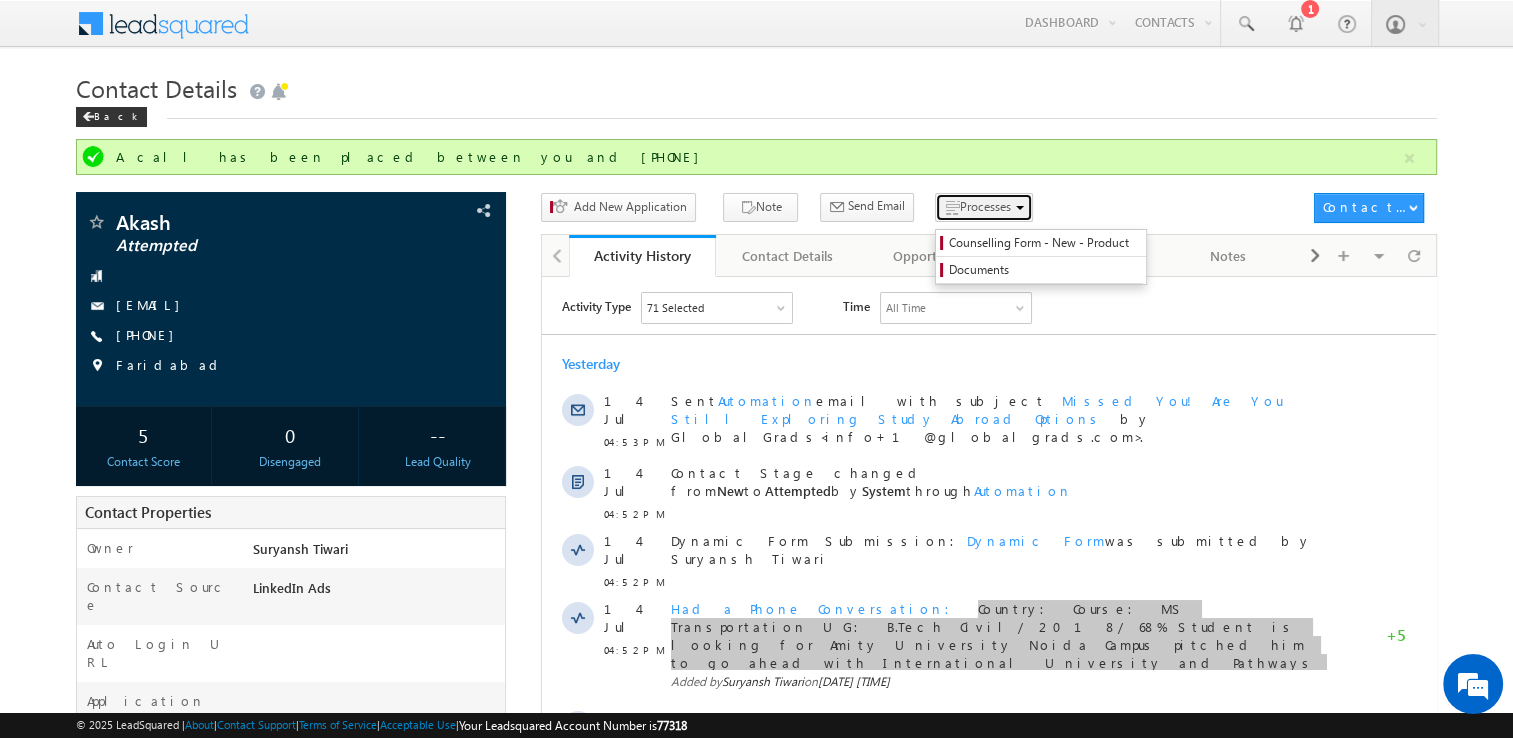 drag, startPoint x: 493, startPoint y: 339, endPoint x: 933, endPoint y: 202, distance: 460.8351 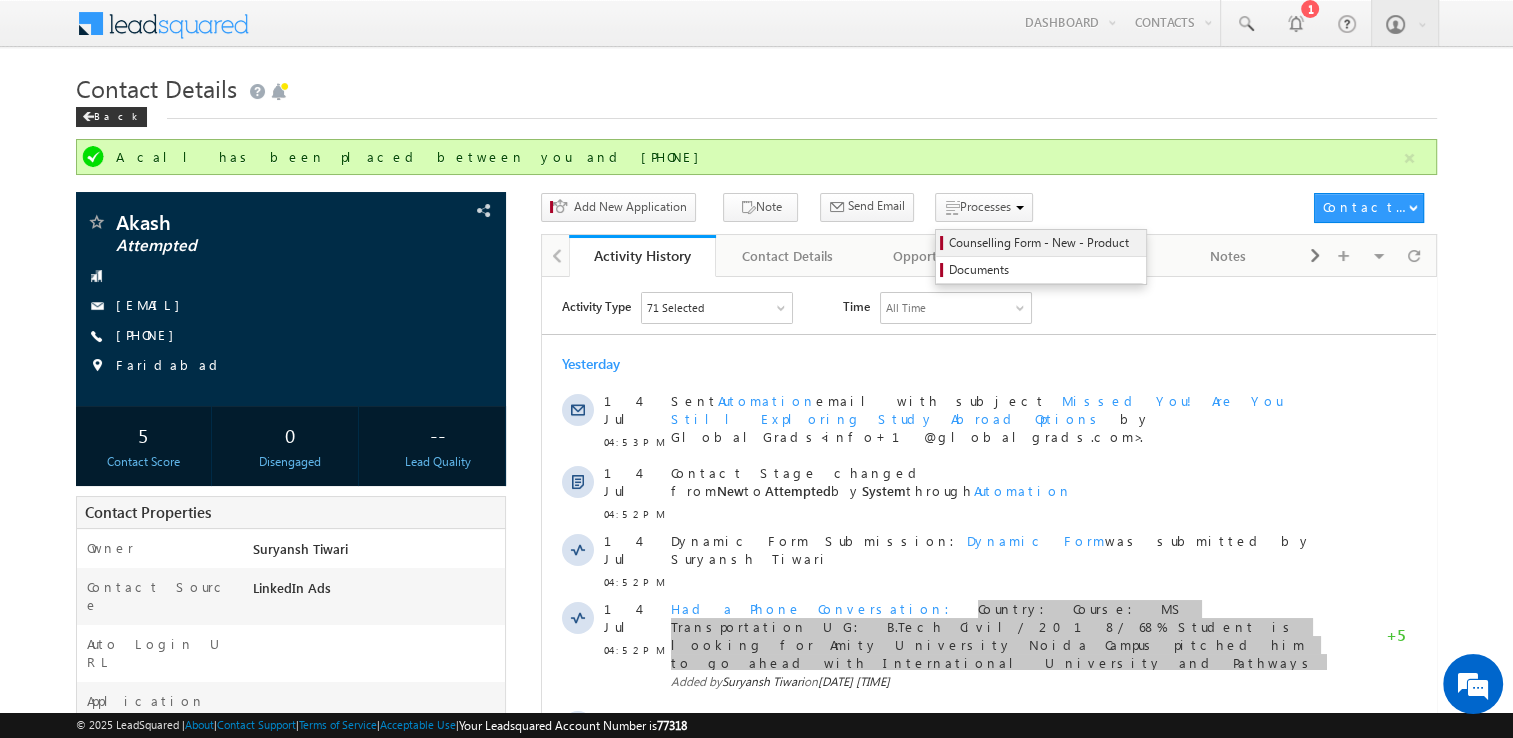 click on "Counselling Form - New - Product" at bounding box center [1044, 243] 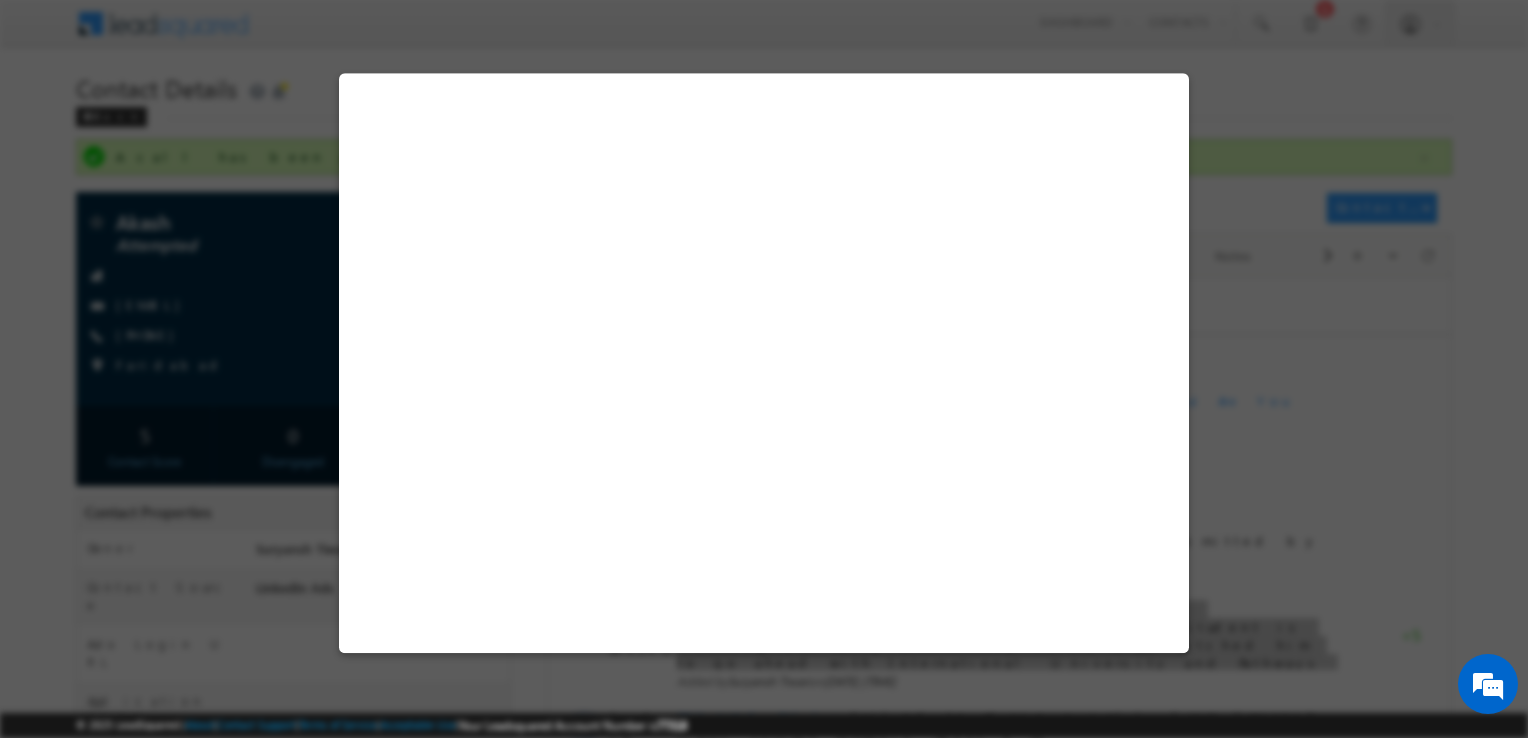 select on "Attempted" 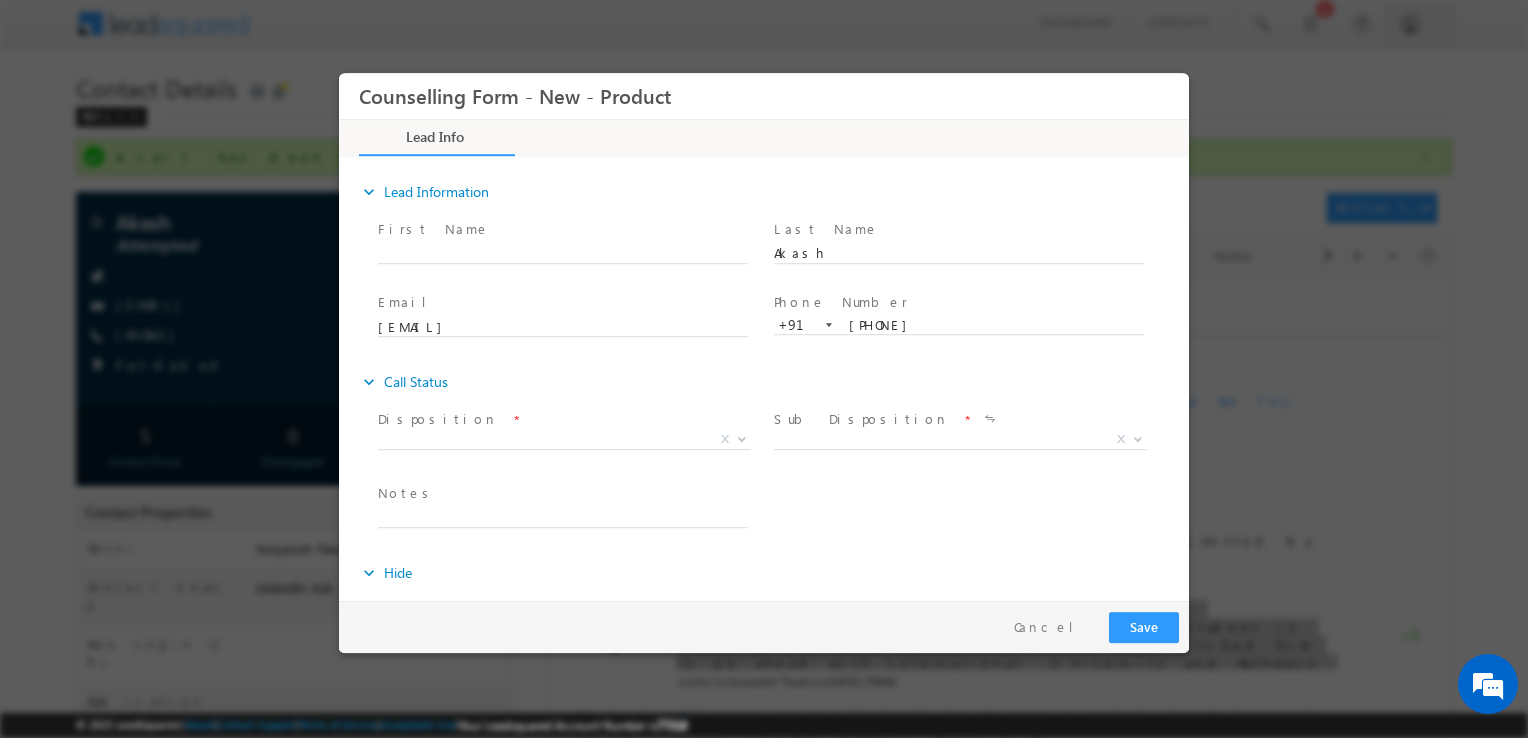 scroll, scrollTop: 0, scrollLeft: 0, axis: both 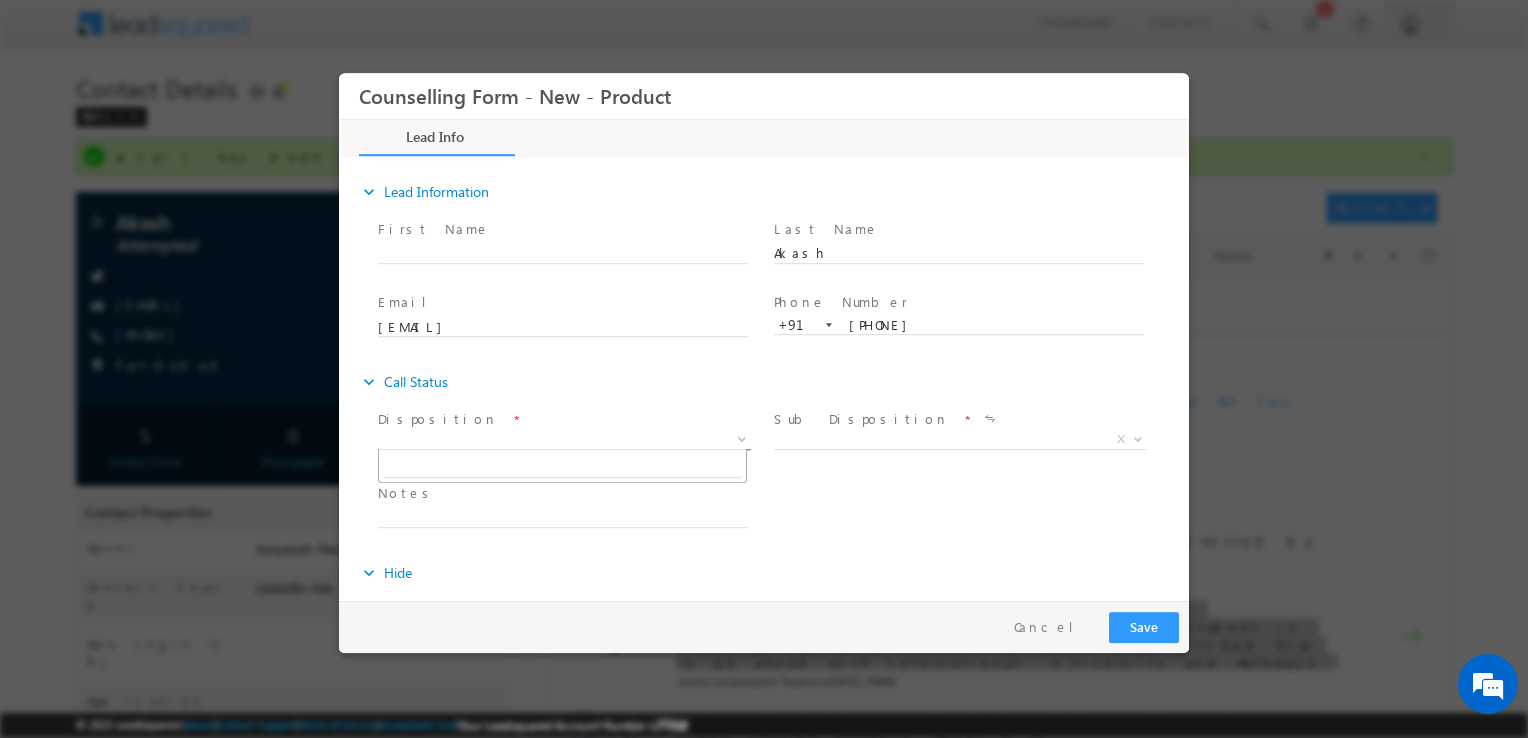 click on "X" at bounding box center (564, 440) 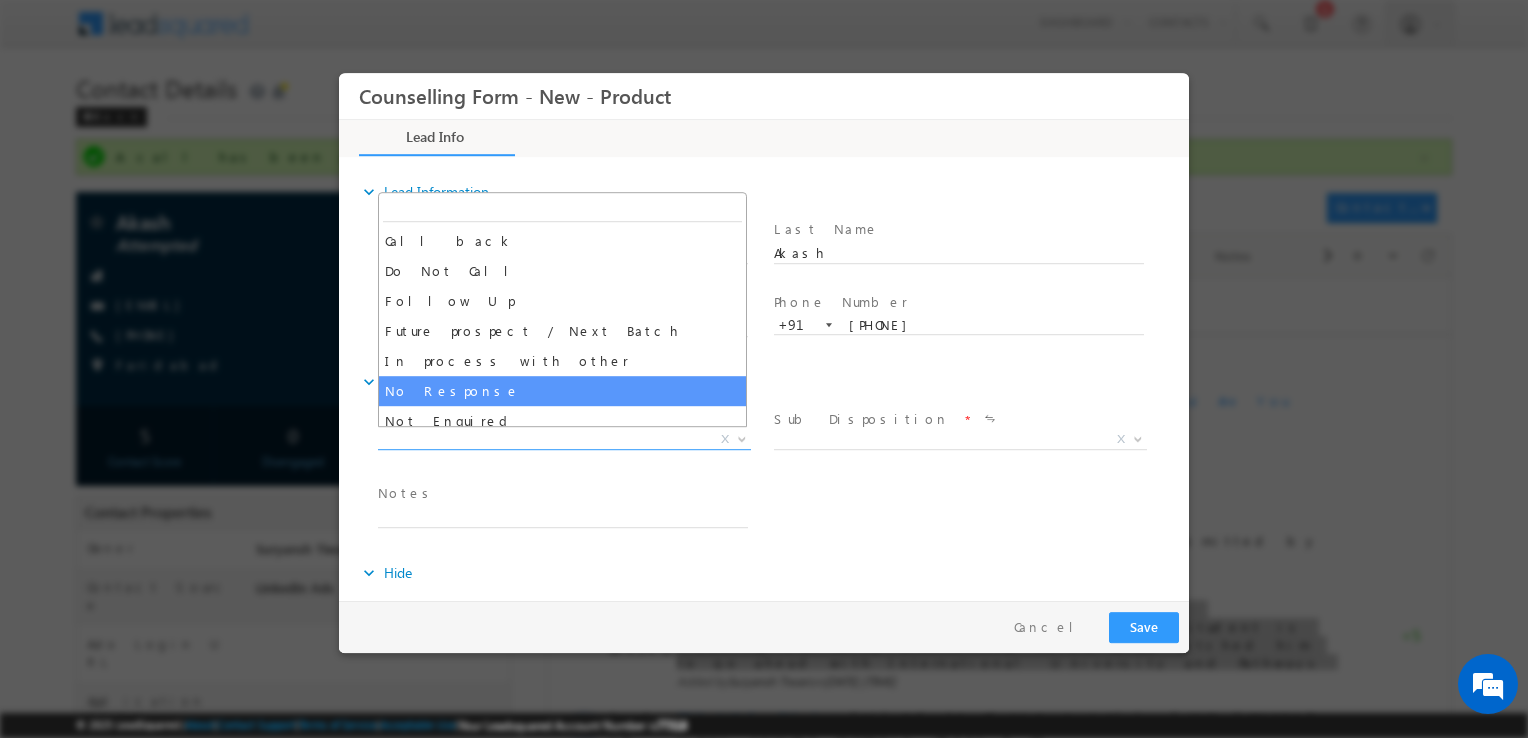 select on "No Response" 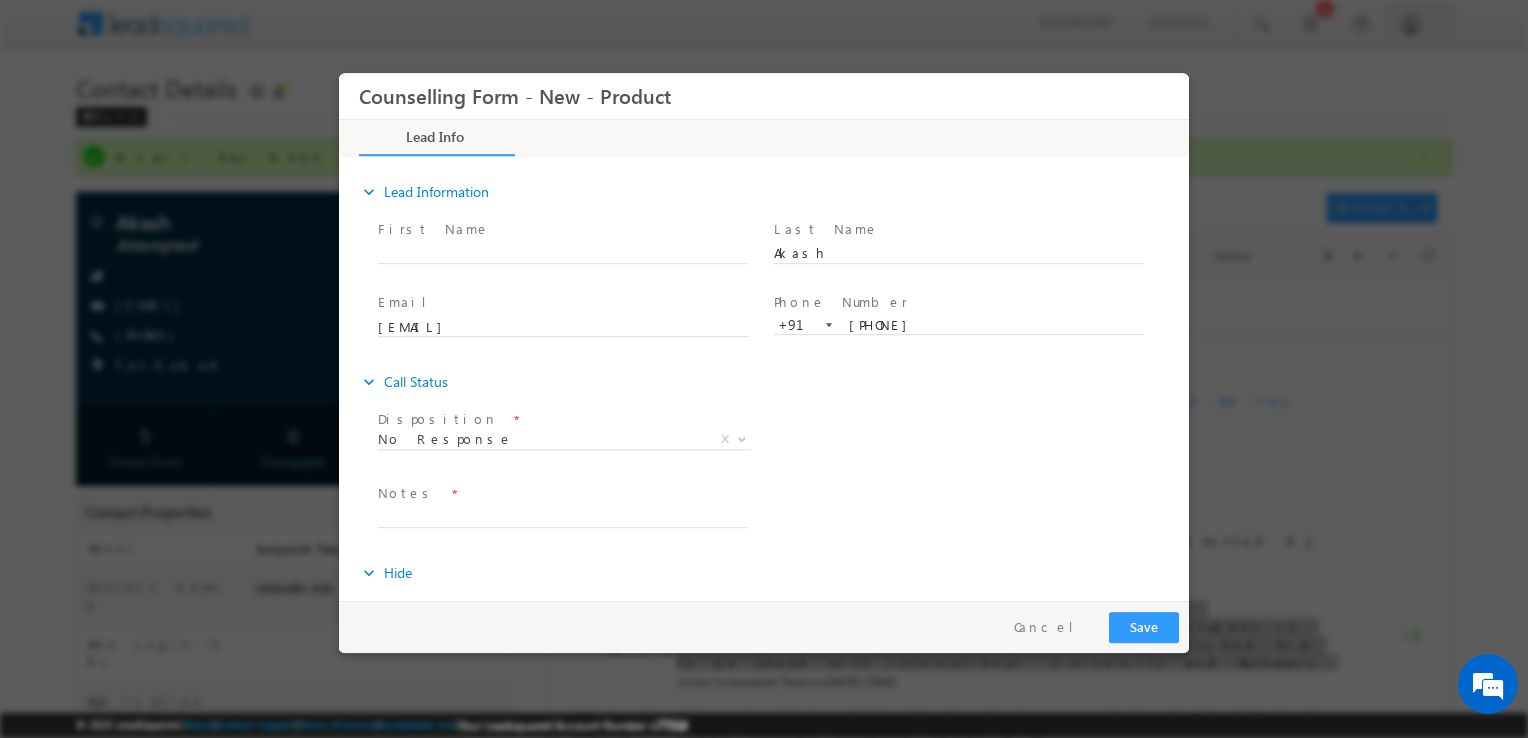 drag, startPoint x: 488, startPoint y: 503, endPoint x: 463, endPoint y: 513, distance: 26.925823 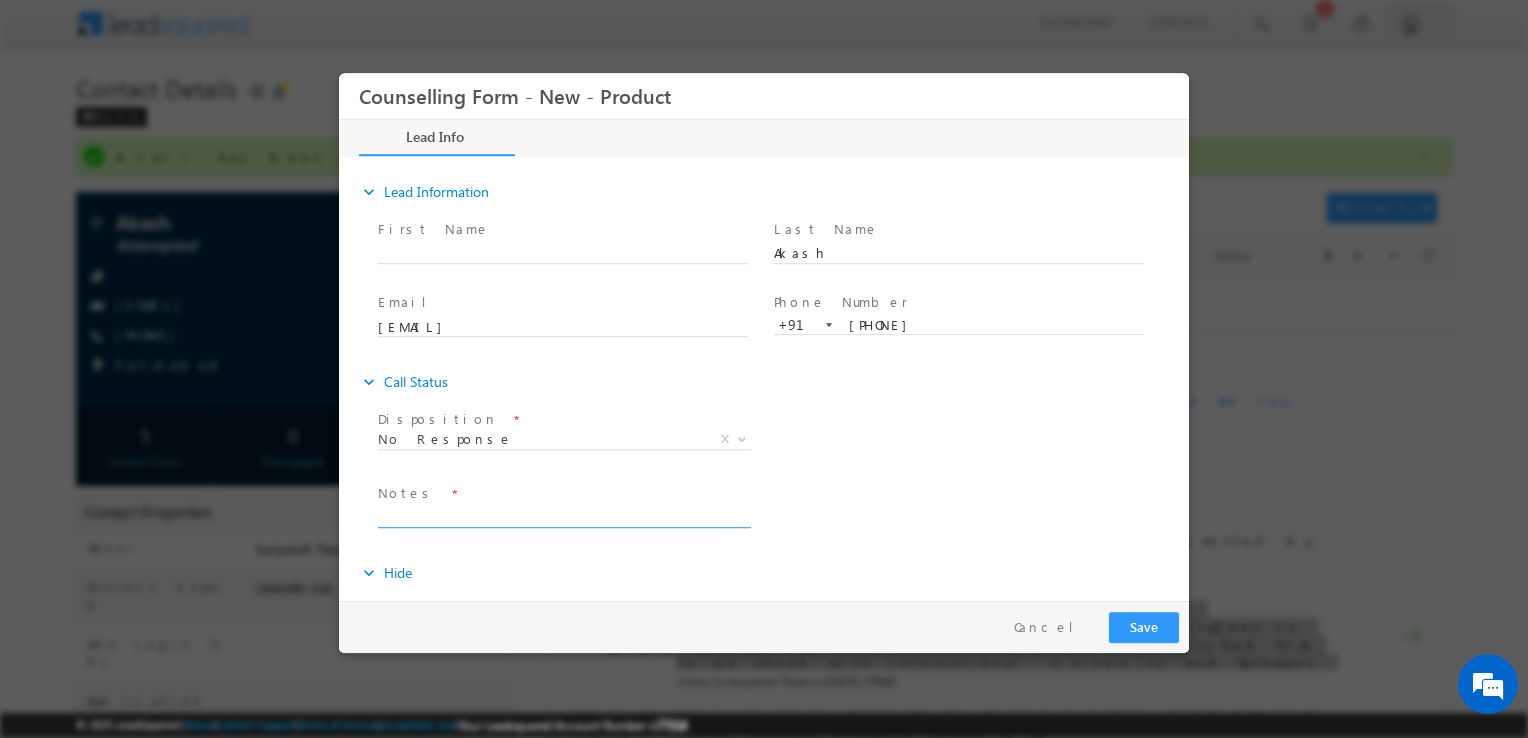 click at bounding box center [563, 516] 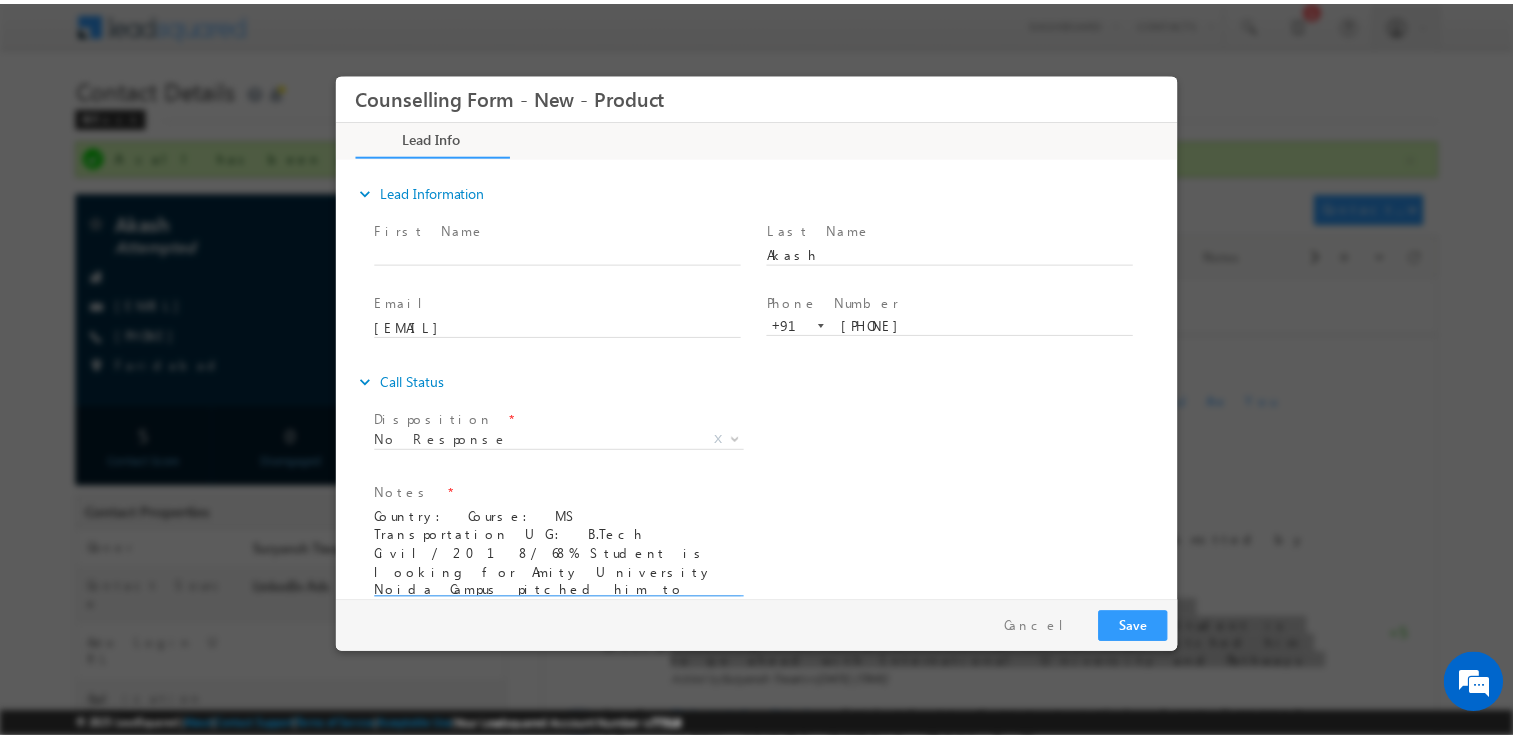 scroll, scrollTop: 4, scrollLeft: 0, axis: vertical 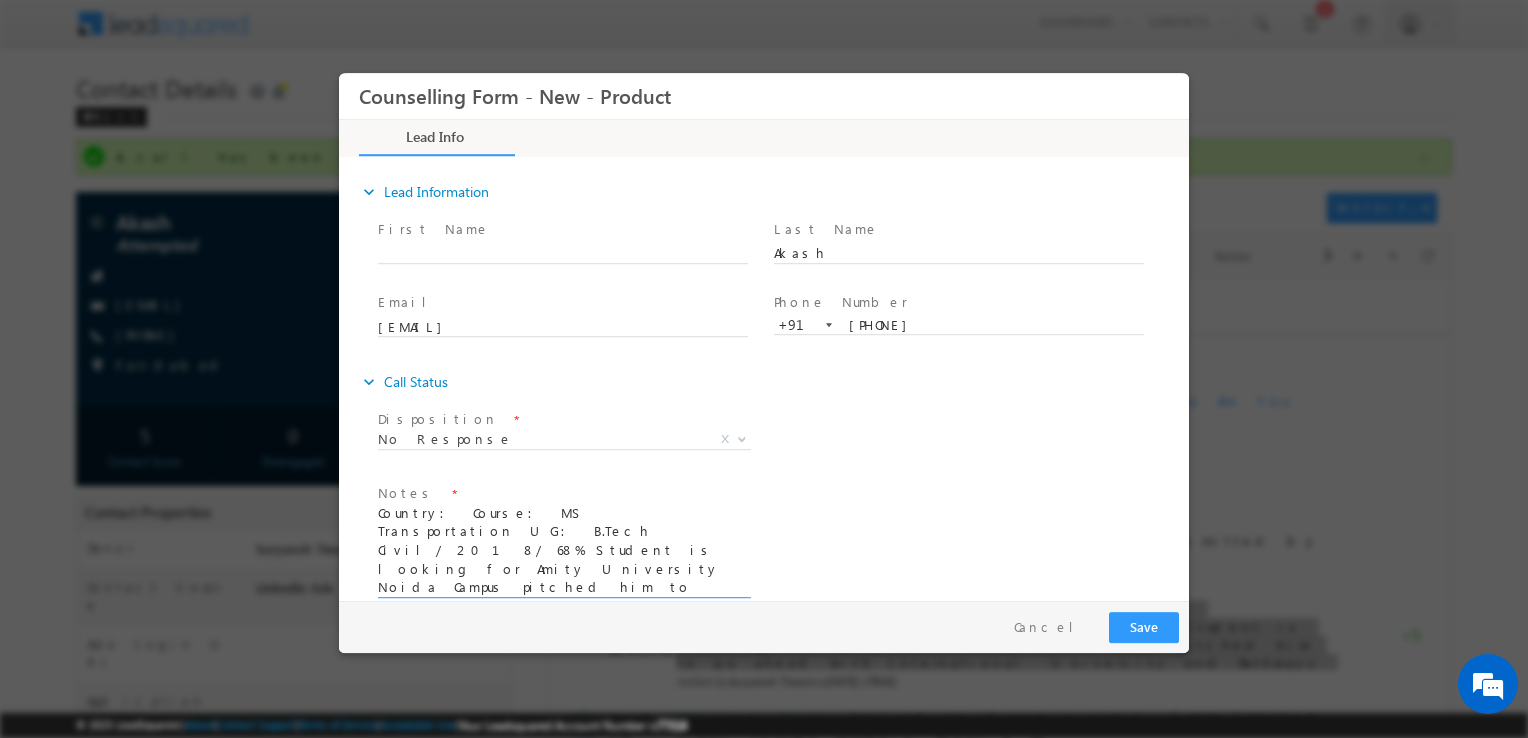 type on "Country: Course: MS Transportation UG: B.Tech Civil/ 2018/ 68% Student is looking for Amity University Noida Campus pitched him to go ahead with International University and Pathways Program for MBA as it would be more beneficial for him. he asked for detail." 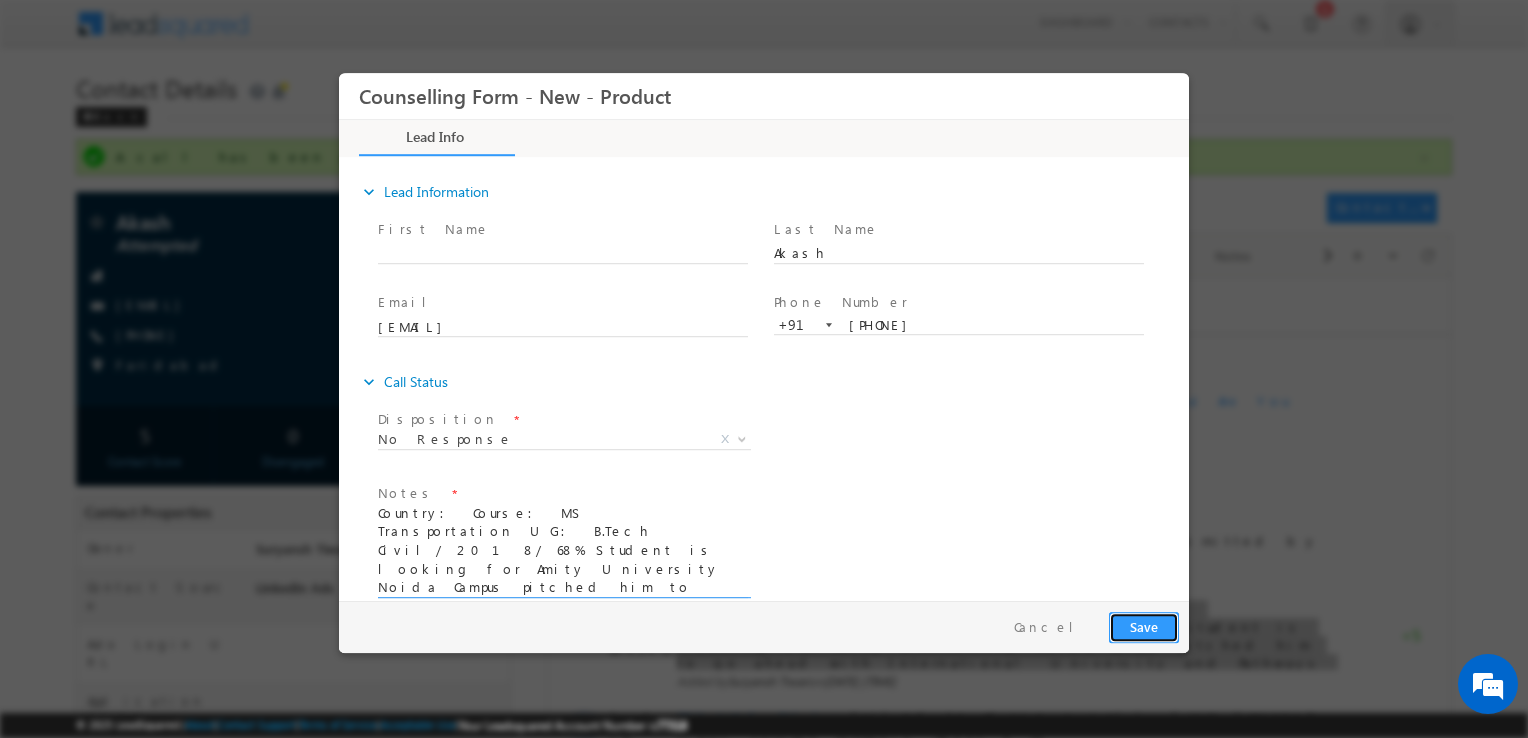 click on "Save" at bounding box center [1144, 627] 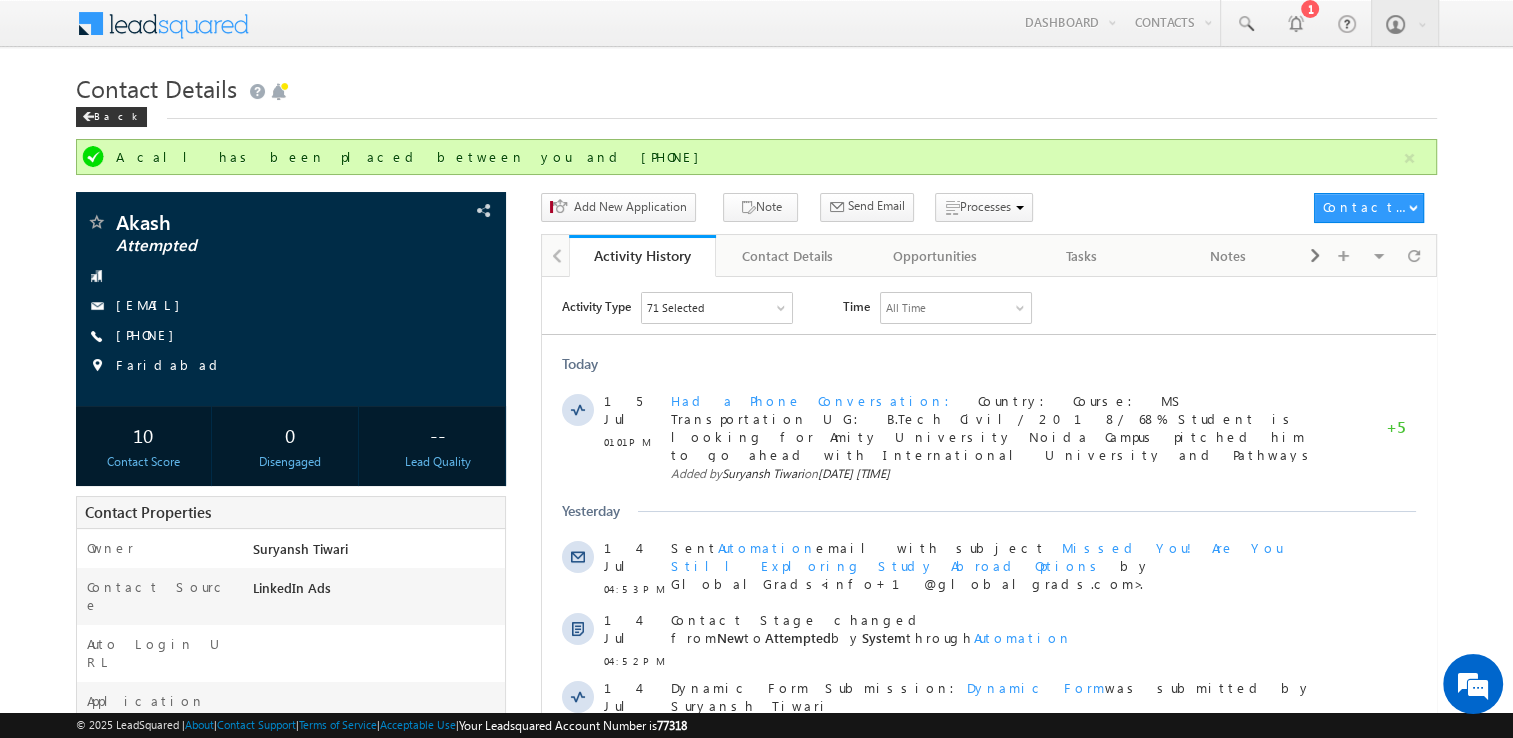click on "Today" at bounding box center (989, 363) 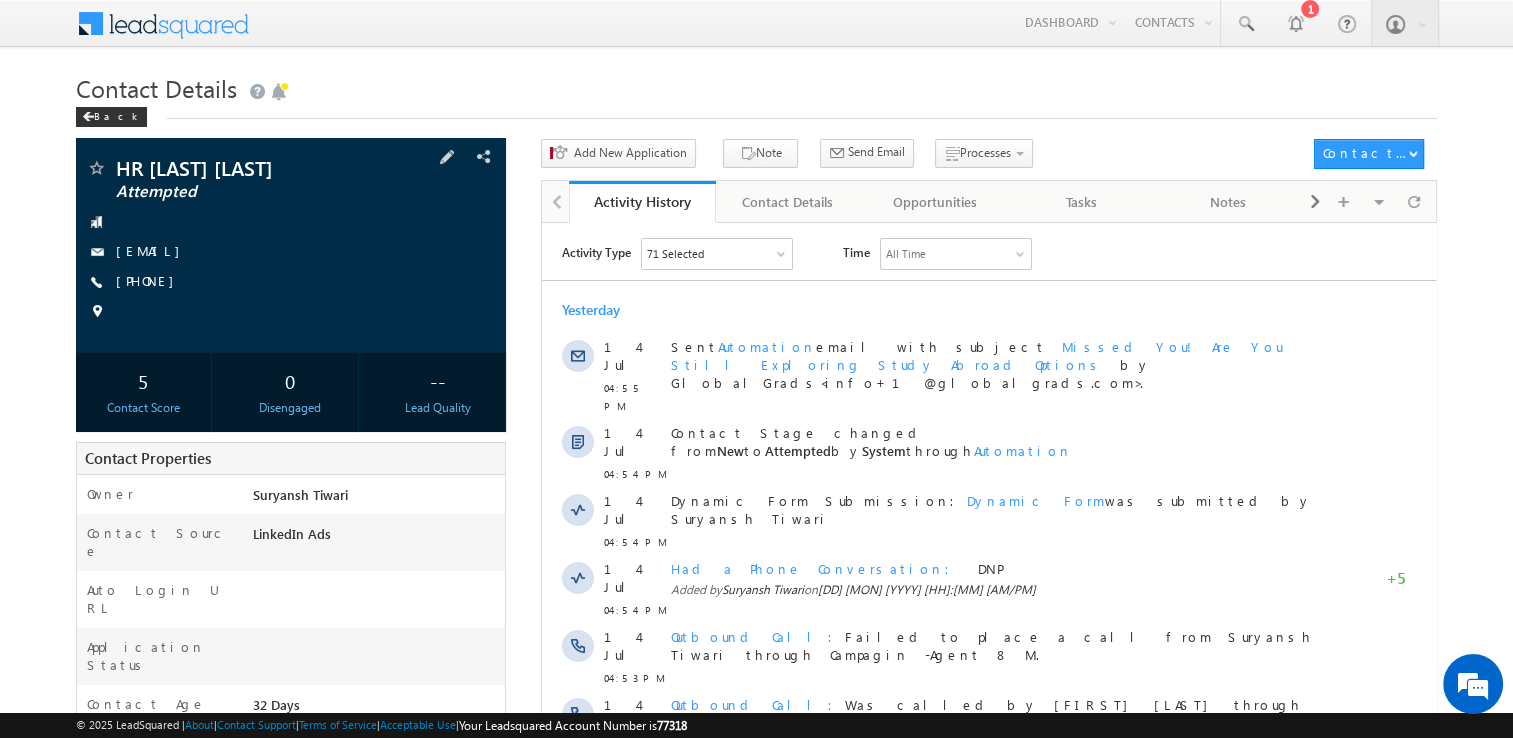 scroll, scrollTop: 0, scrollLeft: 0, axis: both 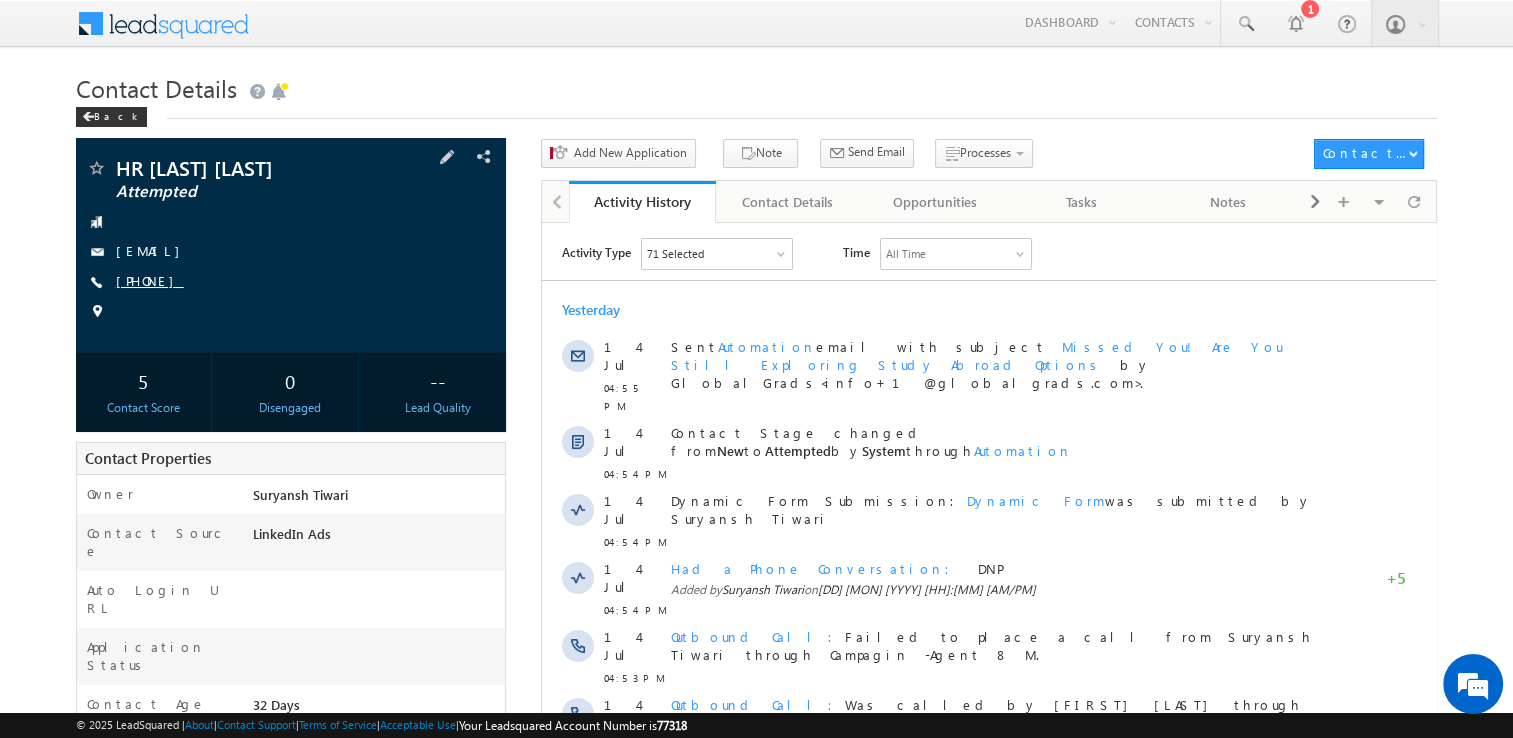 click on "[PHONE]" at bounding box center (150, 280) 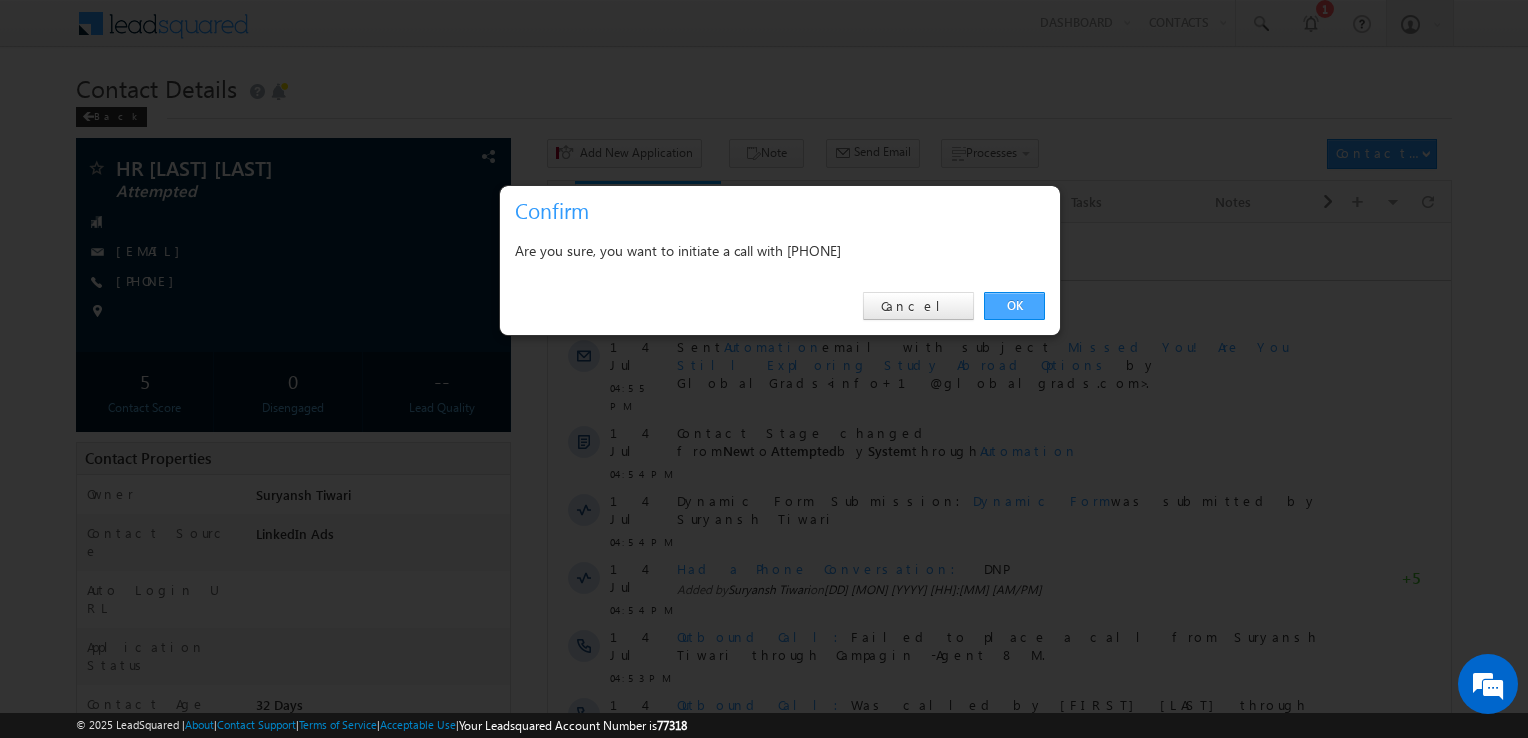 click on "OK" at bounding box center [1014, 306] 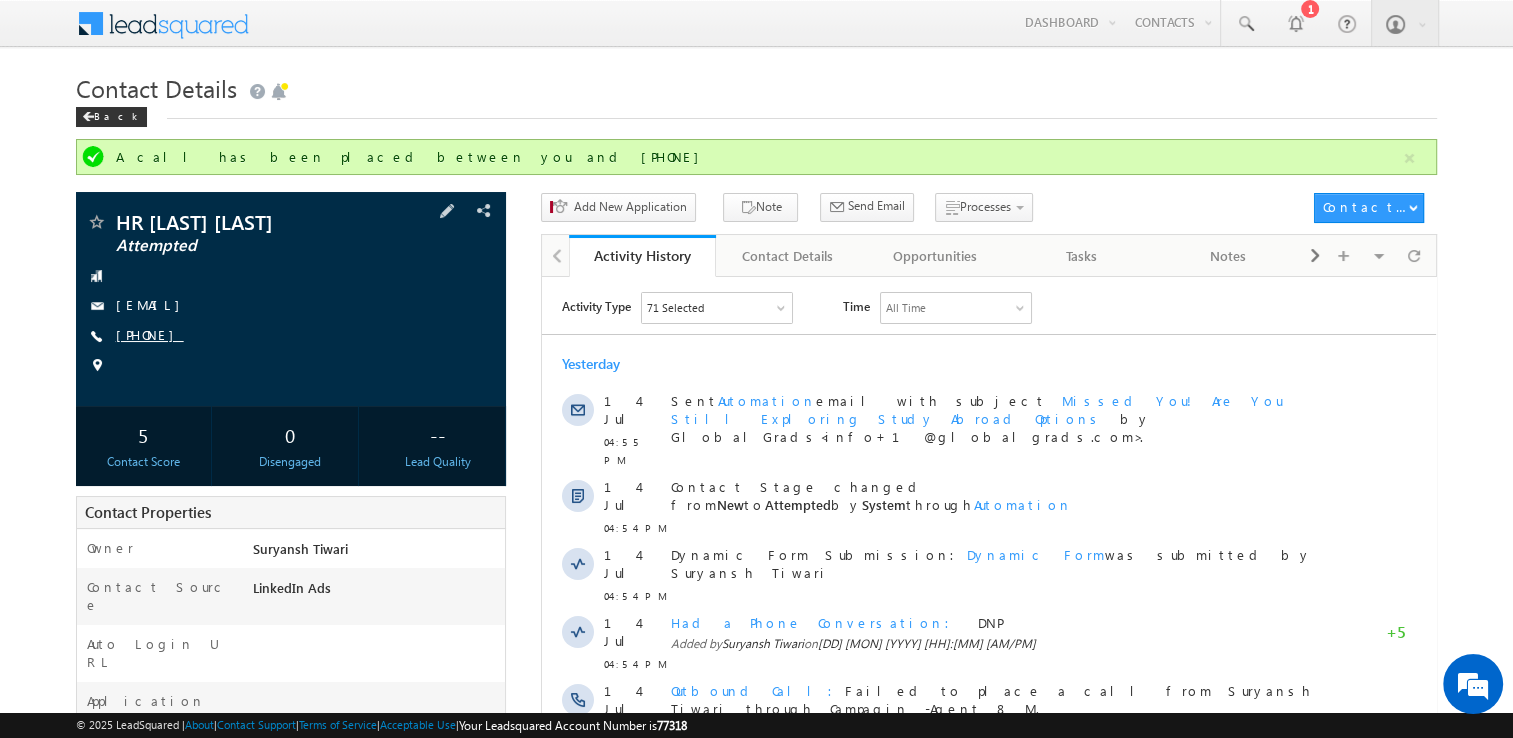 click on "[PHONE]" at bounding box center [150, 334] 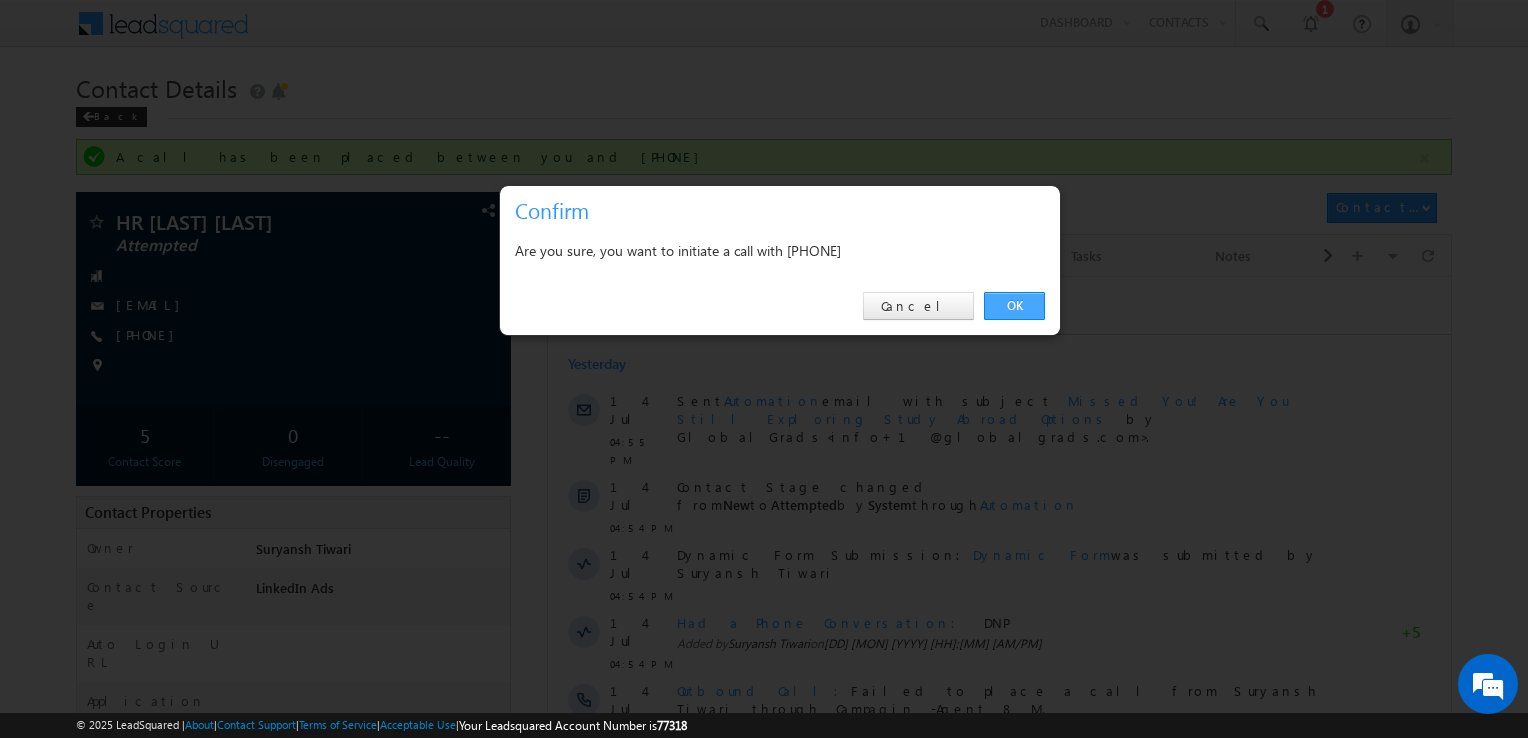 click on "OK" at bounding box center [1014, 306] 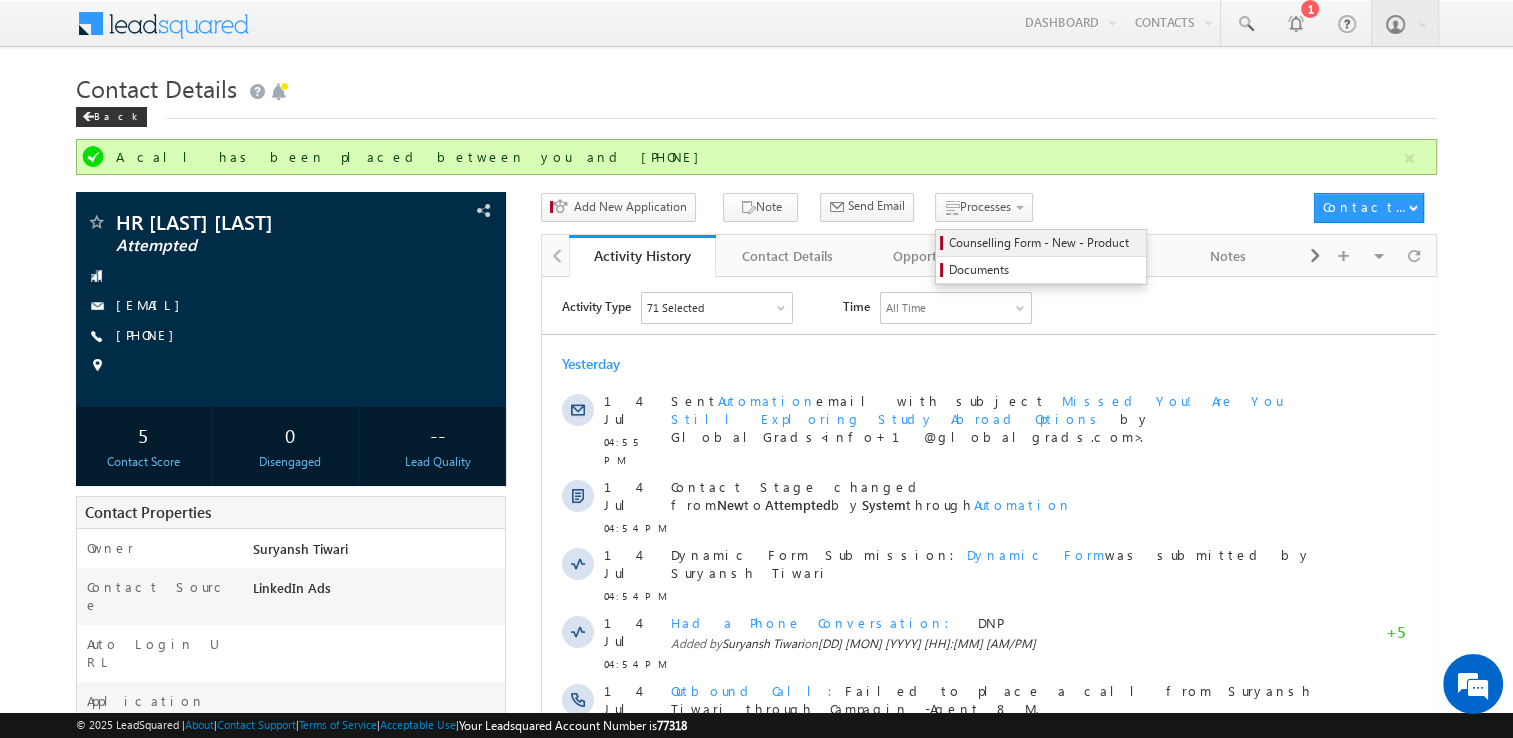 click on "Counselling Form - New - Product" at bounding box center (1041, 243) 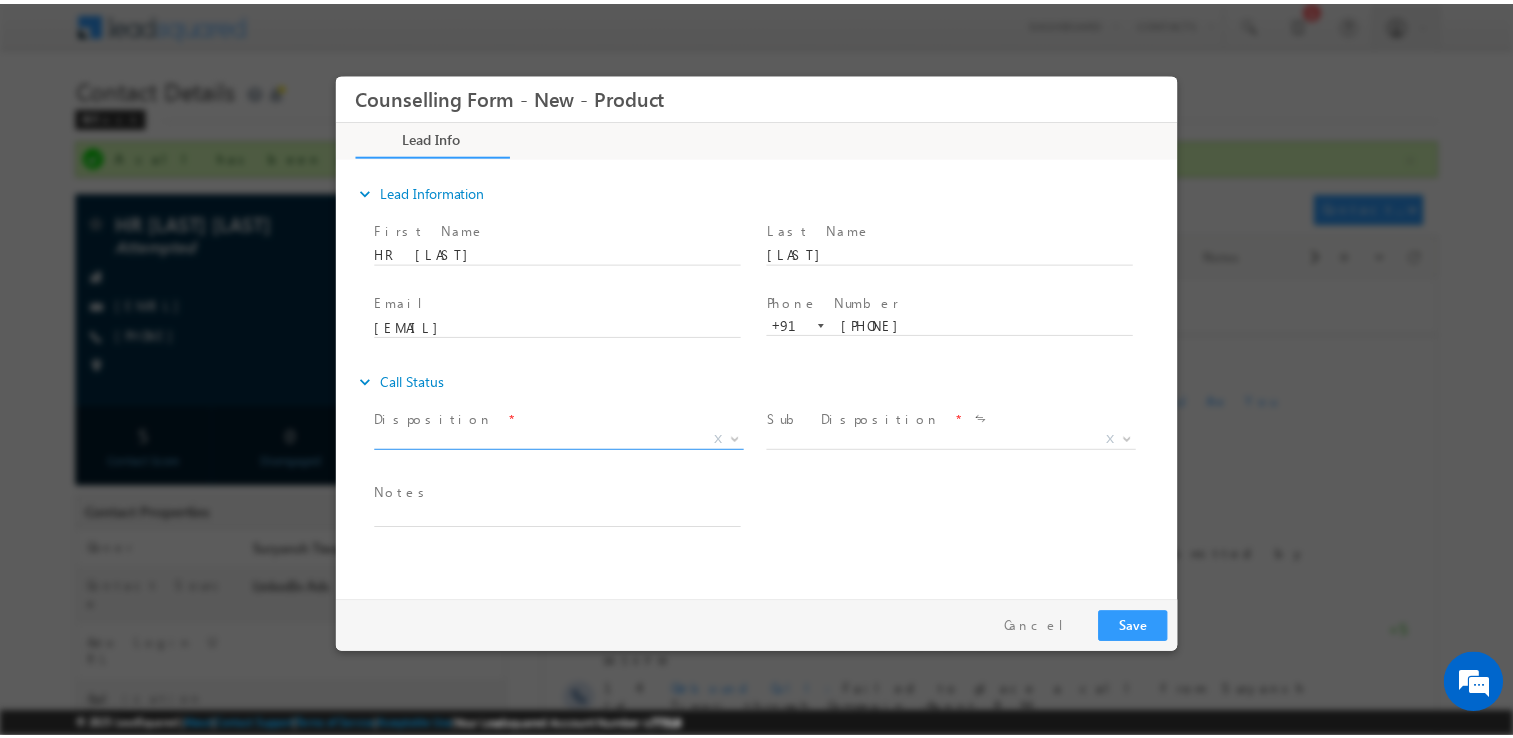 scroll, scrollTop: 0, scrollLeft: 0, axis: both 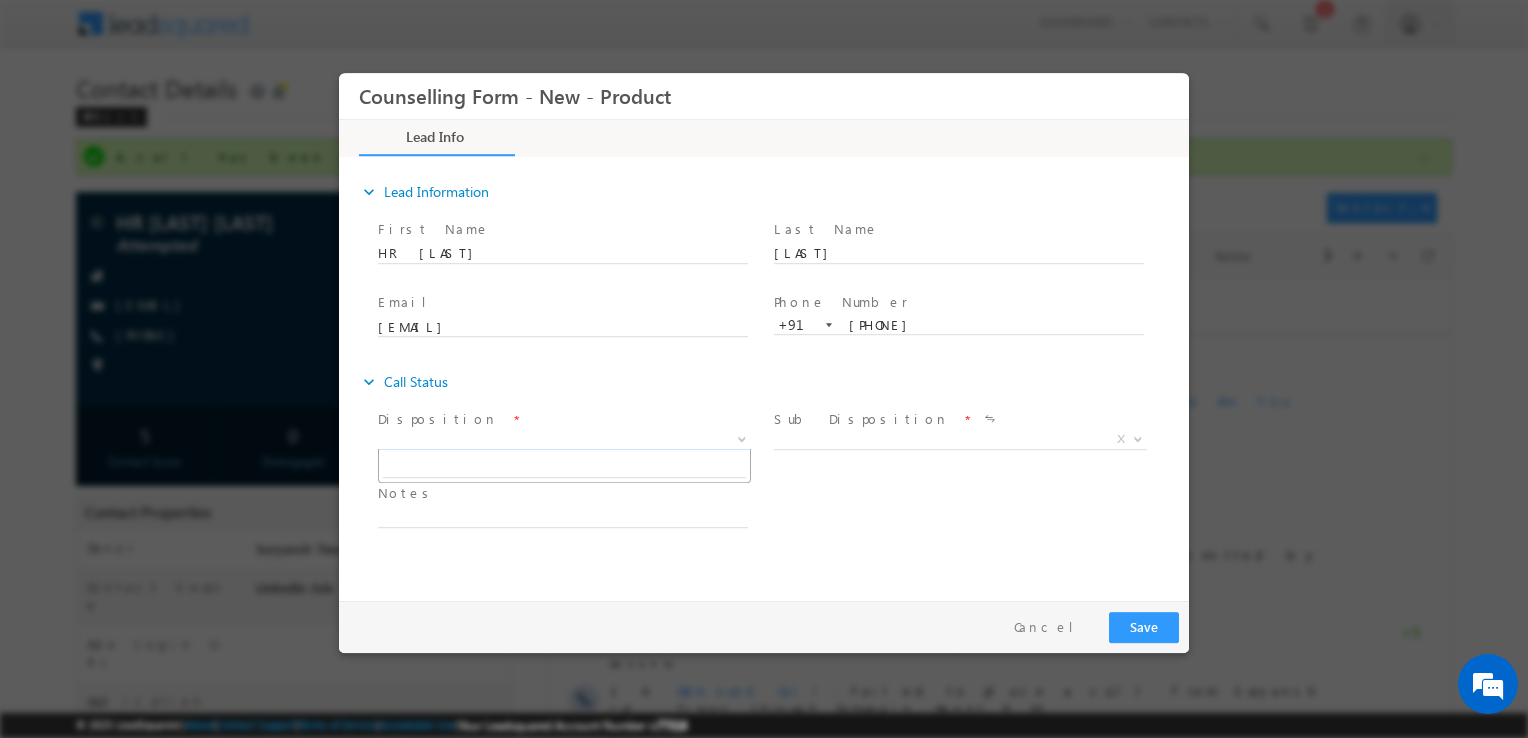 click on "X" at bounding box center [564, 440] 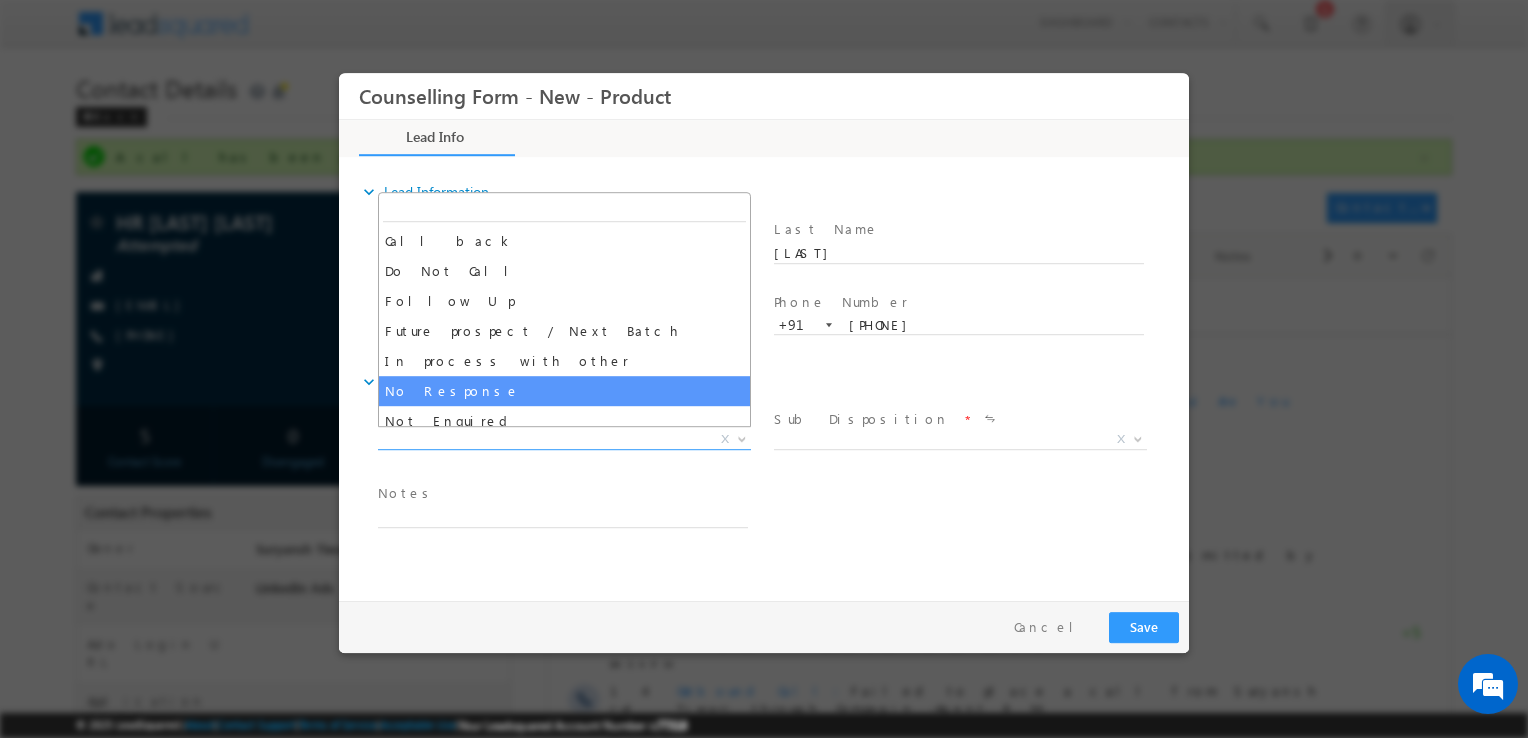 select on "No Response" 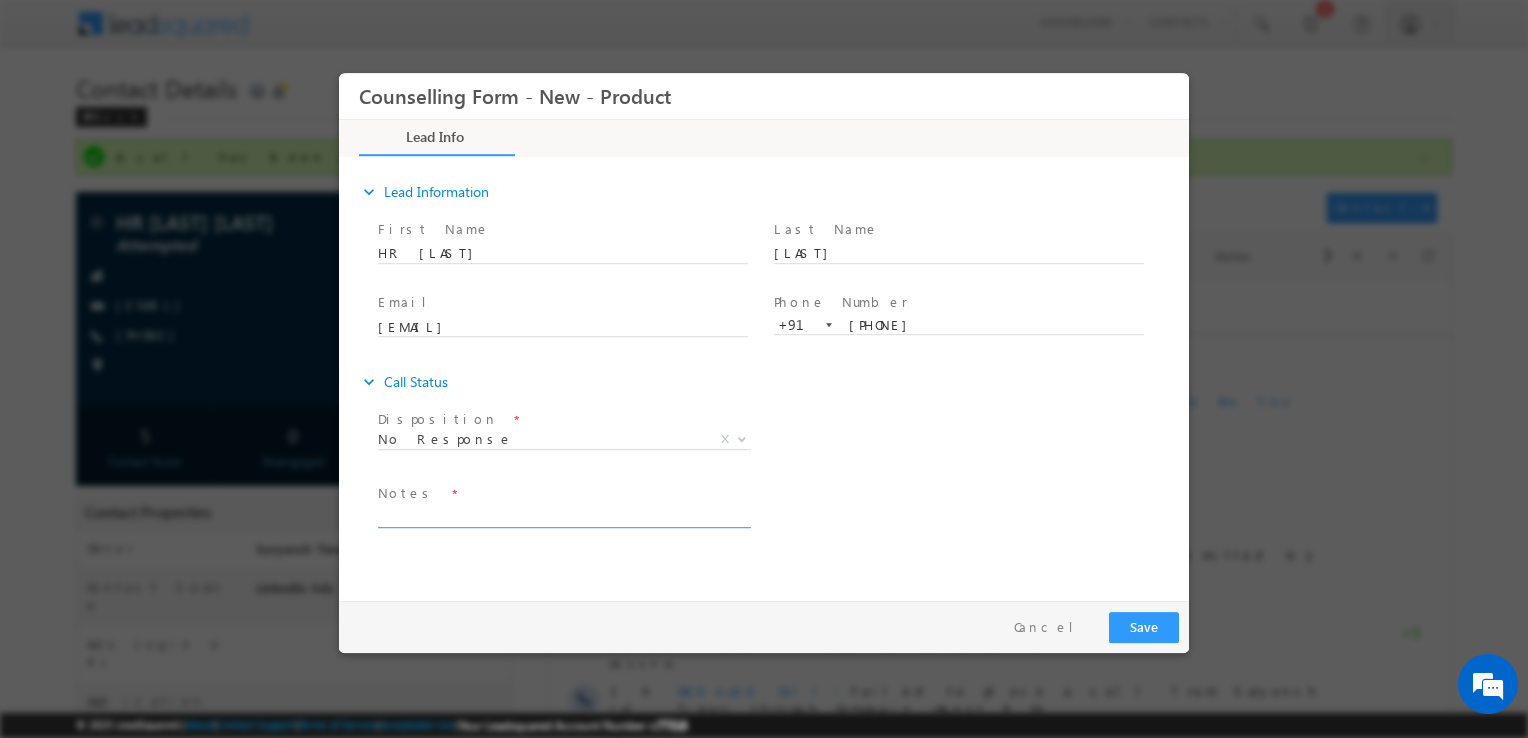 click at bounding box center [563, 516] 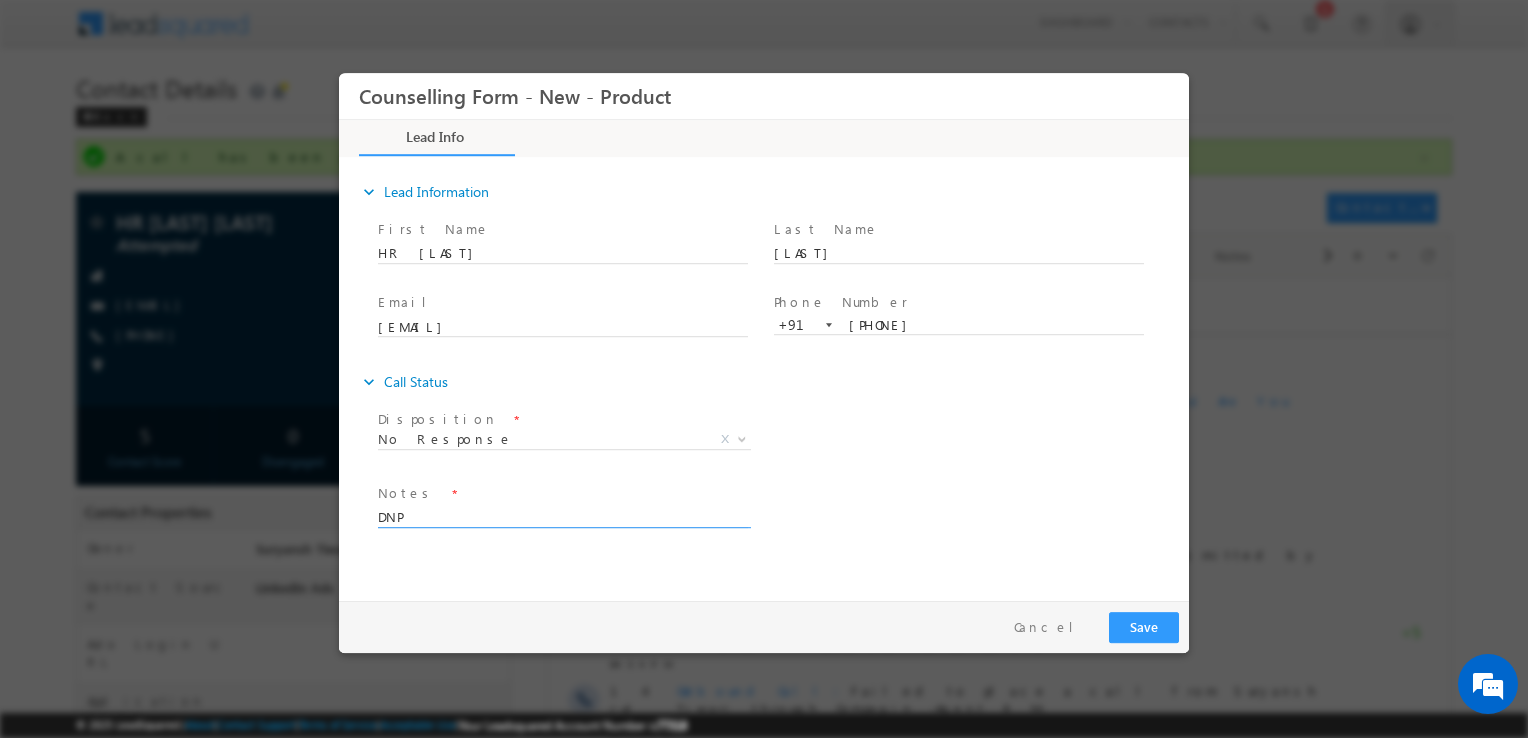 type on "DNP" 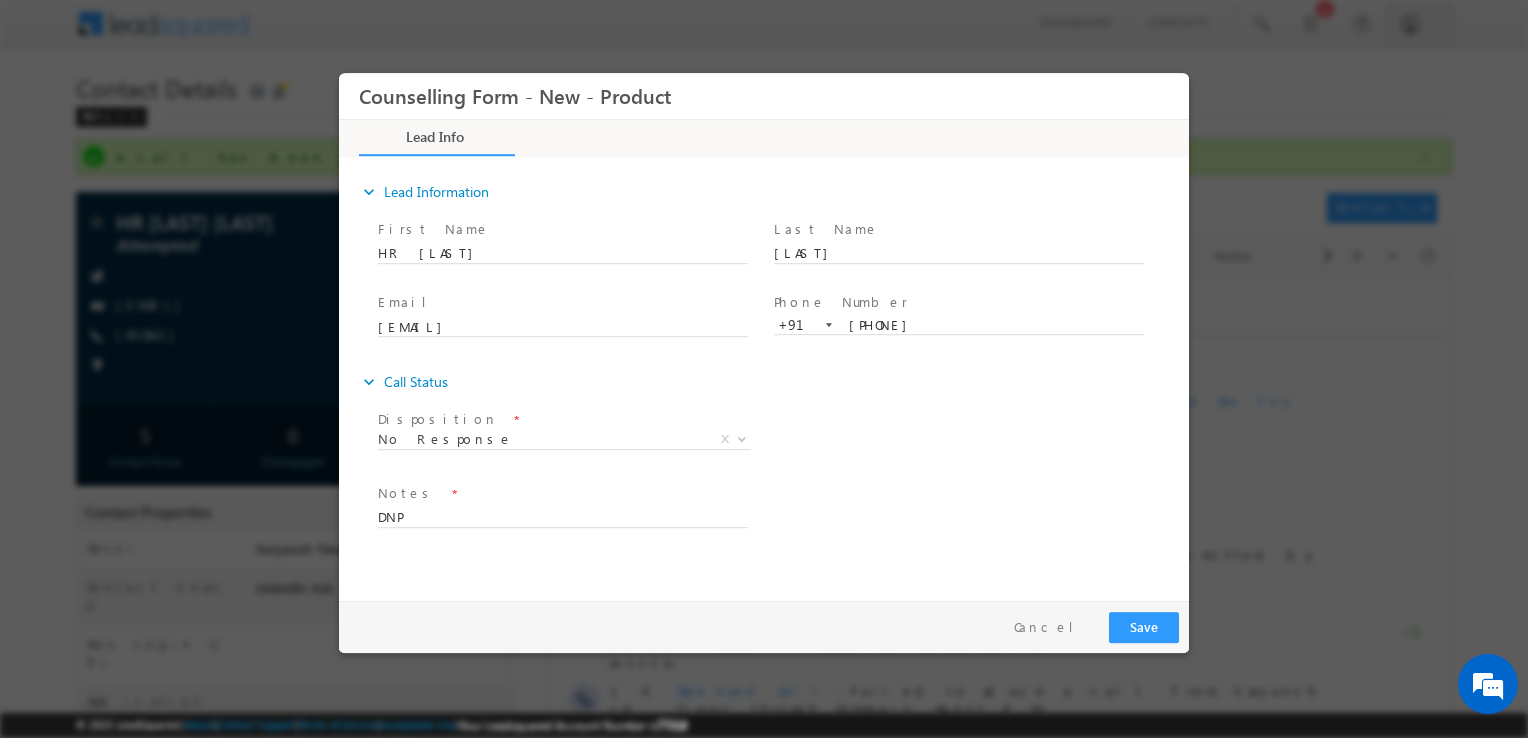 drag, startPoint x: 1112, startPoint y: 609, endPoint x: 1124, endPoint y: 619, distance: 15.6205 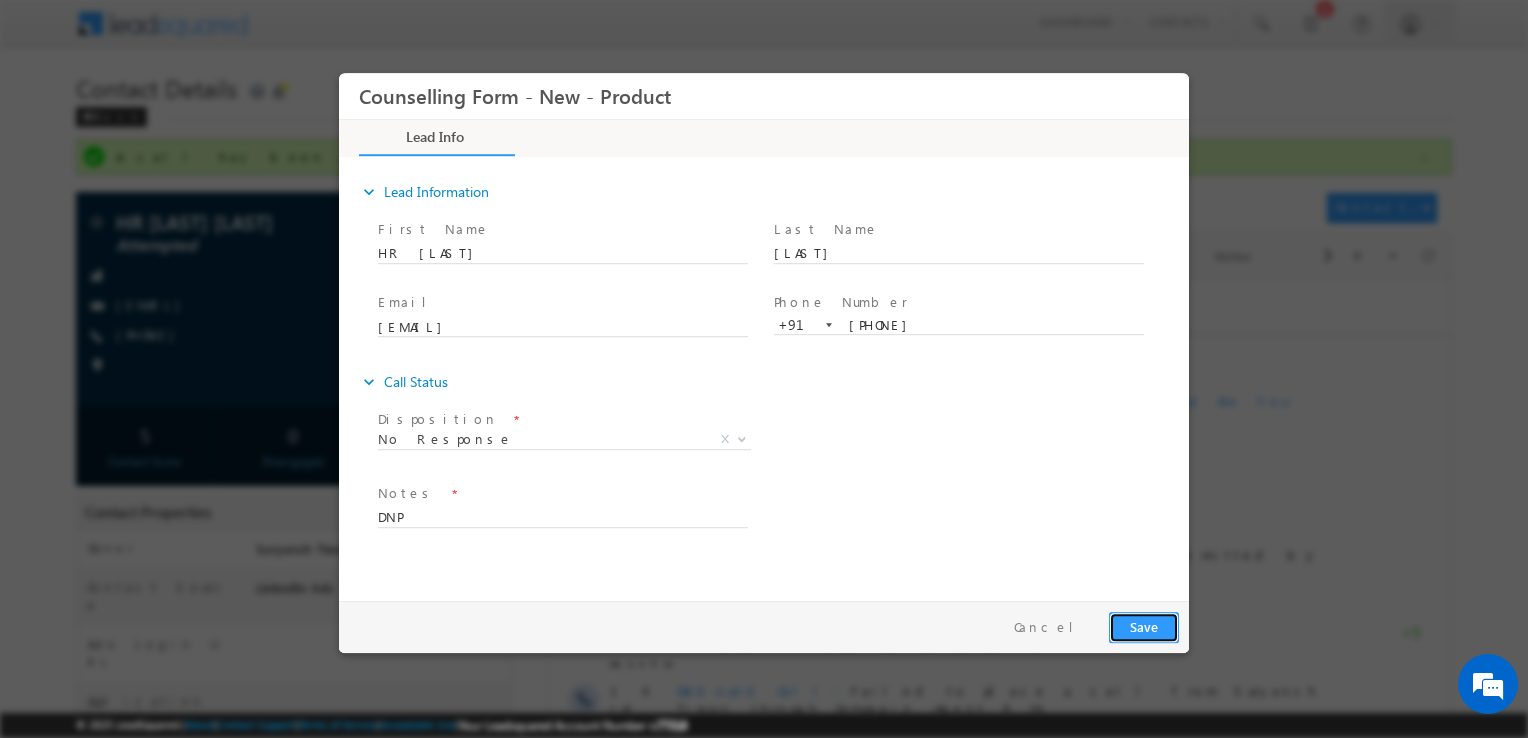 click on "Save" at bounding box center (1144, 627) 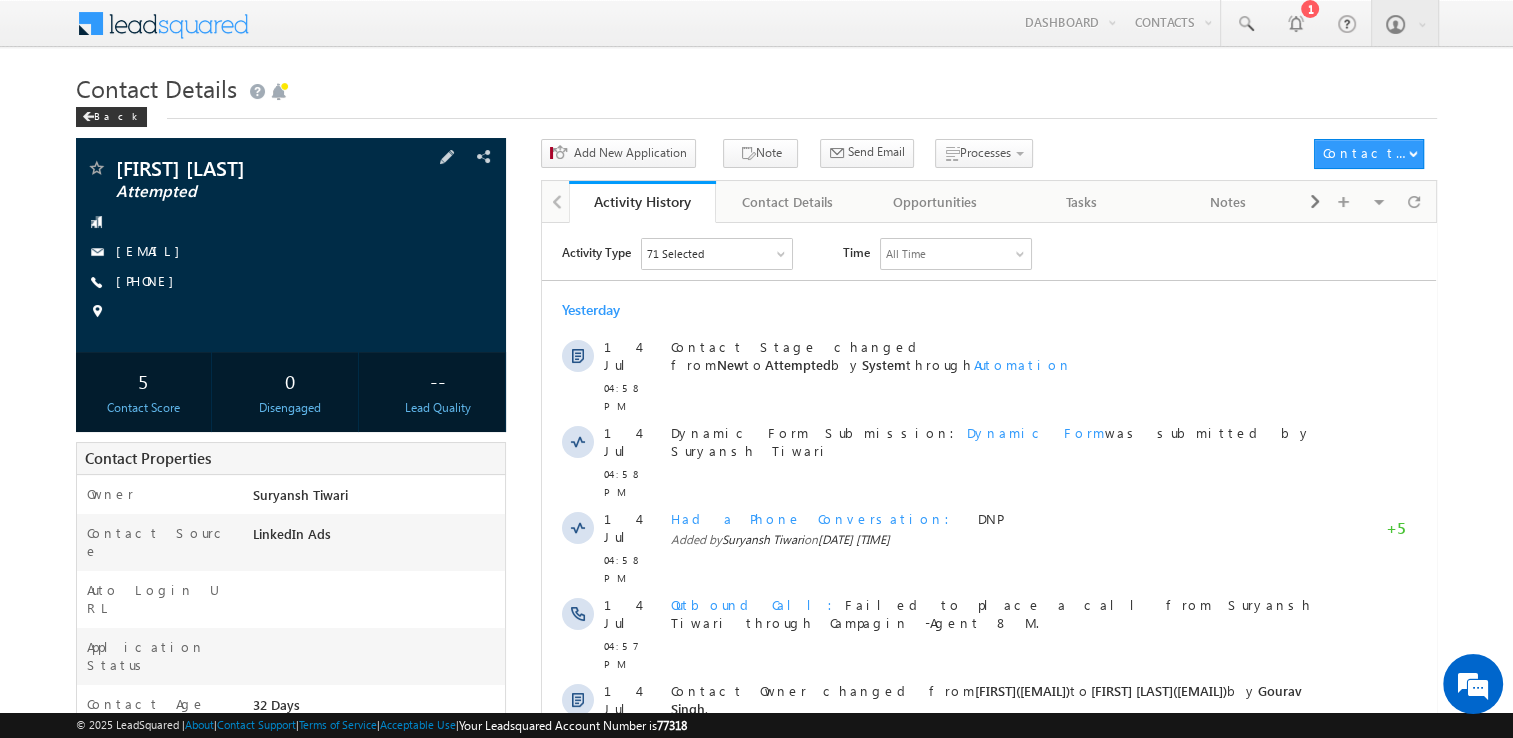 scroll, scrollTop: 0, scrollLeft: 0, axis: both 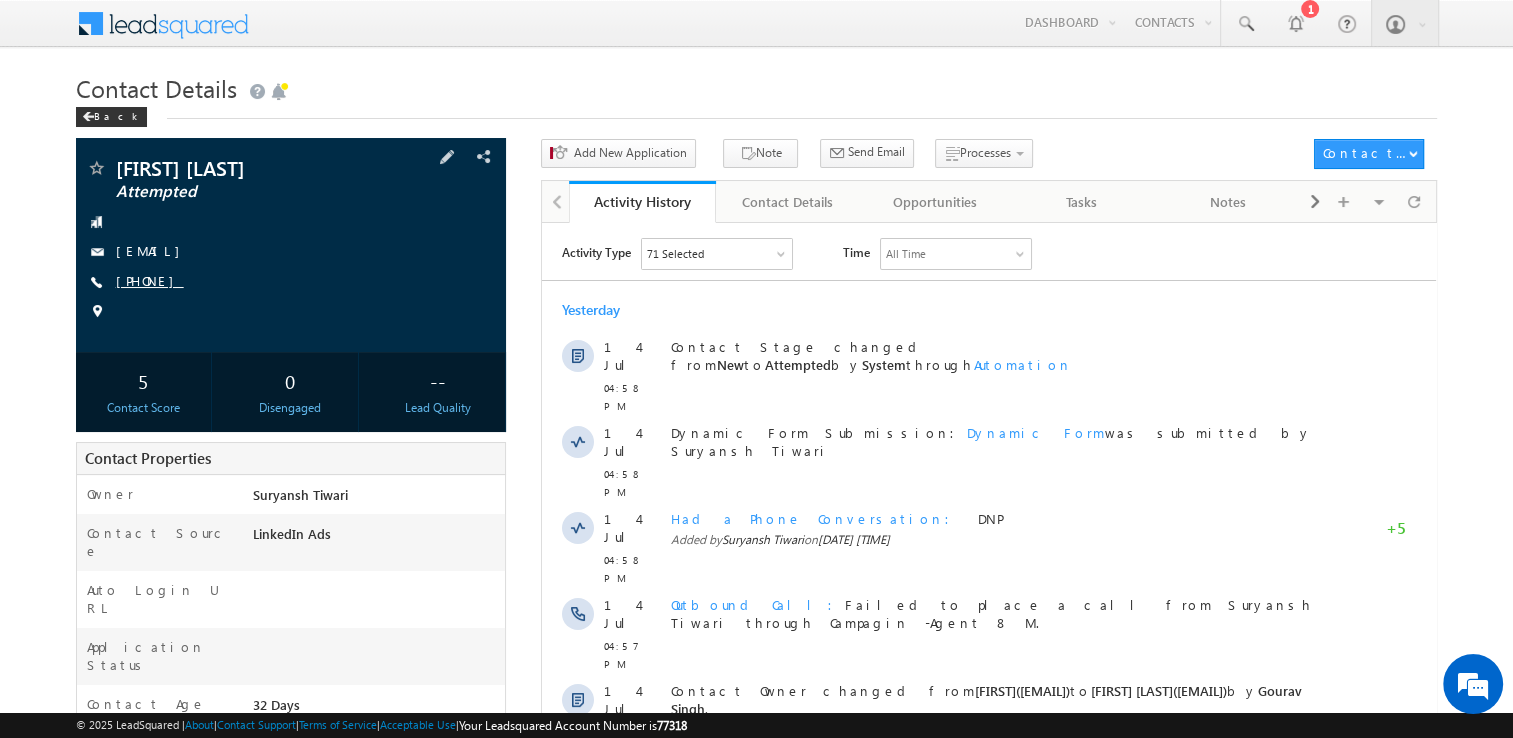 click on "[PHONE]" at bounding box center [150, 280] 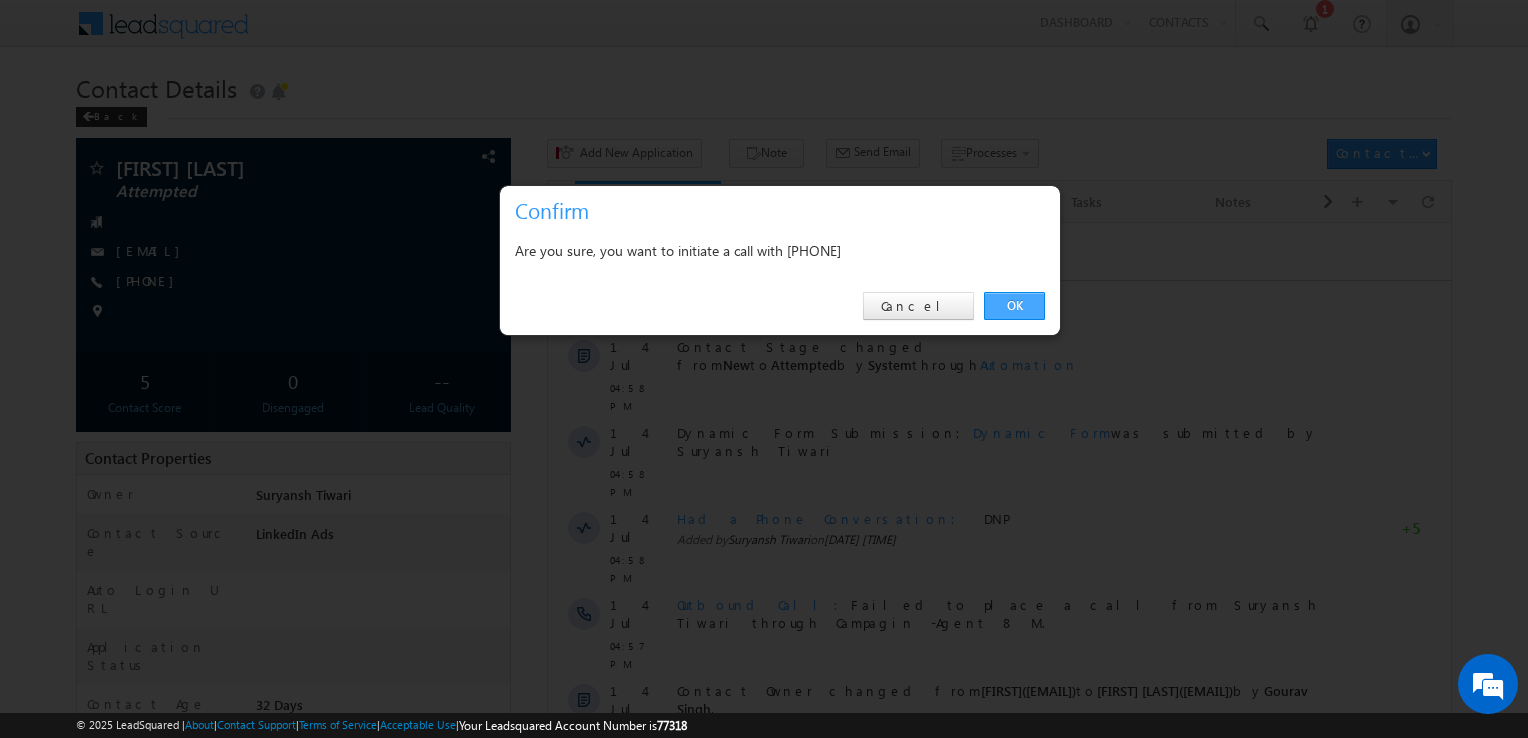 click on "OK Cancel" at bounding box center [780, 306] 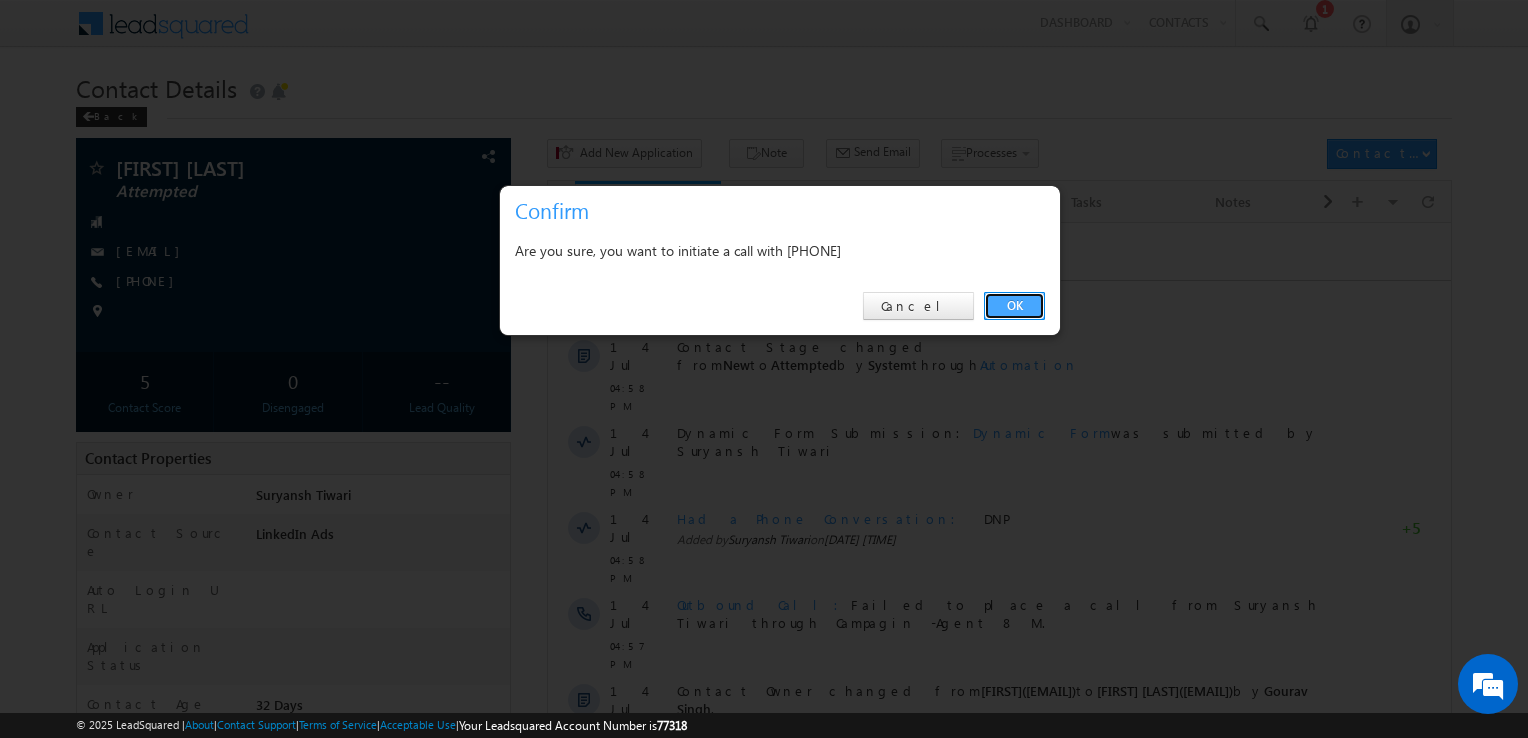 click on "OK" at bounding box center (1014, 306) 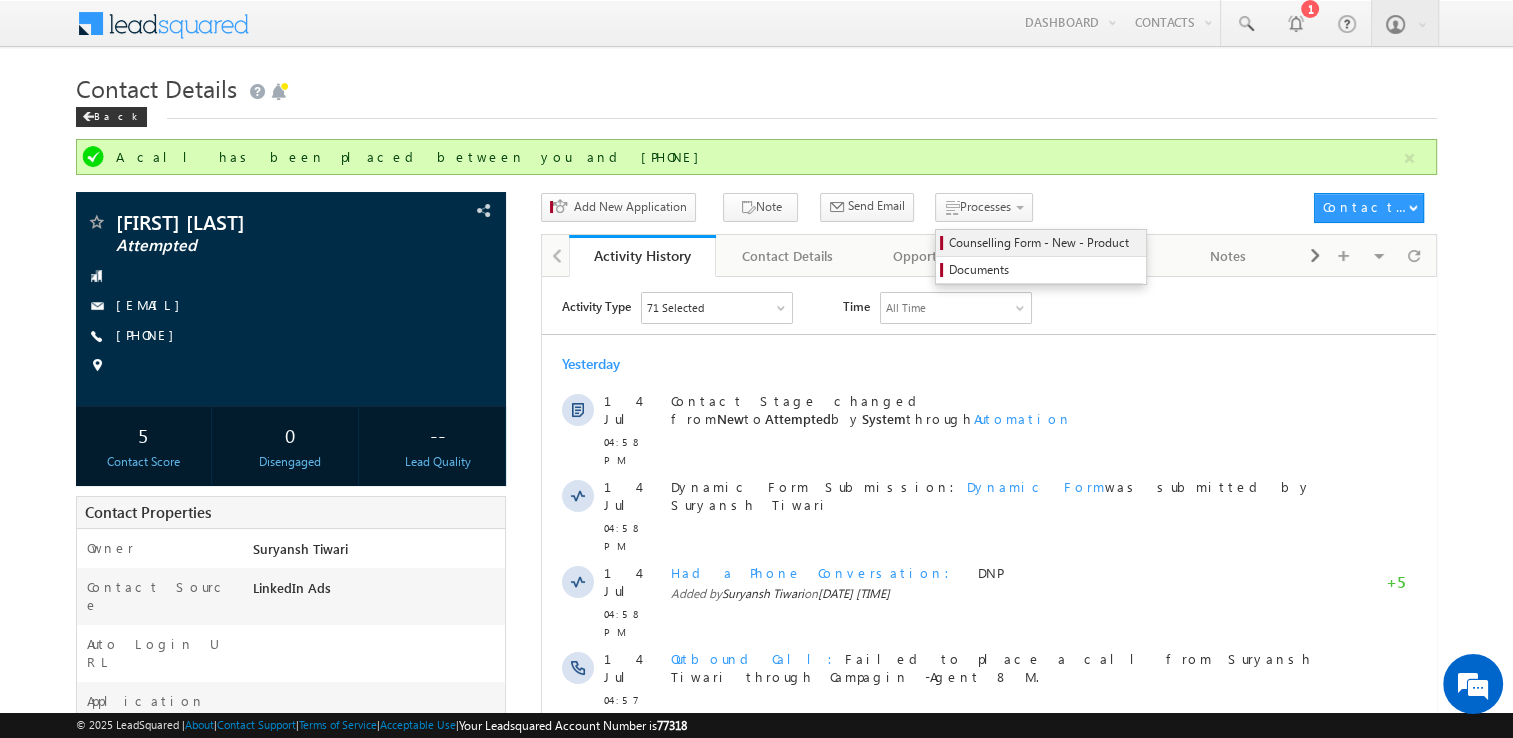 click on "Counselling Form - New - Product" at bounding box center [1044, 243] 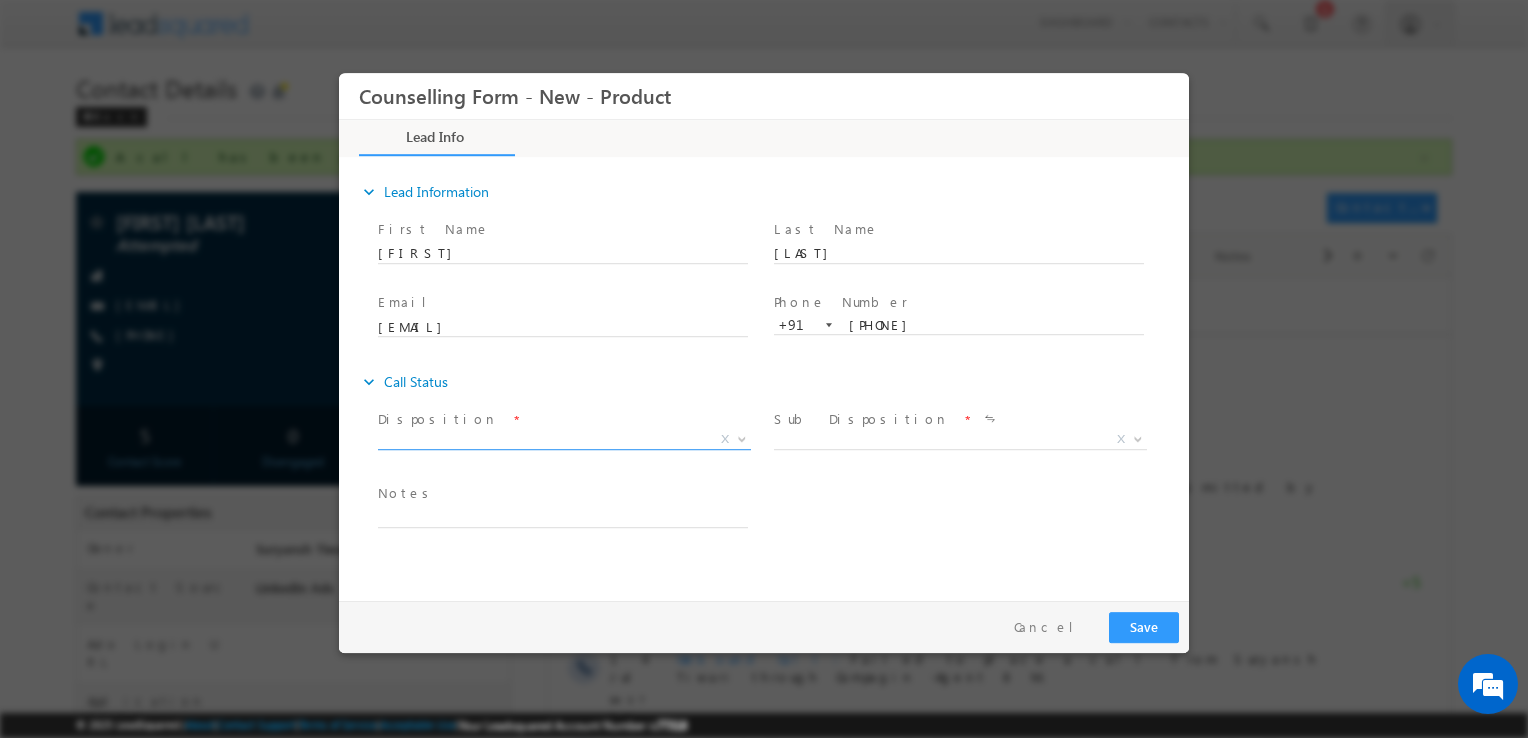 click on "X" at bounding box center (564, 440) 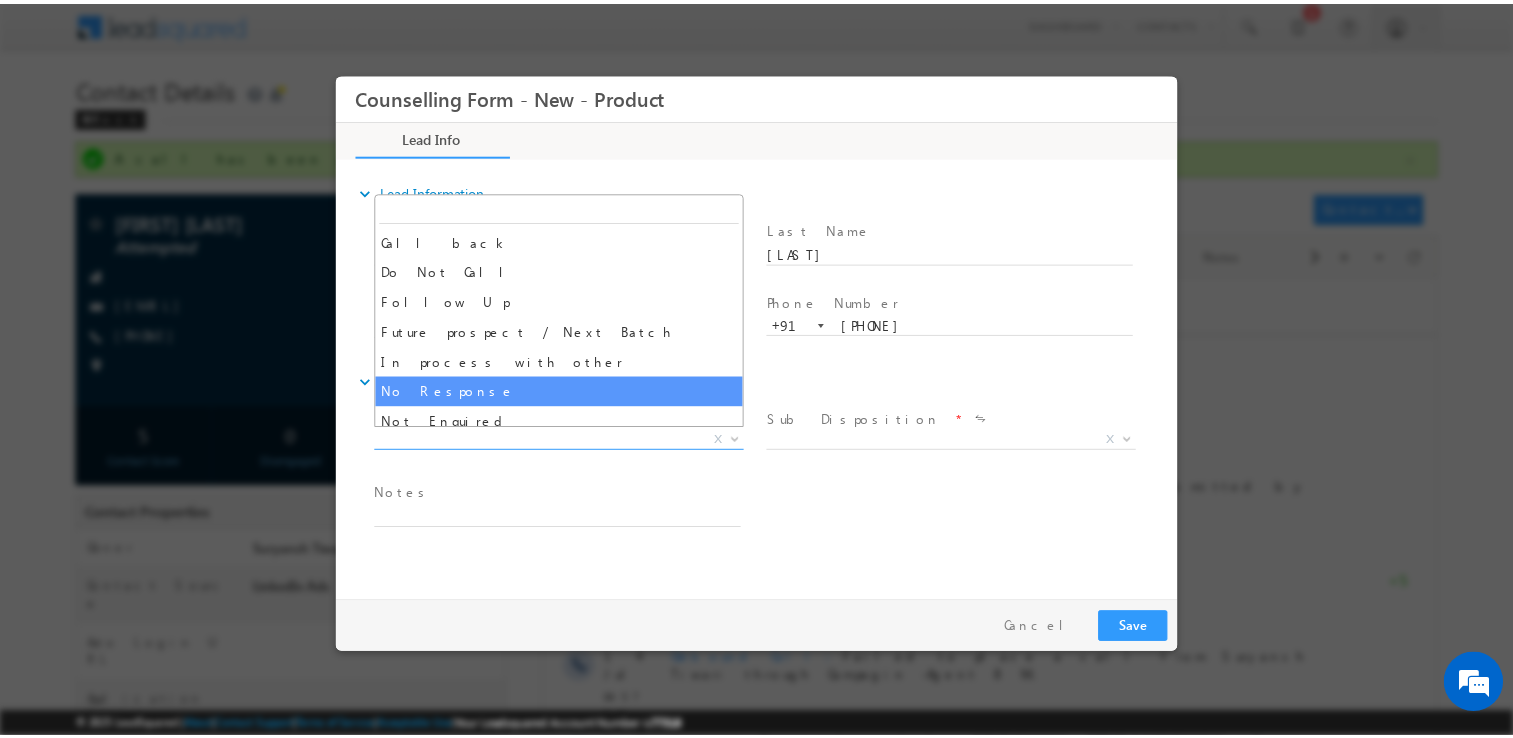 scroll, scrollTop: 0, scrollLeft: 0, axis: both 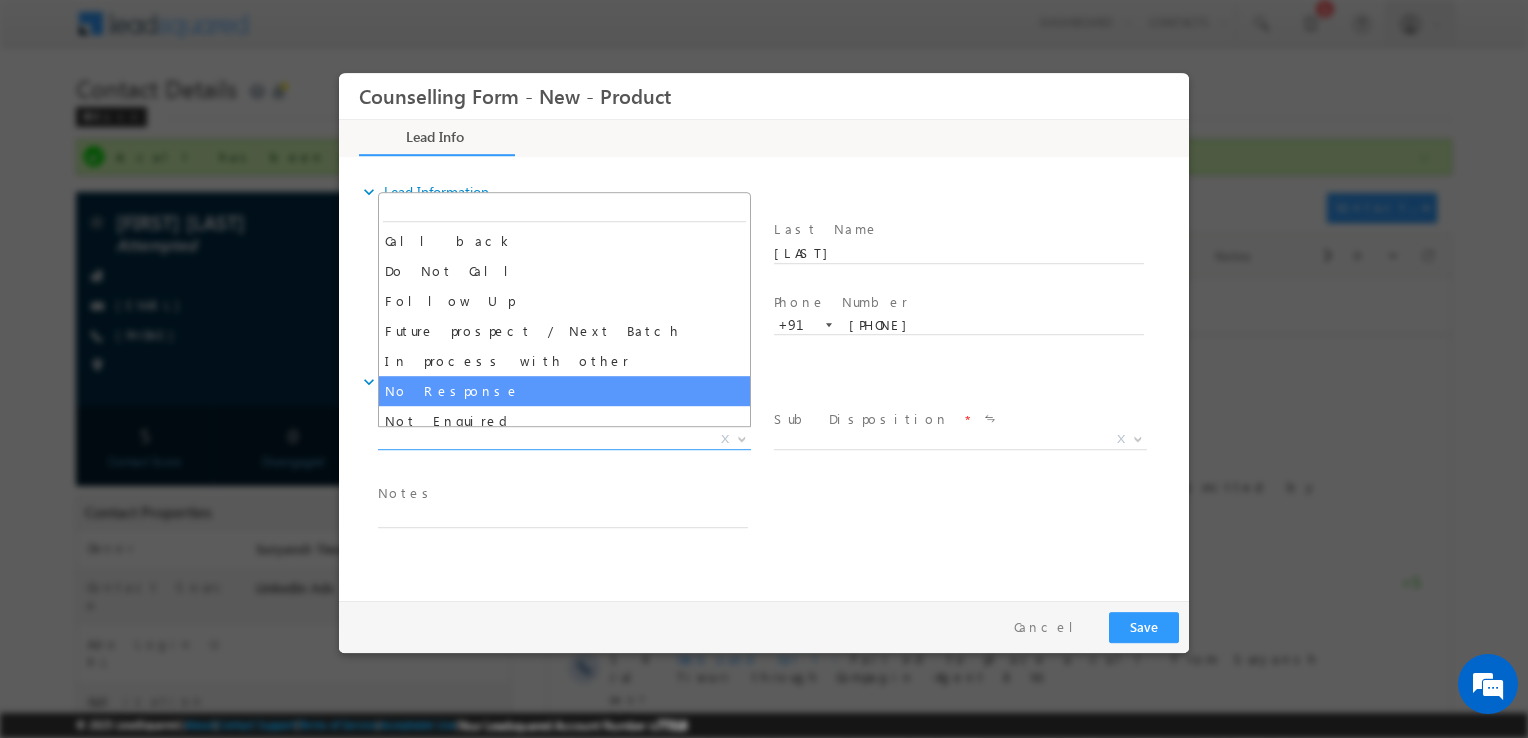 select on "No Response" 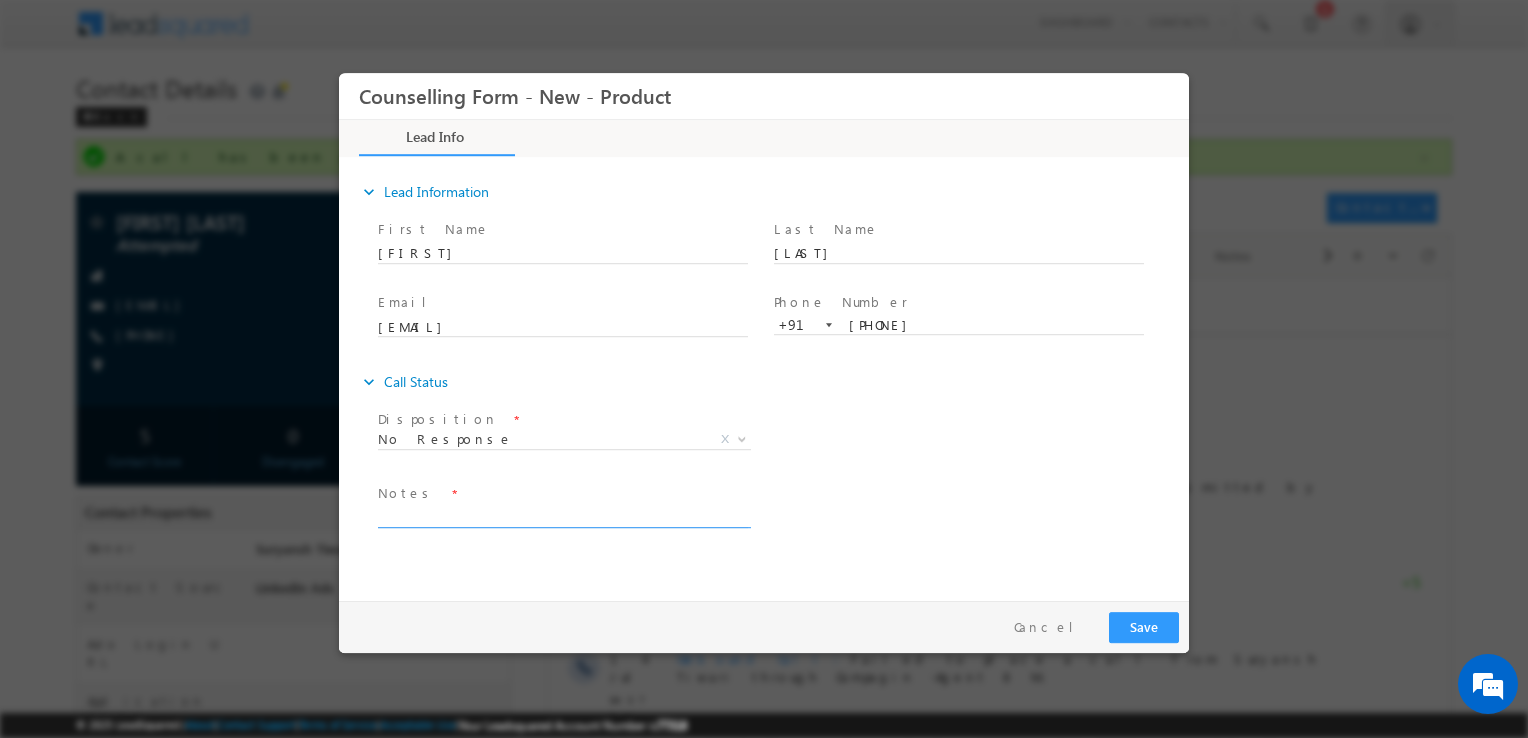click at bounding box center (563, 516) 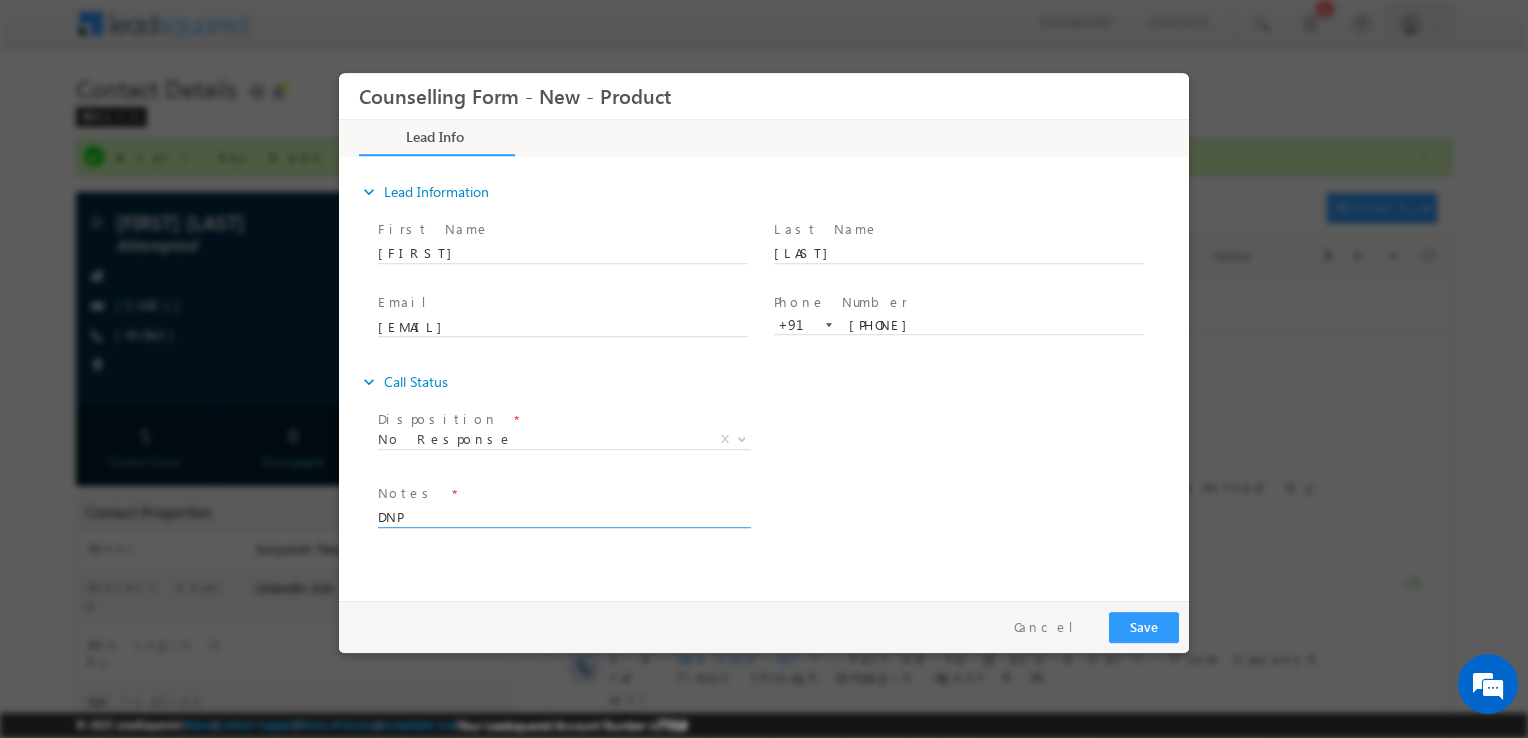 type on "DNP" 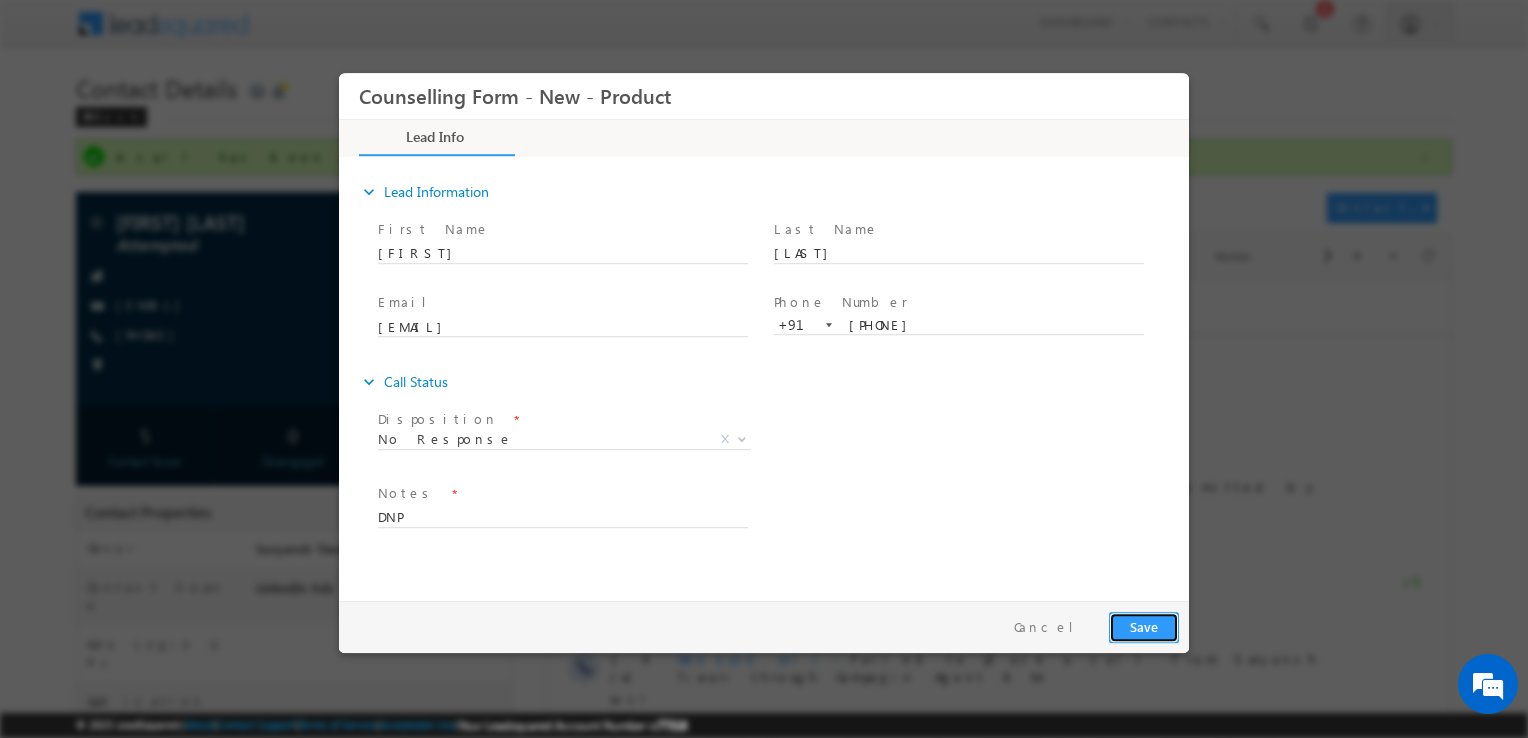 click on "Save" at bounding box center [1144, 627] 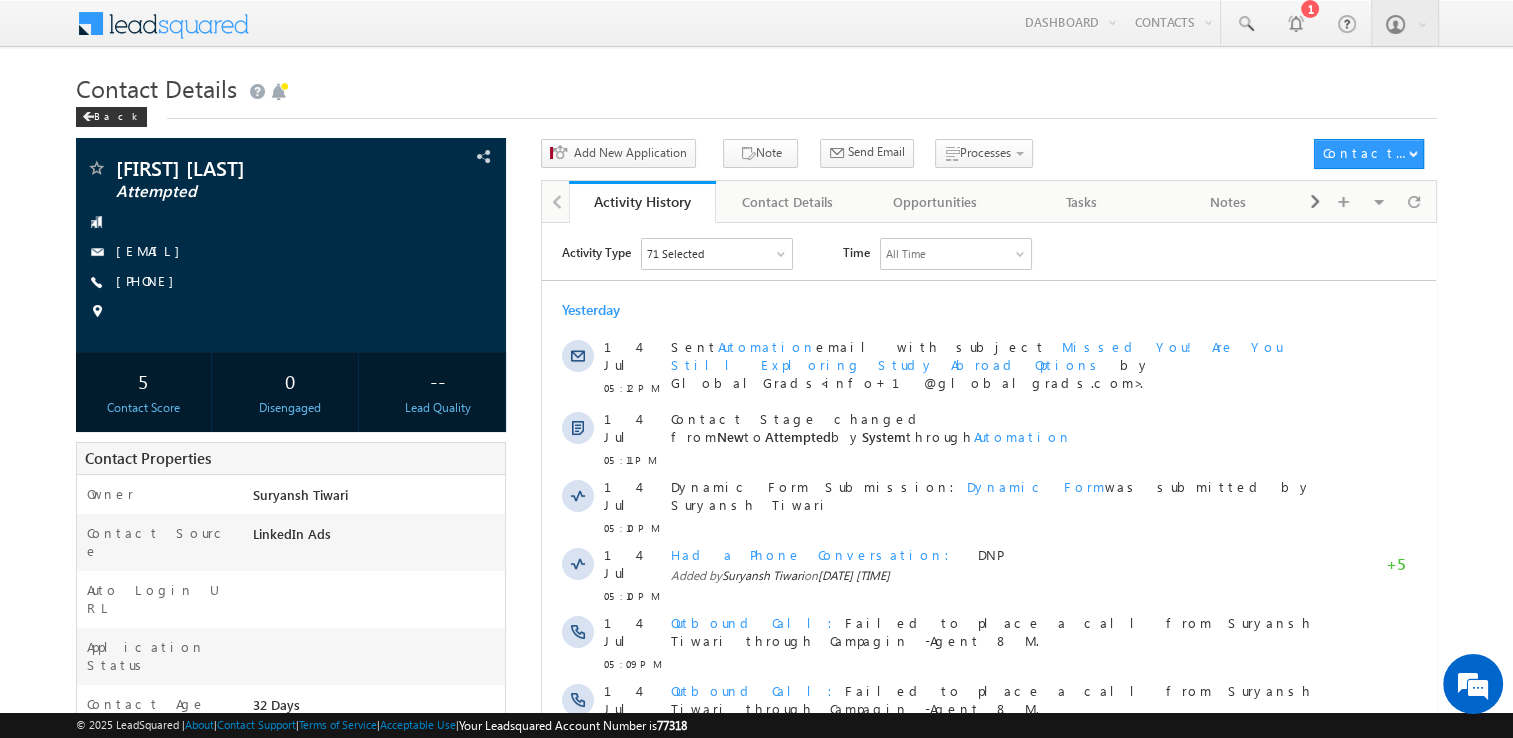 scroll, scrollTop: 0, scrollLeft: 0, axis: both 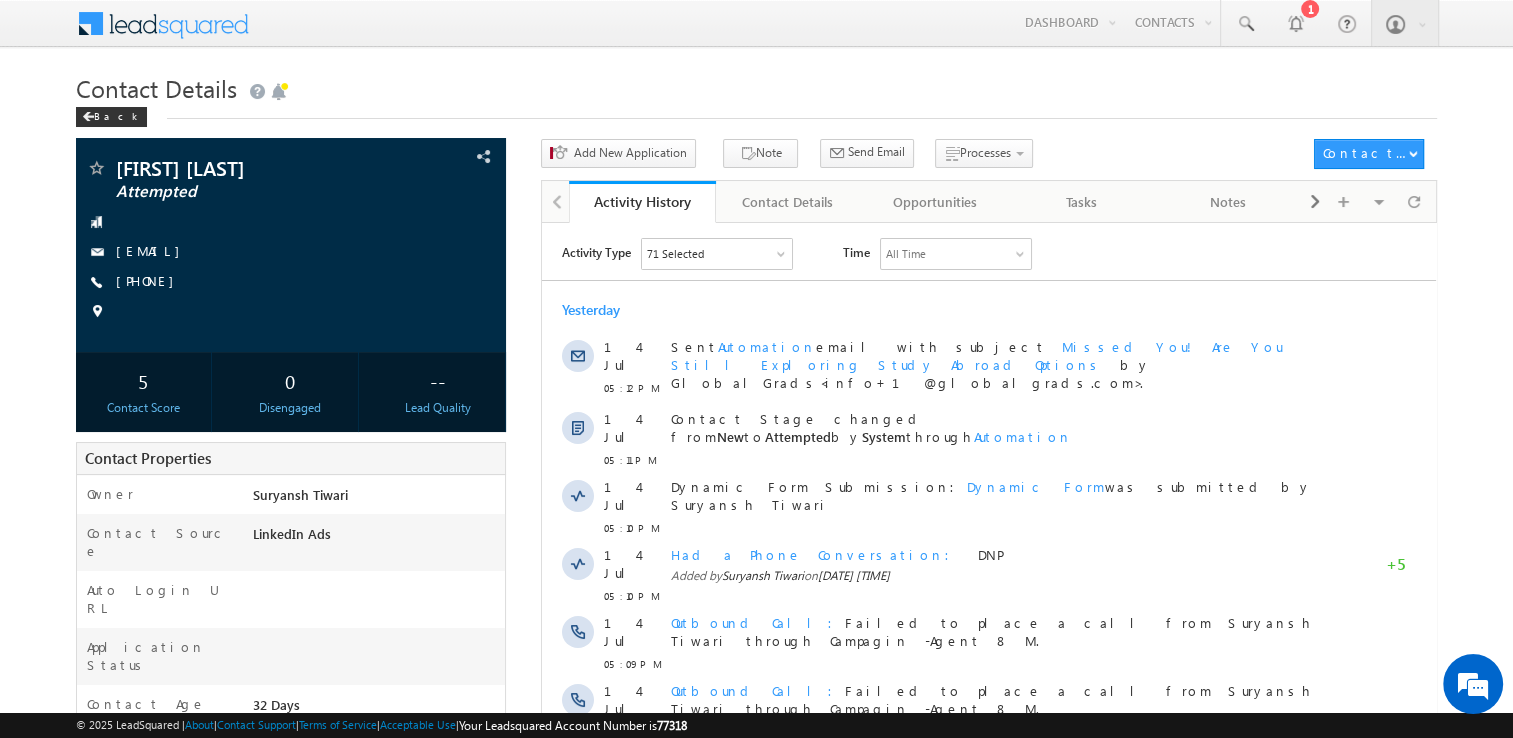 click on "[PHONE]" at bounding box center (150, 280) 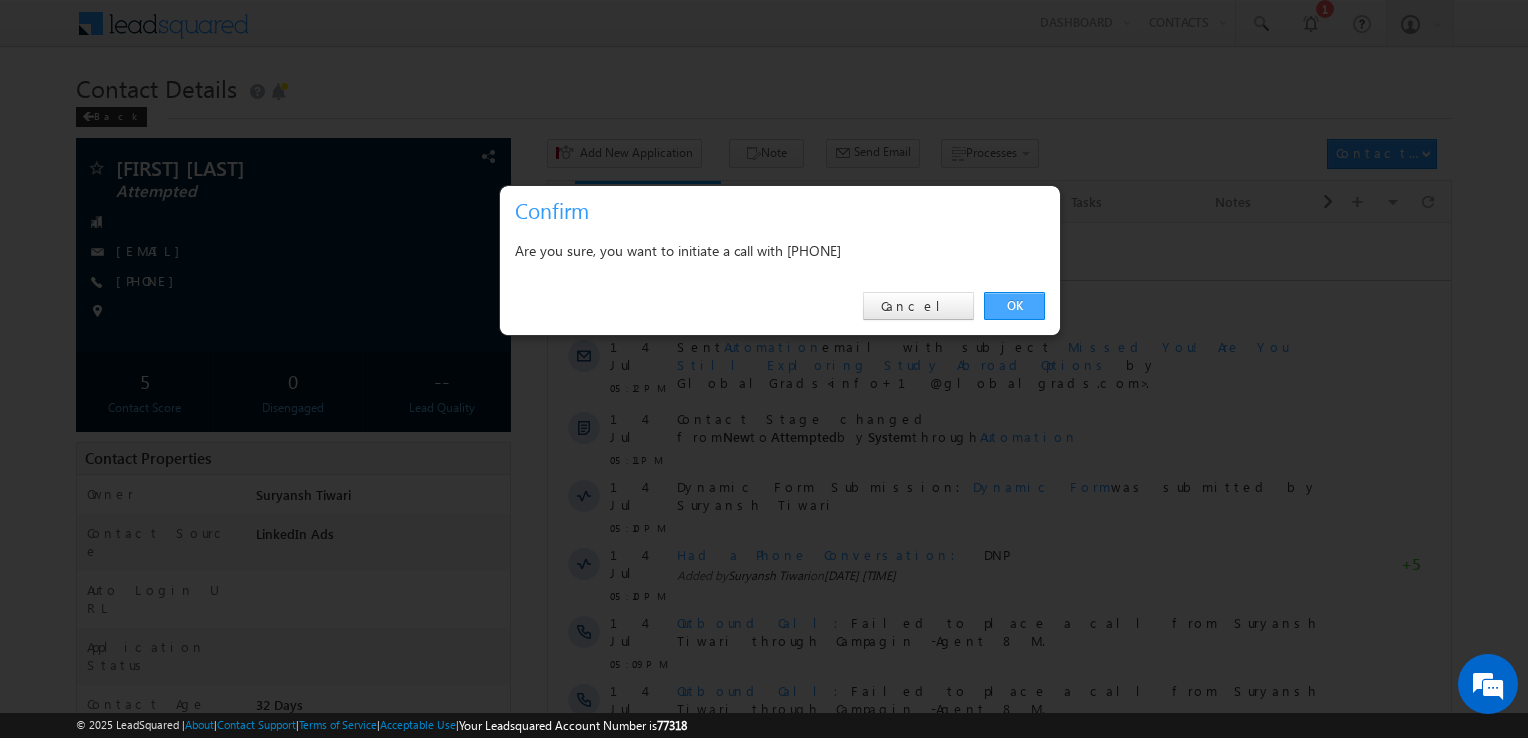 click on "OK" at bounding box center [1014, 306] 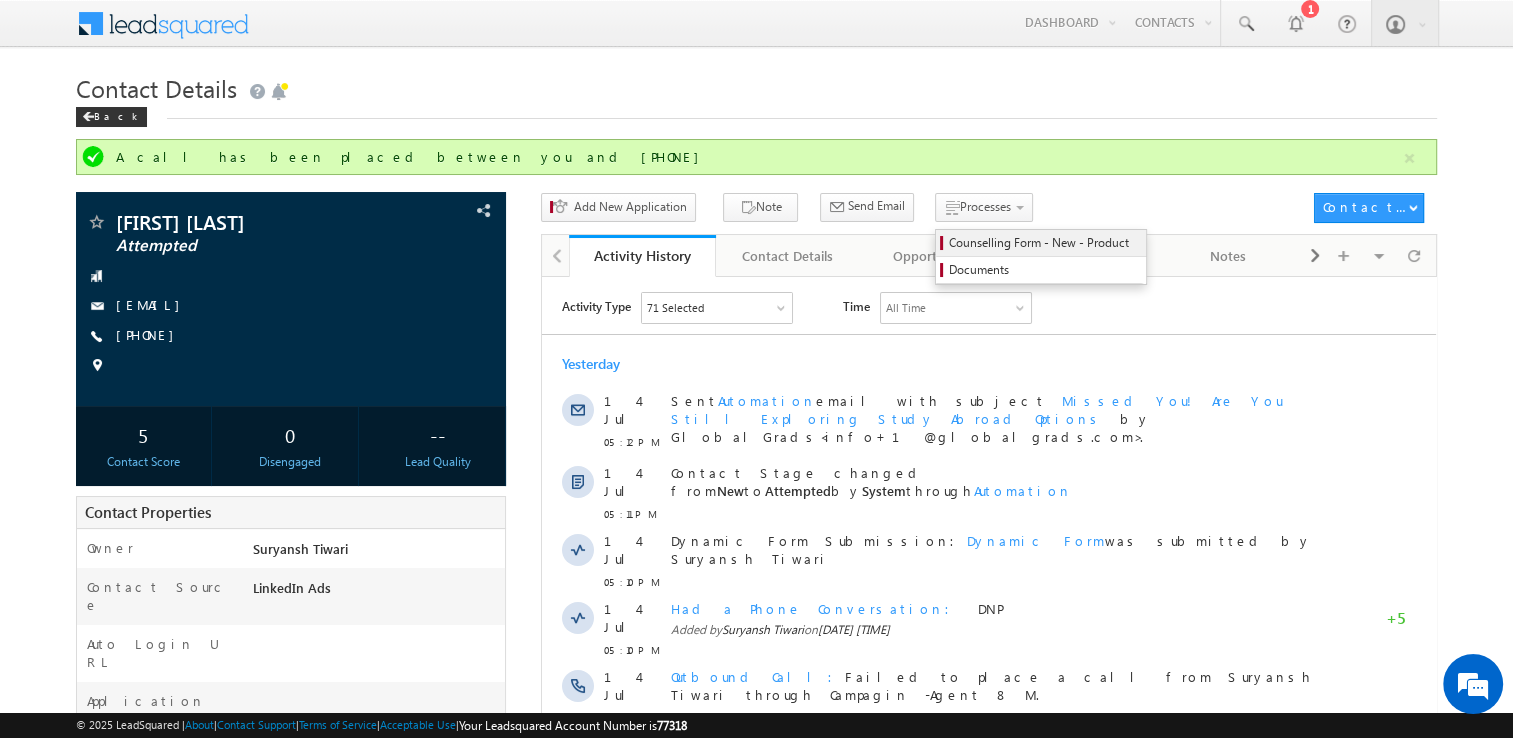 click on "Counselling Form - New - Product" at bounding box center [1044, 243] 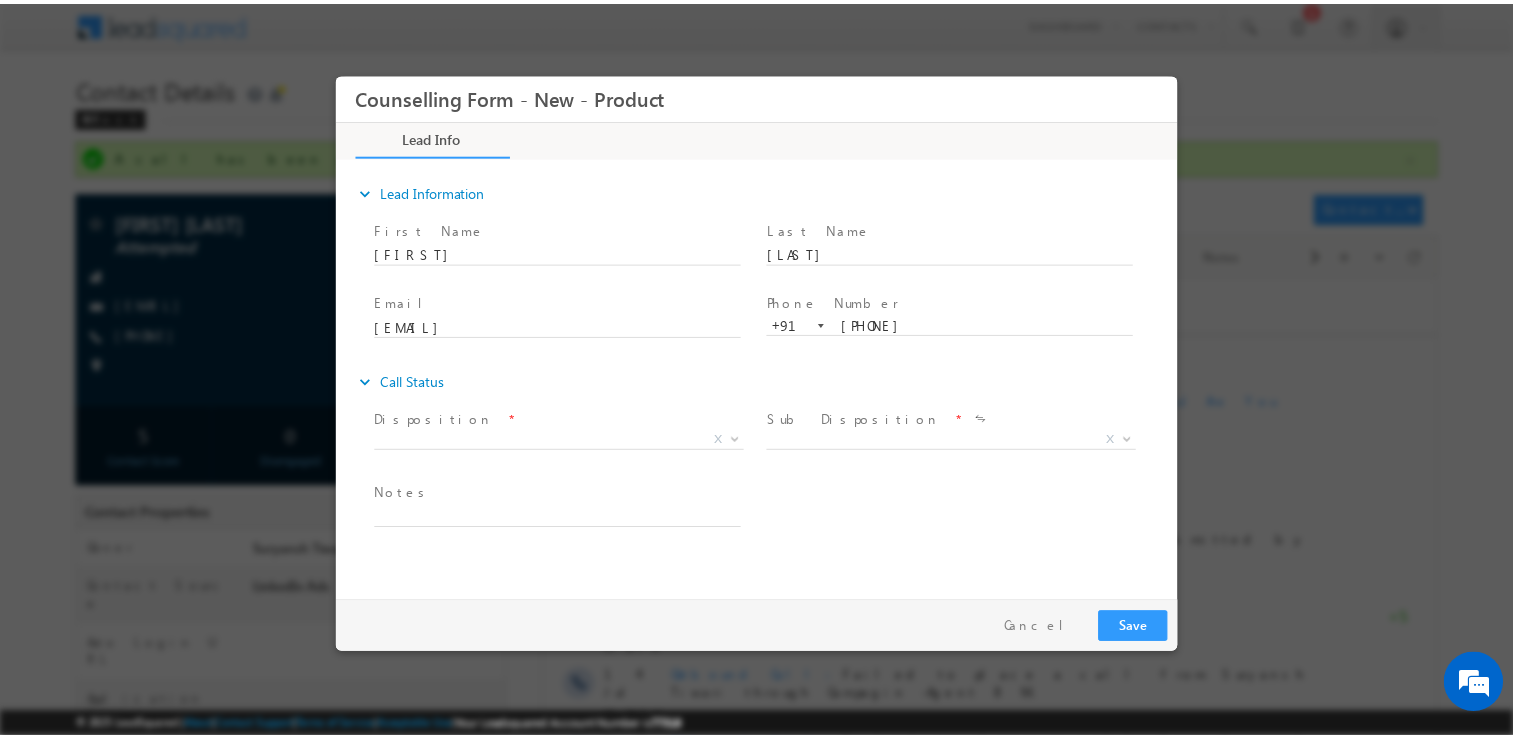 scroll, scrollTop: 0, scrollLeft: 0, axis: both 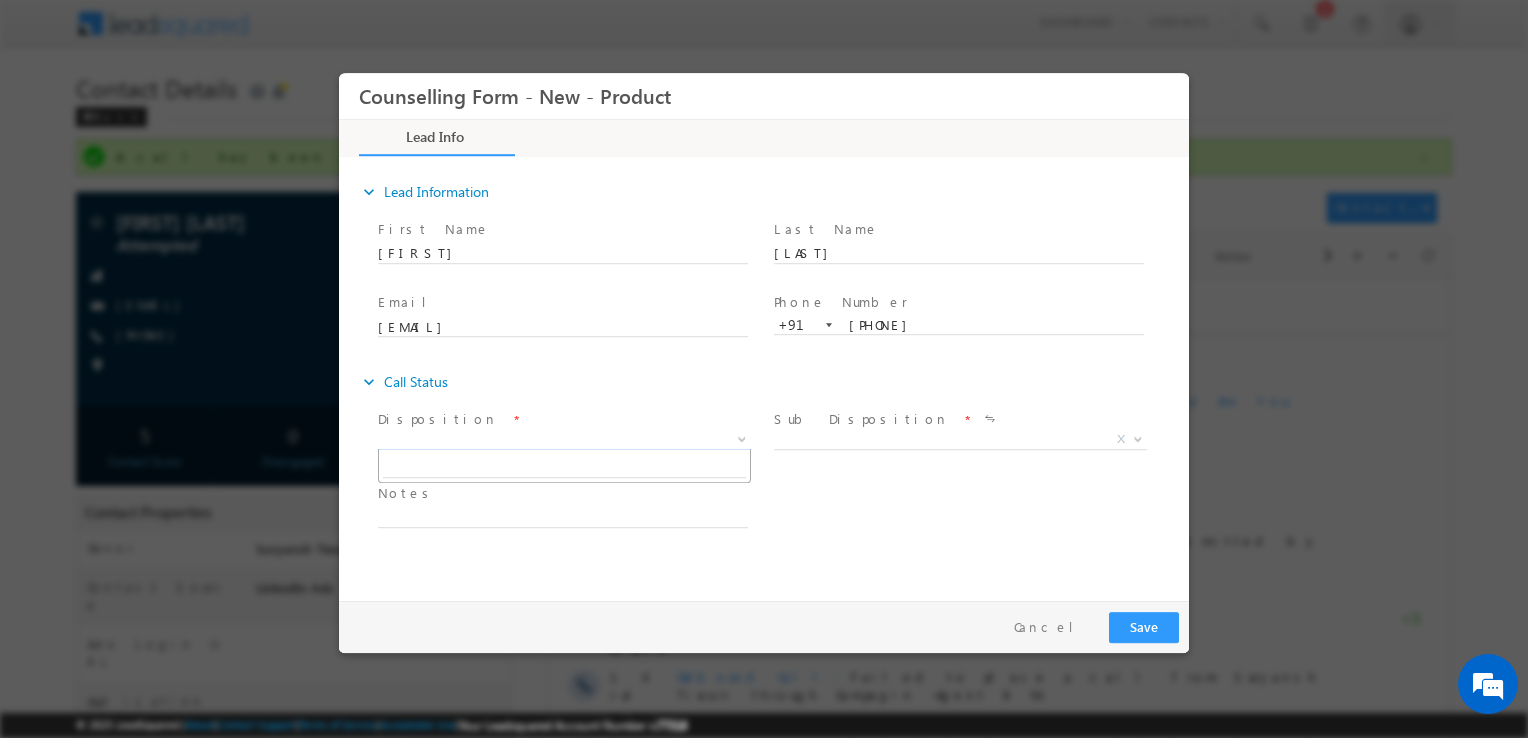 click on "X" at bounding box center [564, 440] 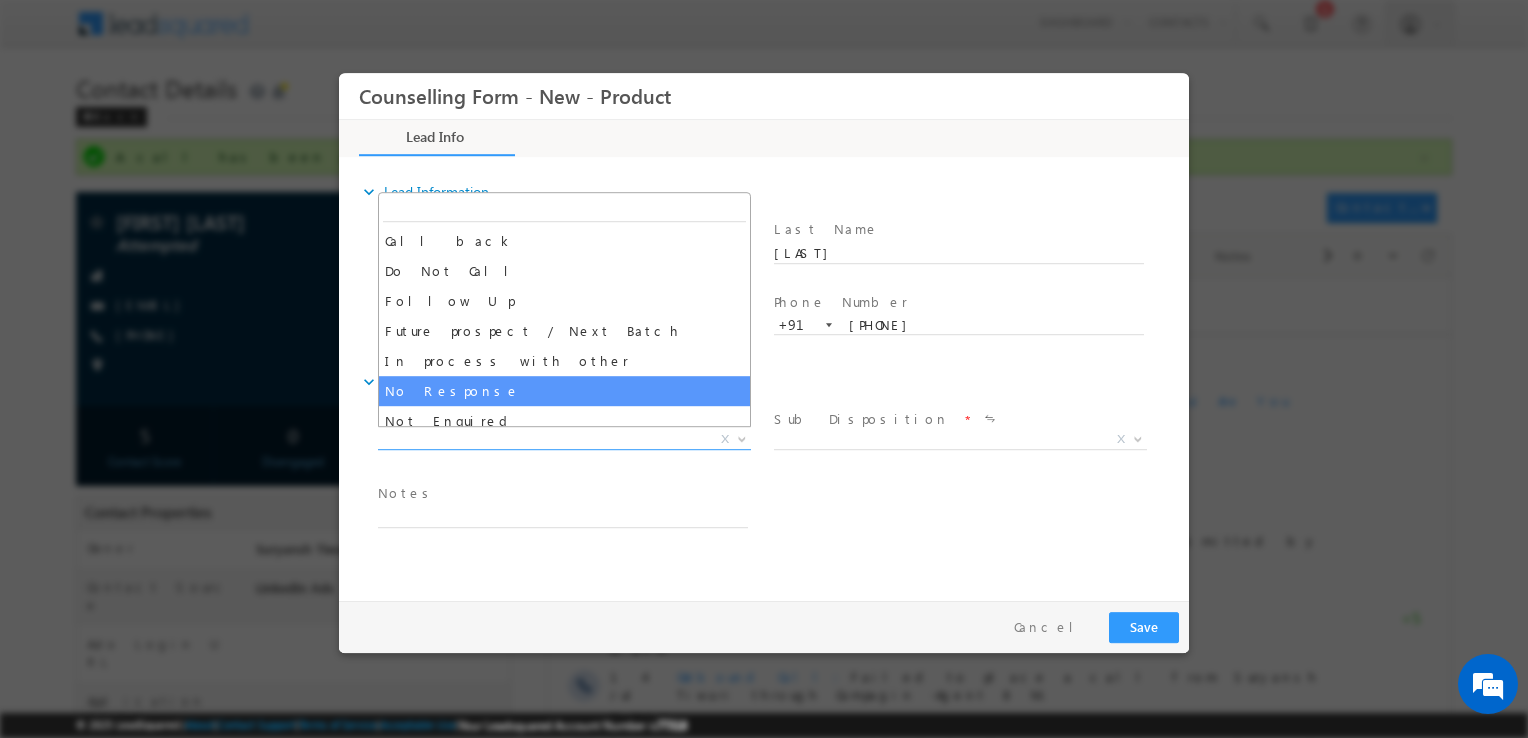 select on "No Response" 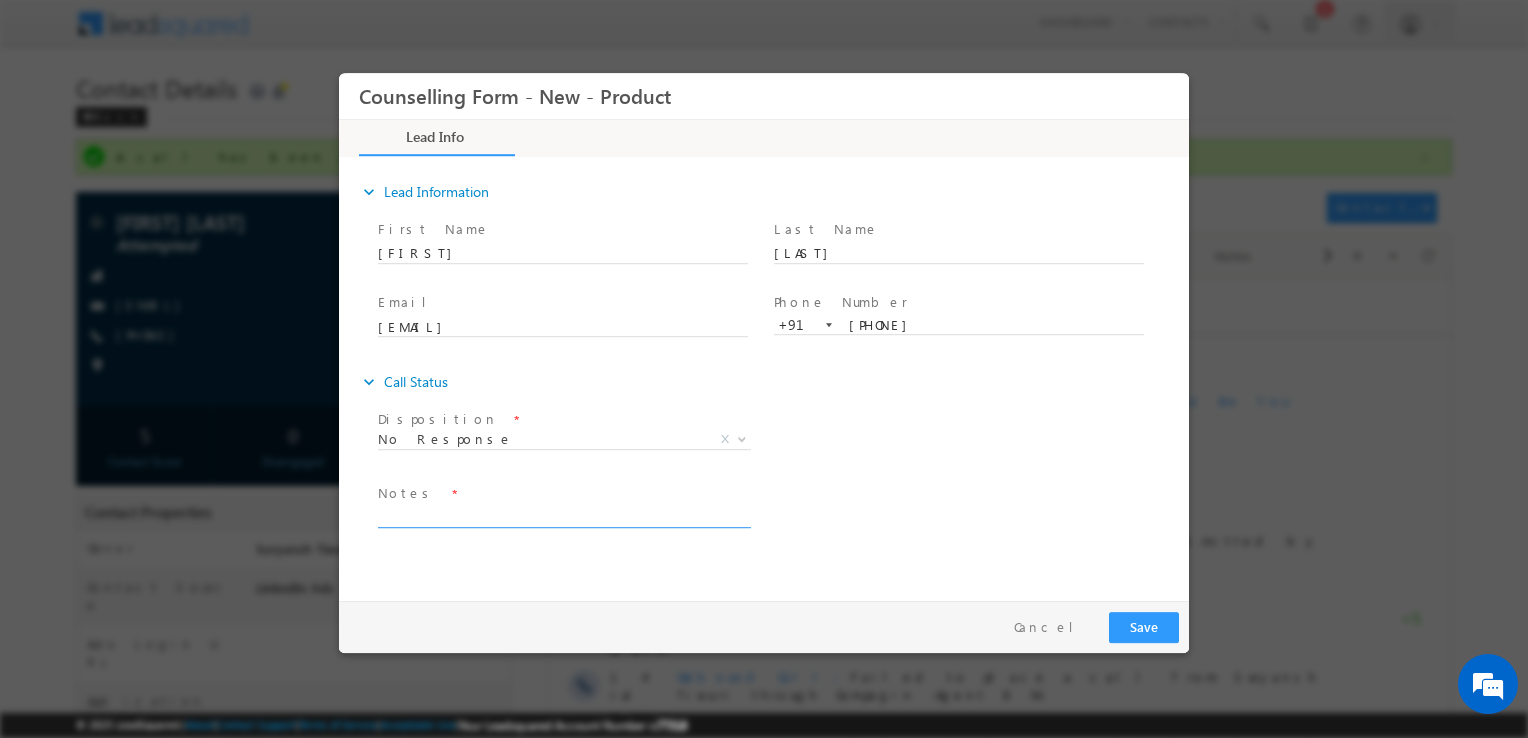click at bounding box center [563, 516] 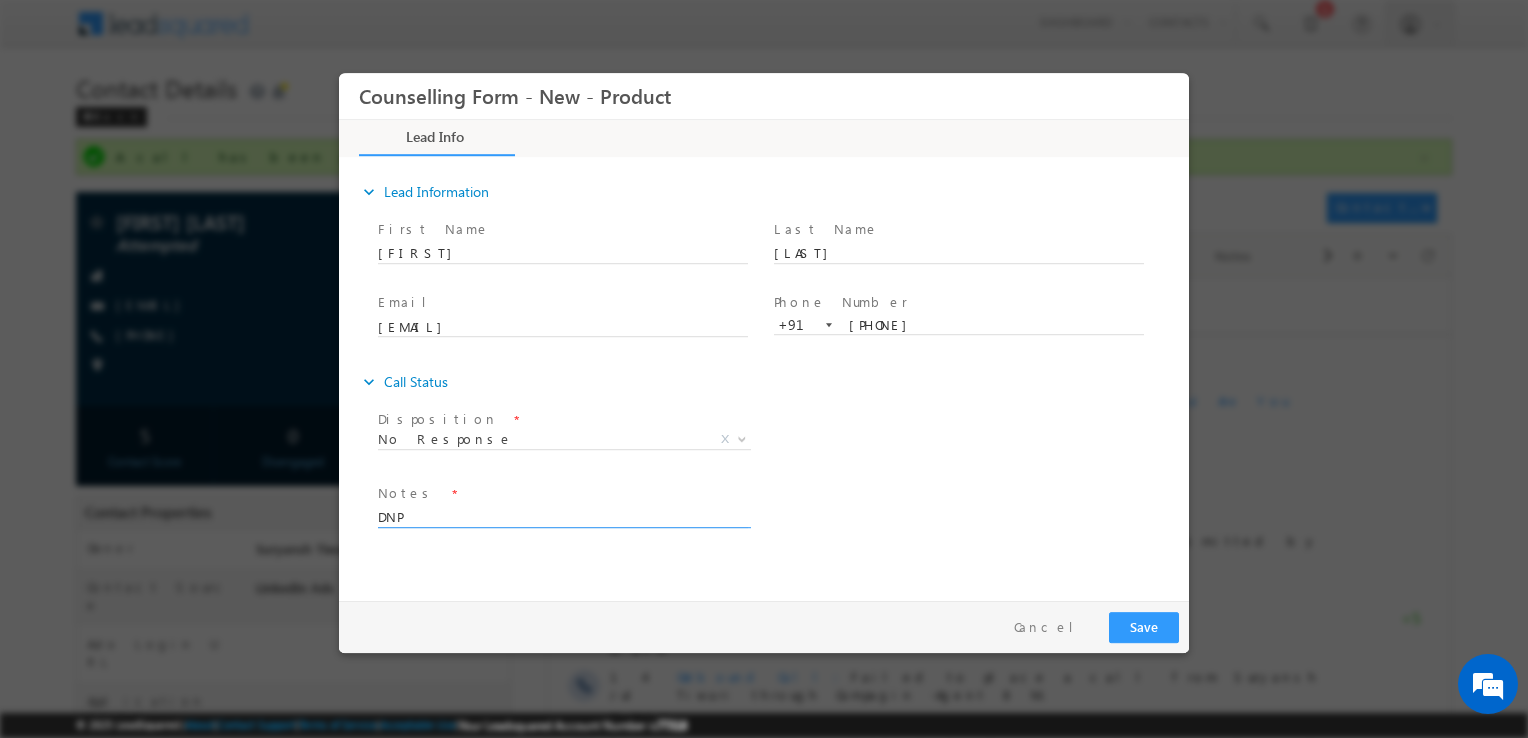 type on "DNP" 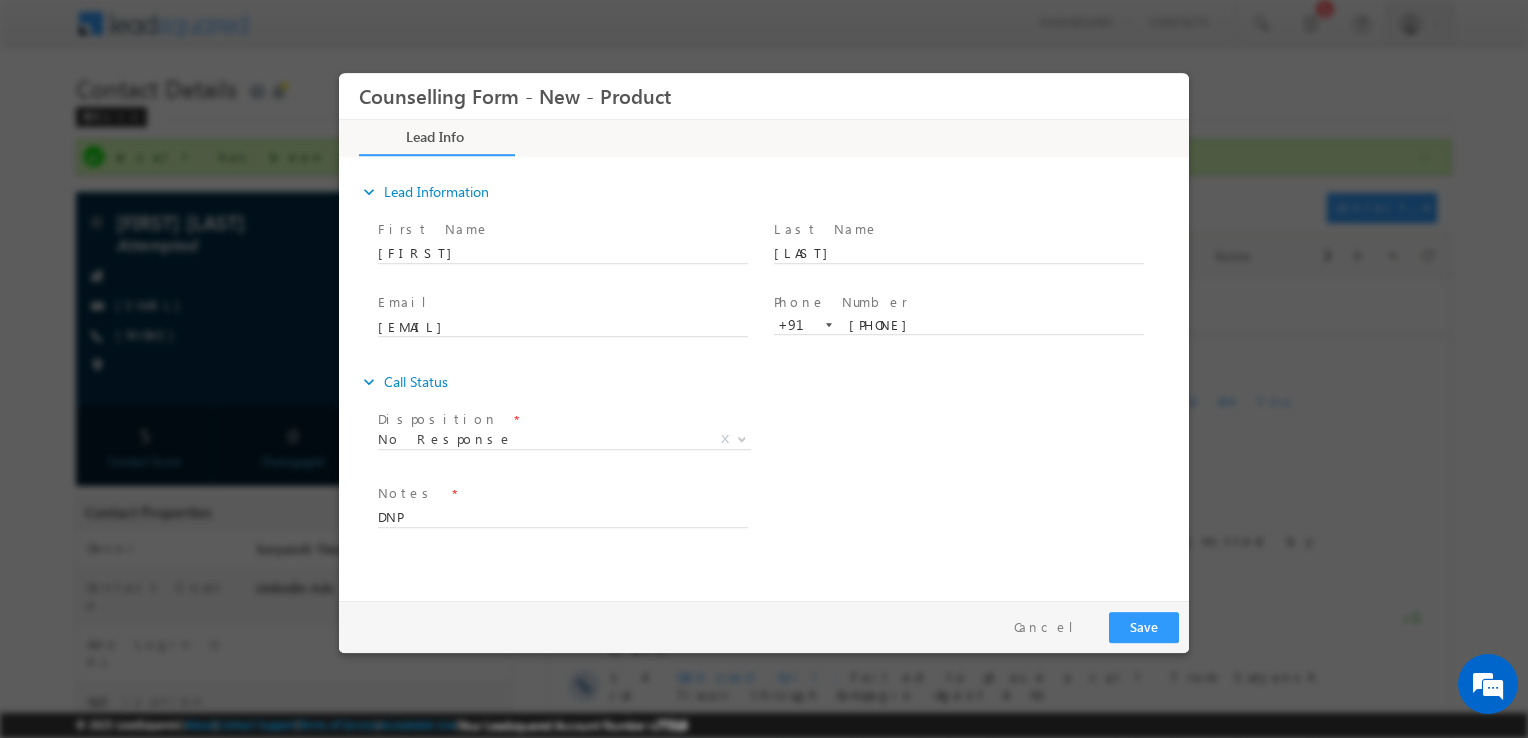 drag, startPoint x: 1501, startPoint y: 743, endPoint x: 1150, endPoint y: 631, distance: 368.43588 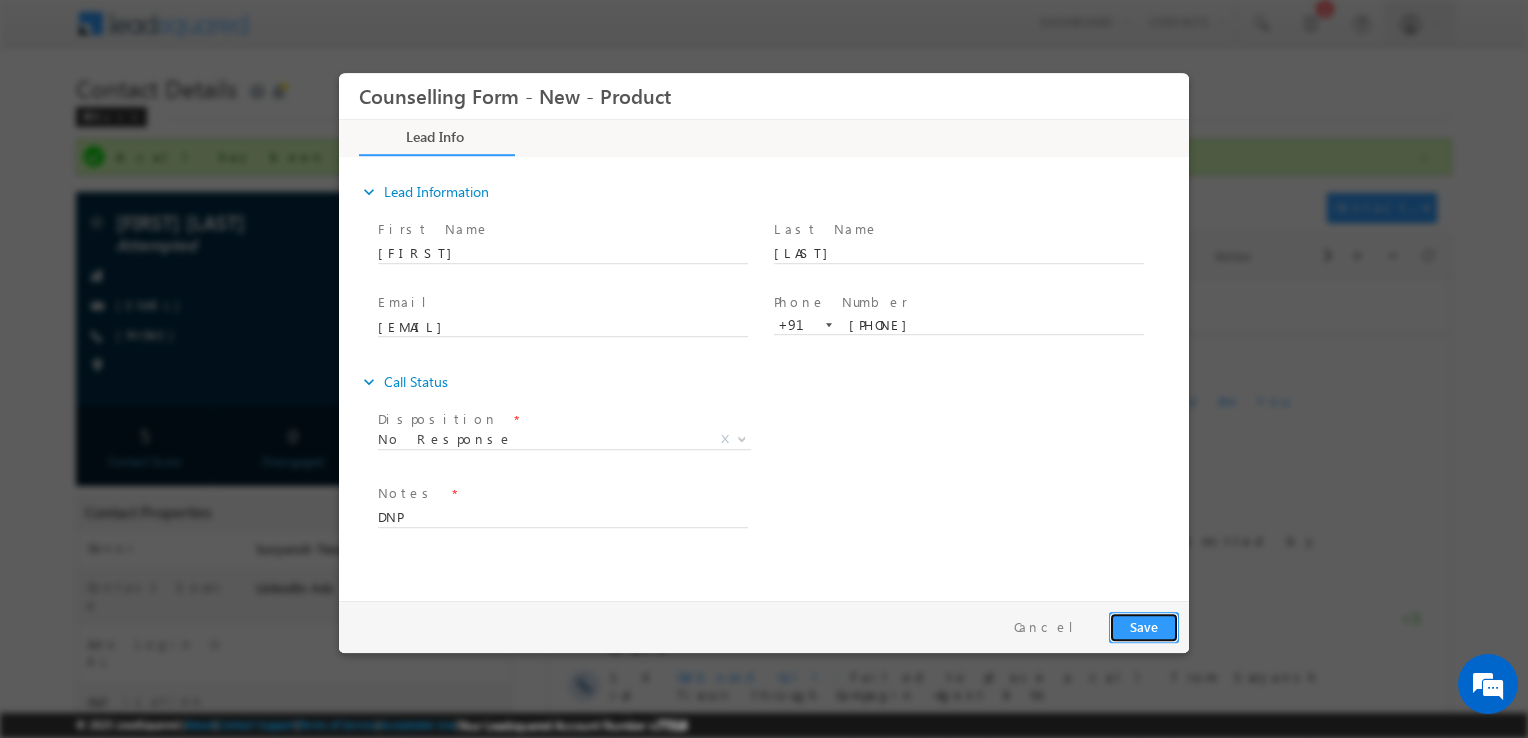 click on "Save" at bounding box center (1144, 627) 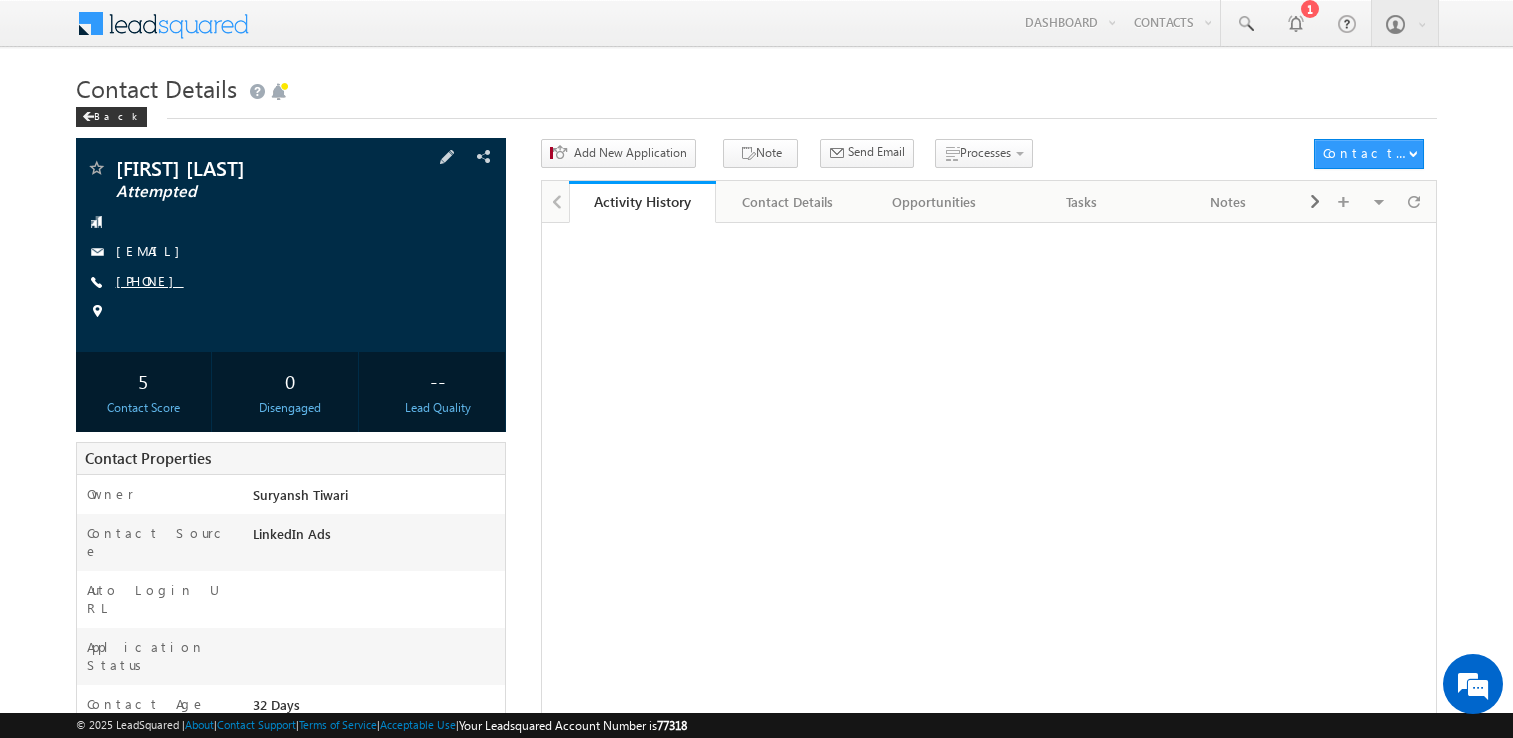 scroll, scrollTop: 0, scrollLeft: 0, axis: both 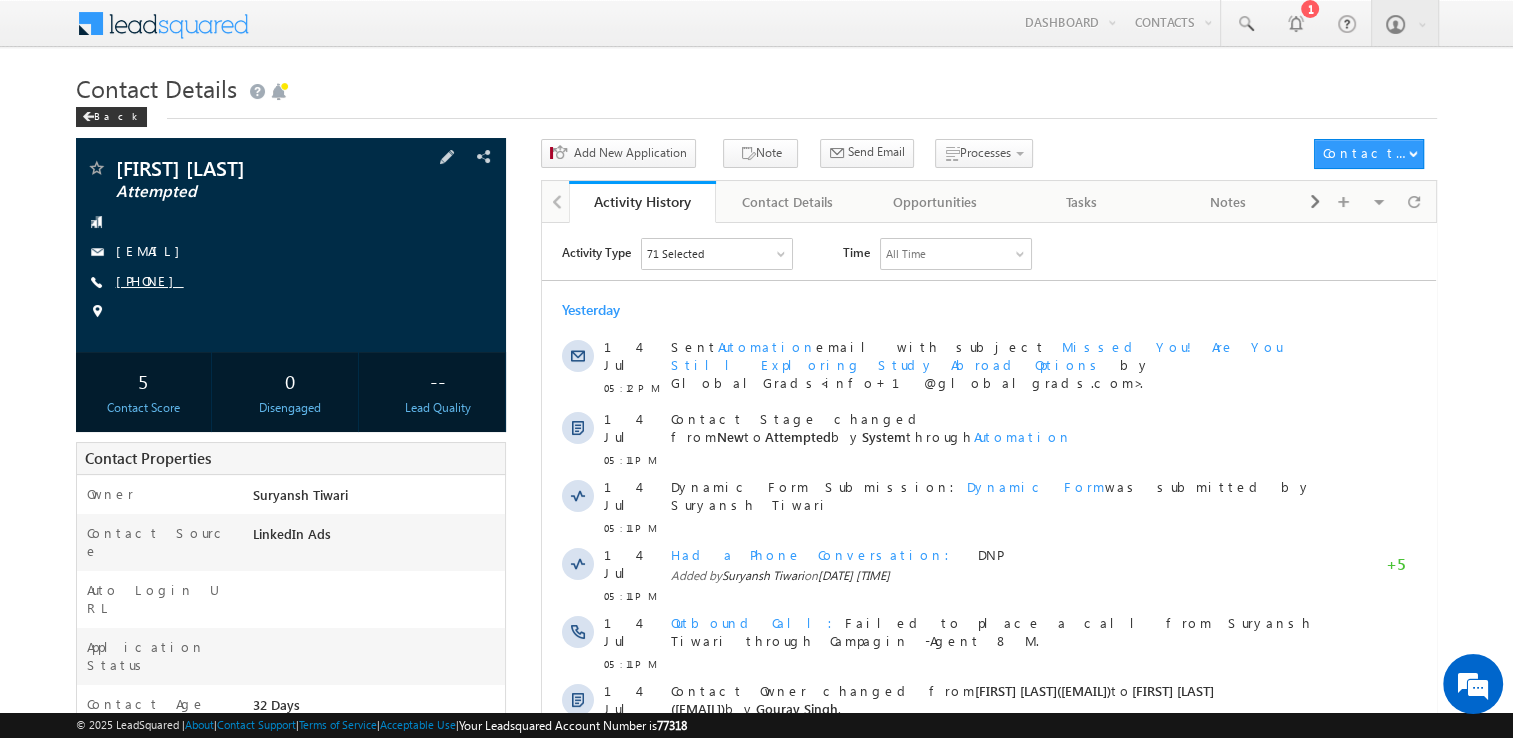 click on "+91-9797089478" at bounding box center [150, 280] 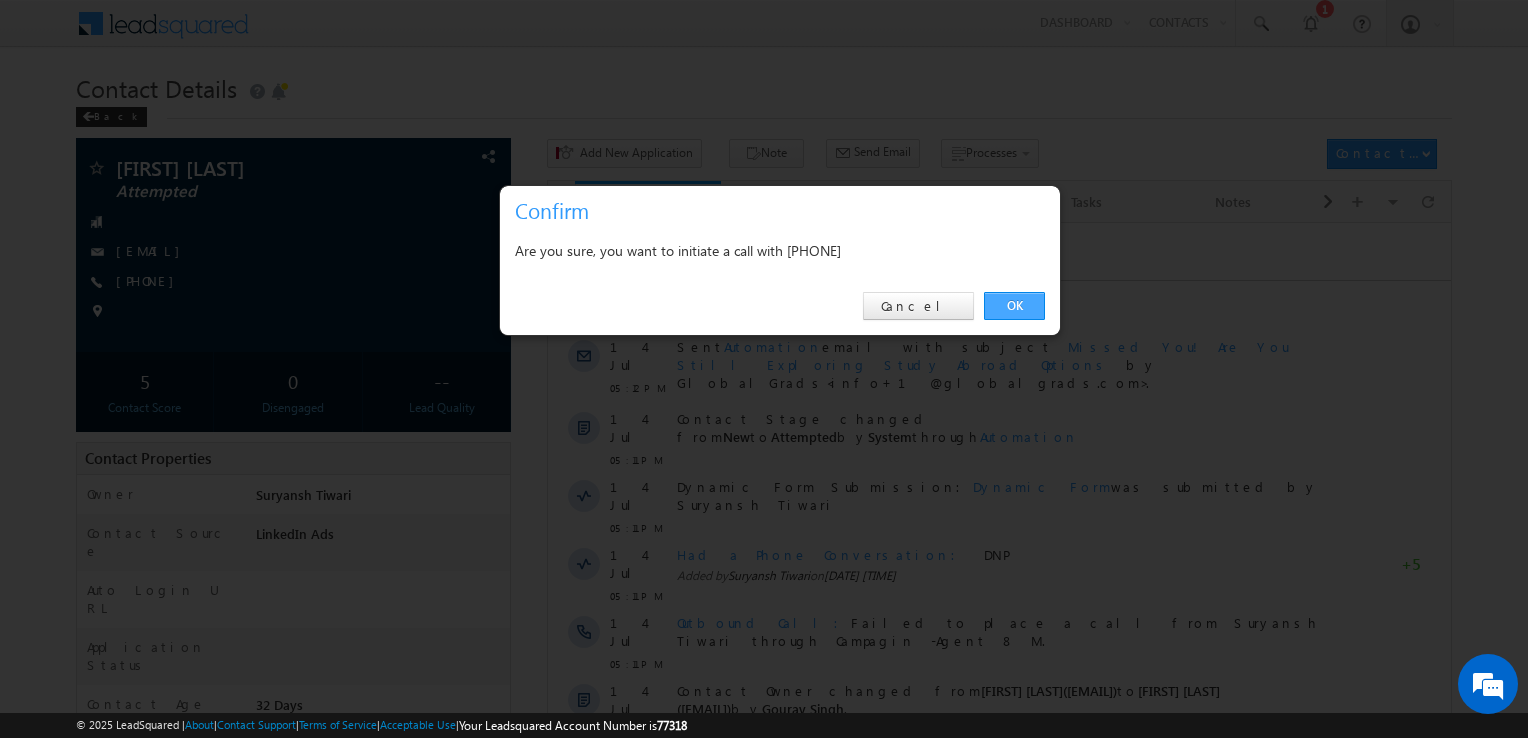 click on "OK" at bounding box center [1014, 306] 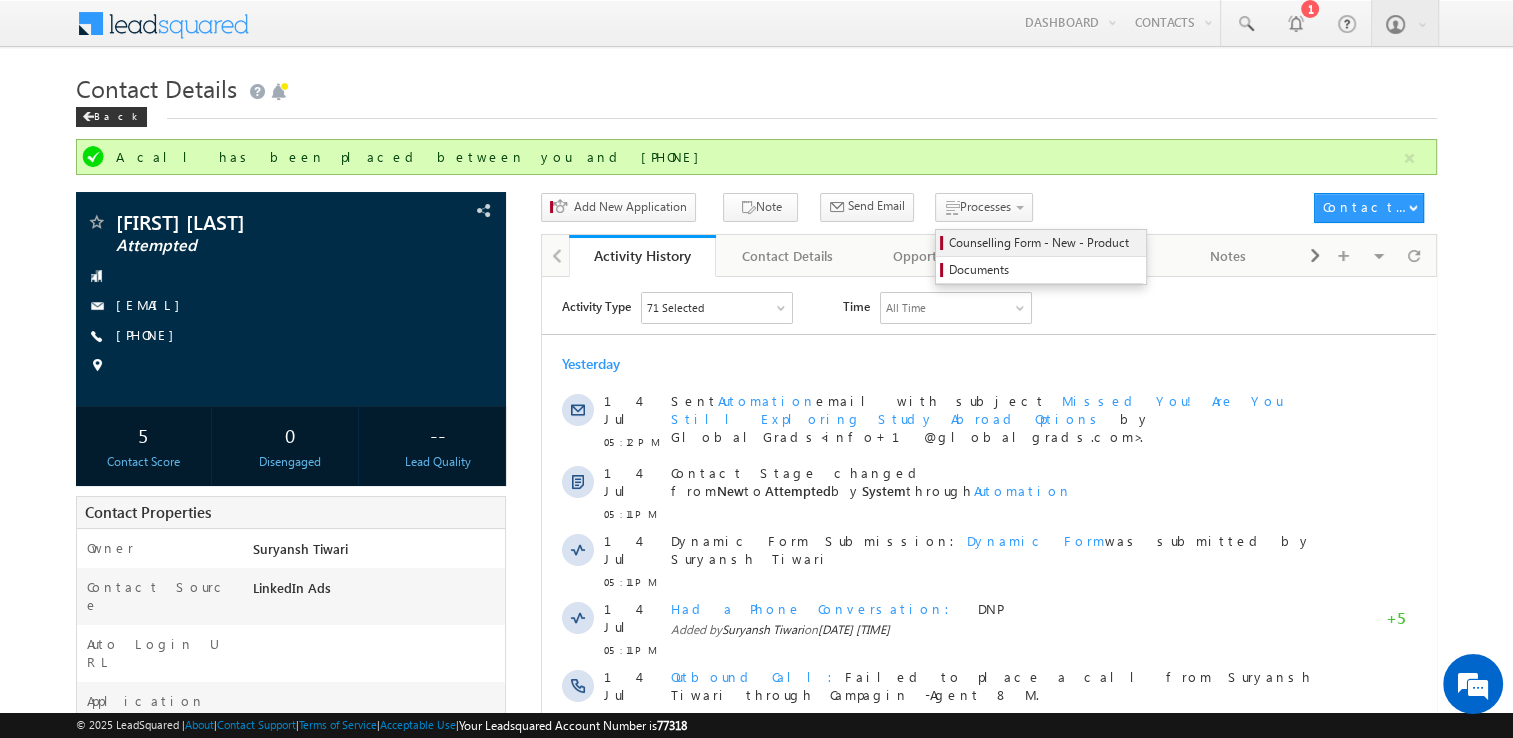 click on "Counselling Form - New - Product" at bounding box center (1044, 243) 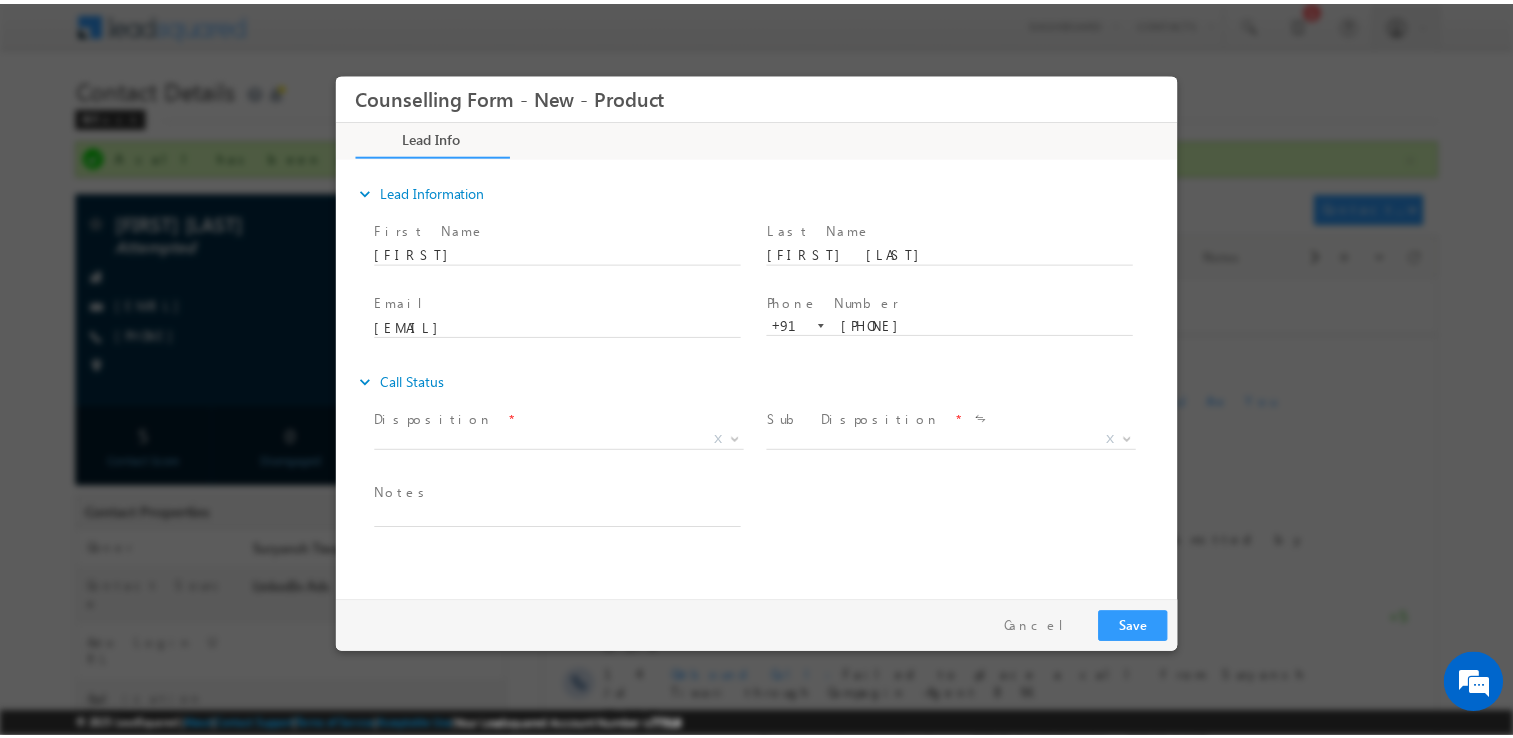 scroll, scrollTop: 0, scrollLeft: 0, axis: both 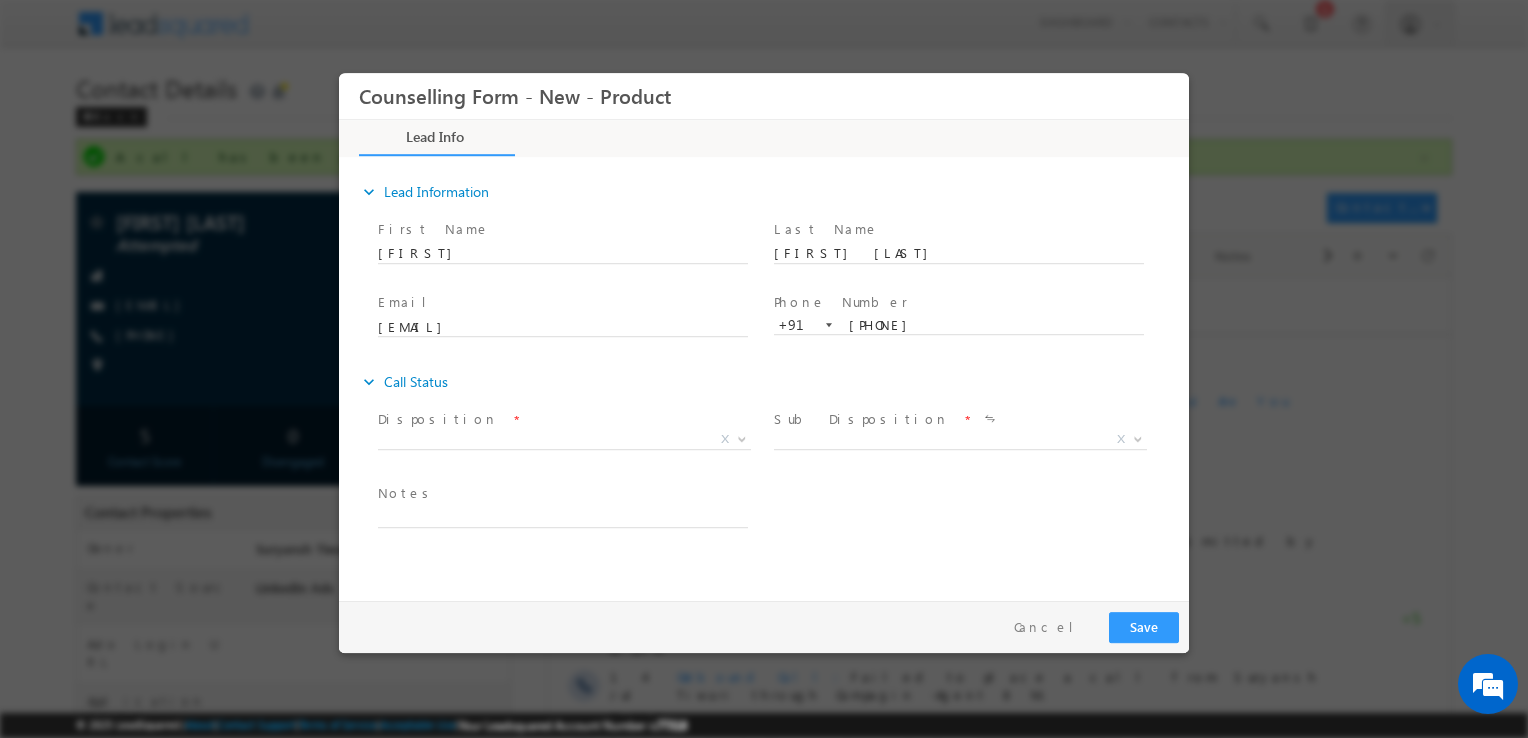 drag, startPoint x: 887, startPoint y: 503, endPoint x: 512, endPoint y: 439, distance: 380.42212 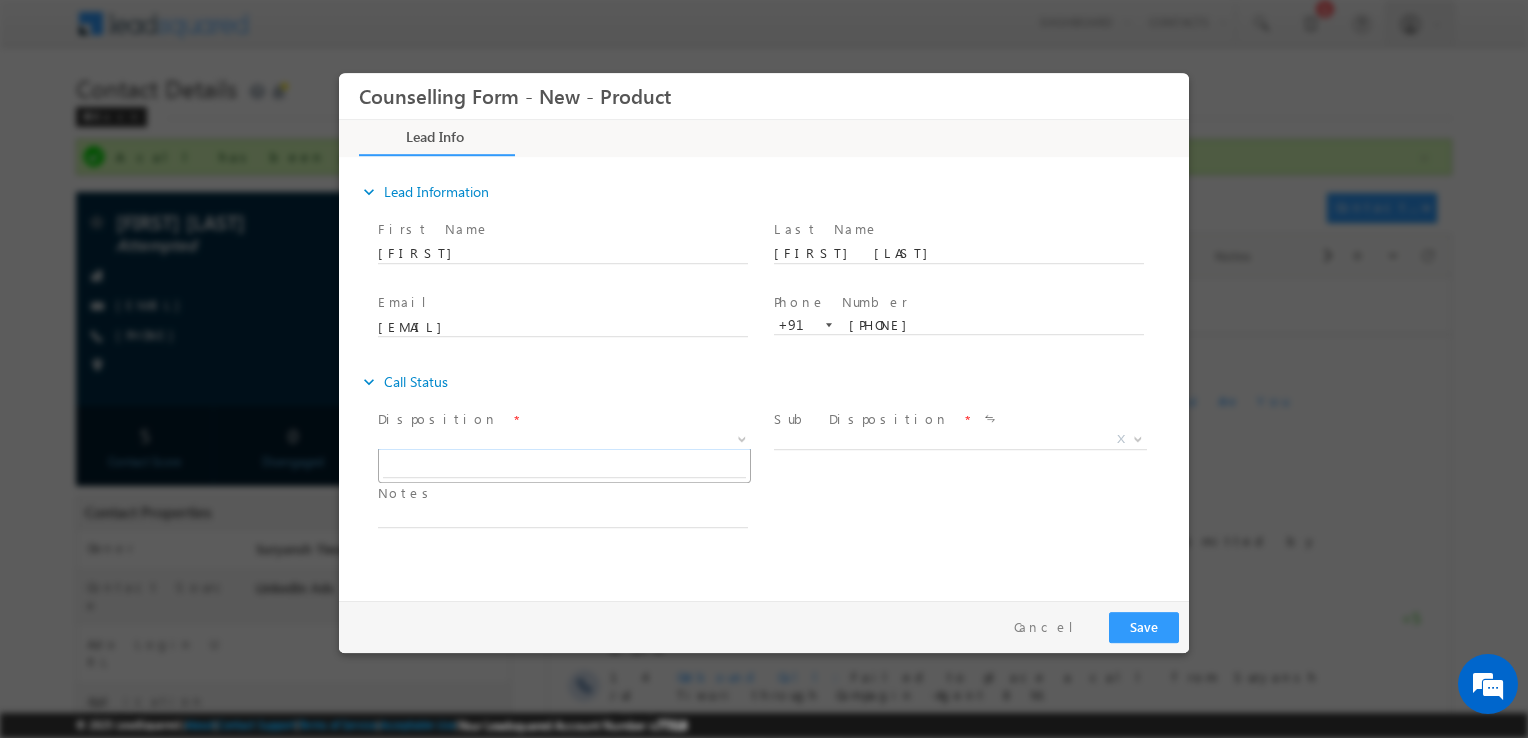 click on "X" at bounding box center (564, 440) 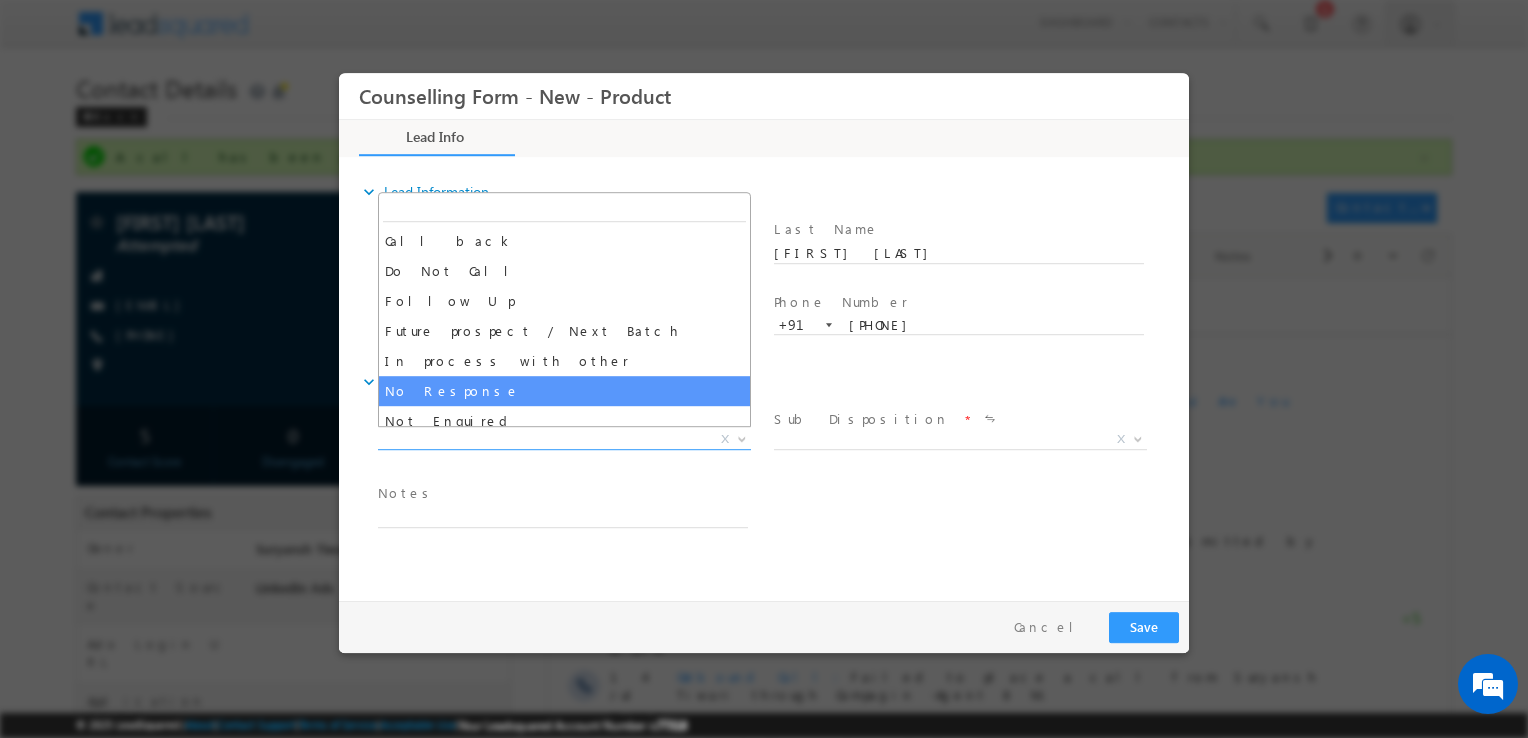 select on "No Response" 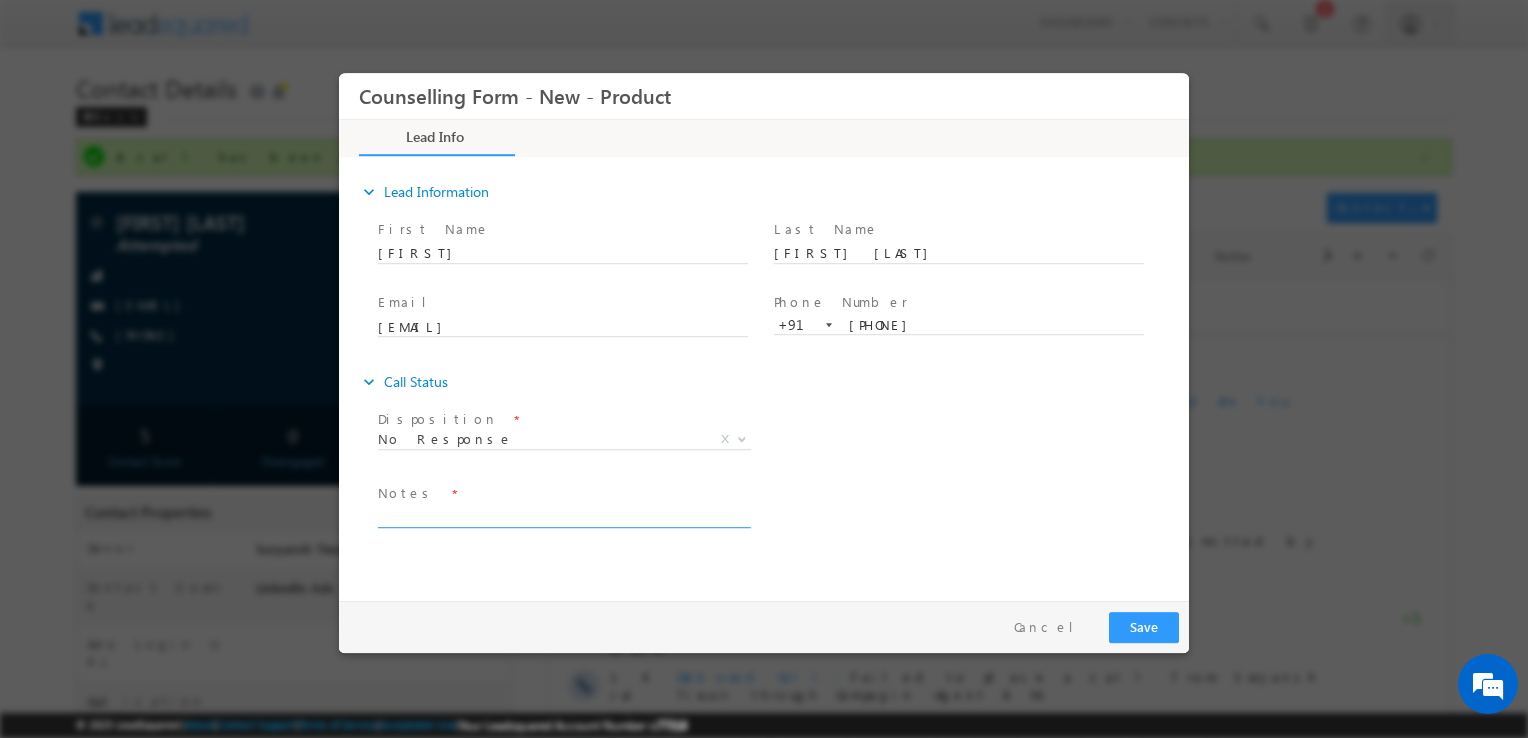 click at bounding box center [563, 516] 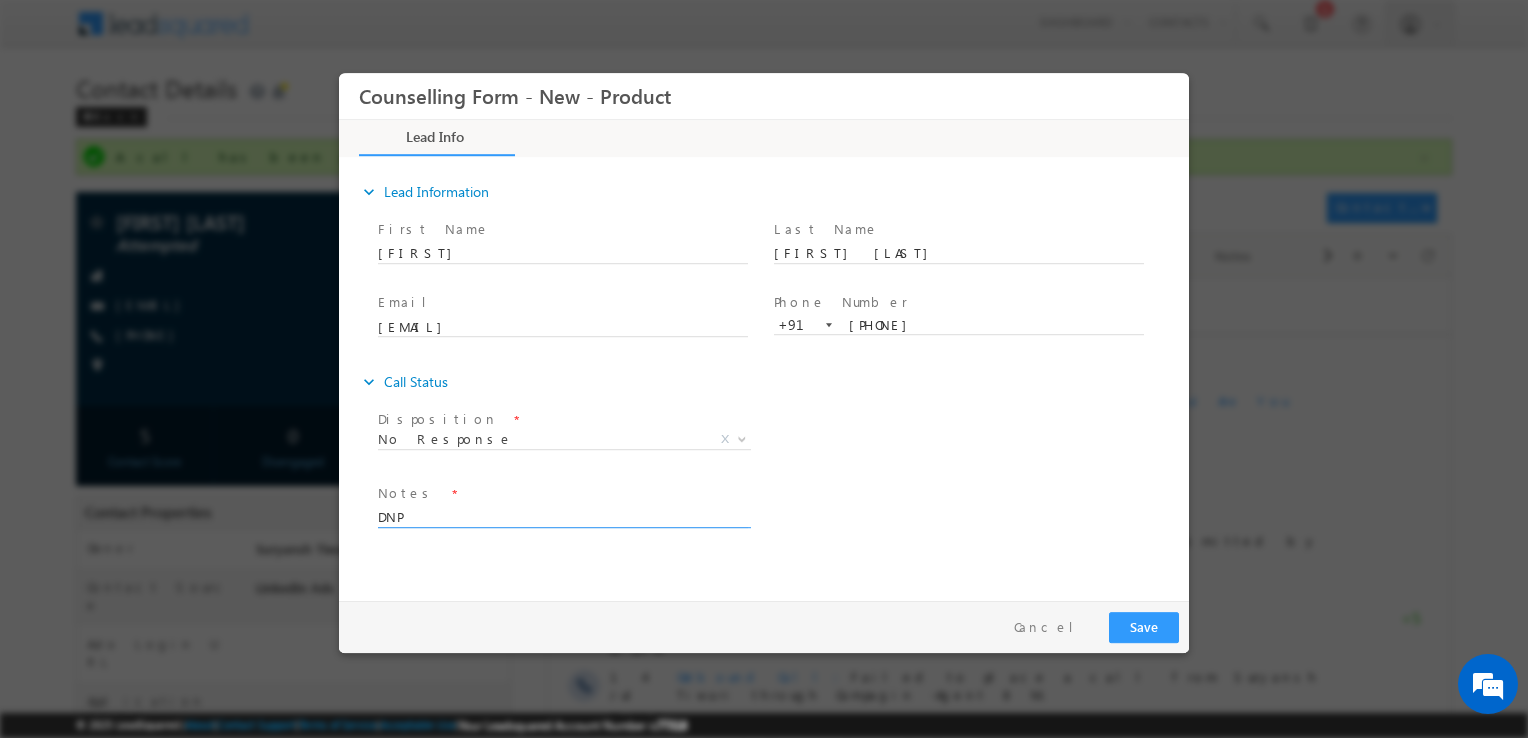type on "DNP" 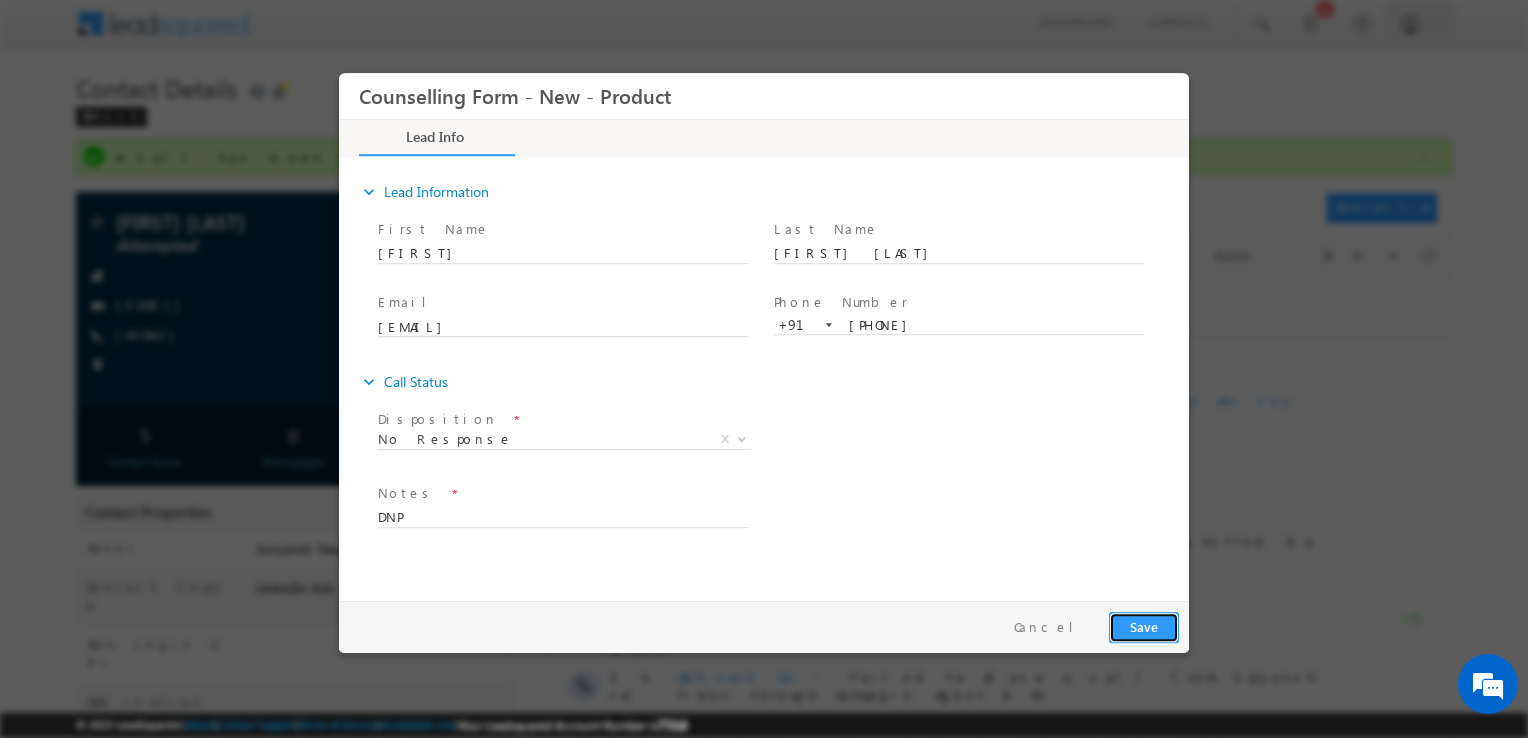 click on "Save" at bounding box center (1144, 627) 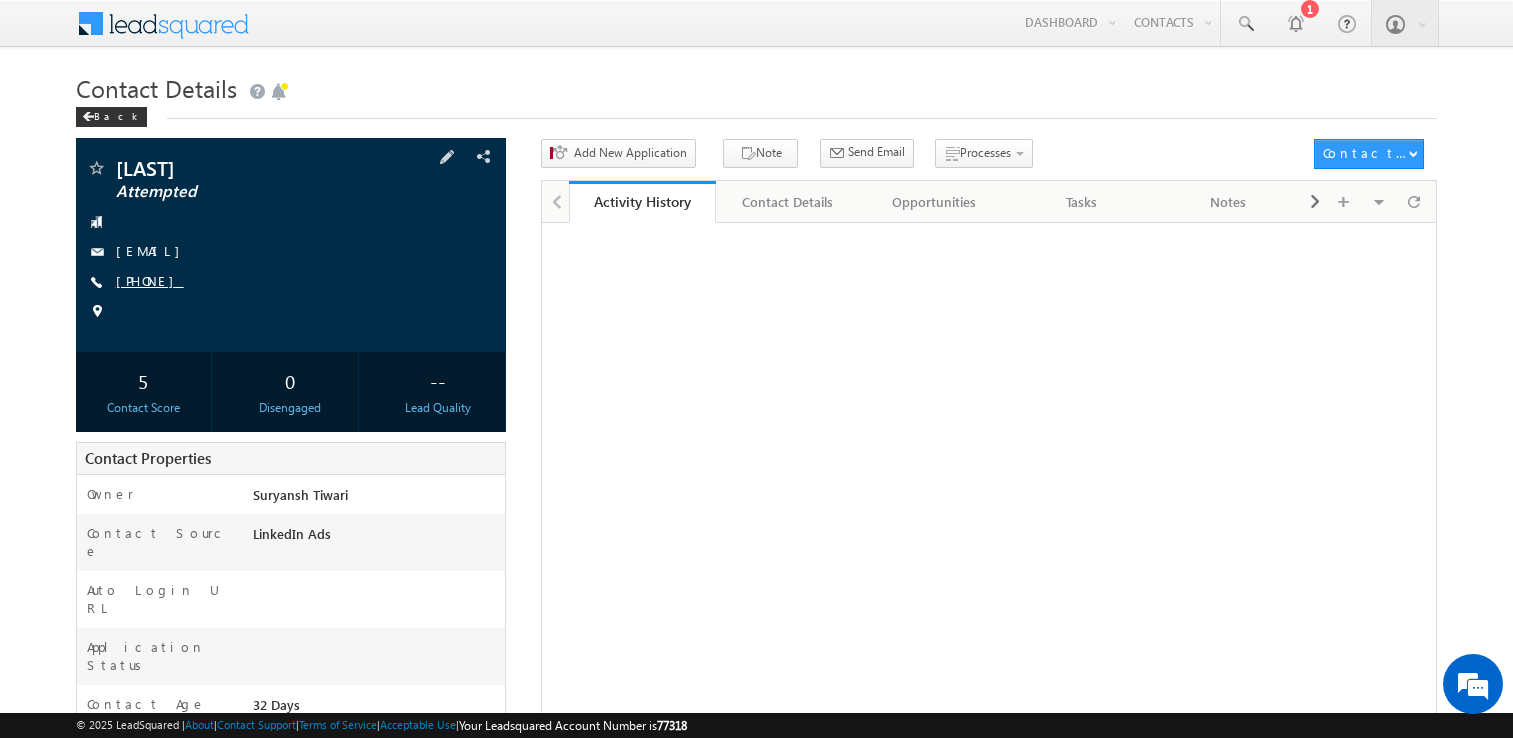 scroll, scrollTop: 0, scrollLeft: 0, axis: both 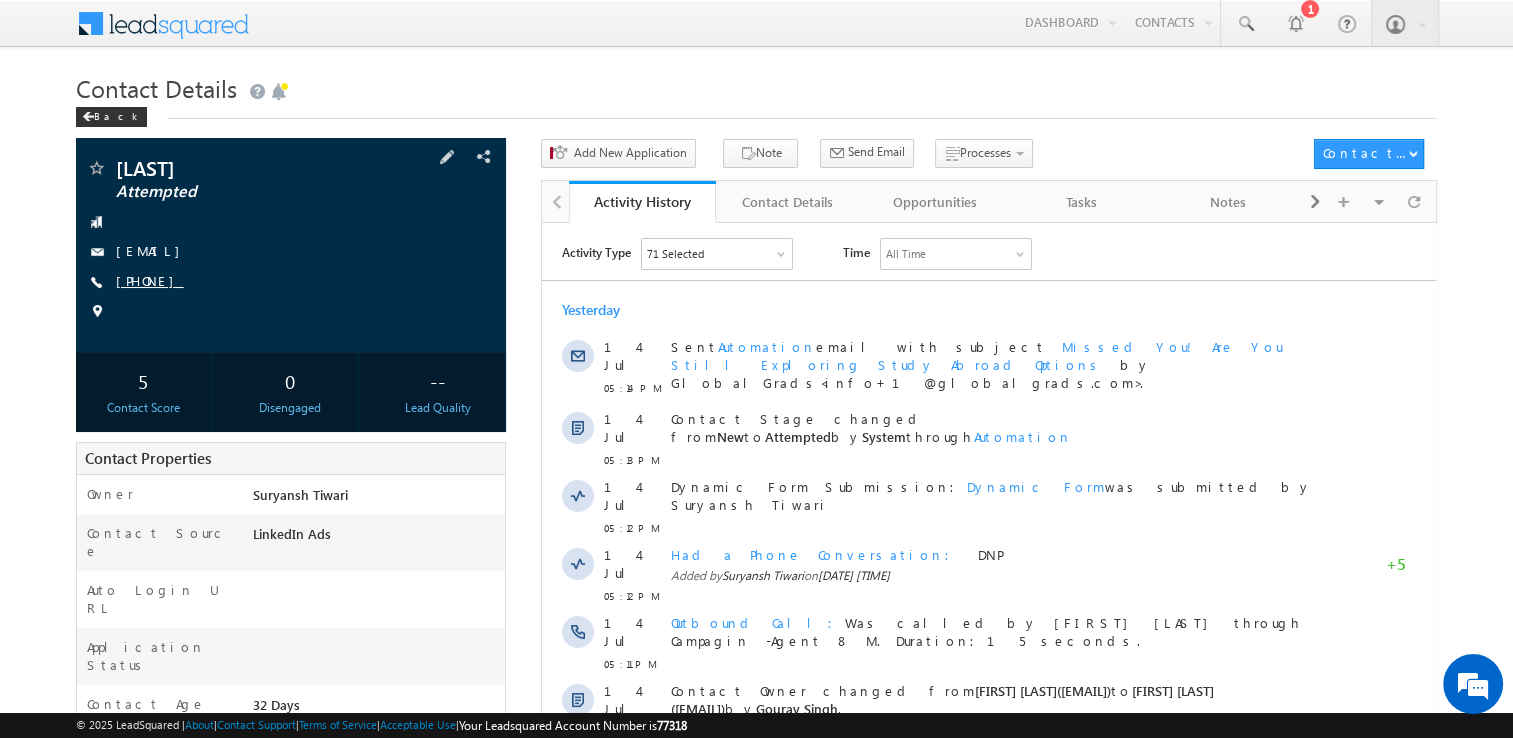 click on "[PHONE]" at bounding box center [150, 280] 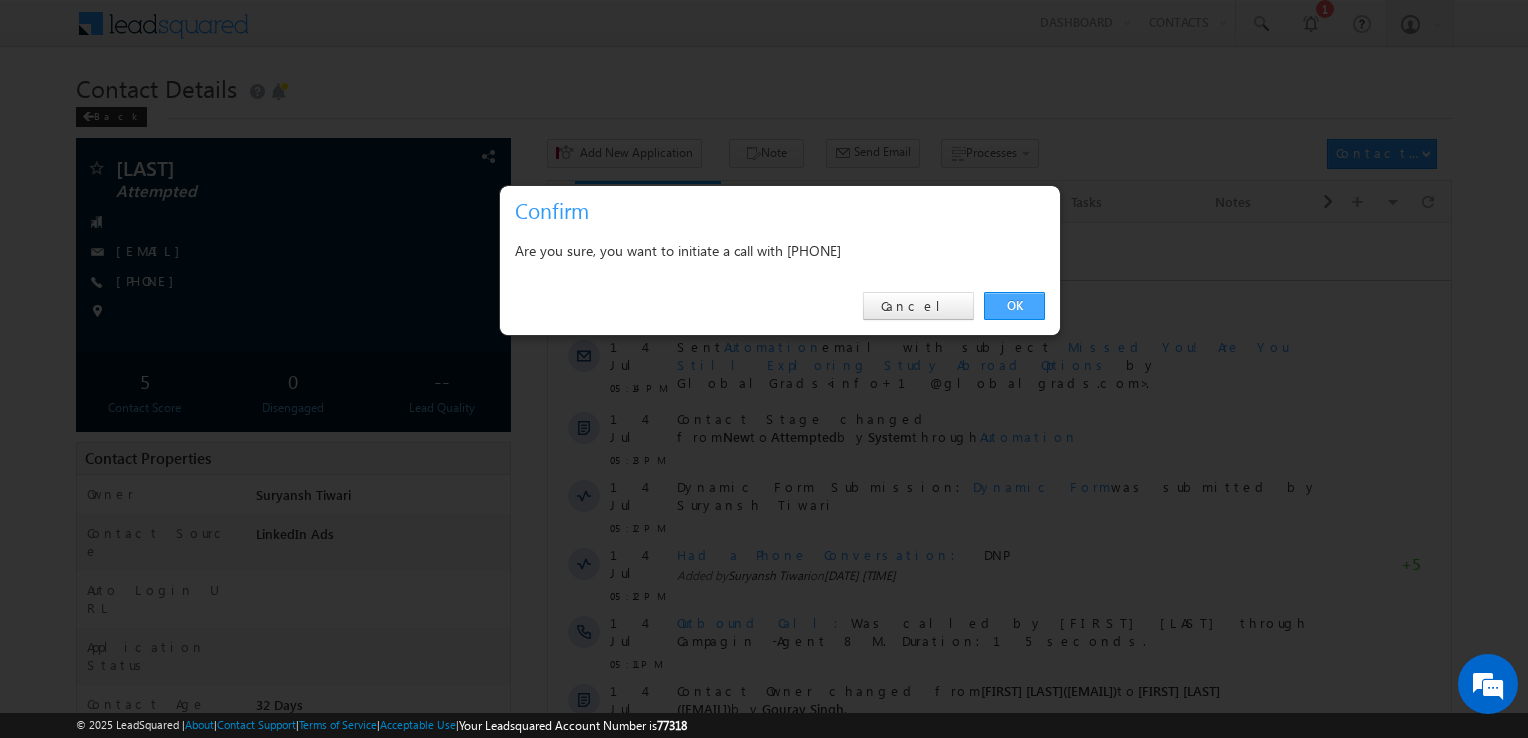 click on "OK" at bounding box center [1014, 306] 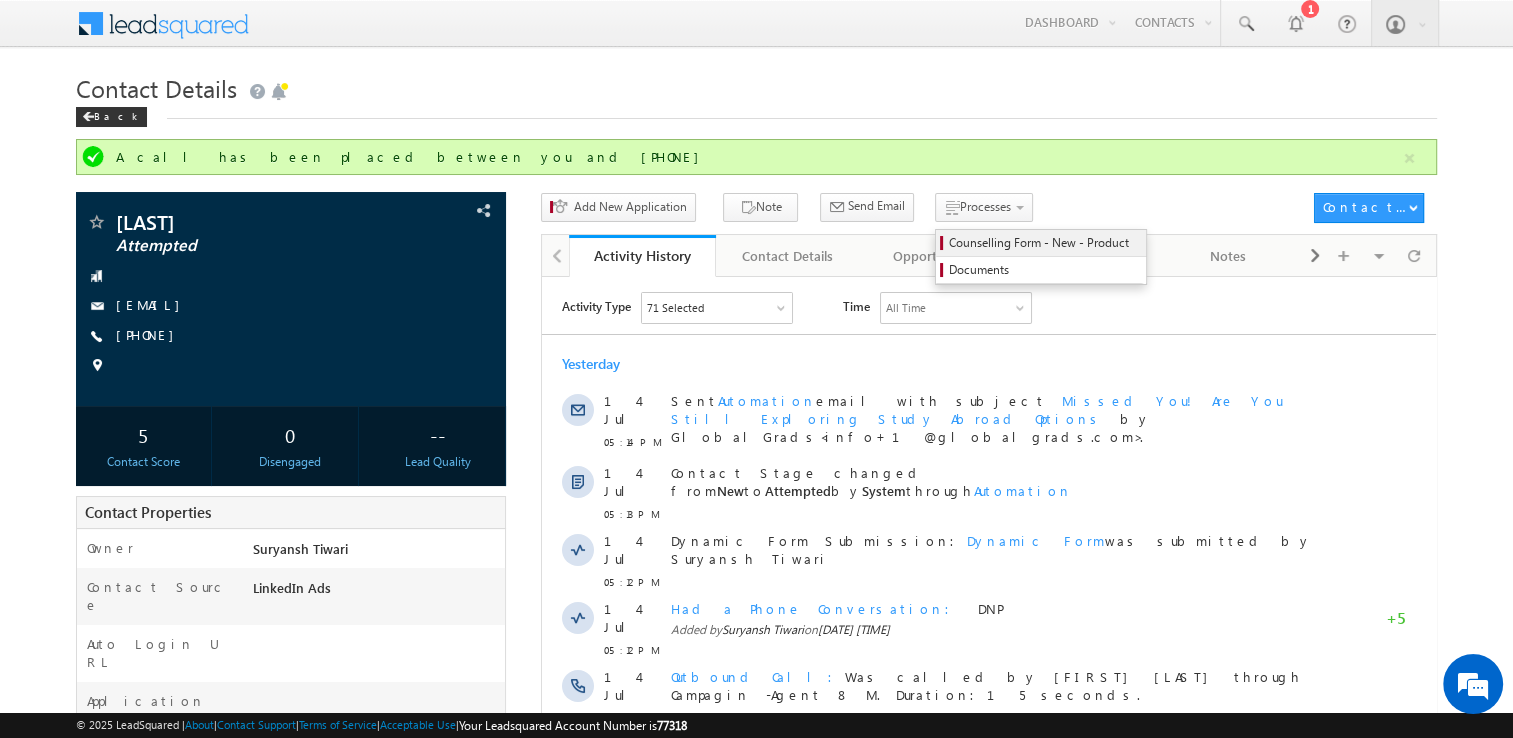 click on "Counselling Form - New - Product" at bounding box center (1044, 243) 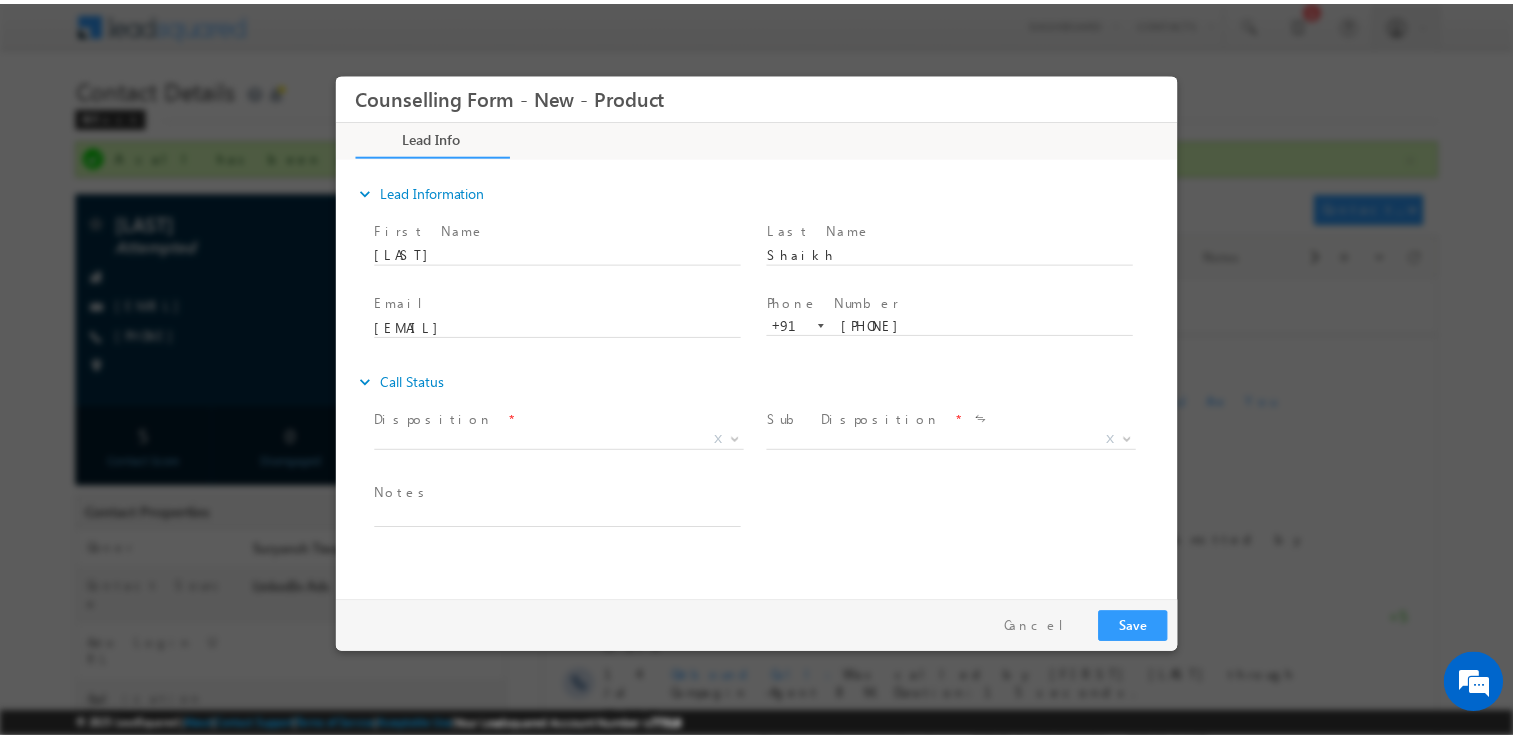 scroll, scrollTop: 0, scrollLeft: 0, axis: both 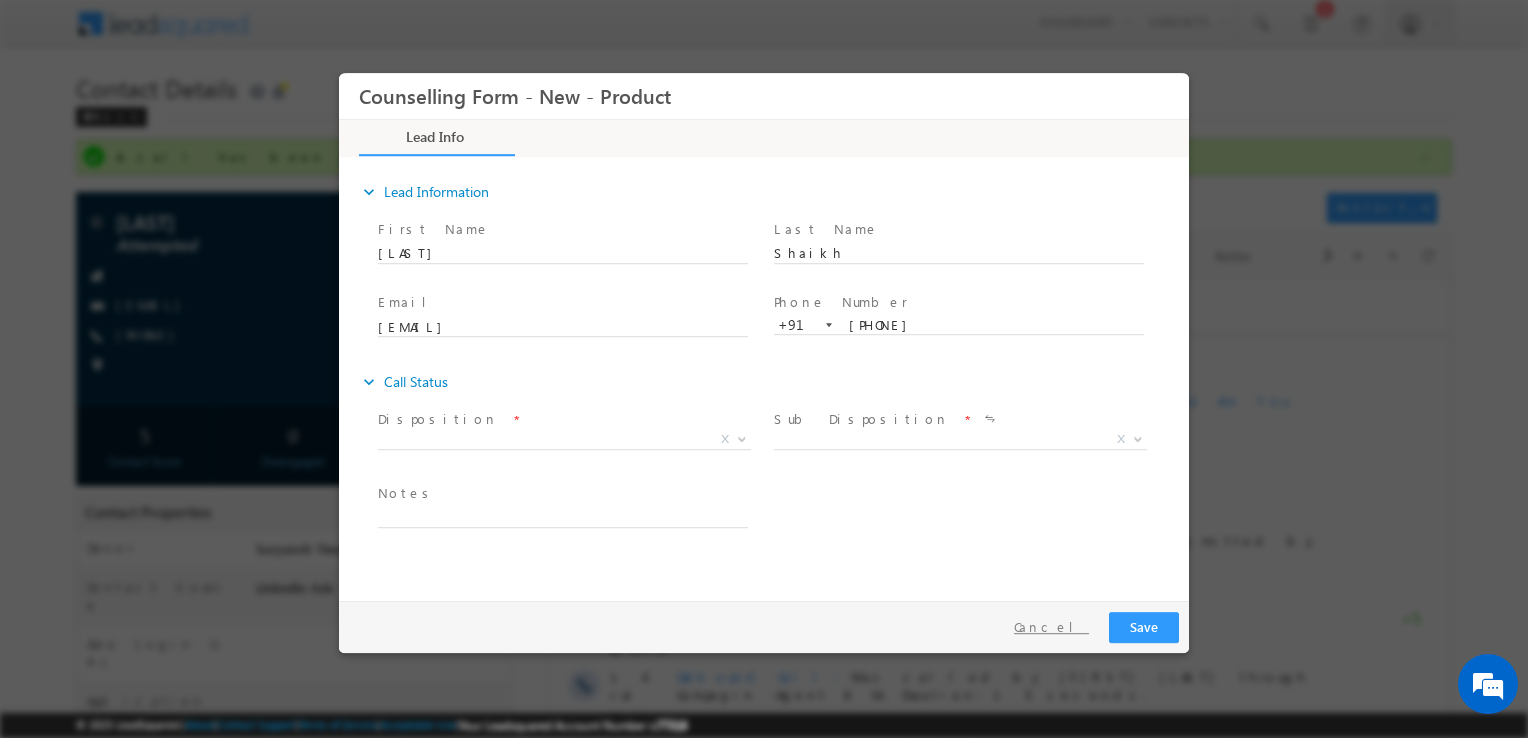 click on "Cancel" at bounding box center (1051, 627) 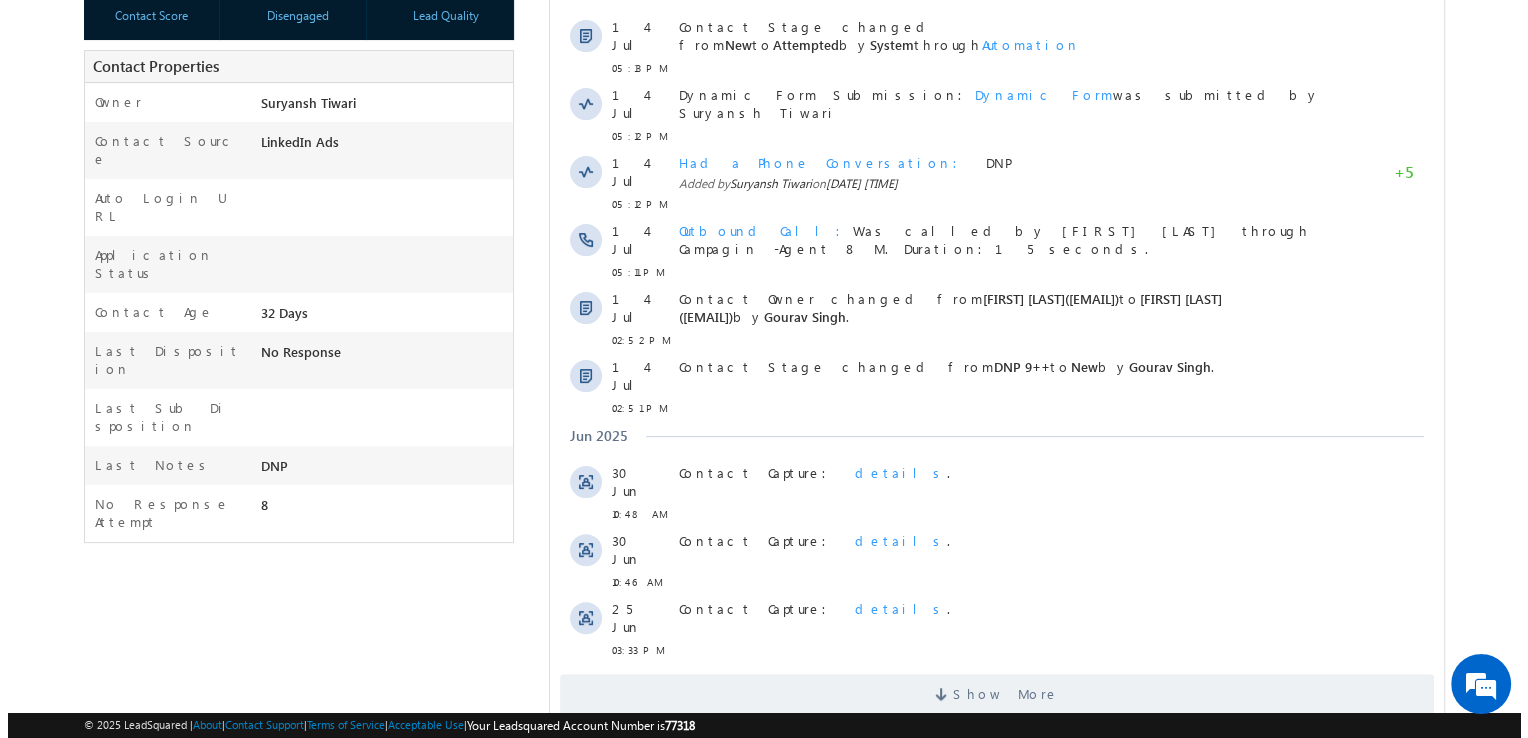 scroll, scrollTop: 0, scrollLeft: 0, axis: both 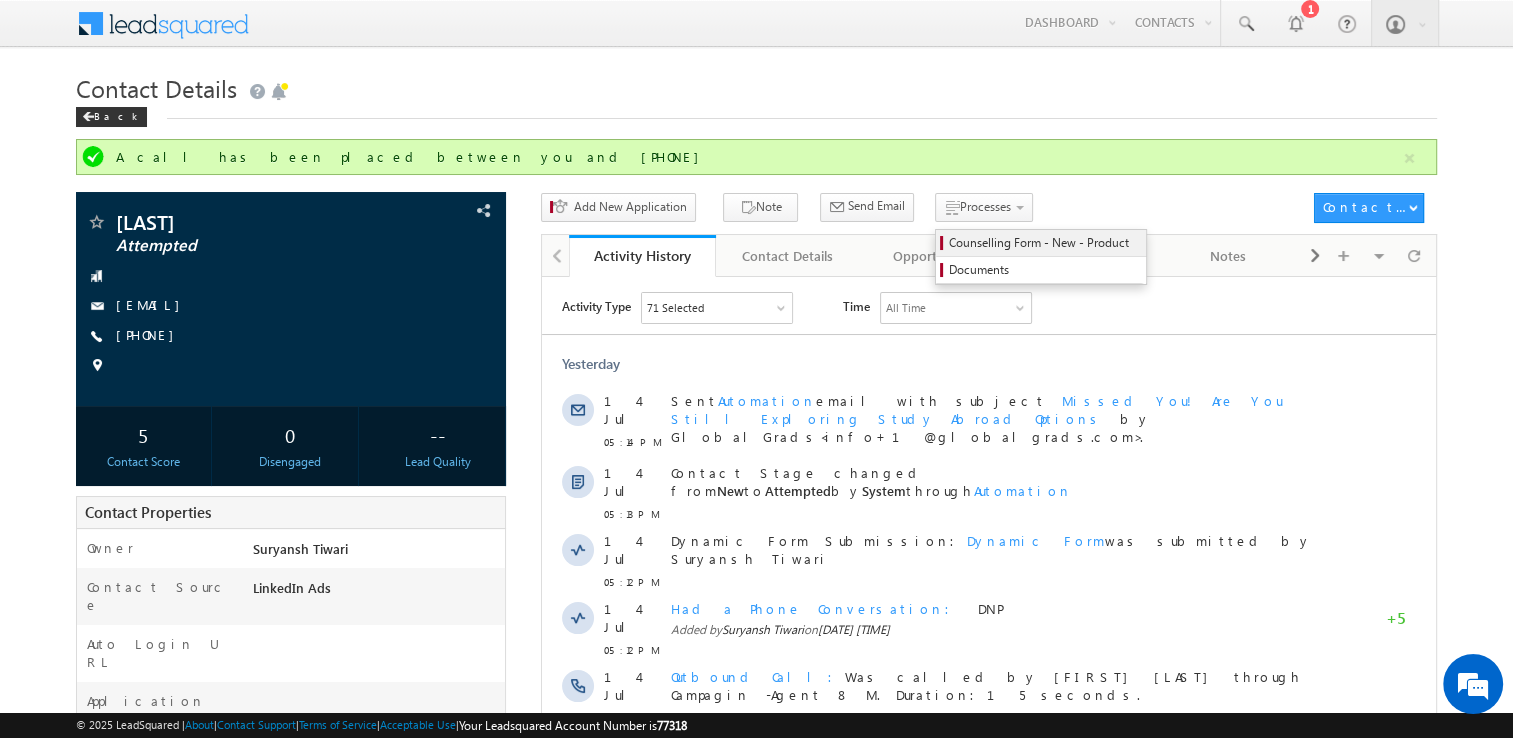 click on "Counselling Form - New - Product" at bounding box center [1044, 243] 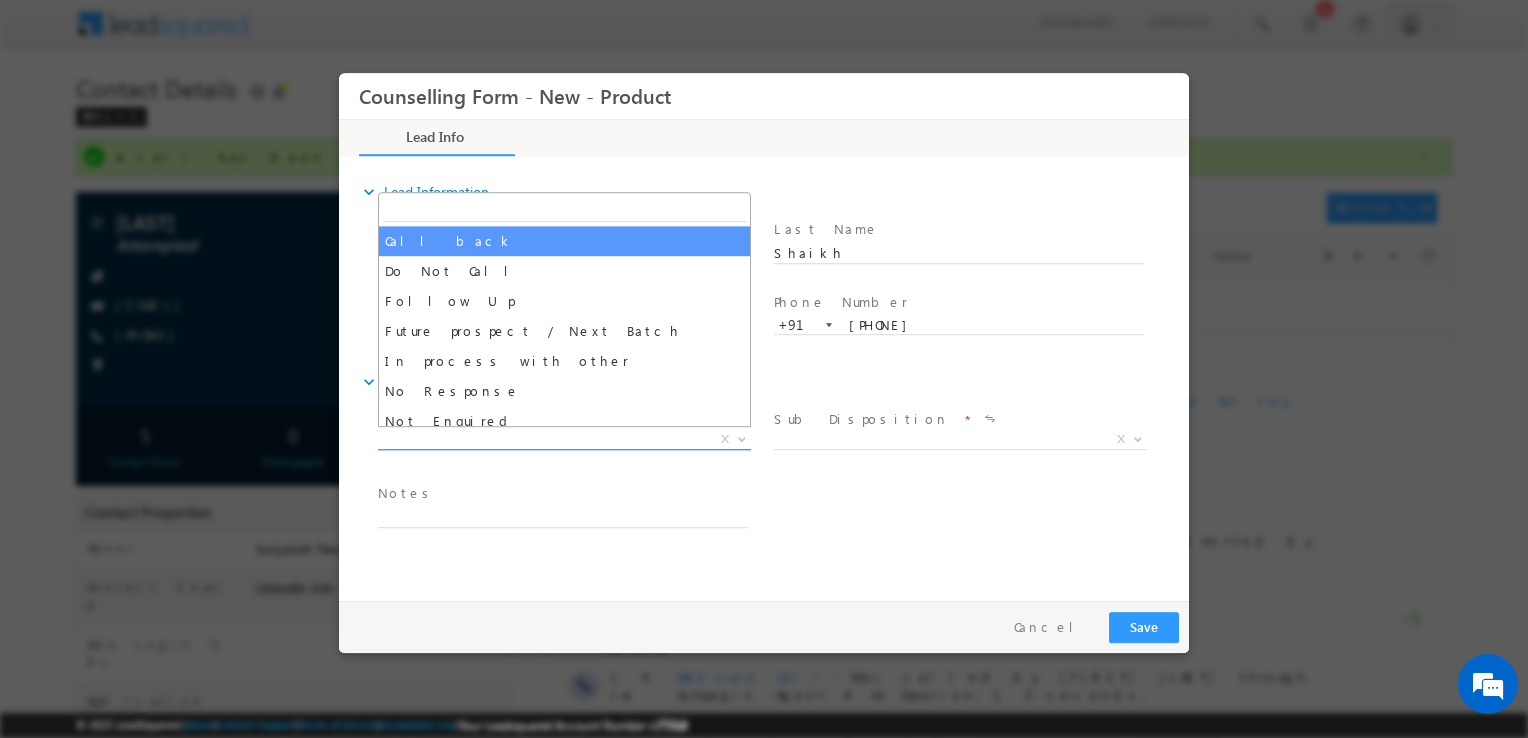scroll, scrollTop: 0, scrollLeft: 0, axis: both 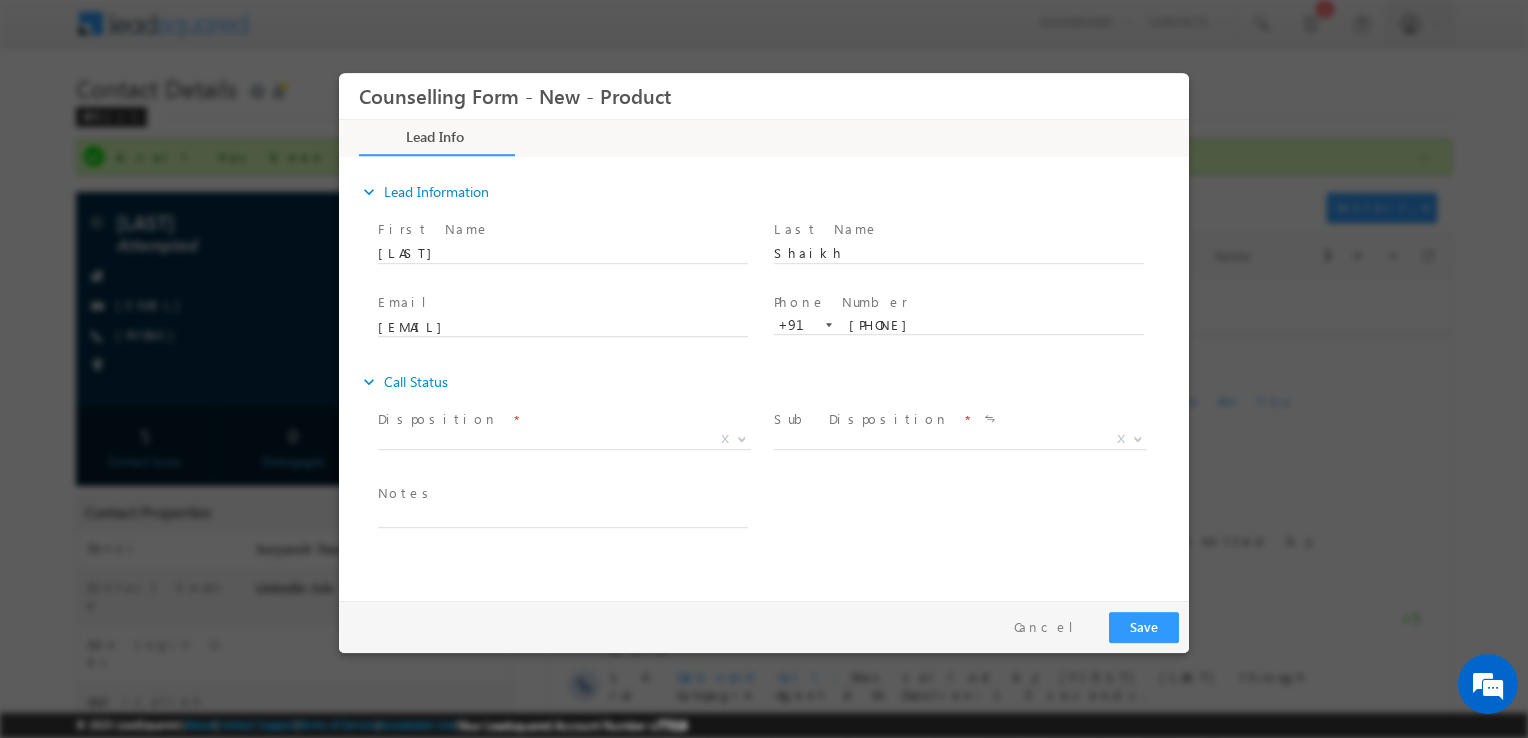 click on "Notes
*" at bounding box center (562, 494) 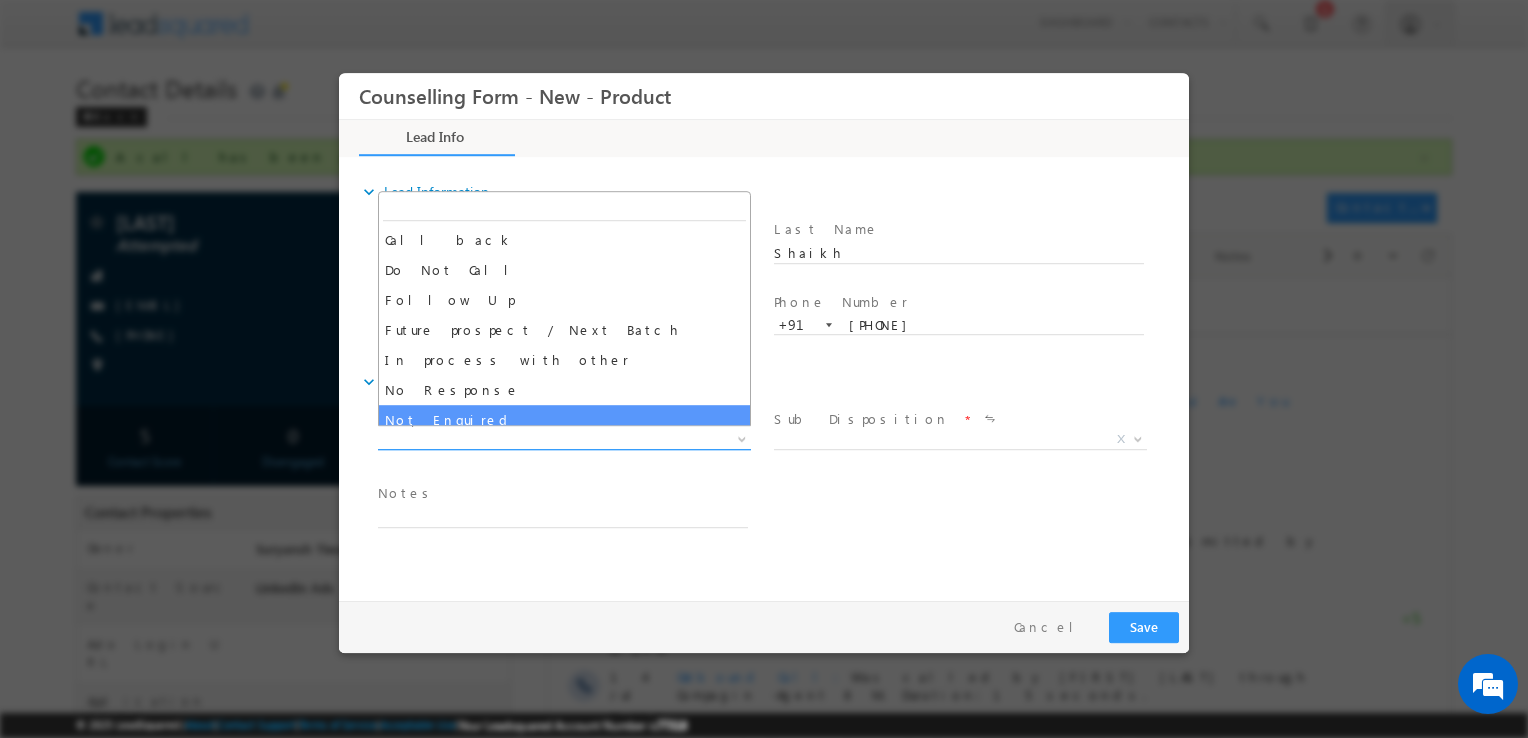 click on "X" at bounding box center [564, 440] 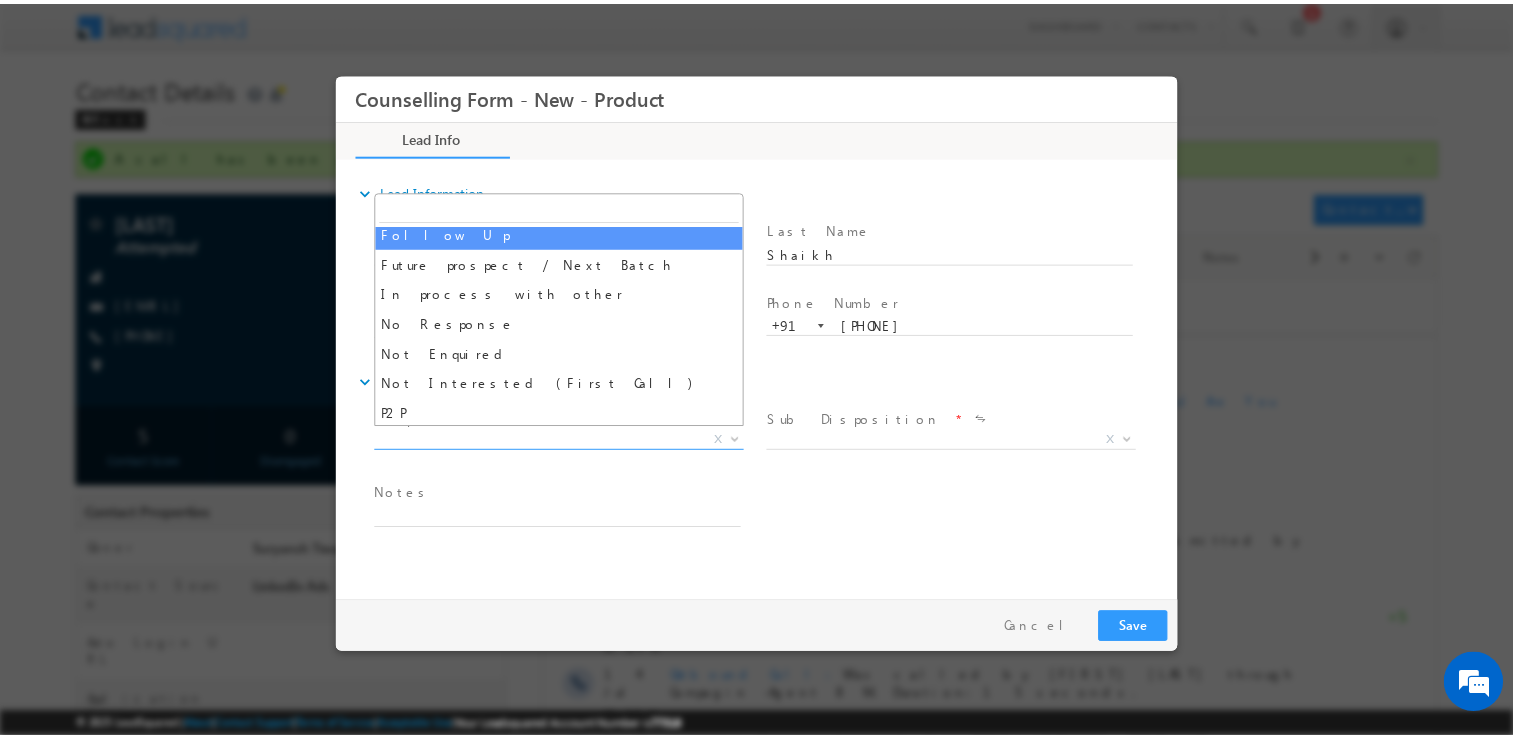 scroll, scrollTop: 68, scrollLeft: 0, axis: vertical 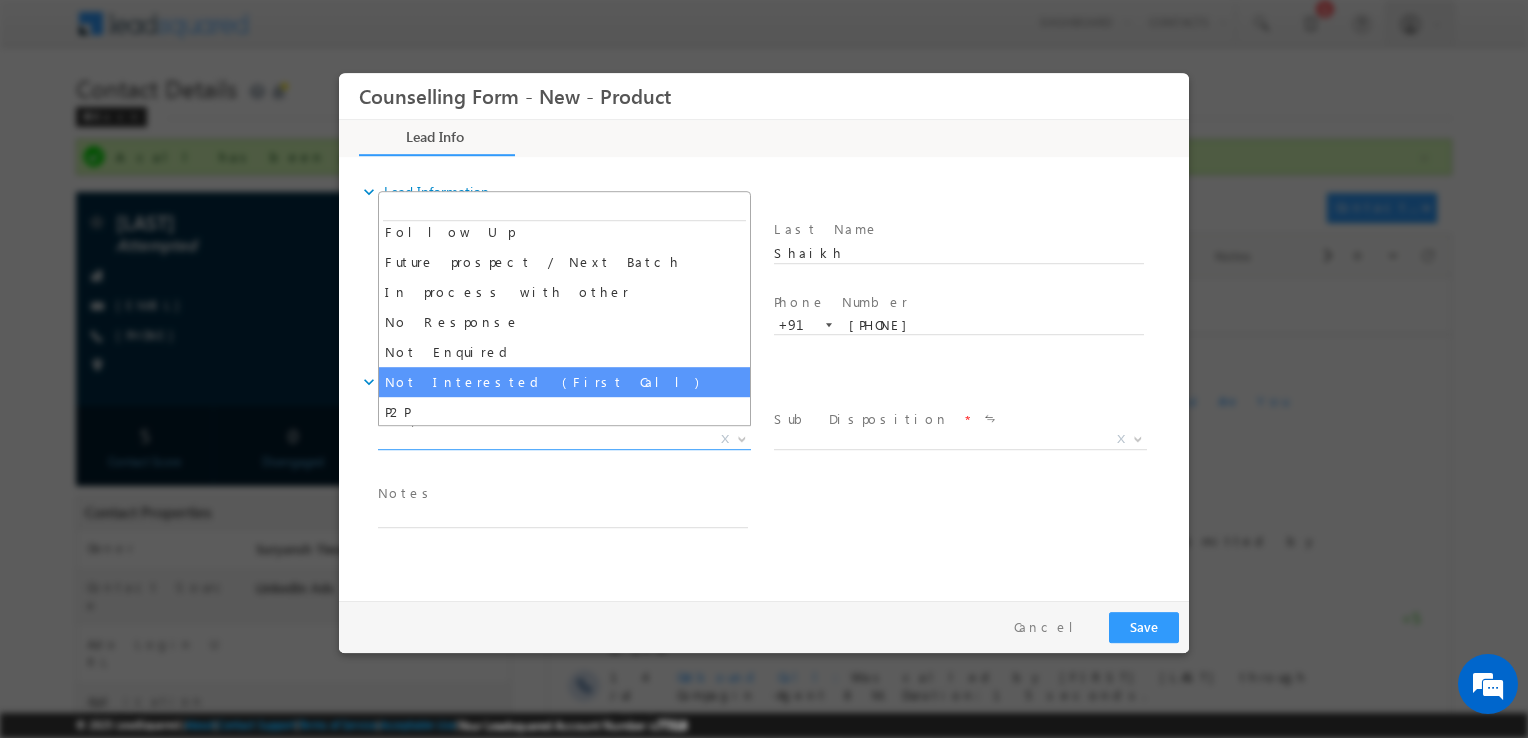 select on "Not Interested (First Call)" 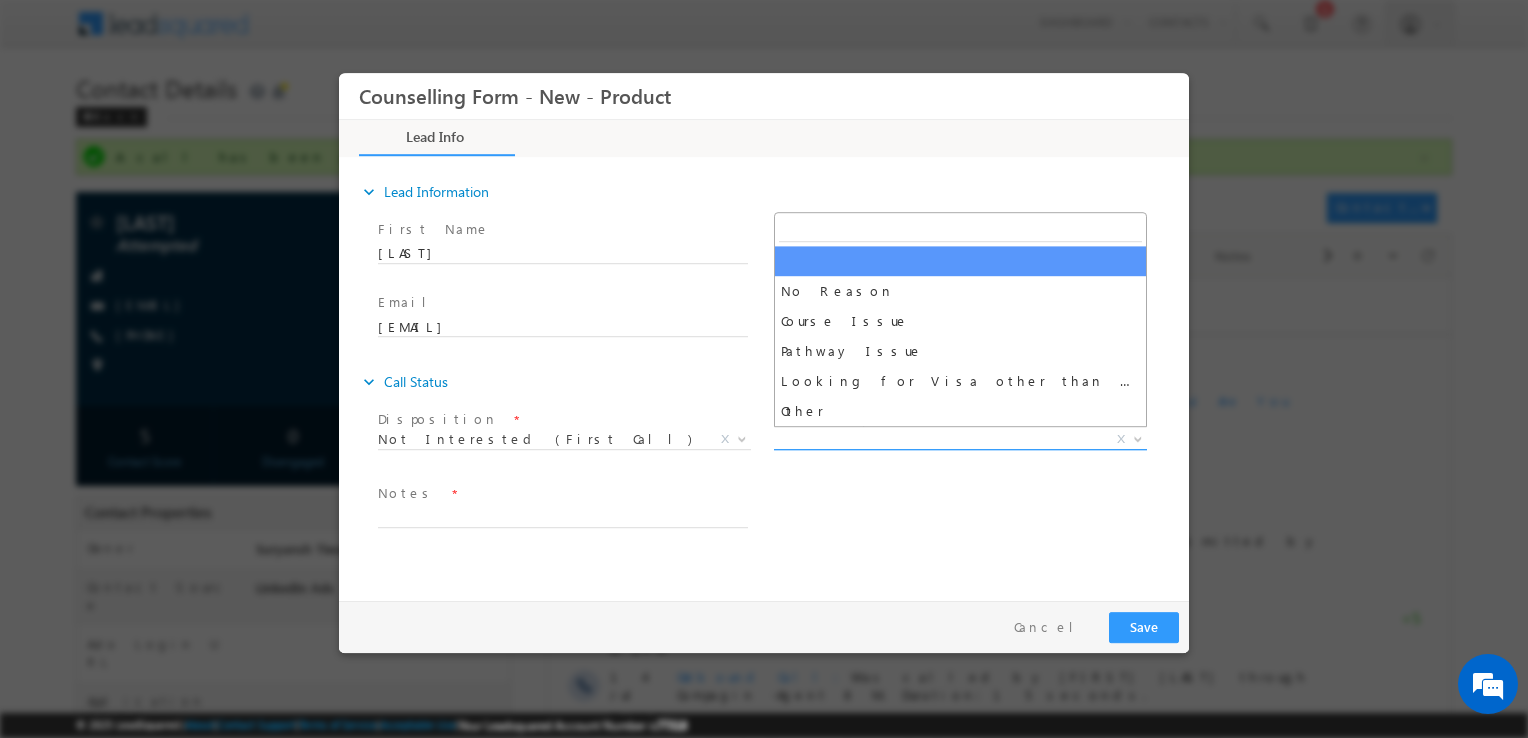 click on "X" at bounding box center [960, 440] 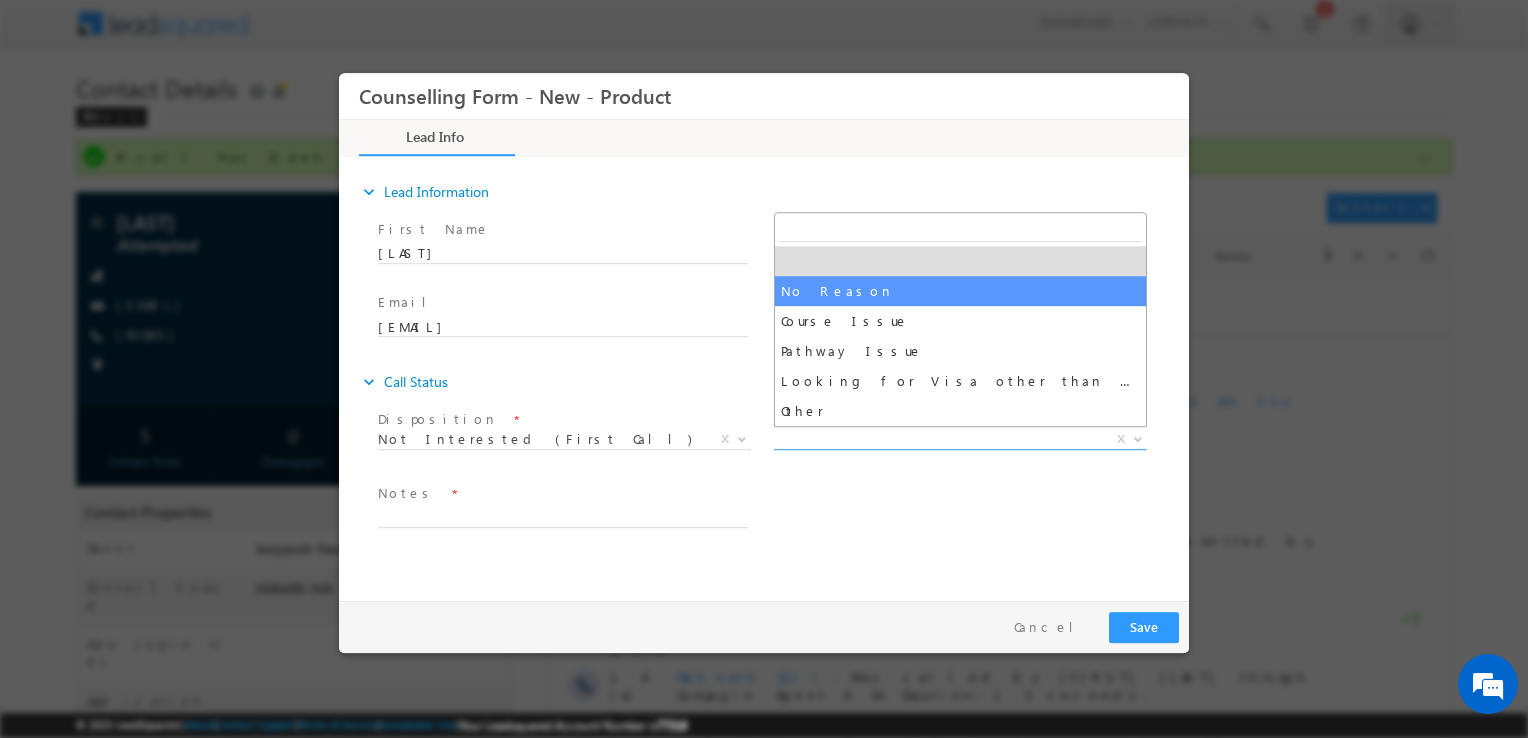 select on "No Reason" 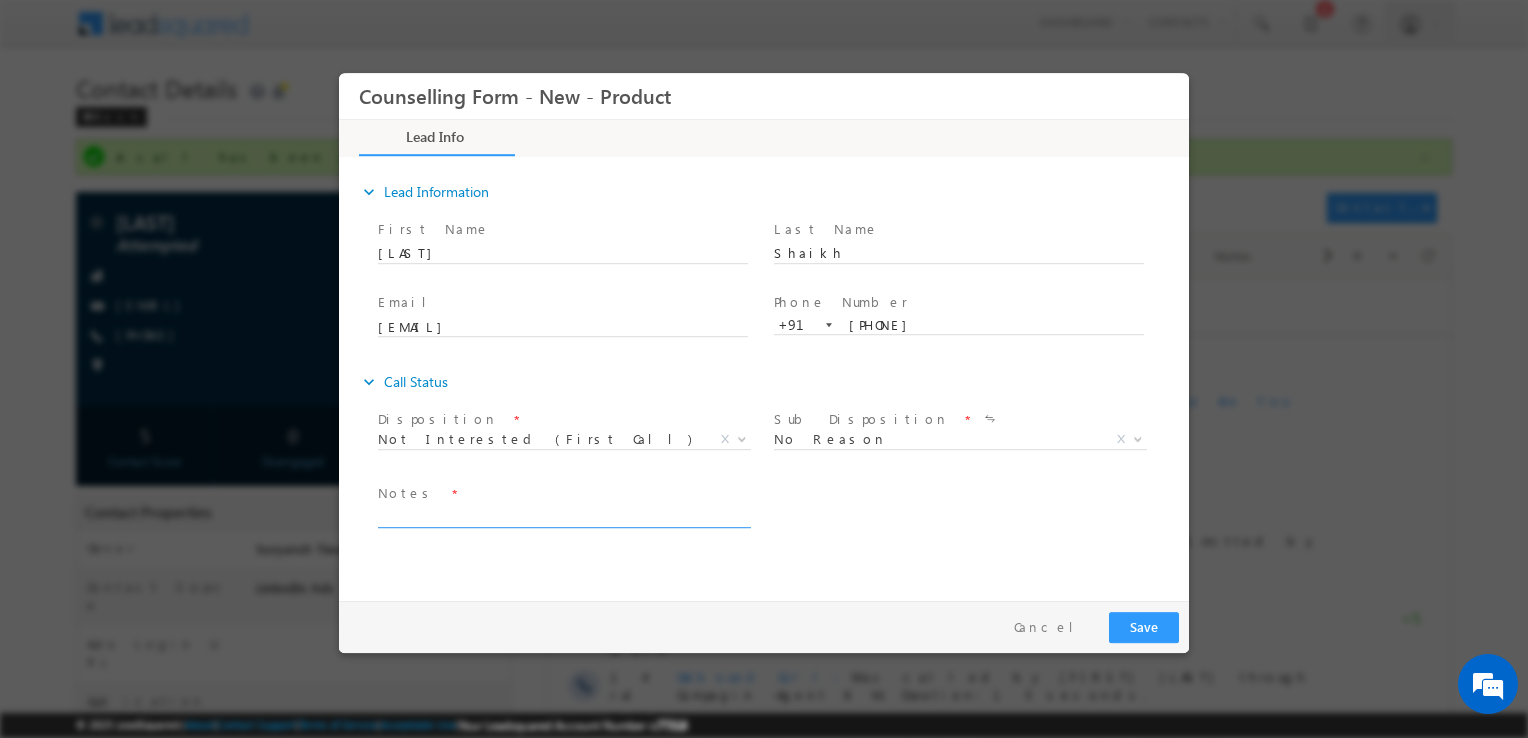 drag, startPoint x: 555, startPoint y: 503, endPoint x: 513, endPoint y: 515, distance: 43.68066 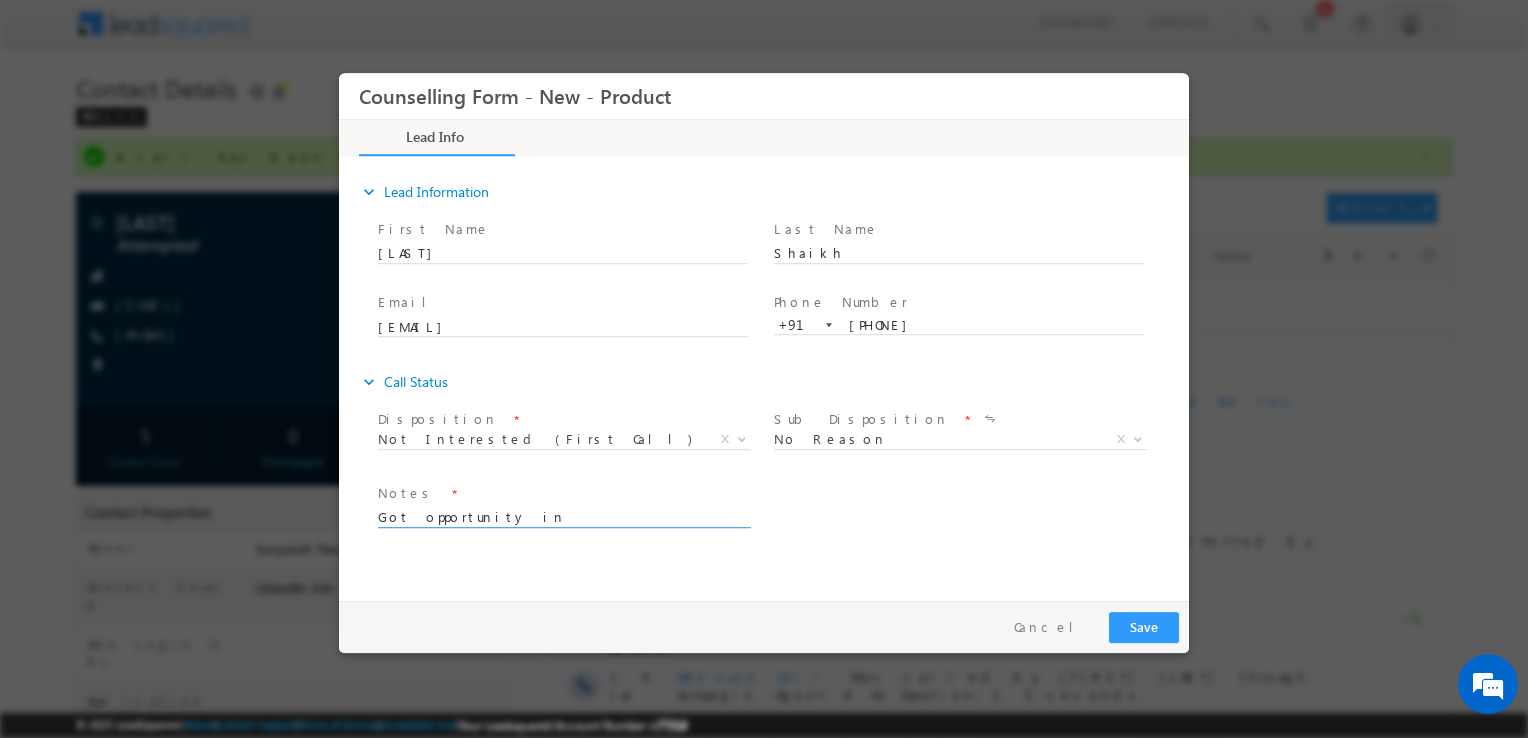 click on "Got opportunity in" at bounding box center [563, 516] 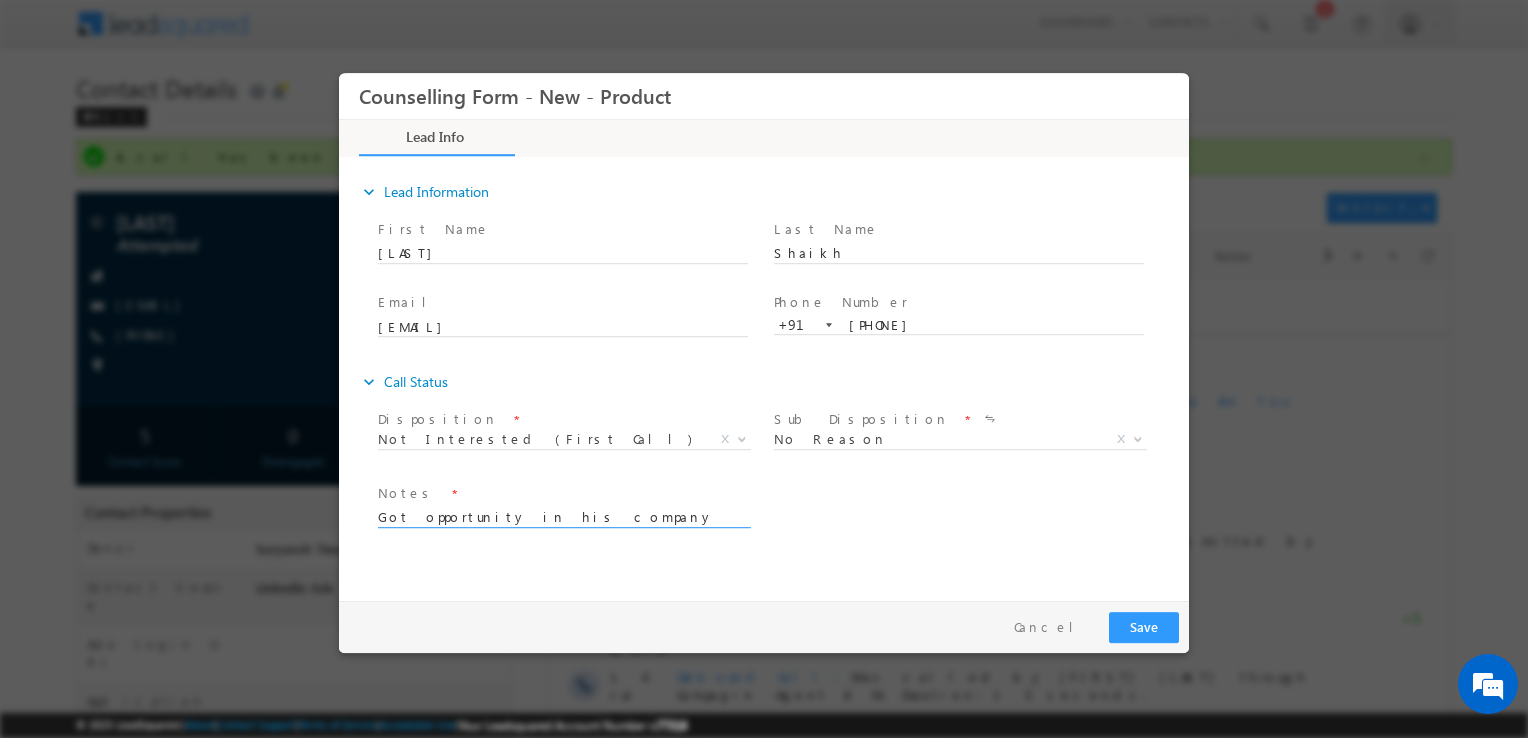 type on "Got opportunity in his company for on site" 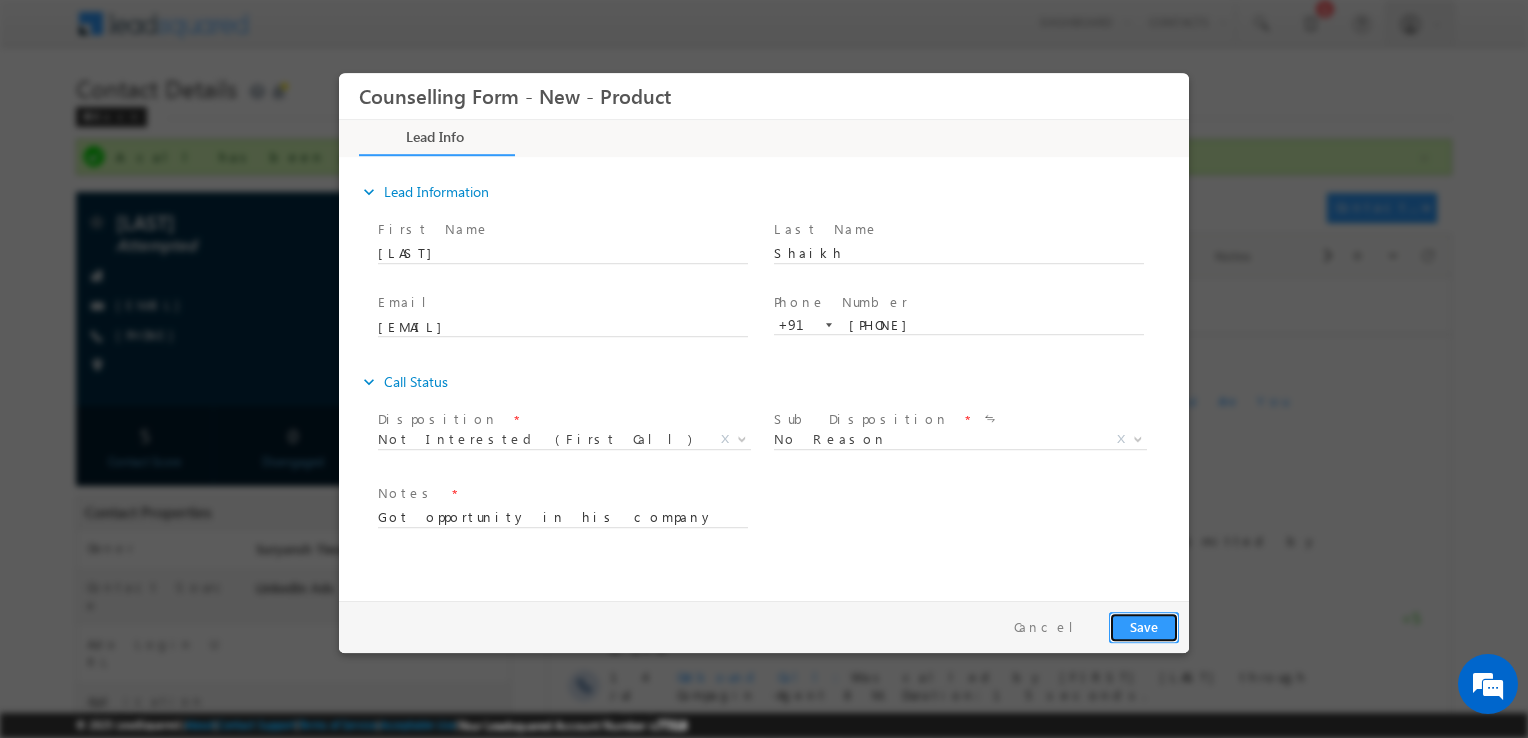 drag, startPoint x: 1130, startPoint y: 635, endPoint x: 1592, endPoint y: 547, distance: 470.30627 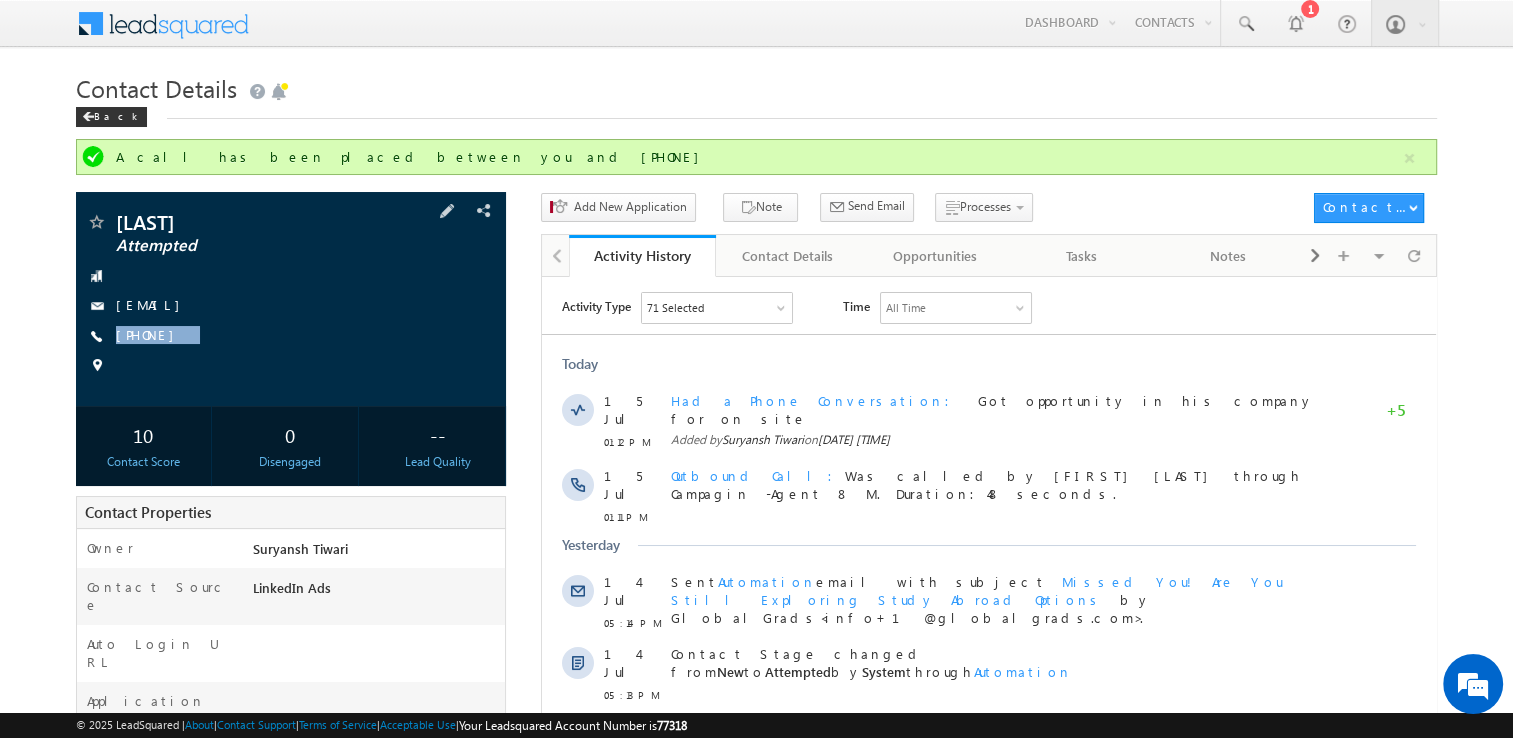 copy on "[PHONE]" 